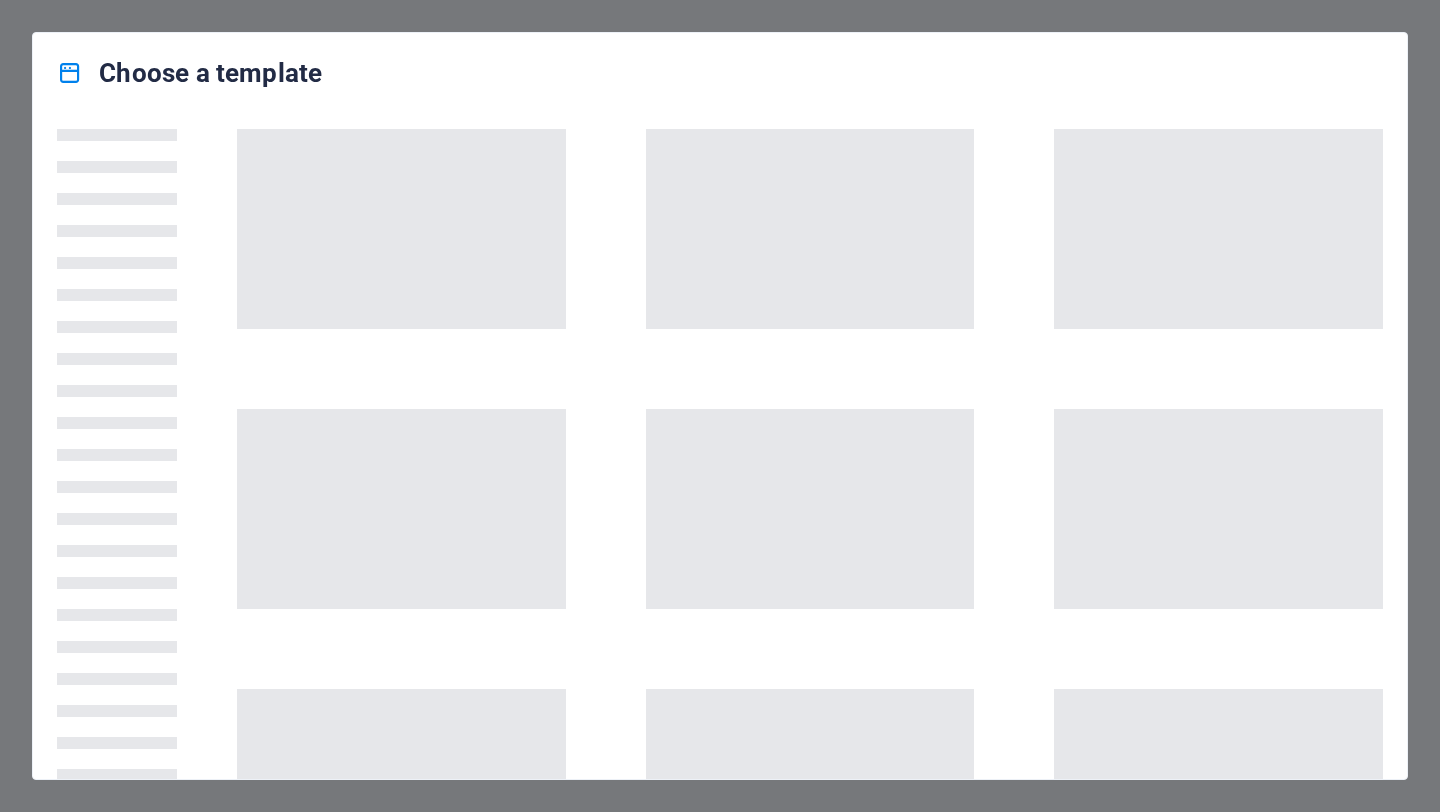 scroll, scrollTop: 0, scrollLeft: 0, axis: both 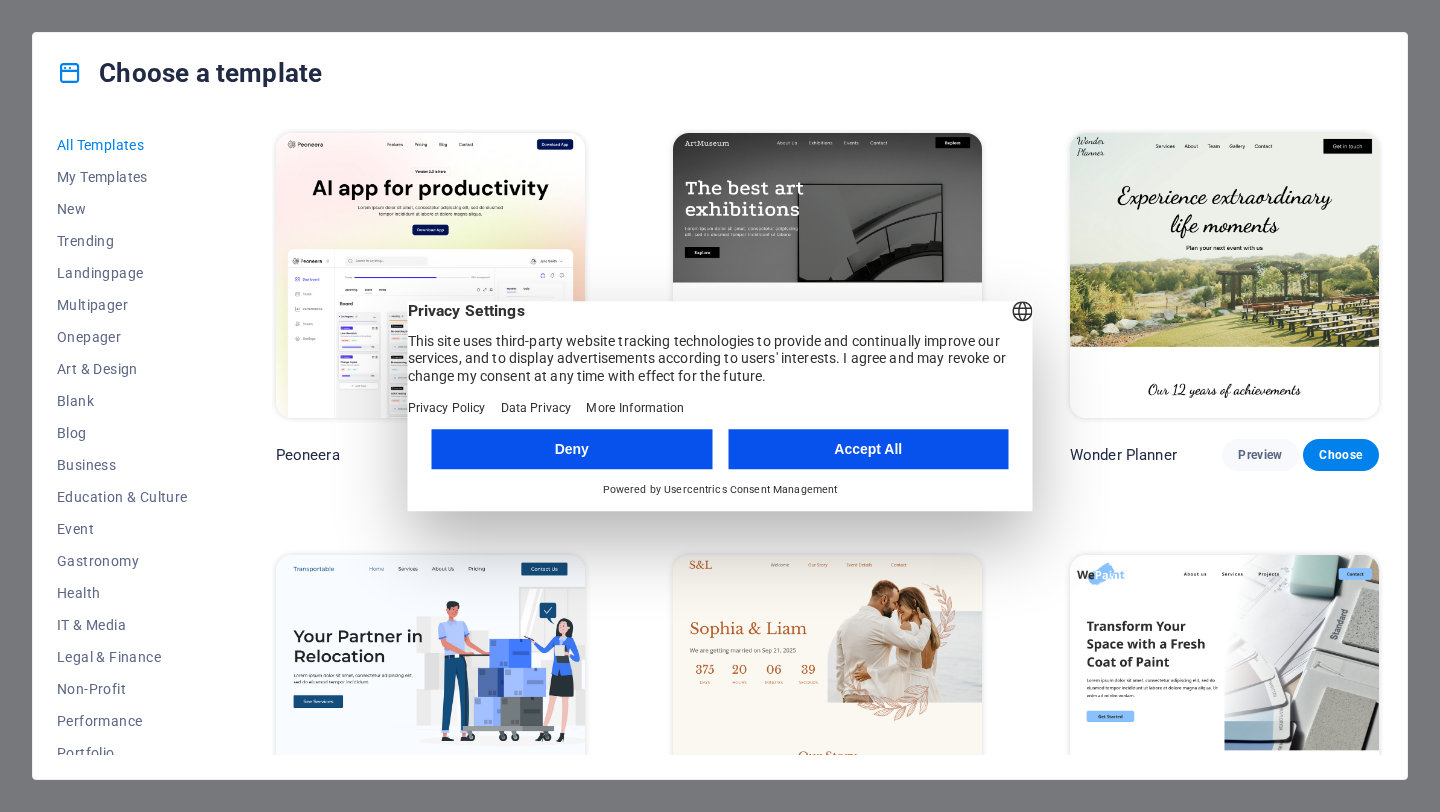 click on "Deny" at bounding box center (572, 449) 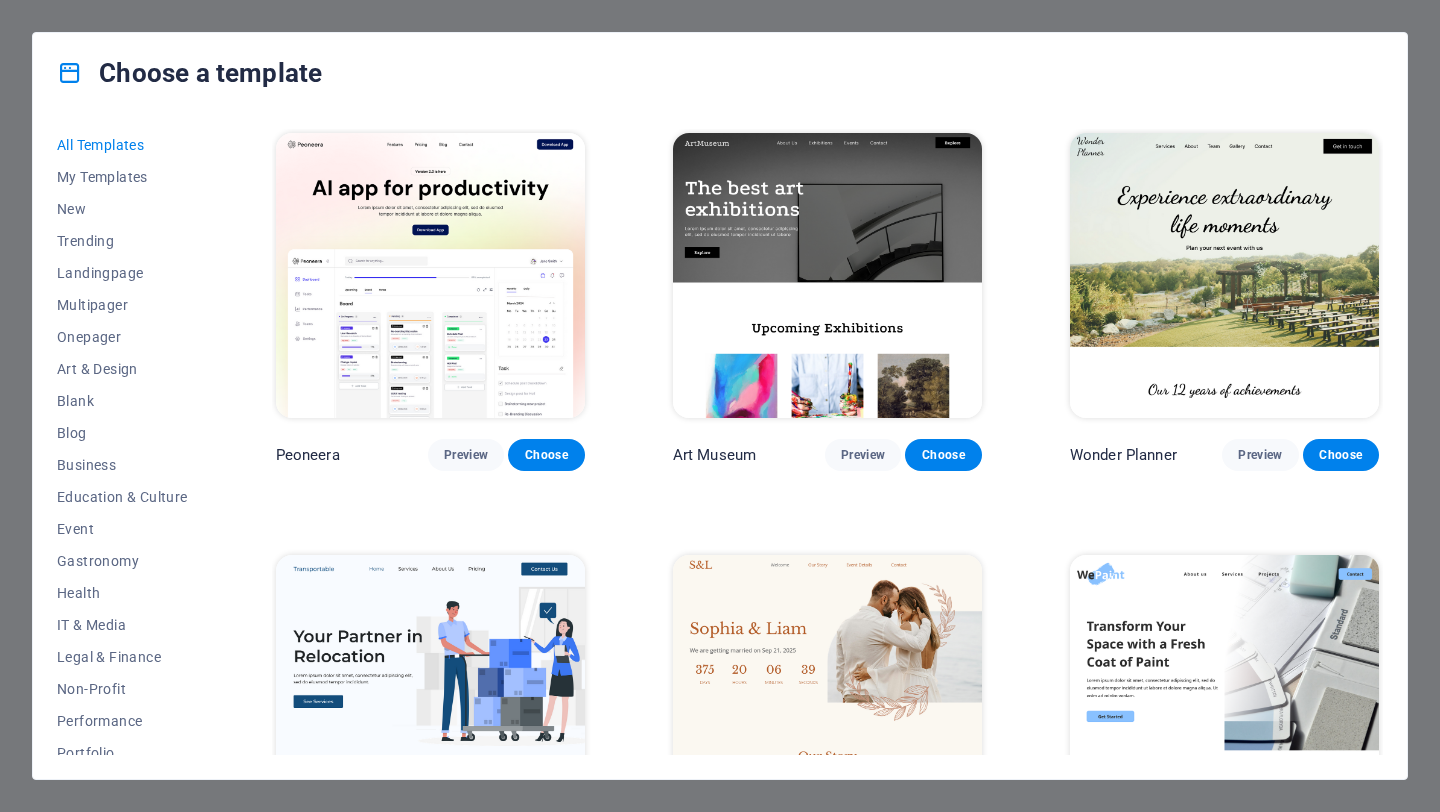 click on "Choose a template All Templates My Templates New Trending Landingpage Multipager Onepager Art & Design Blank Blog Business Education & Culture Event Gastronomy Health IT & Media Legal & Finance Non-Profit Performance Portfolio Services Sports & Beauty Trades Travel Wireframe Peoneera Preview Choose Art Museum Preview Choose Wonder Planner Preview Choose Transportable Preview Choose S&L Preview Choose WePaint Preview Choose Eco-Con Preview Choose MeetUp Preview Choose Help & Care Preview Choose Podcaster Preview Choose Academix Preview Choose BIG Barber Shop Preview Choose Health & Food Preview Choose UrbanNest Interiors Preview Choose Green Change Preview Choose The Beauty Temple Preview Choose WeTrain Preview Choose Cleaner Preview Choose Johanna James Preview Choose Delicioso Preview Choose Dream Garden Preview Choose LumeDeAqua Preview Choose Pets Care Preview Choose SafeSpace Preview Choose Midnight Rain Bar Preview Choose Drive Preview Choose Estator Preview Choose Health Group Preview Choose Preview One" at bounding box center (720, 406) 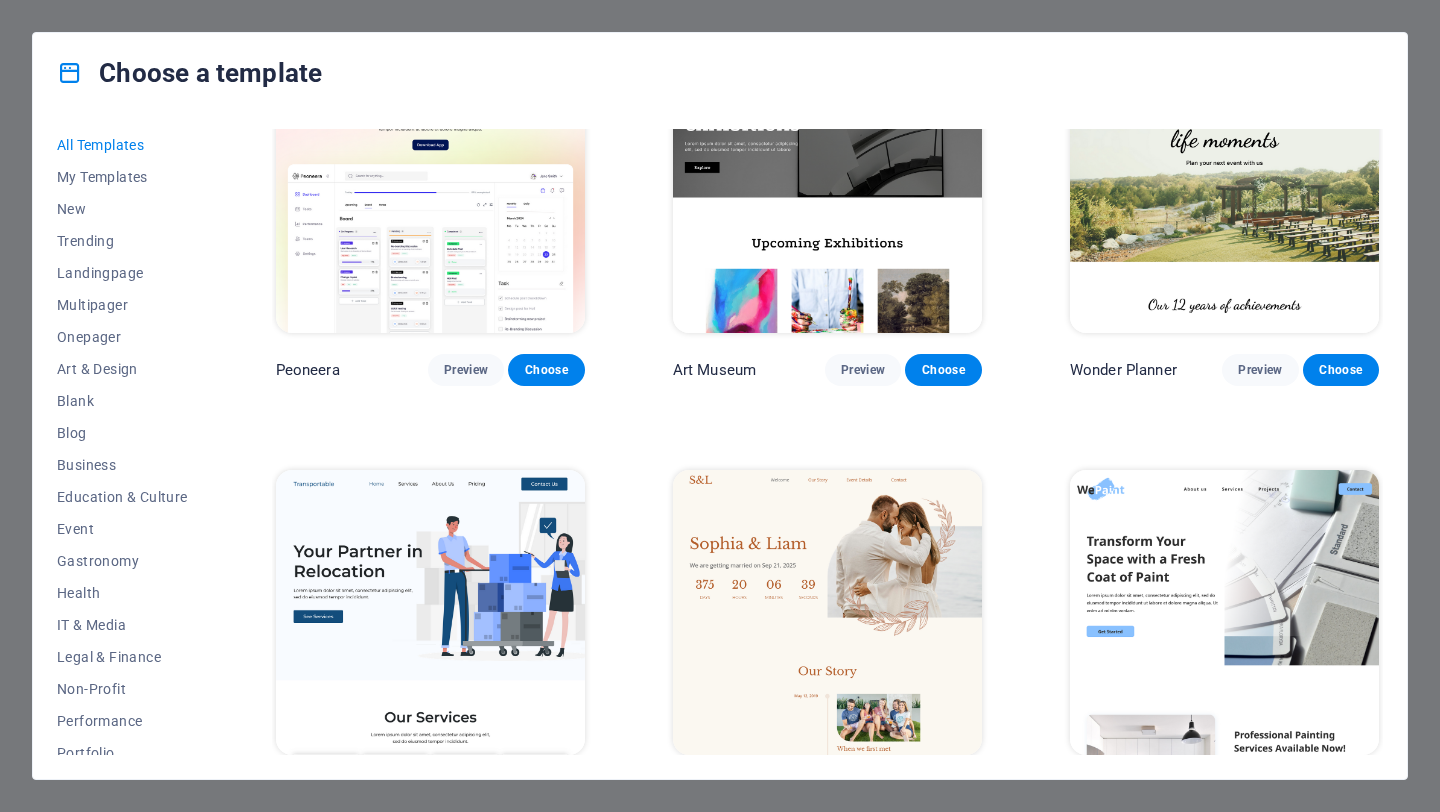 scroll, scrollTop: 0, scrollLeft: 0, axis: both 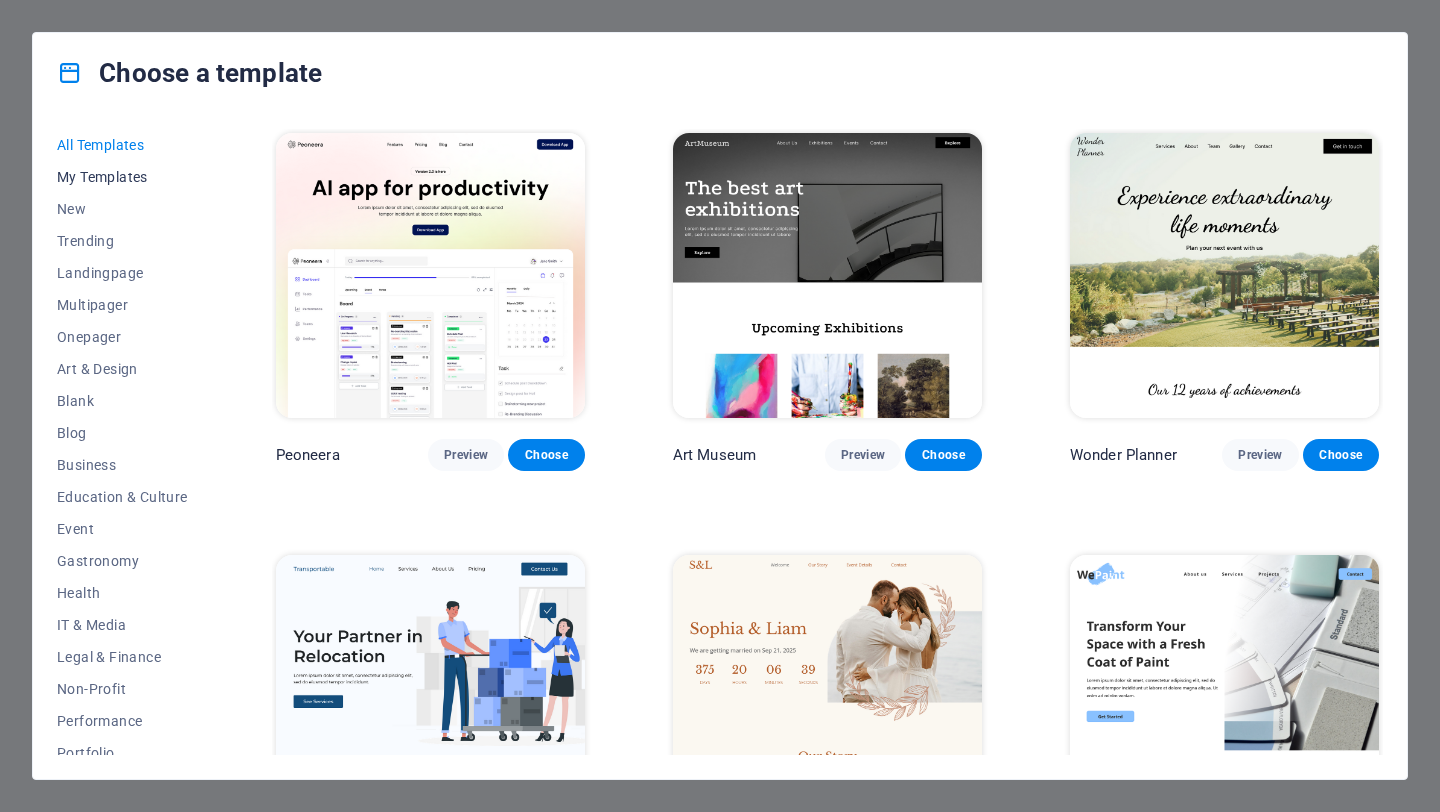 click on "My Templates" at bounding box center [122, 177] 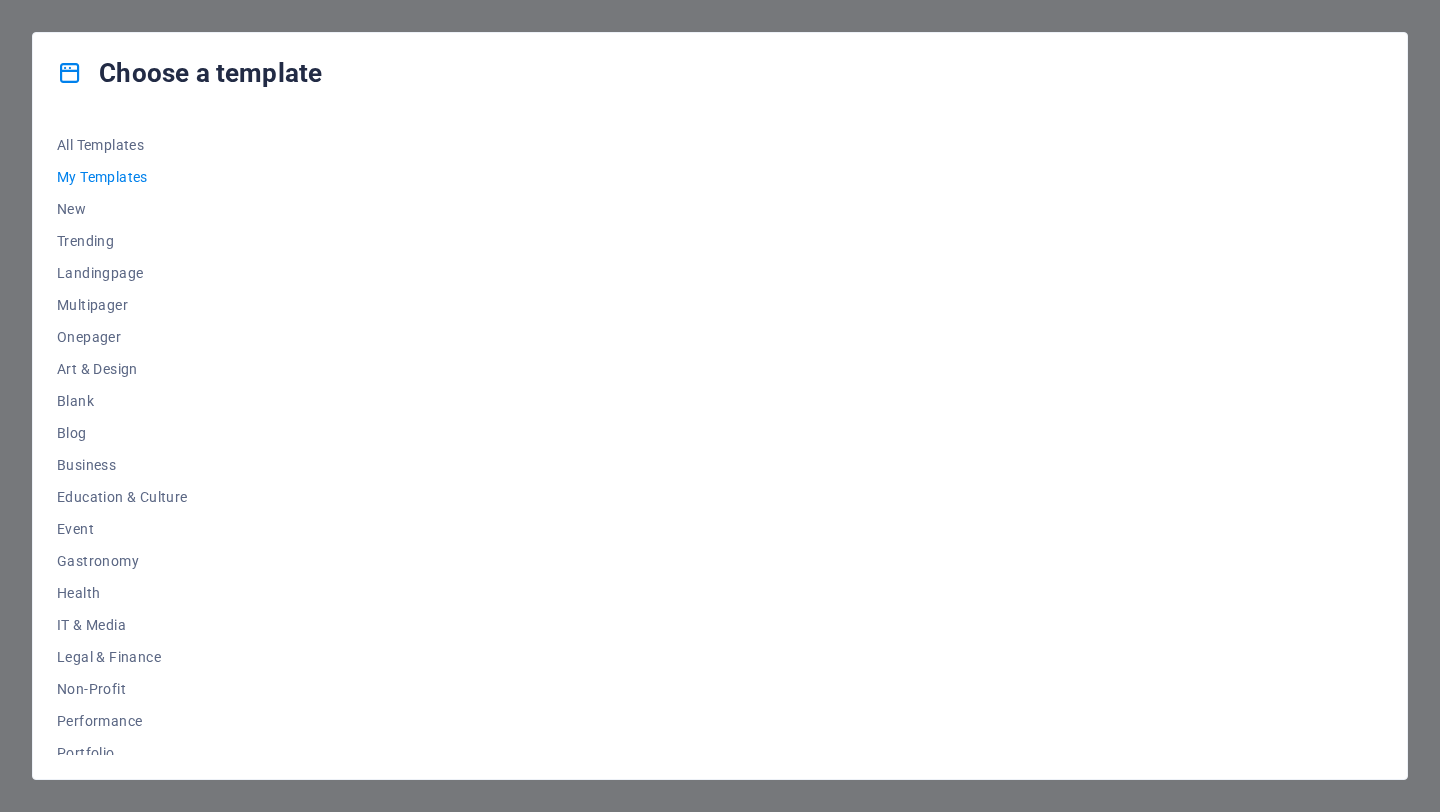 click on "My Templates" at bounding box center [122, 177] 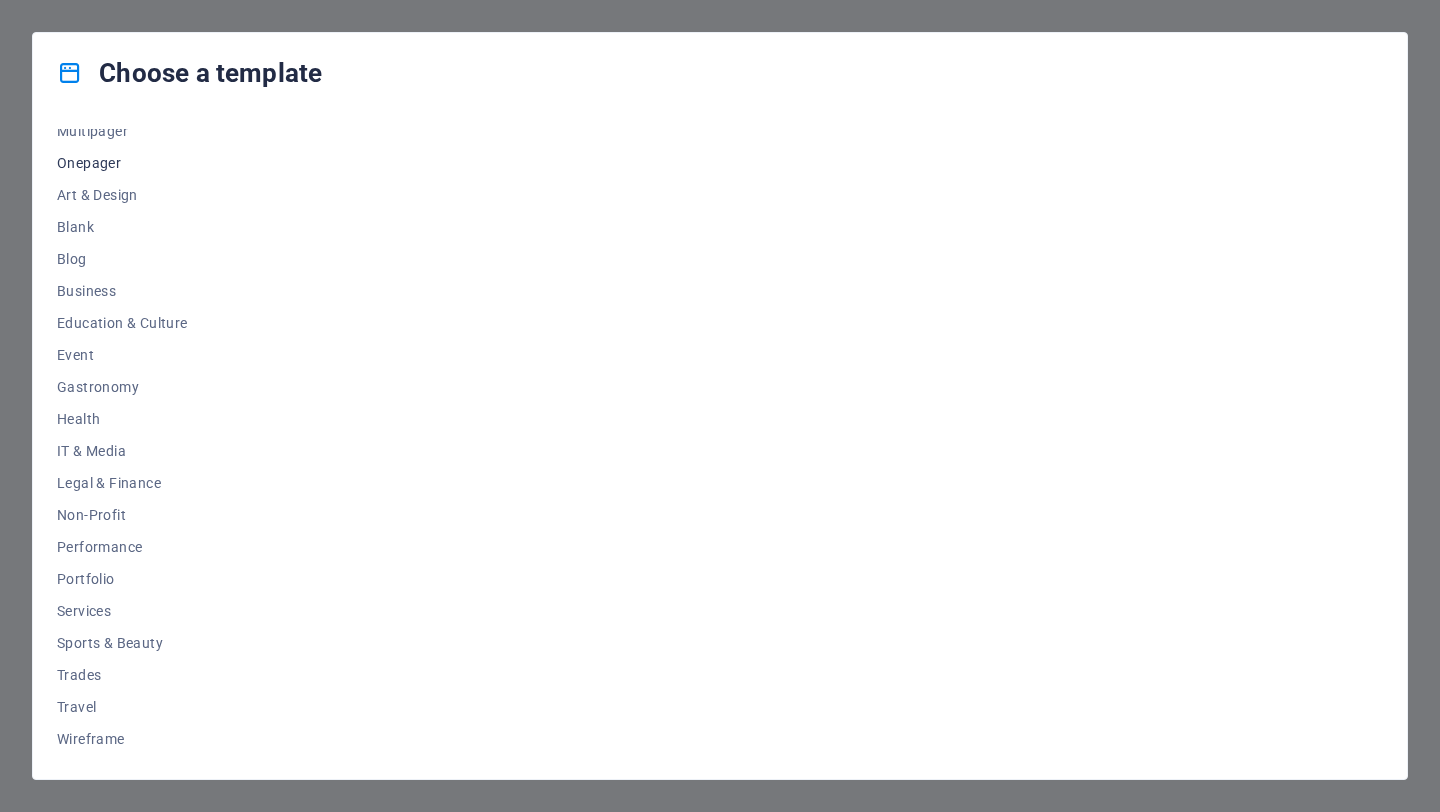 scroll, scrollTop: 0, scrollLeft: 0, axis: both 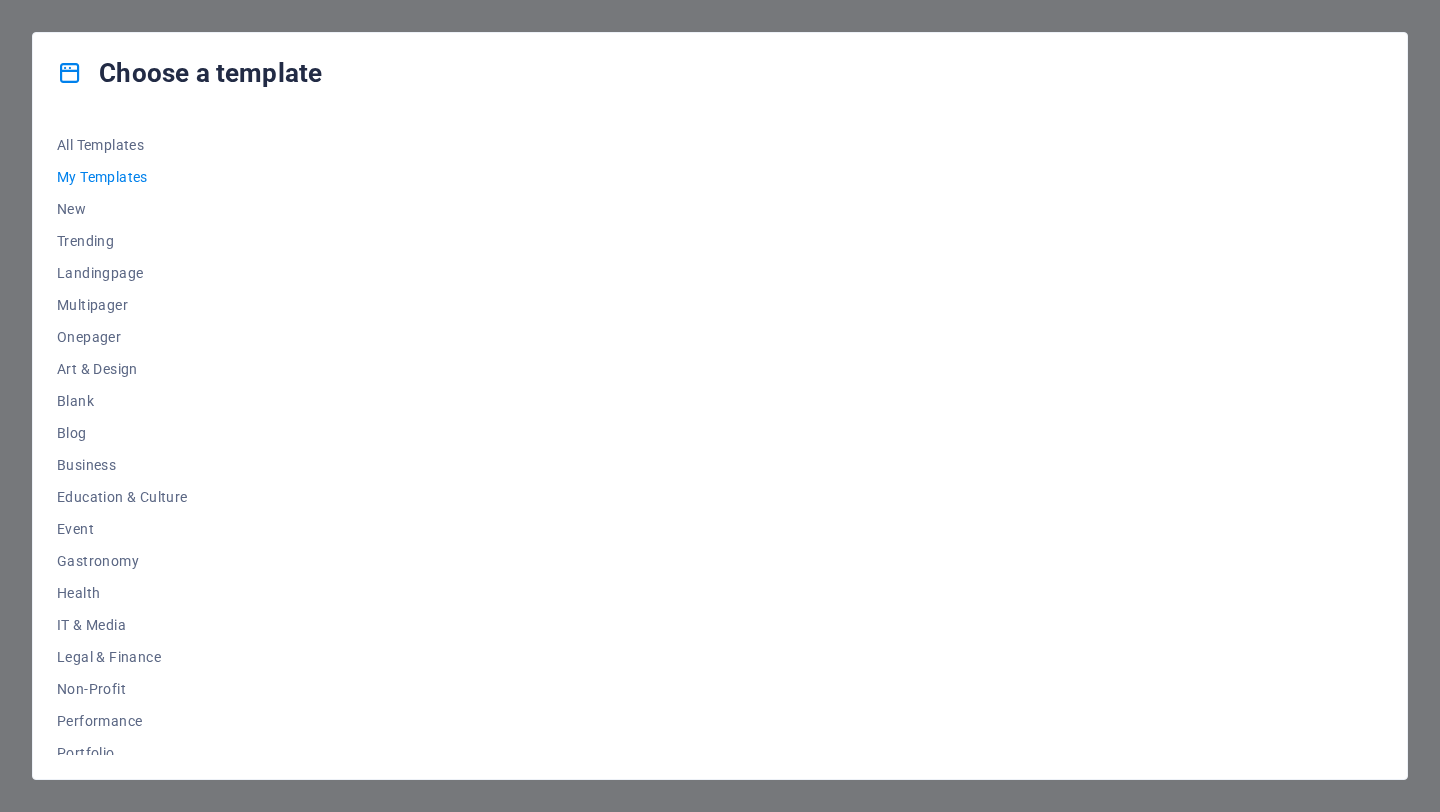 click at bounding box center (827, 442) 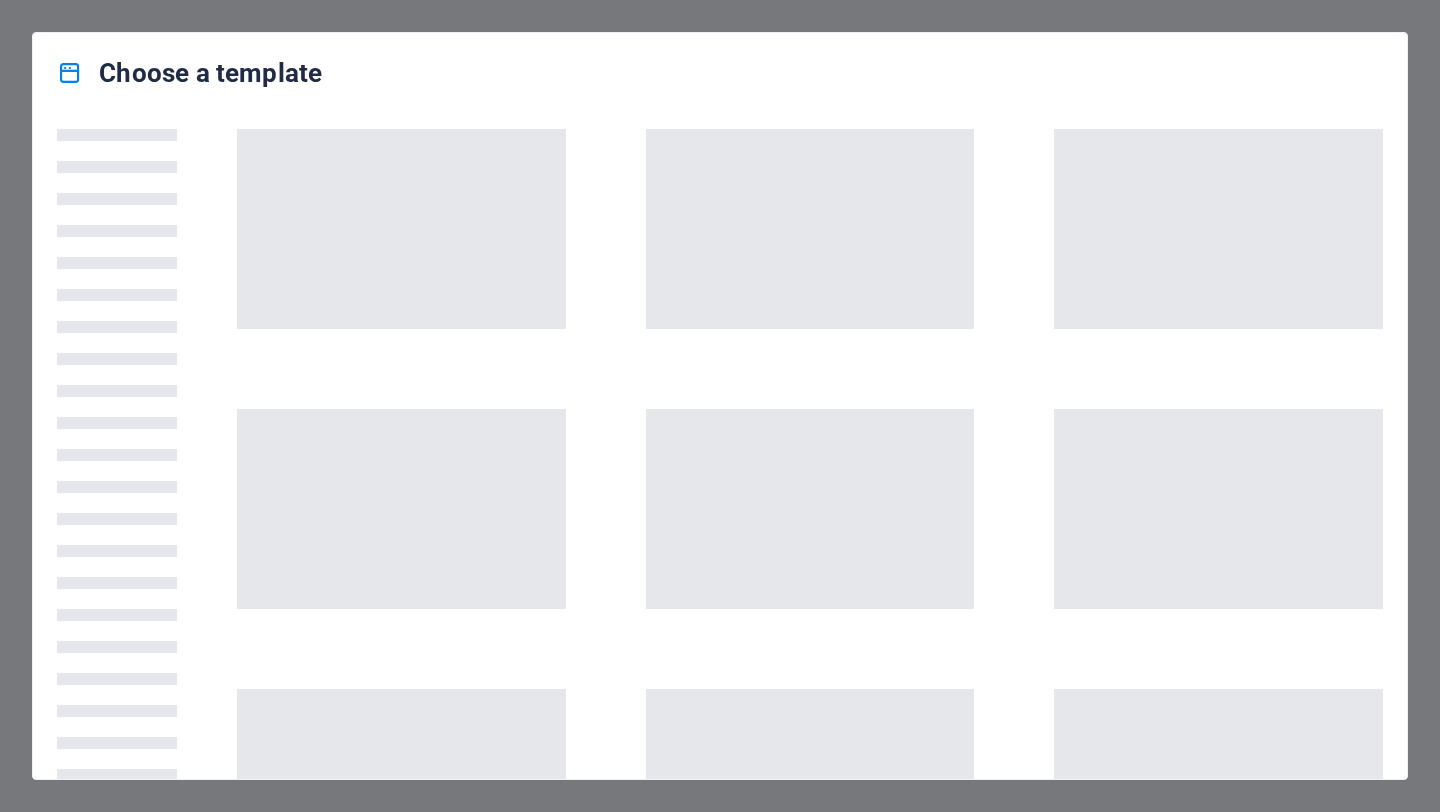 scroll, scrollTop: 0, scrollLeft: 0, axis: both 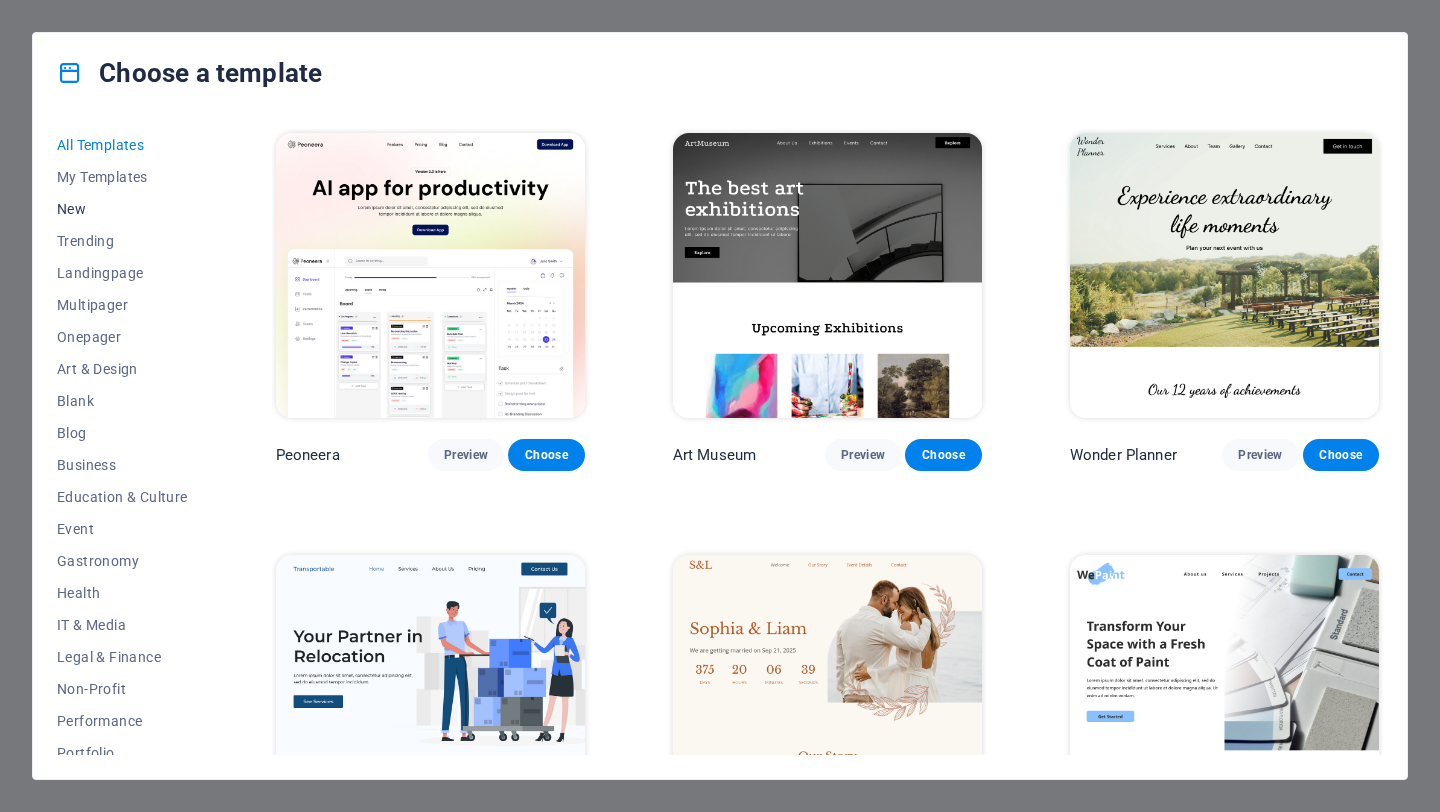 click on "New" at bounding box center (122, 209) 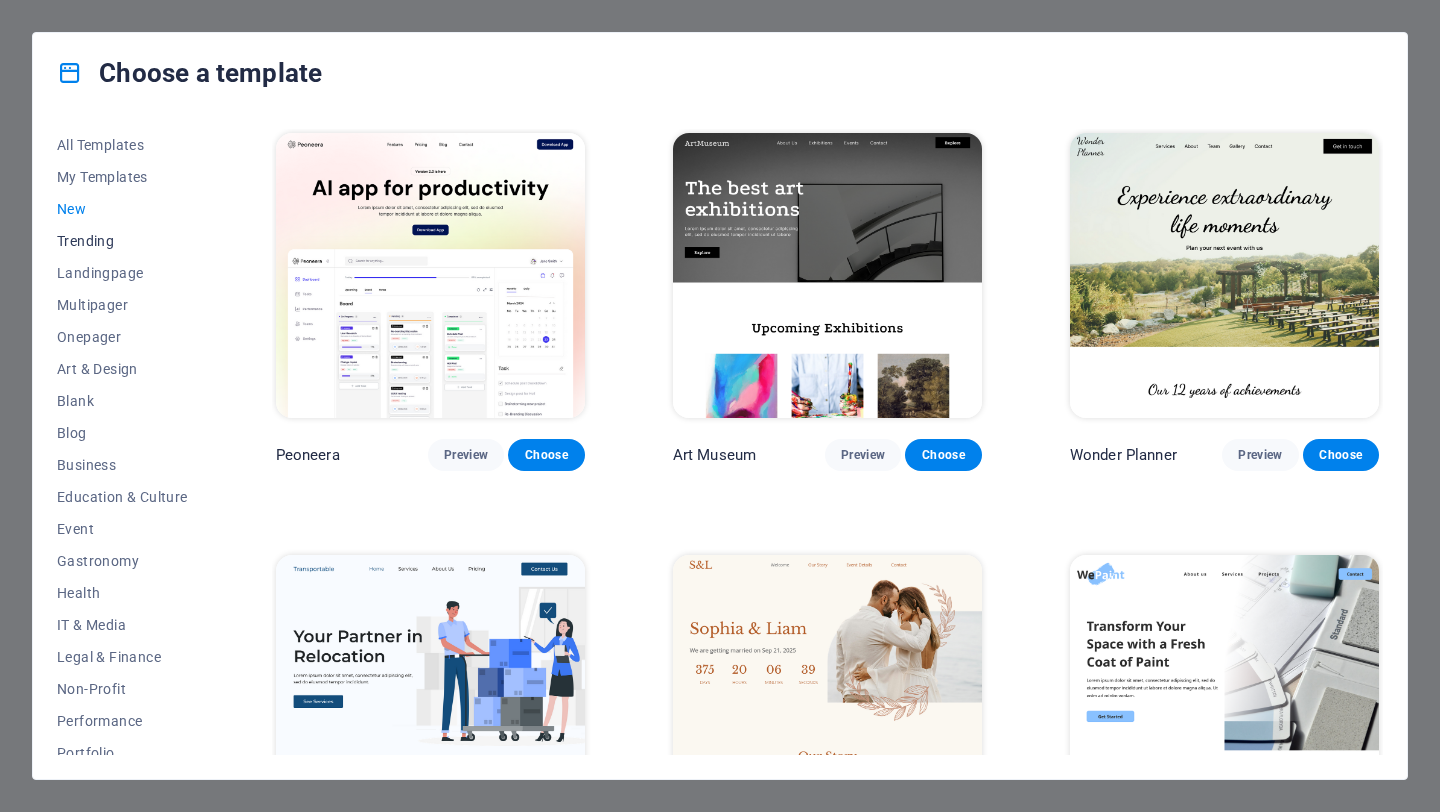 click on "Trending" at bounding box center [122, 241] 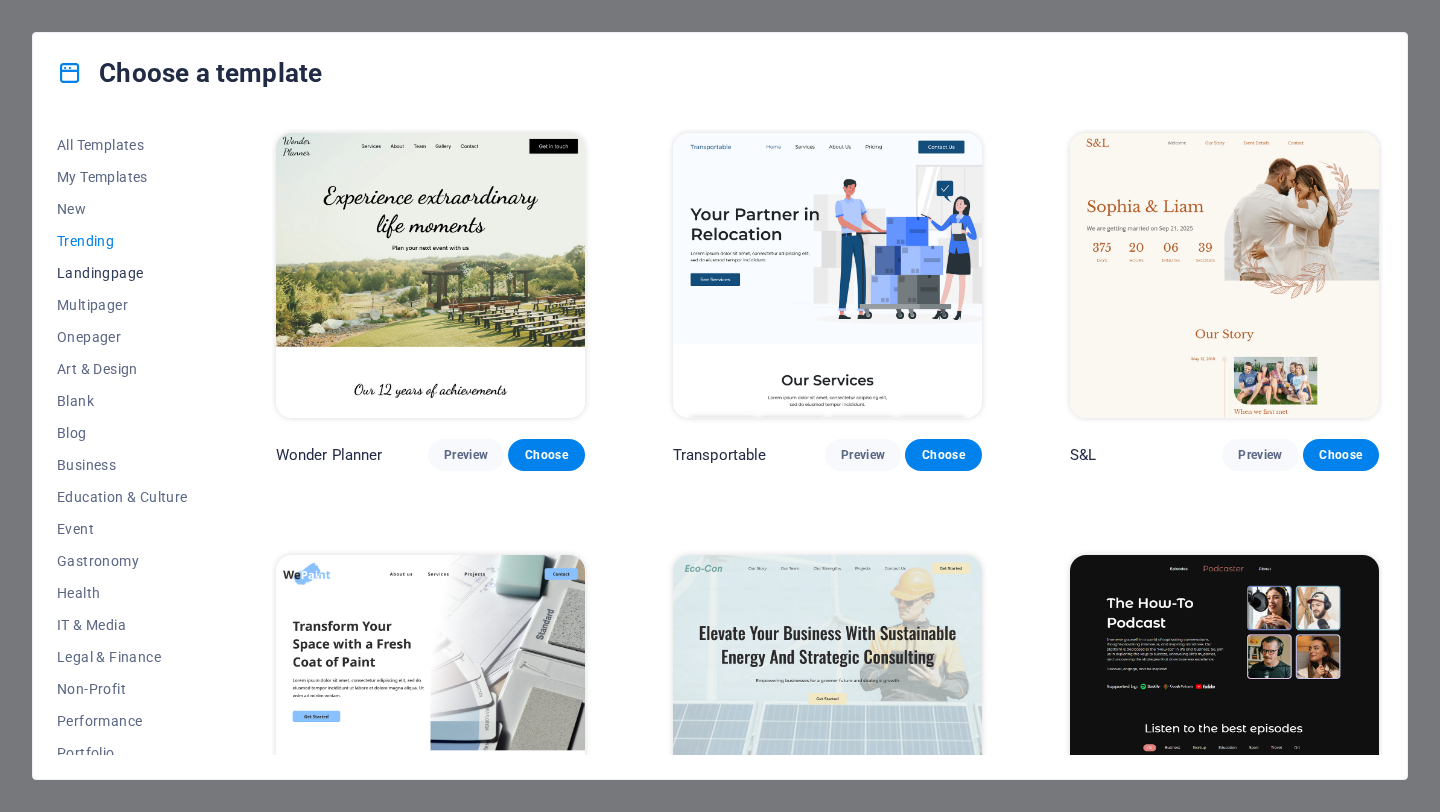 click on "Landingpage" at bounding box center (122, 273) 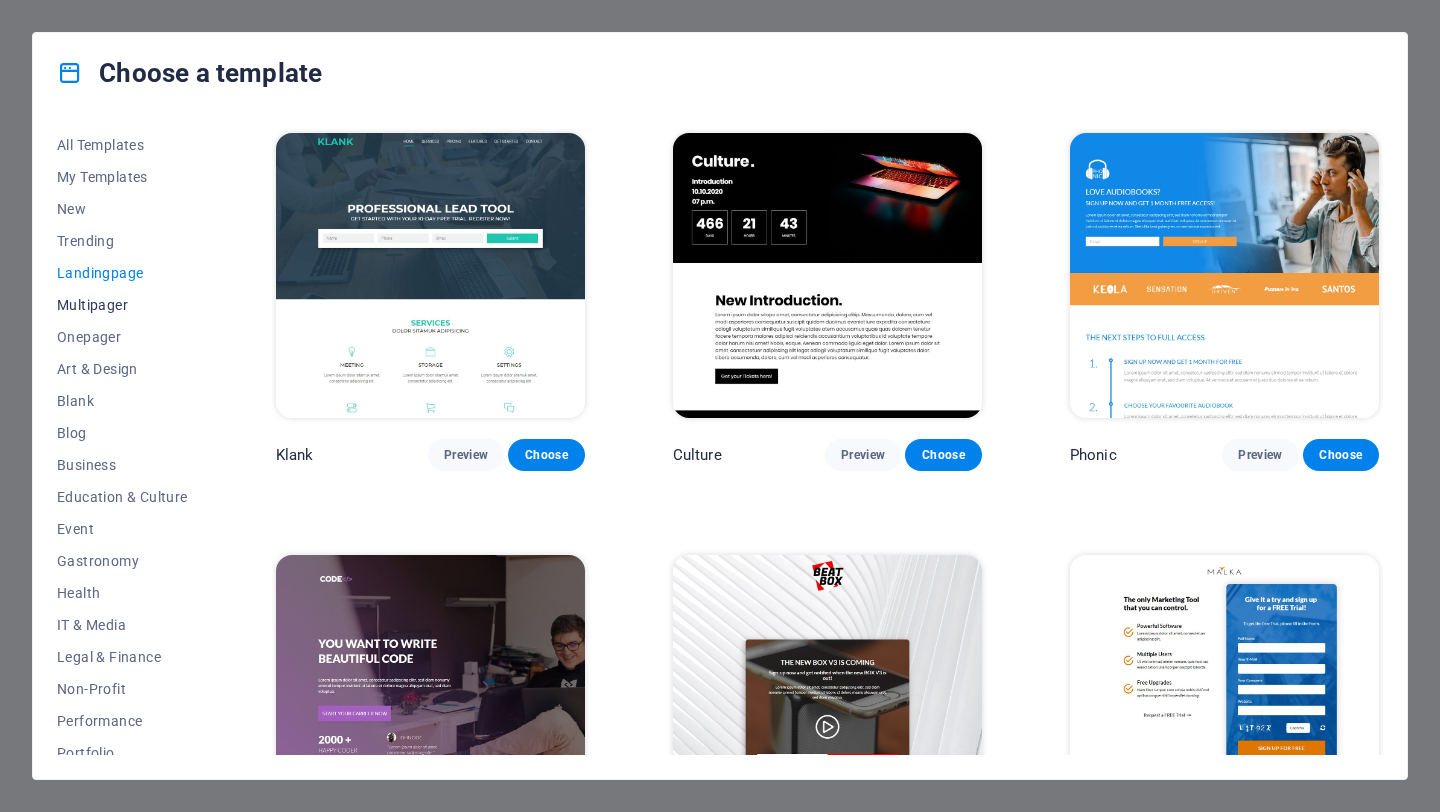 click on "Multipager" at bounding box center (122, 305) 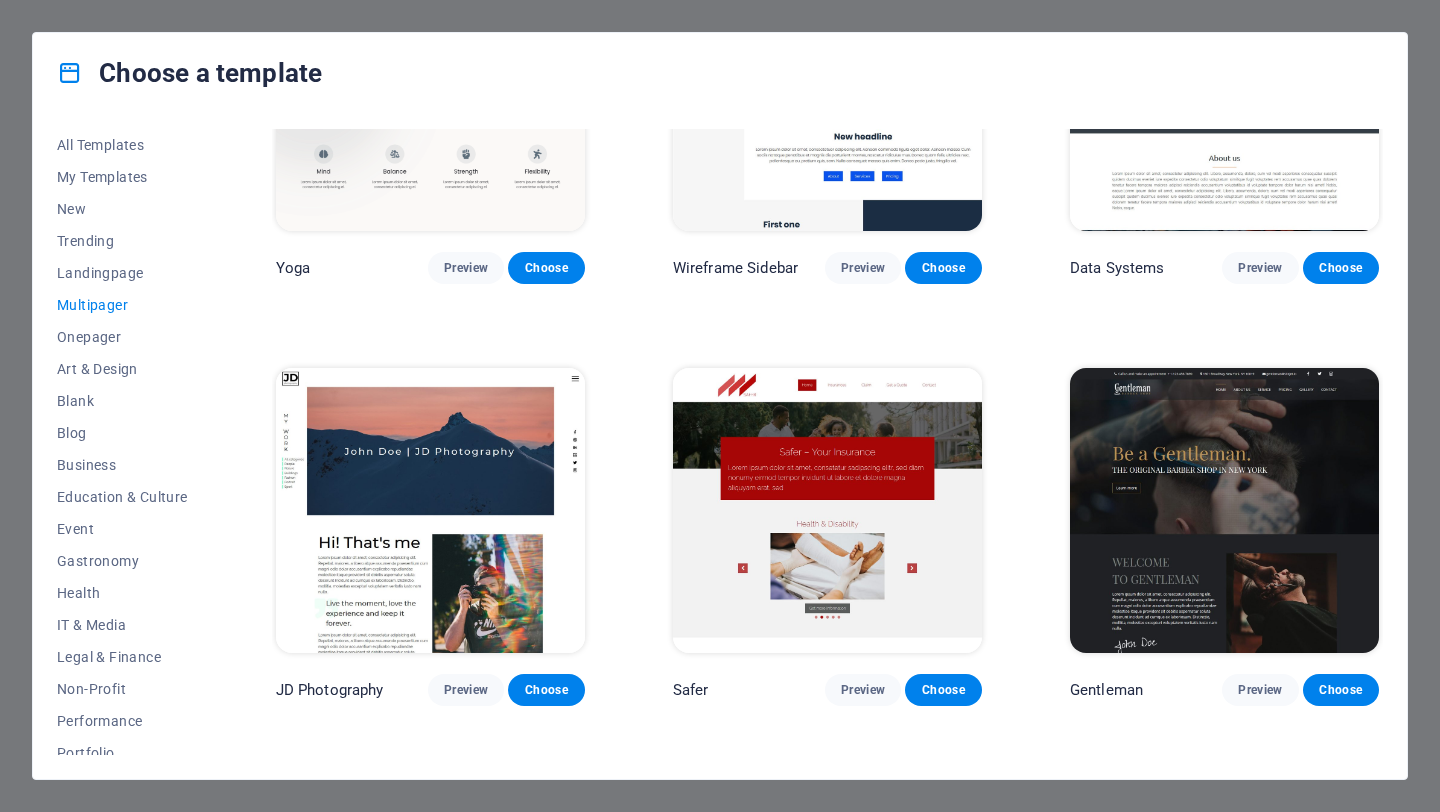 scroll, scrollTop: 3987, scrollLeft: 0, axis: vertical 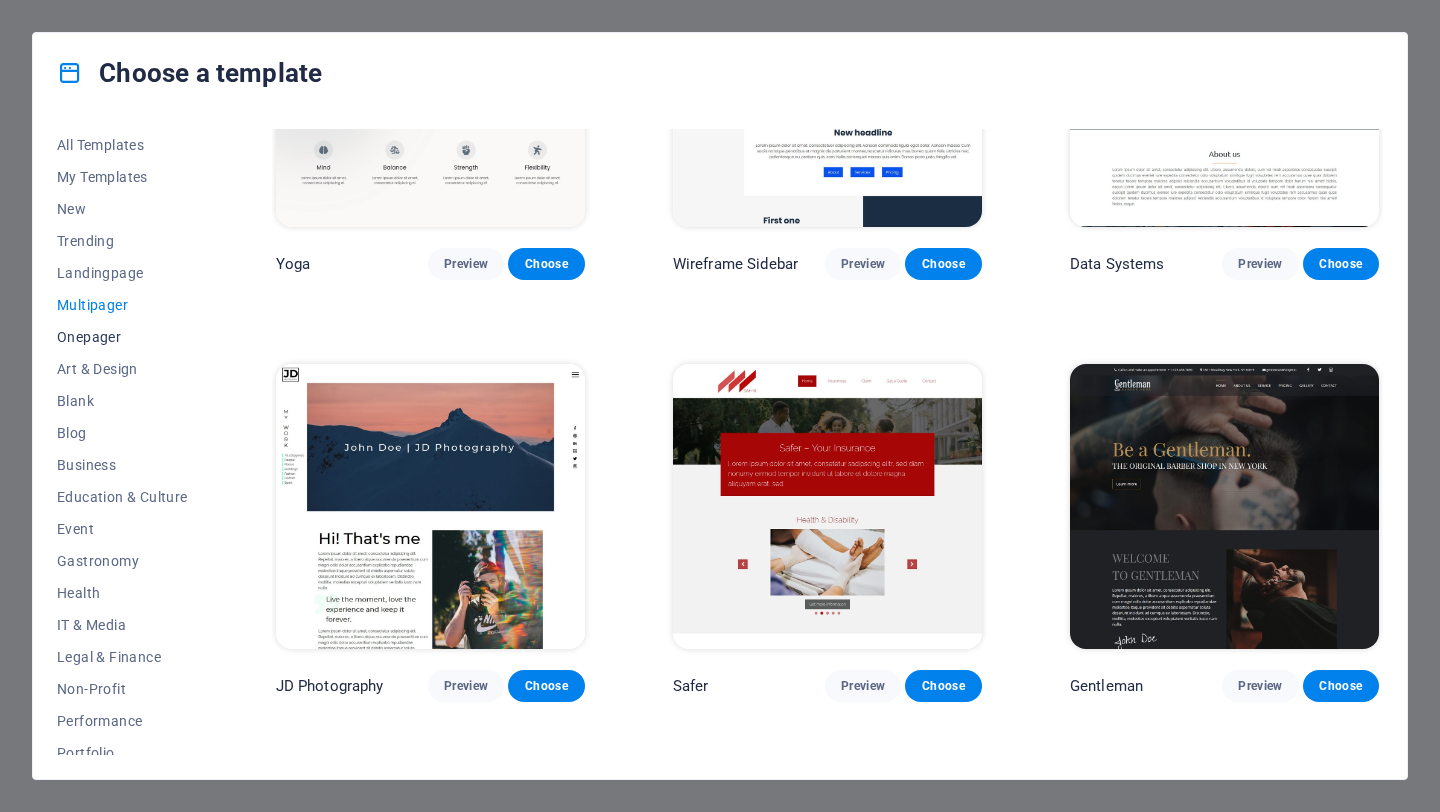 click on "Onepager" at bounding box center (122, 337) 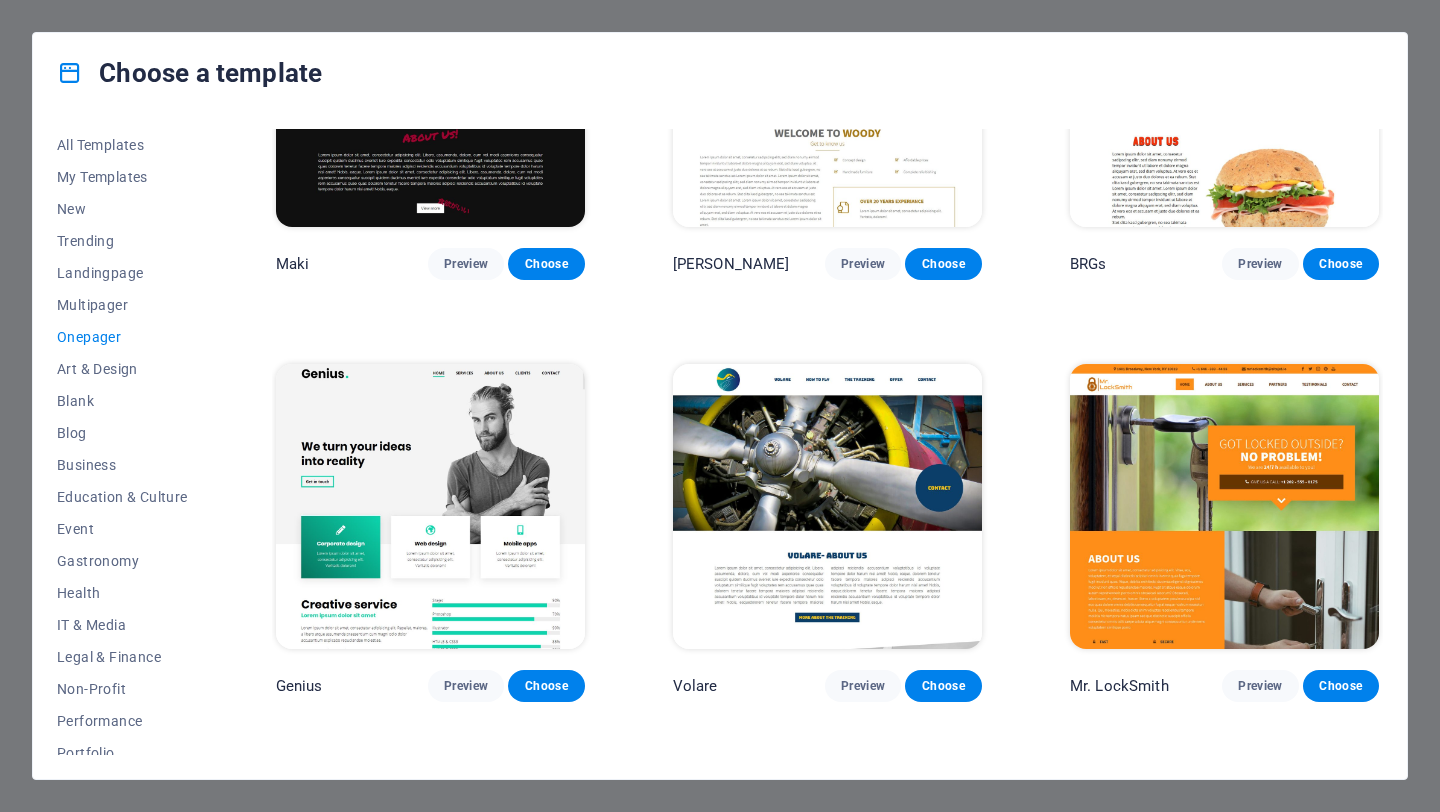 scroll, scrollTop: 3987, scrollLeft: 0, axis: vertical 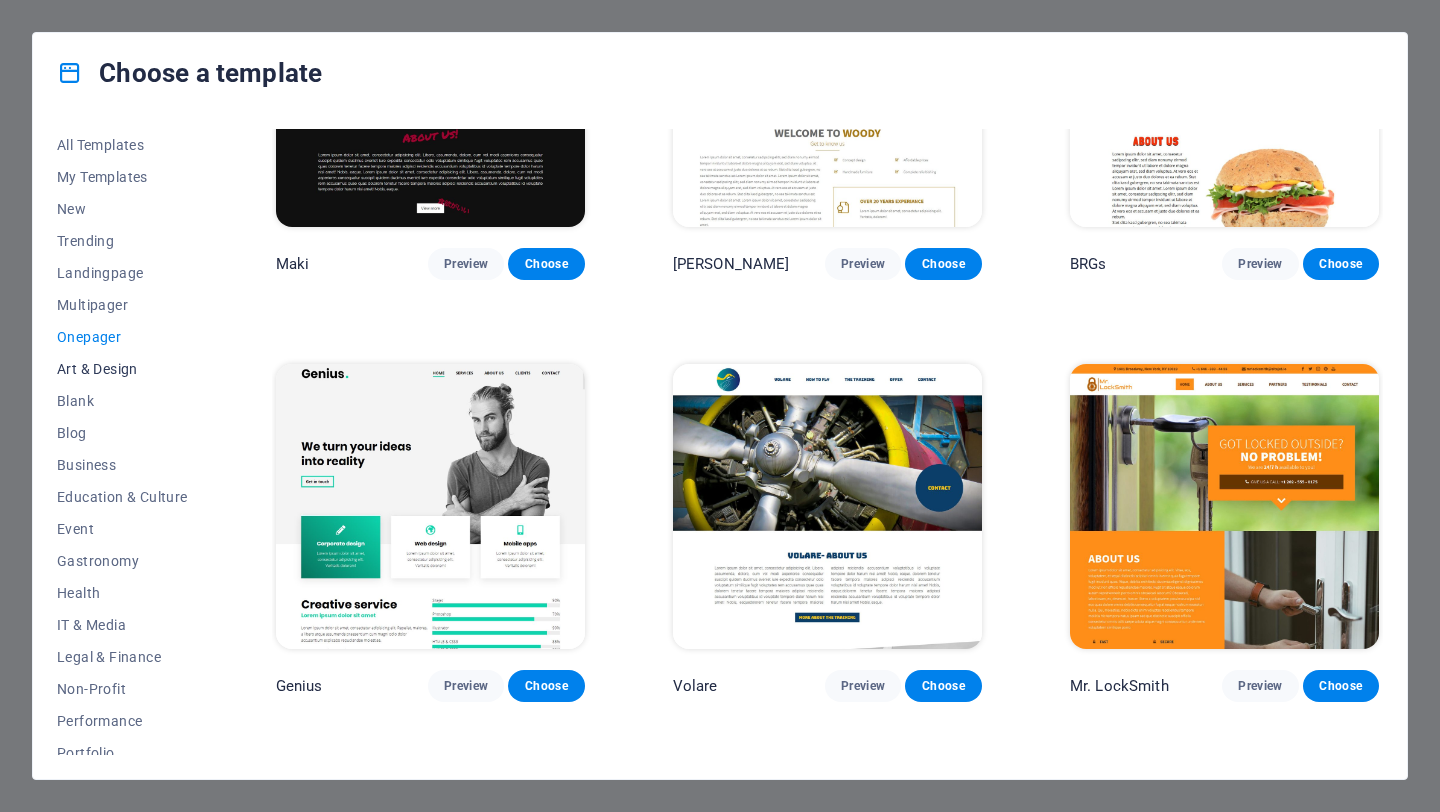 click on "Art & Design" at bounding box center (122, 369) 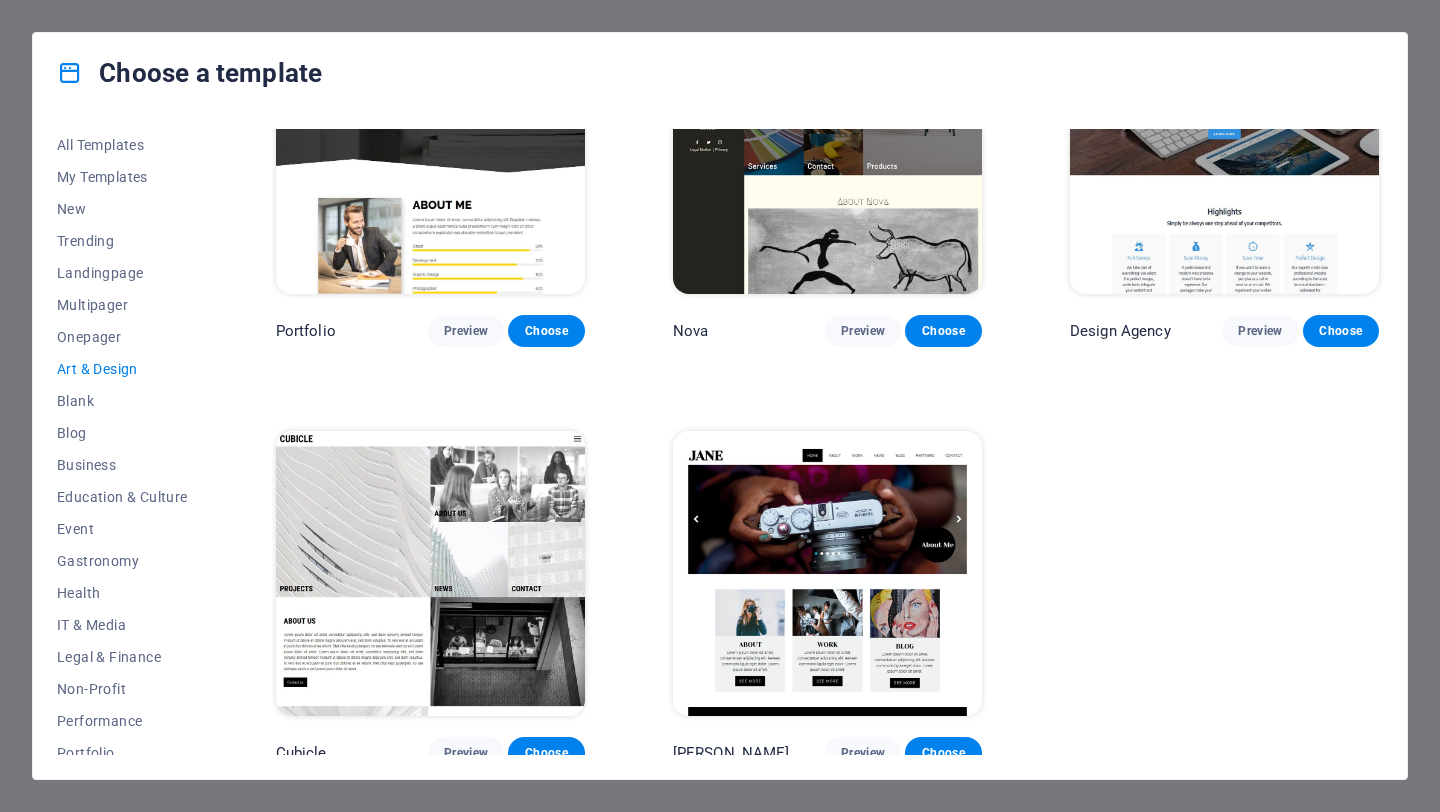 scroll, scrollTop: 0, scrollLeft: 0, axis: both 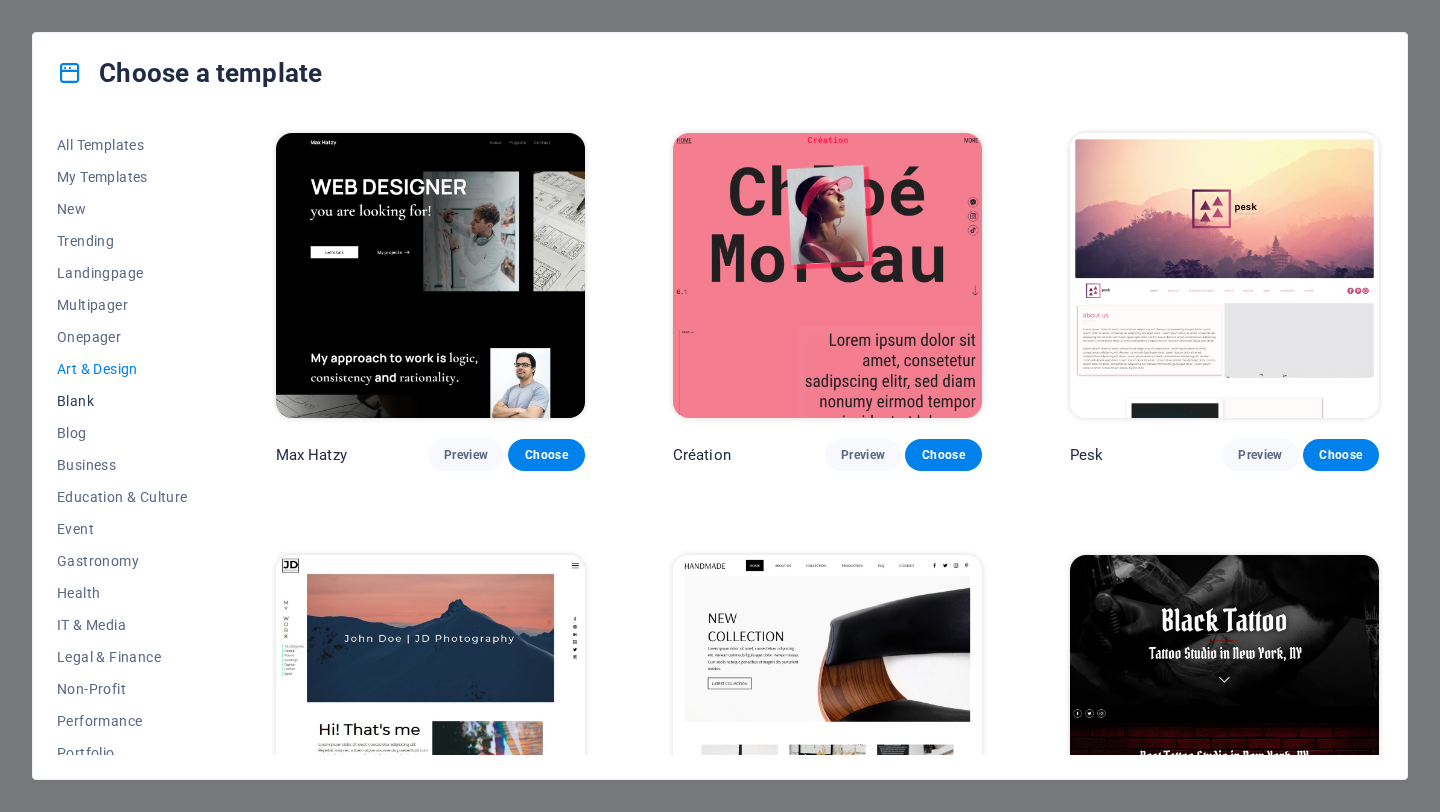 click on "Blank" at bounding box center (122, 401) 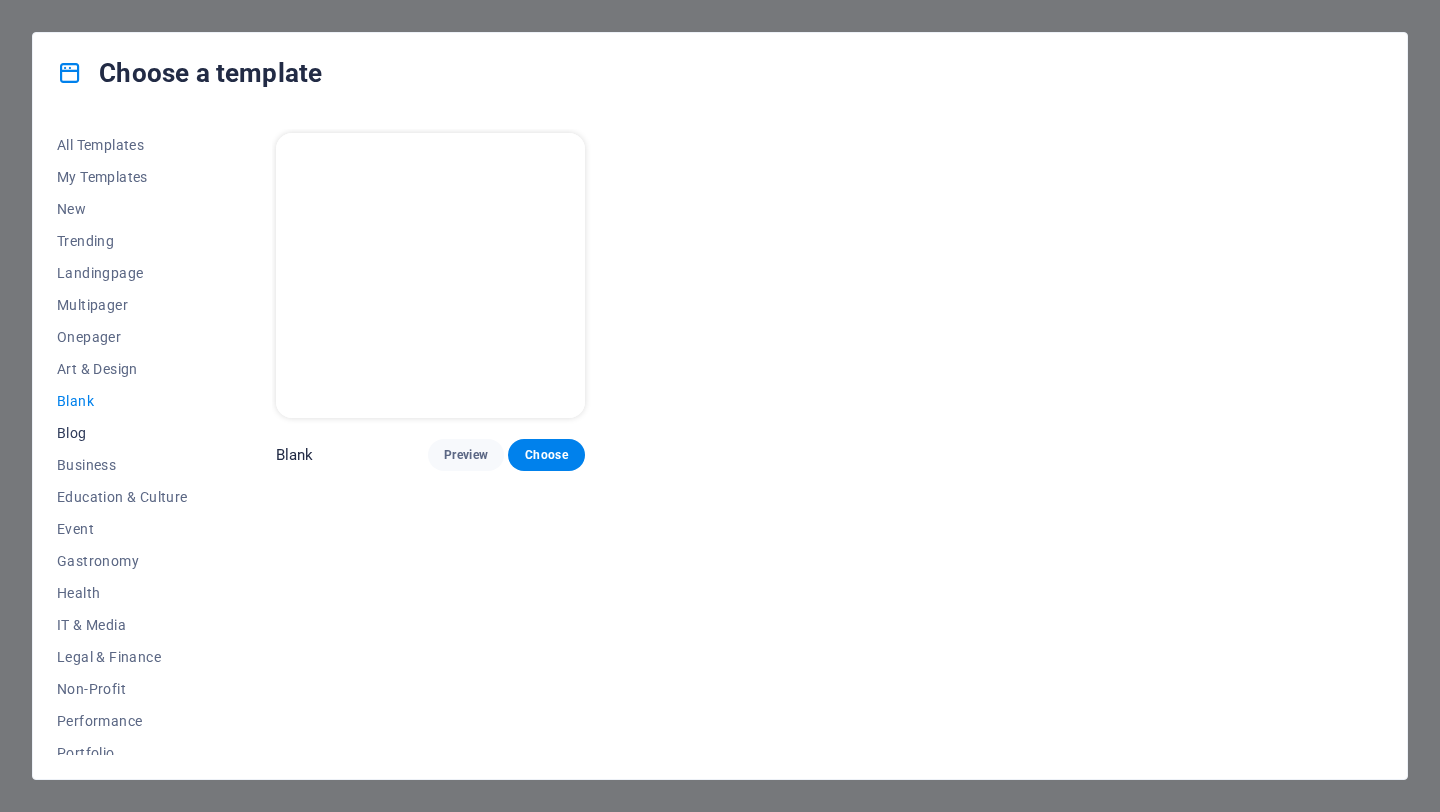click on "Blog" at bounding box center [122, 433] 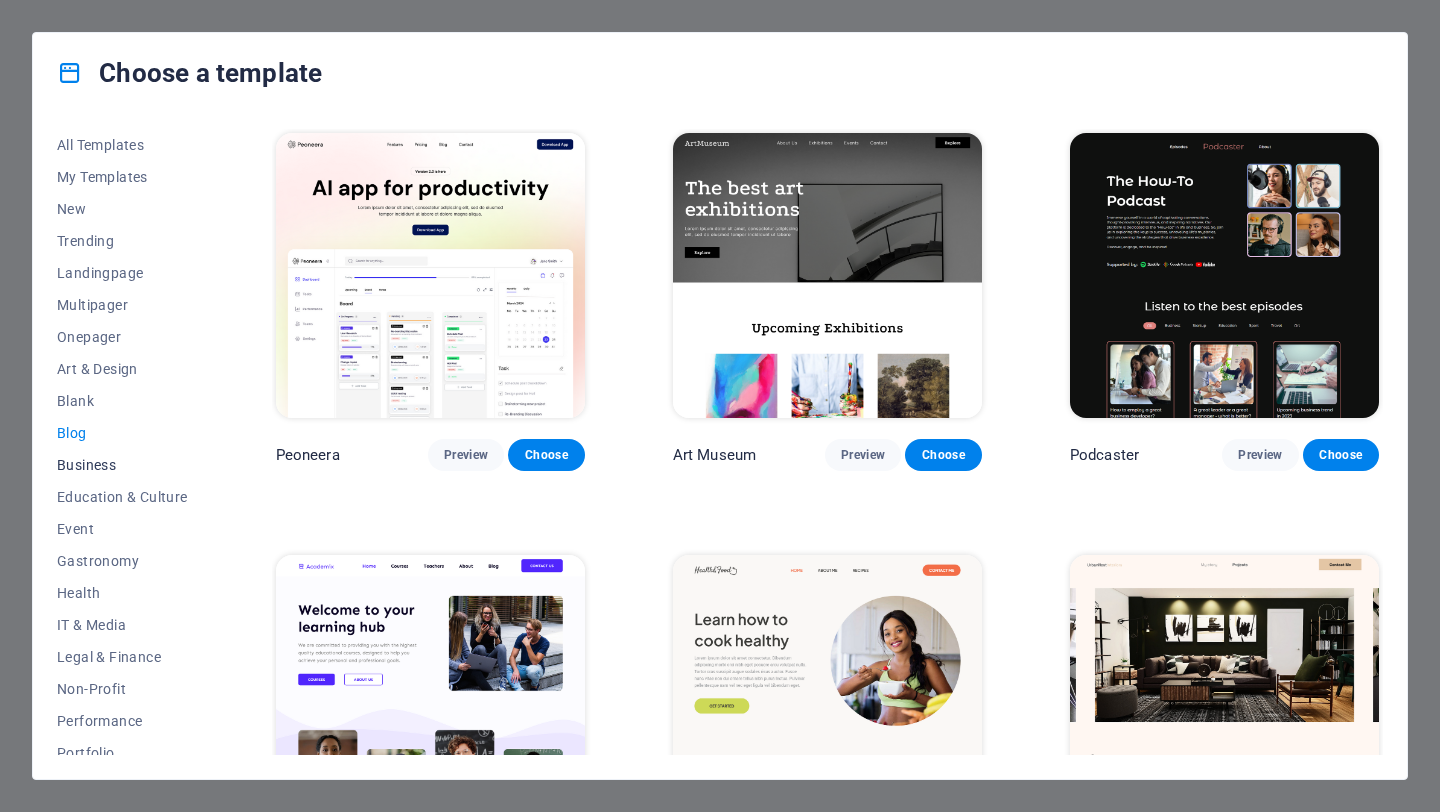 click on "Business" at bounding box center [122, 465] 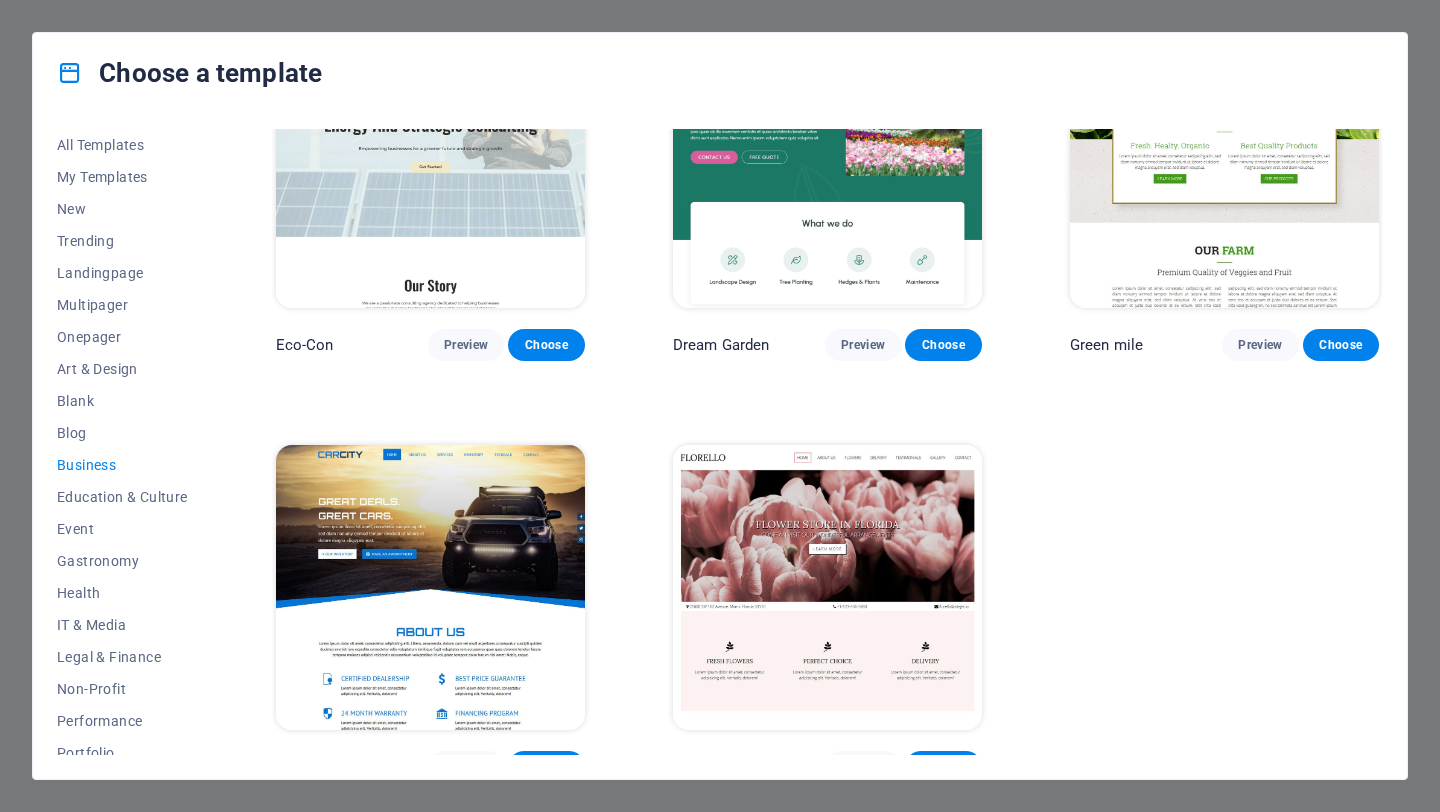 scroll, scrollTop: 0, scrollLeft: 0, axis: both 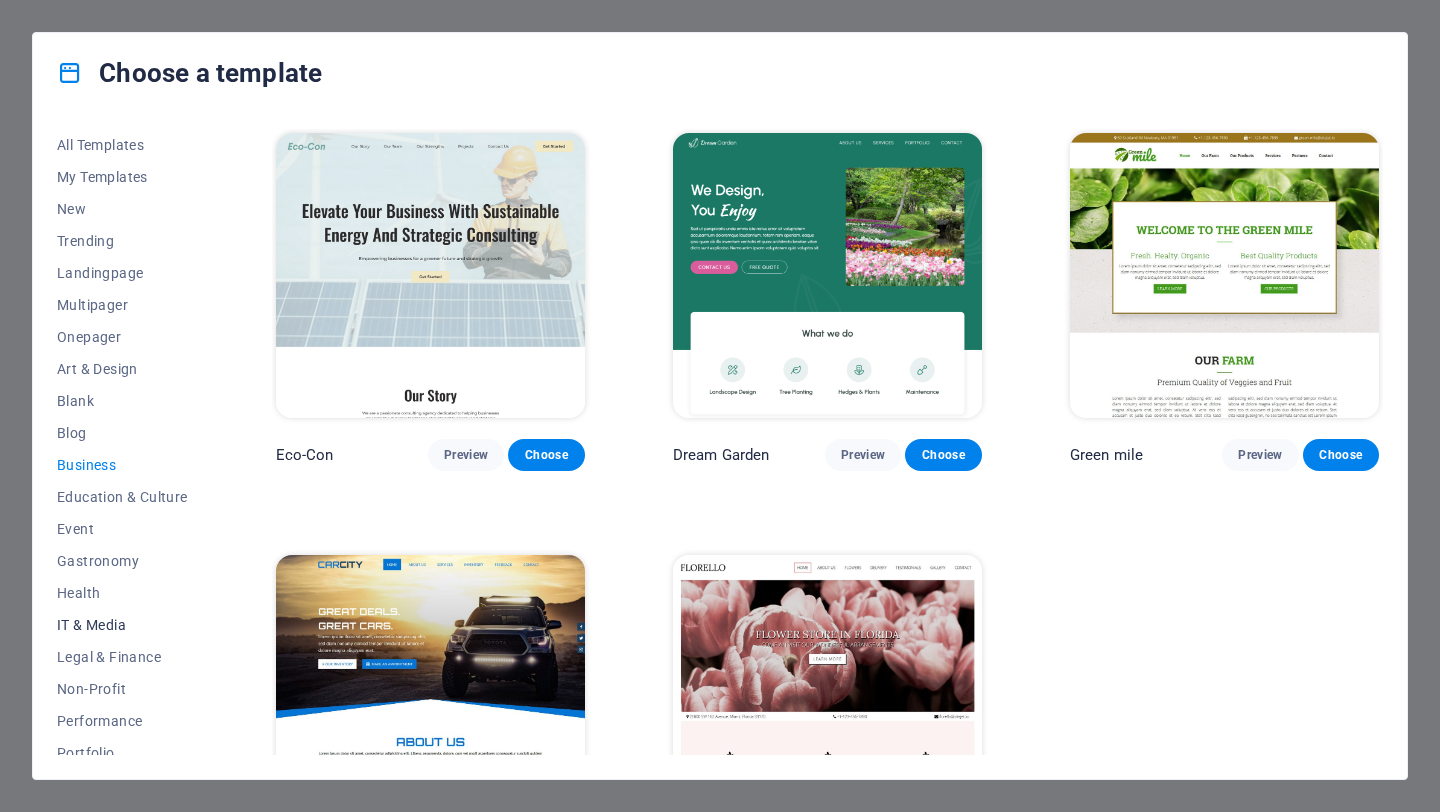 click on "IT & Media" at bounding box center (122, 625) 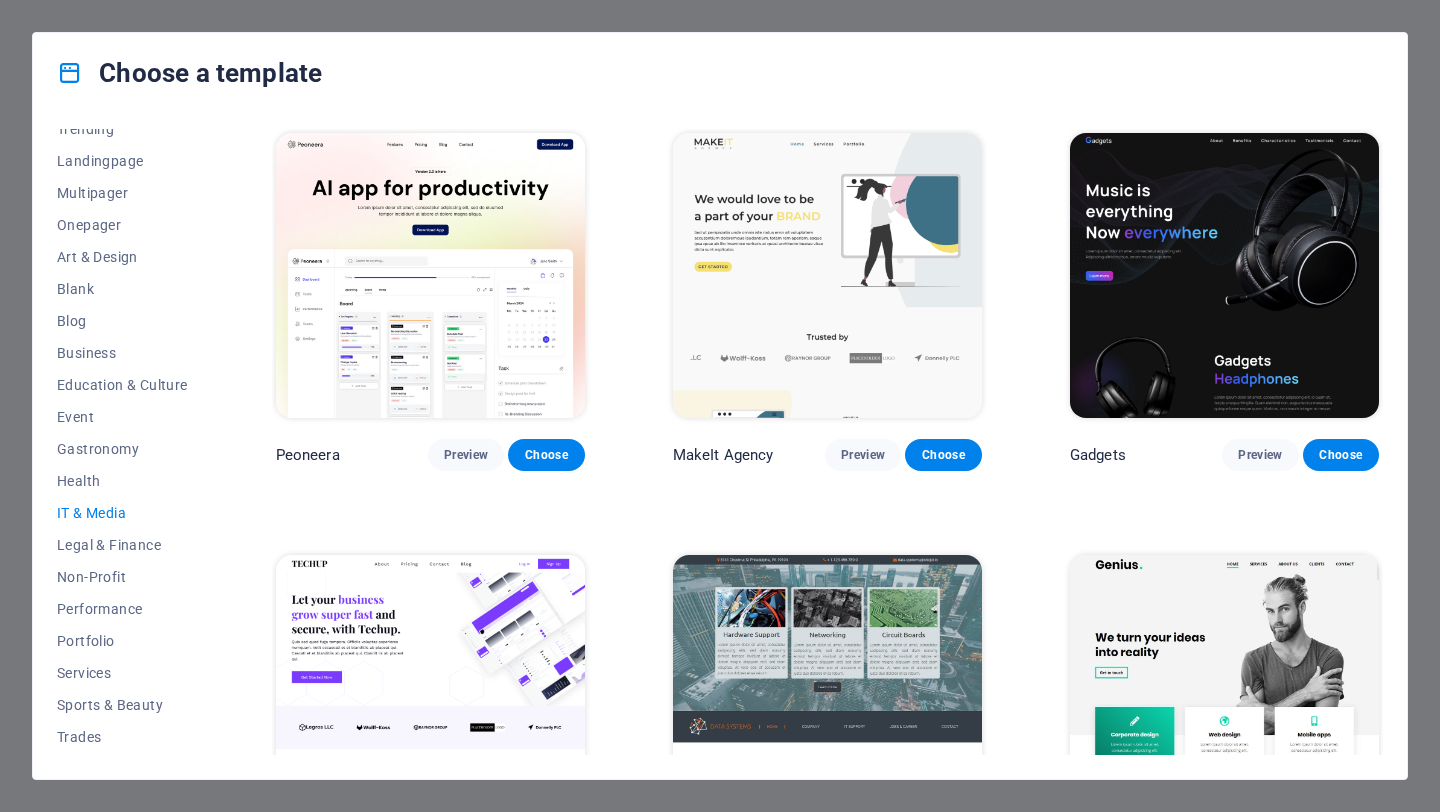 scroll, scrollTop: 144, scrollLeft: 0, axis: vertical 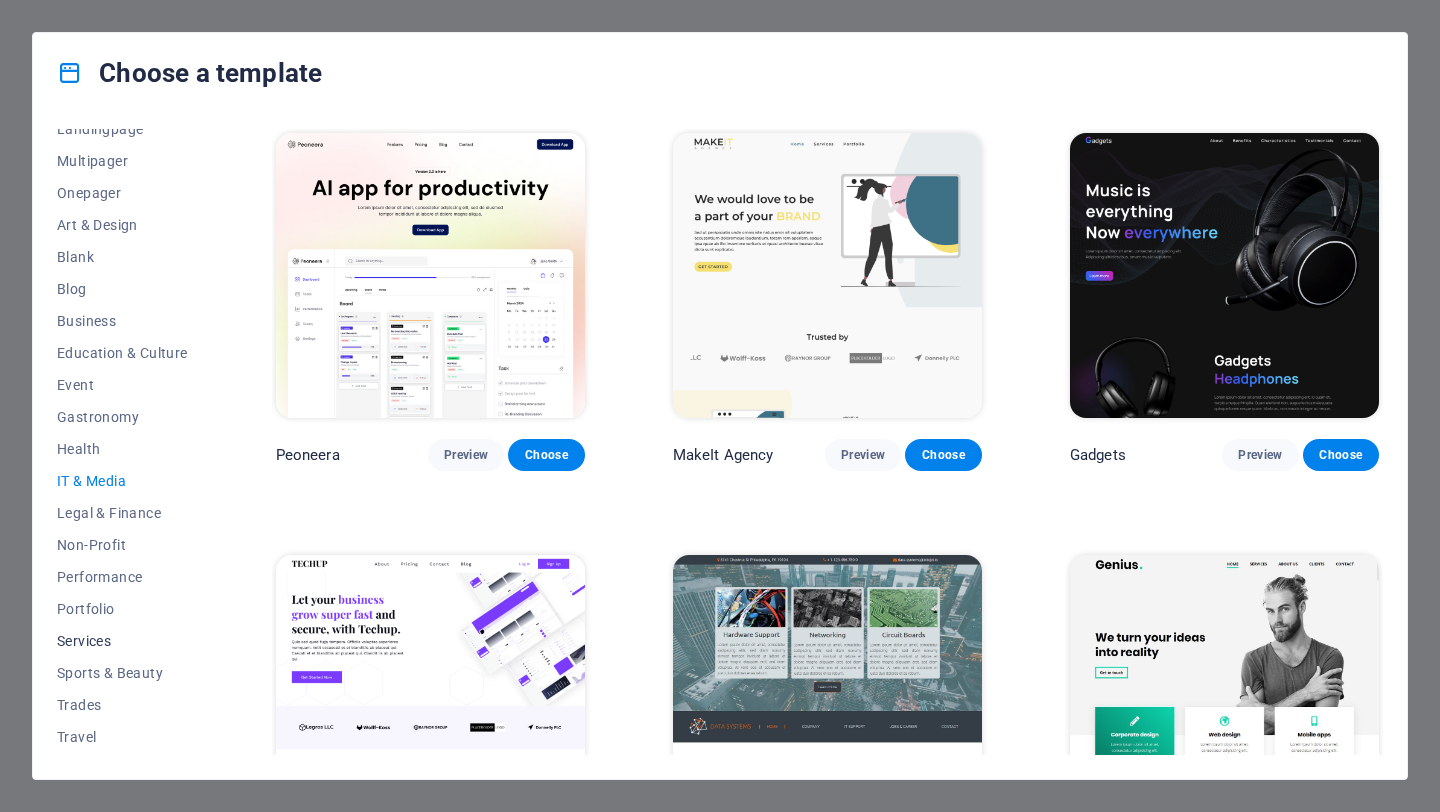 click on "Services" at bounding box center [122, 641] 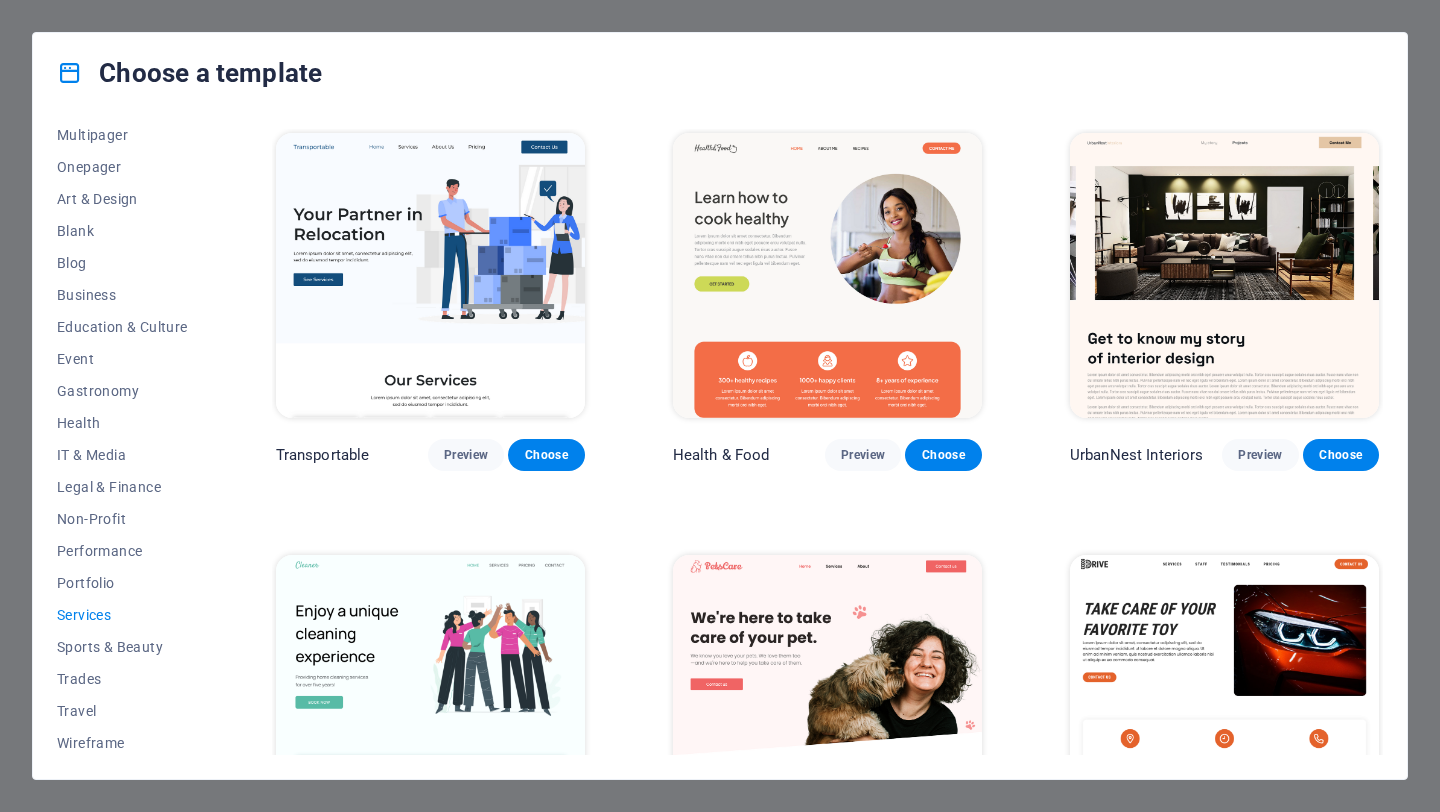 scroll, scrollTop: 174, scrollLeft: 0, axis: vertical 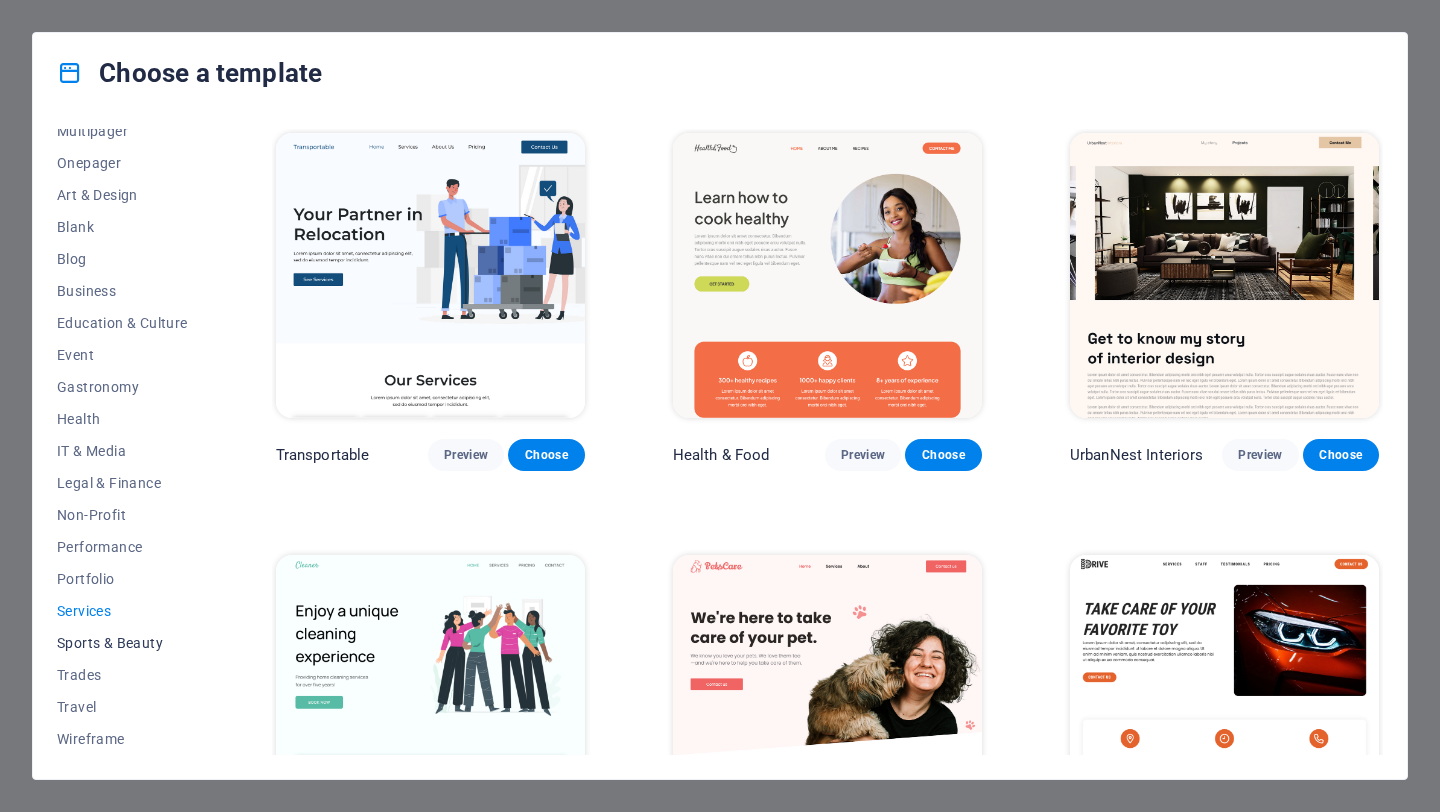 click on "Sports & Beauty" at bounding box center [122, 643] 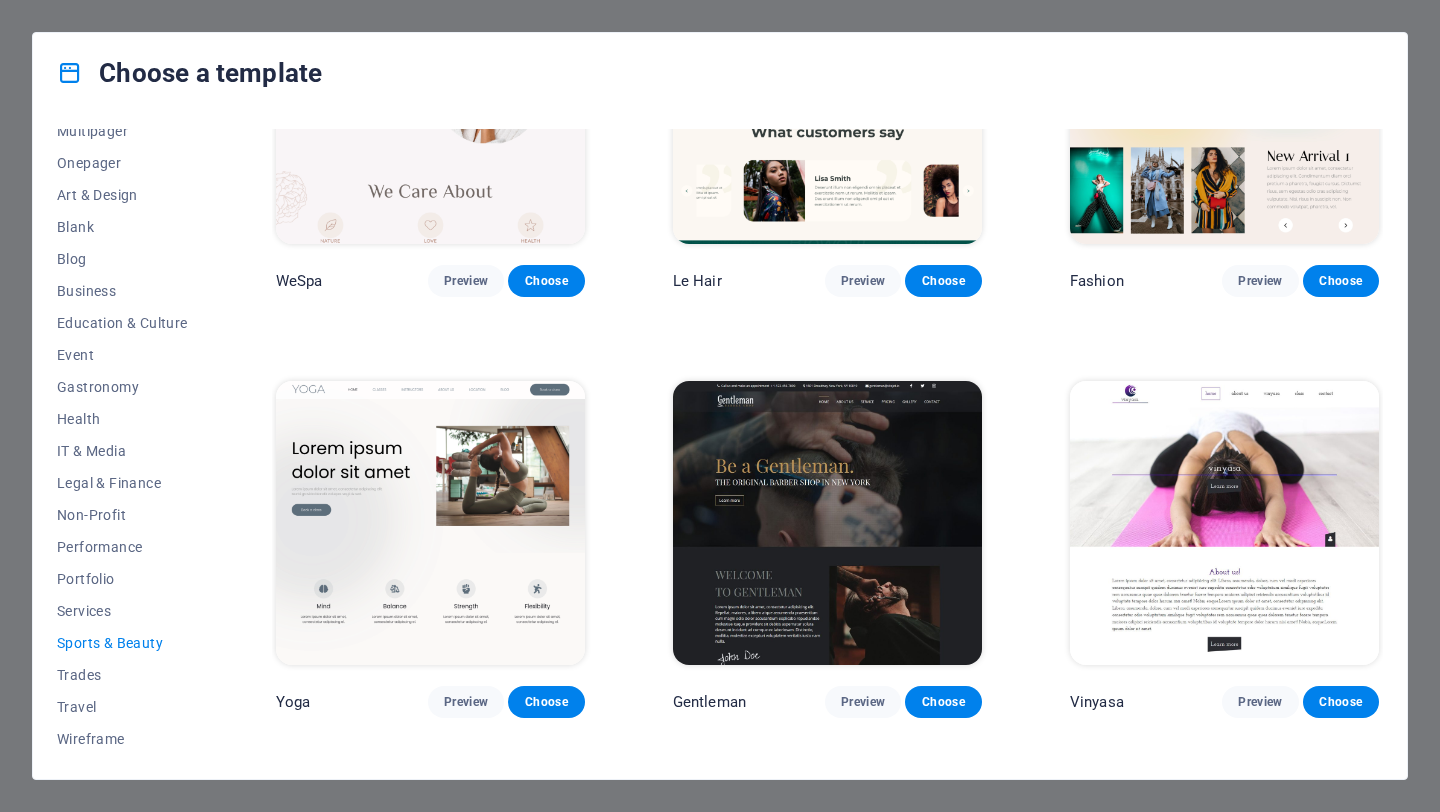 scroll, scrollTop: 723, scrollLeft: 0, axis: vertical 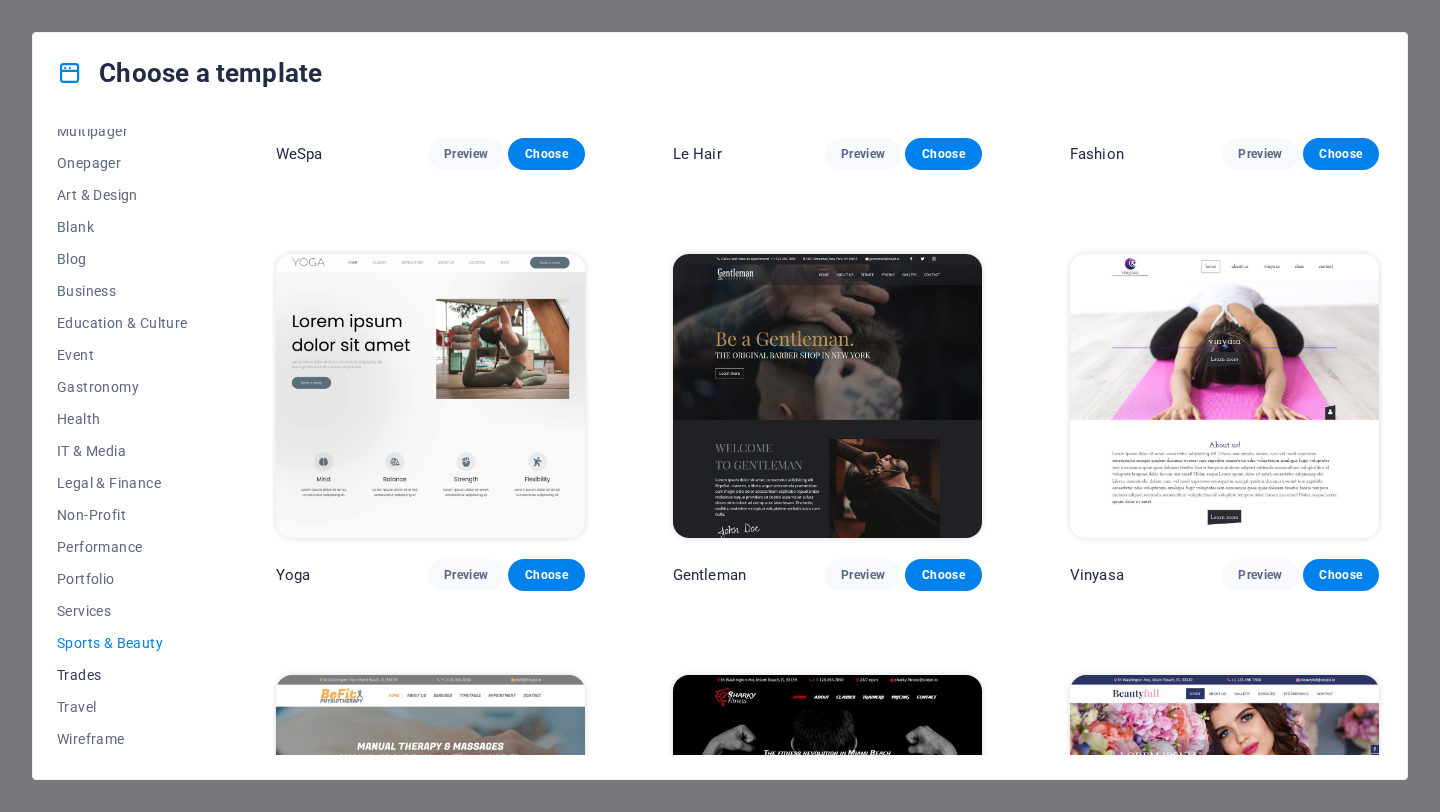 click on "Trades" at bounding box center (122, 675) 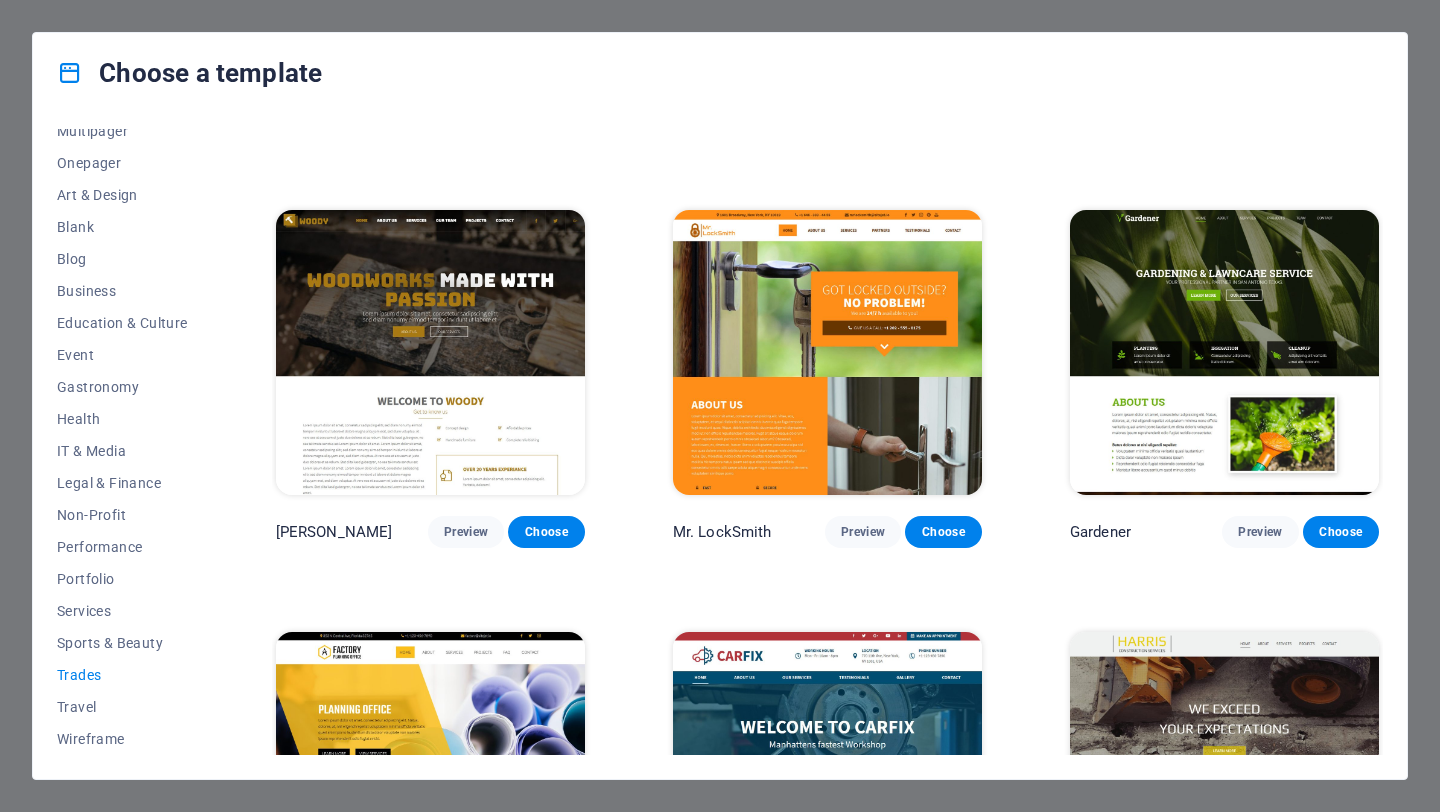 scroll, scrollTop: 551, scrollLeft: 0, axis: vertical 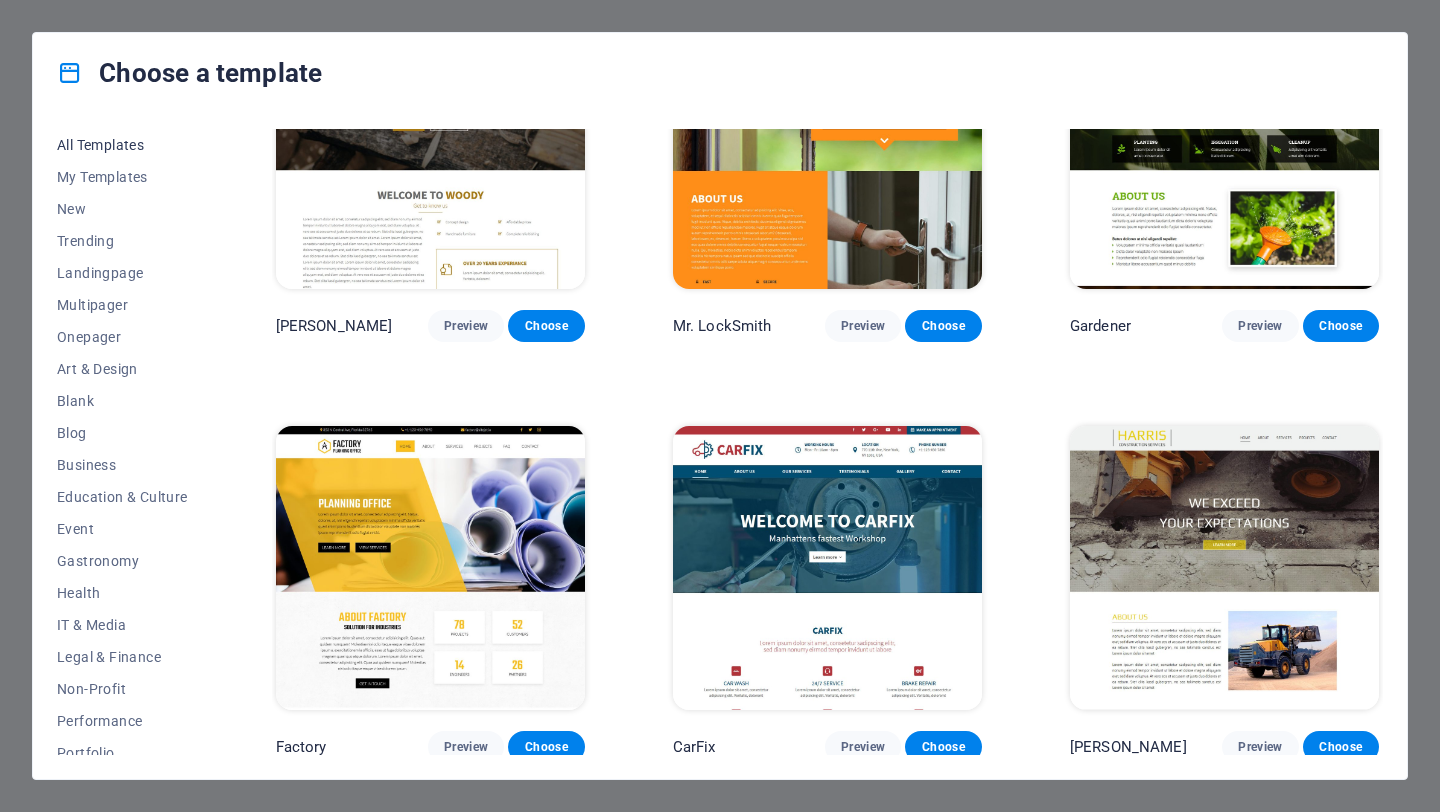 click on "All Templates" at bounding box center [122, 145] 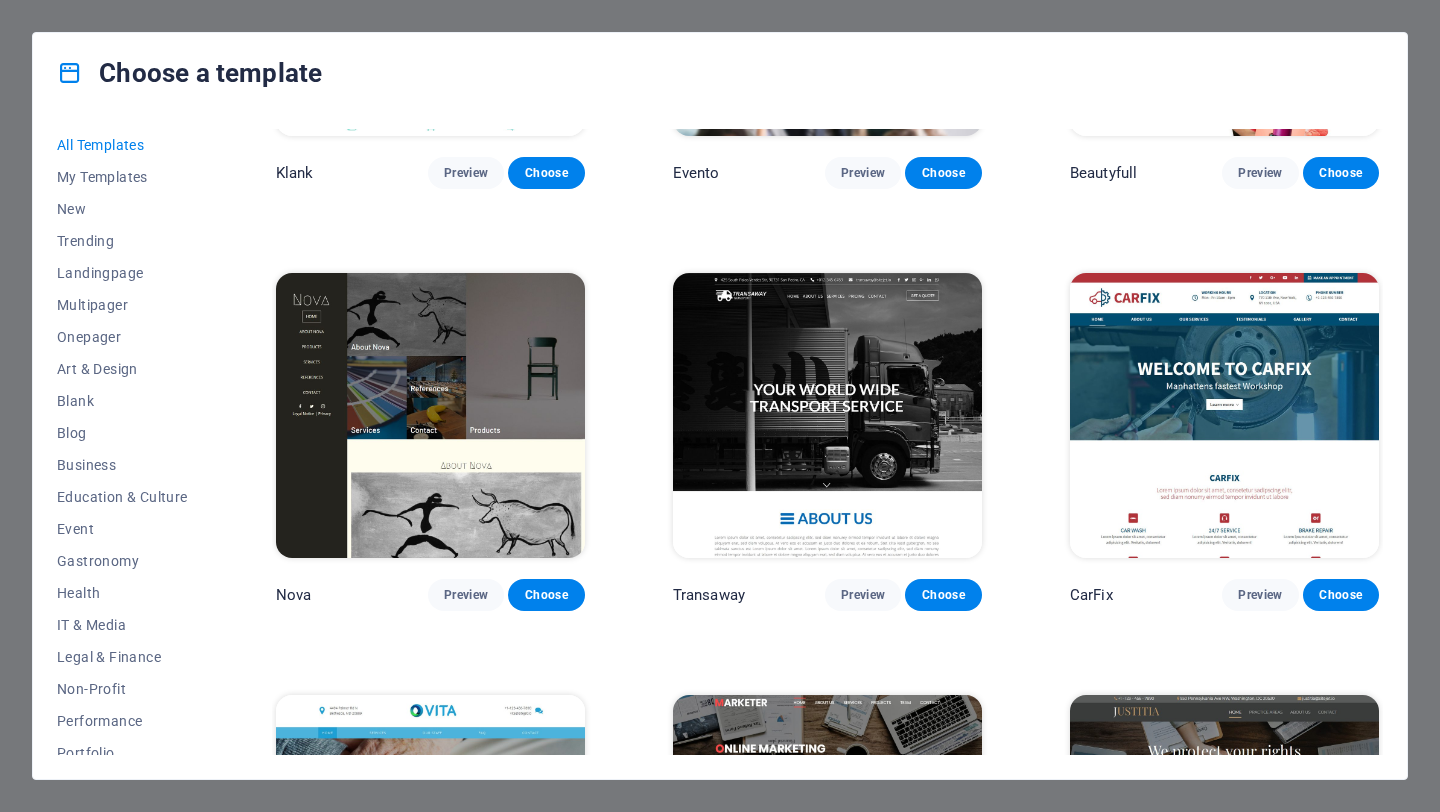 scroll, scrollTop: 15902, scrollLeft: 0, axis: vertical 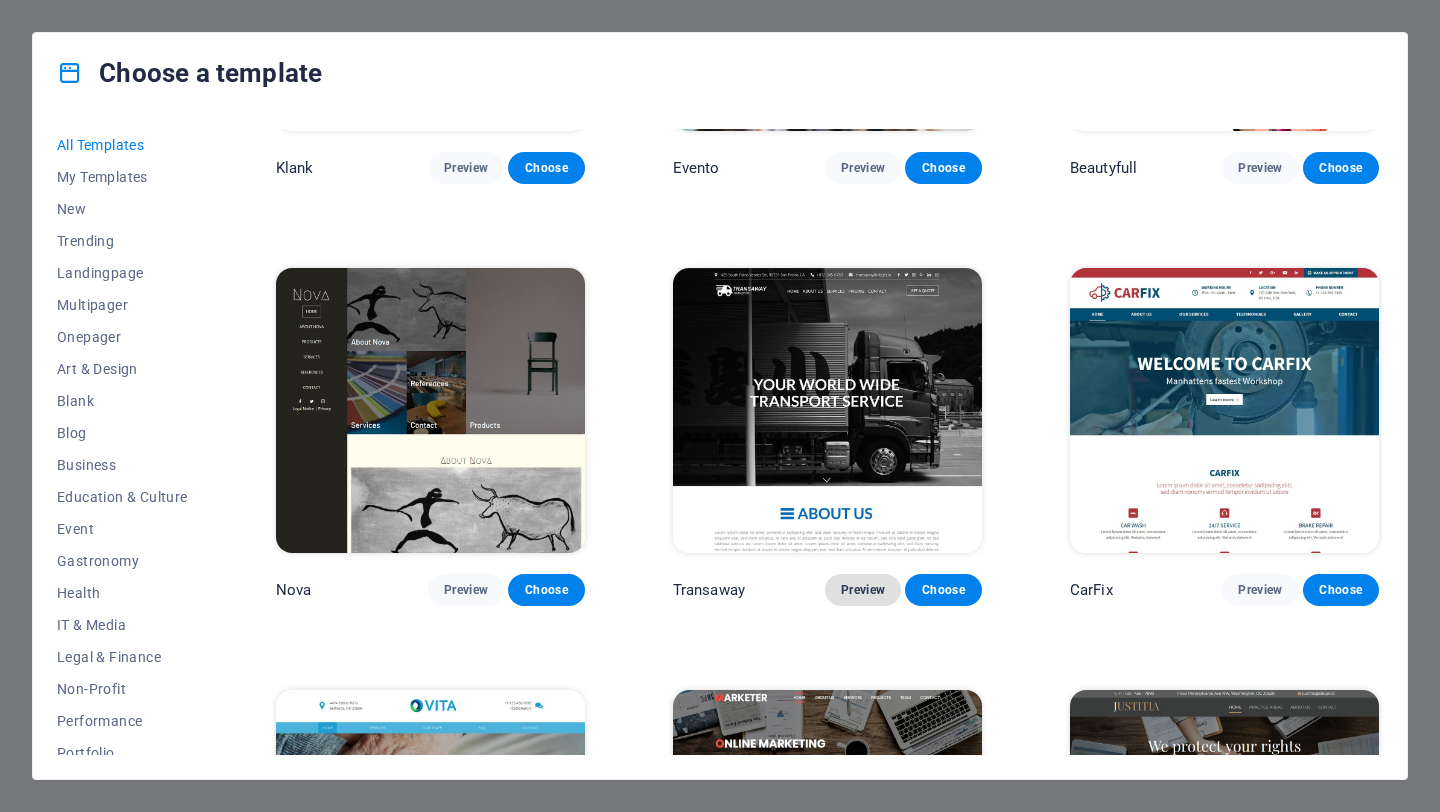 click on "Preview" at bounding box center [863, 590] 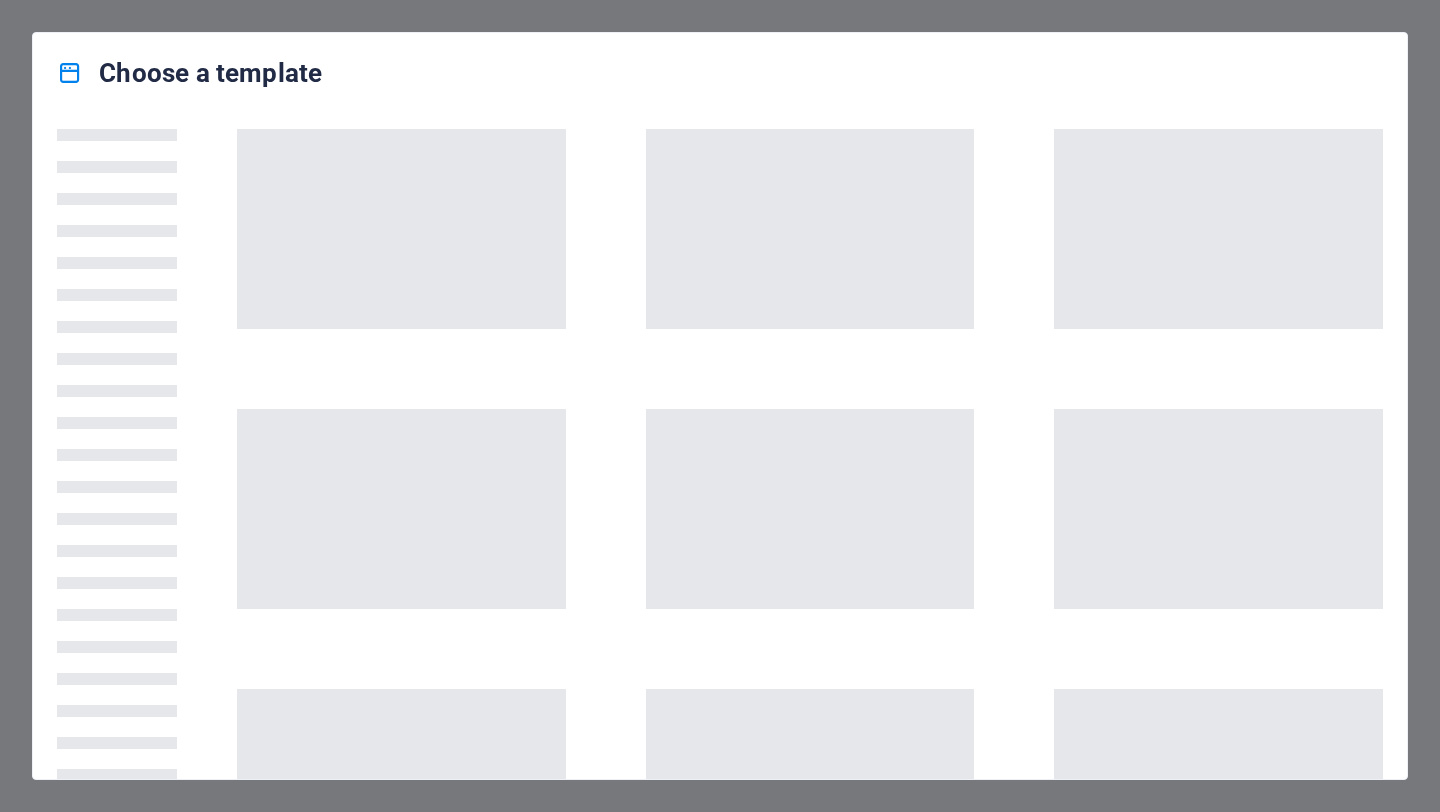scroll, scrollTop: 0, scrollLeft: 0, axis: both 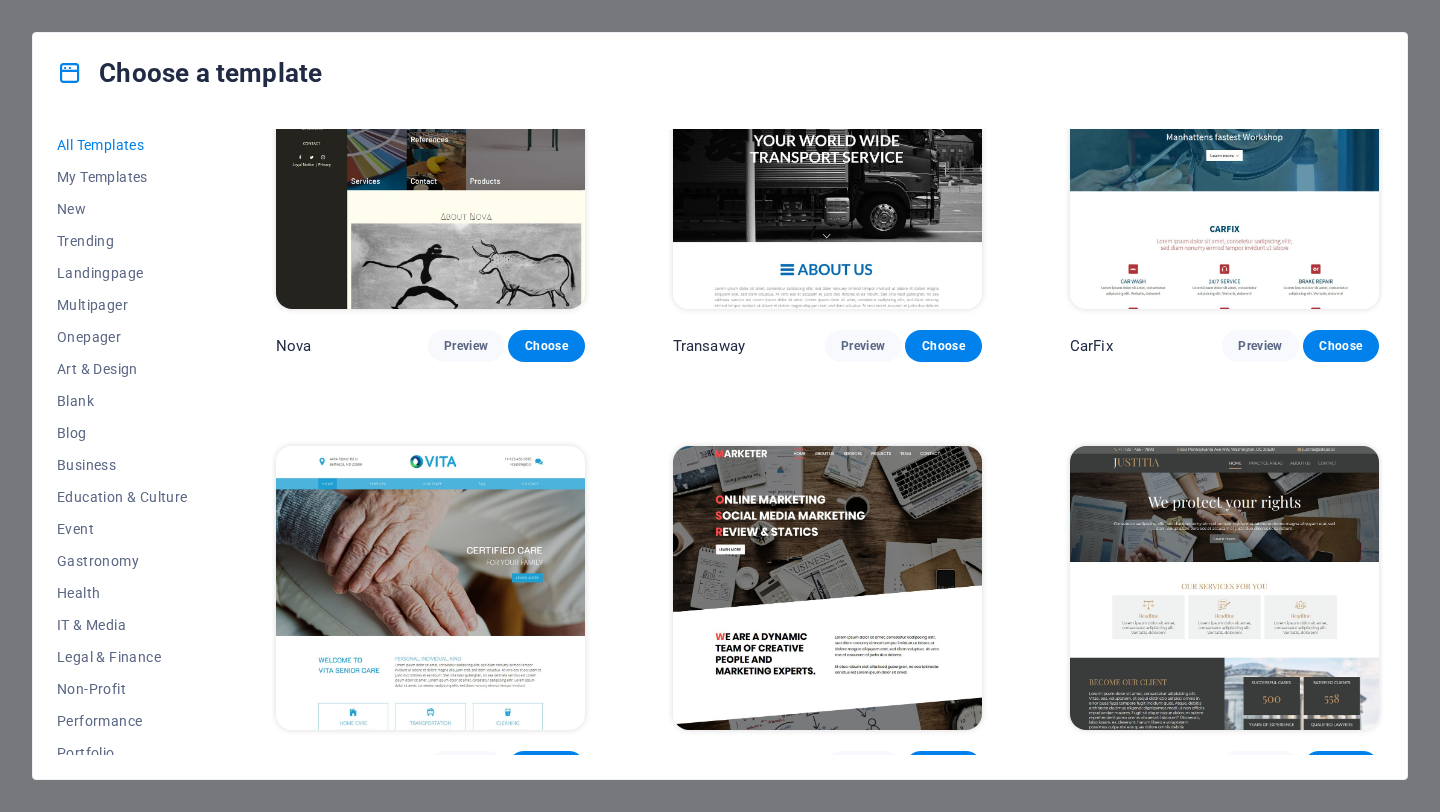 click on "Choose" at bounding box center [943, 767] 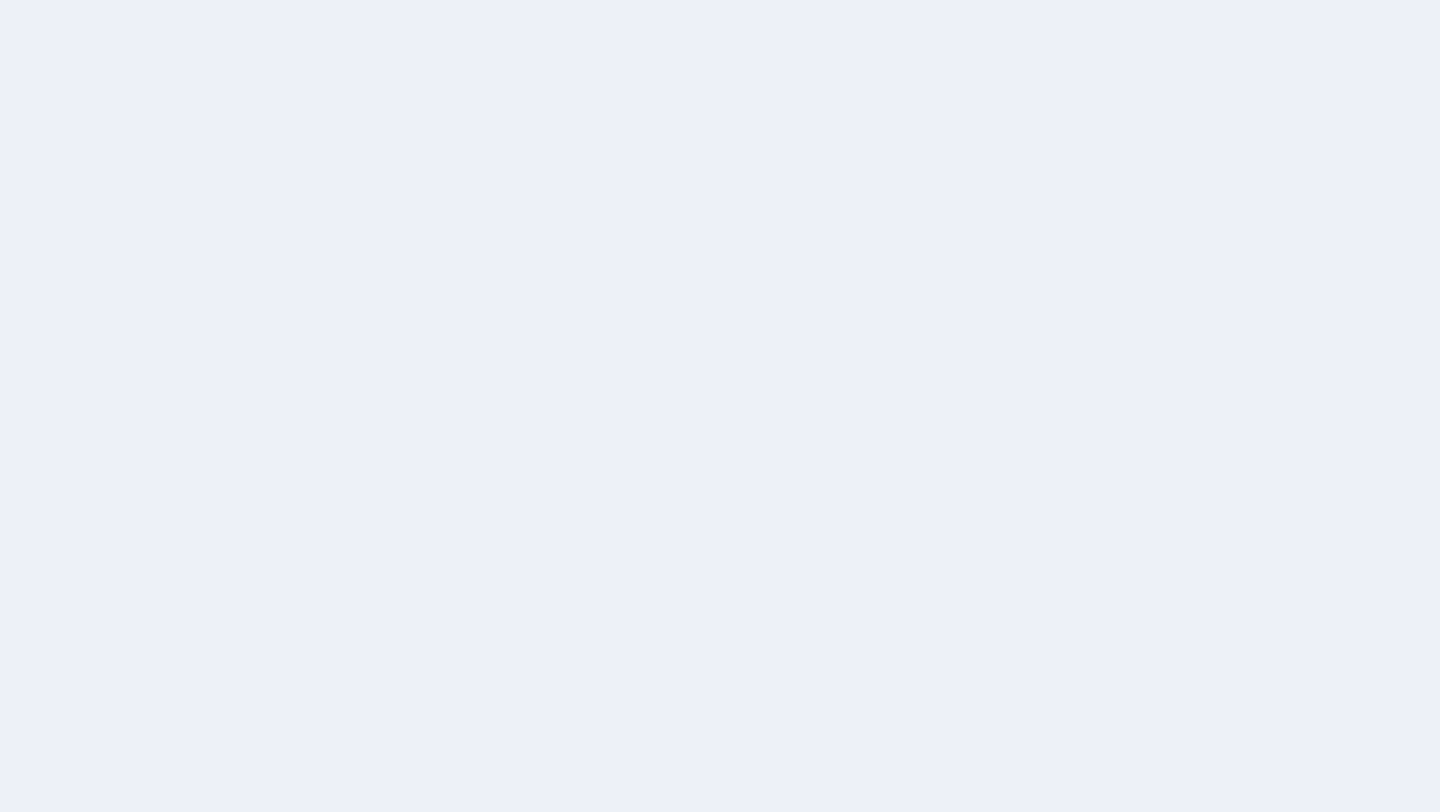 scroll, scrollTop: 0, scrollLeft: 0, axis: both 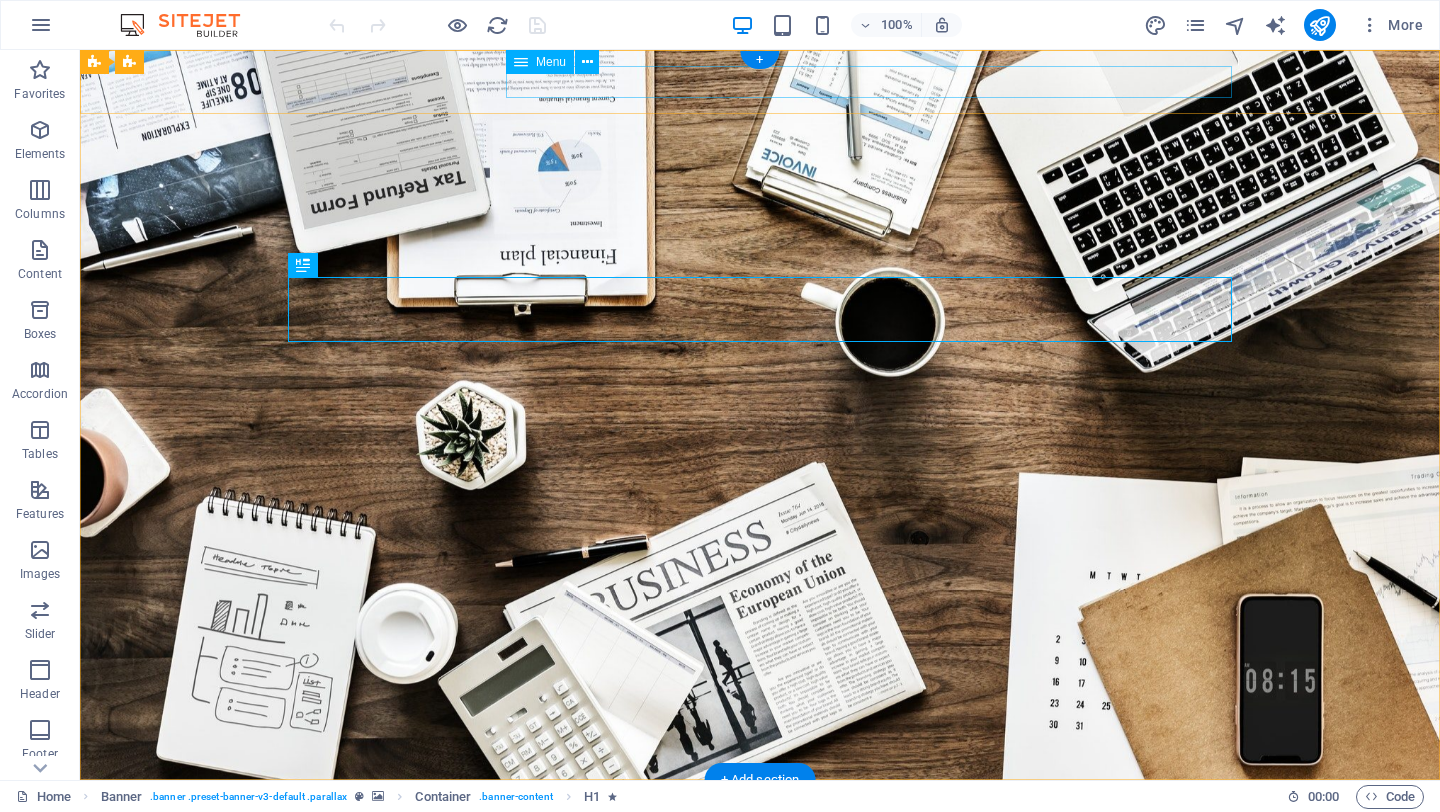 click on "Home About us Services Projects Team Contact" at bounding box center (760, 842) 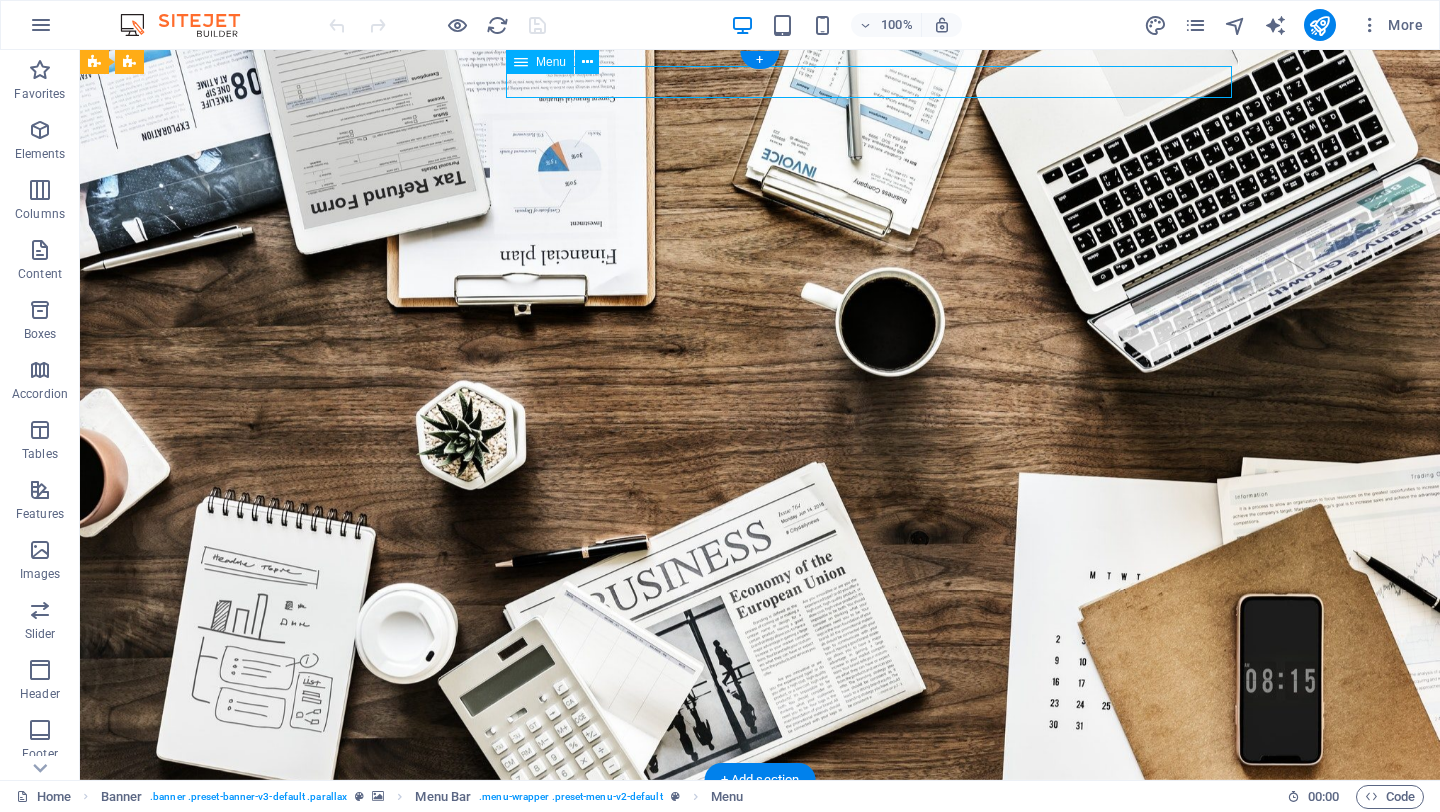 click on "Home About us Services Projects Team Contact" at bounding box center (760, 842) 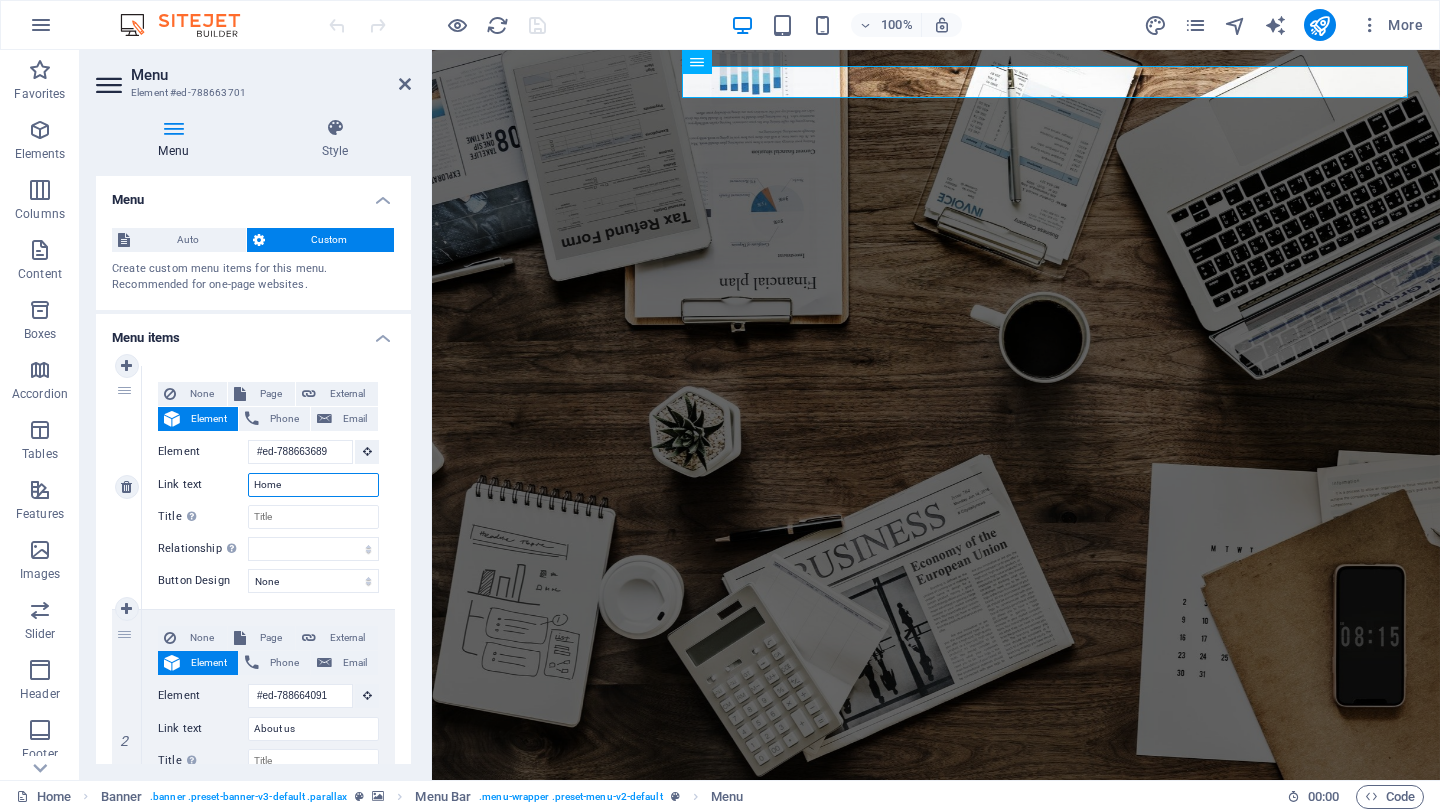 click on "Home" at bounding box center (313, 485) 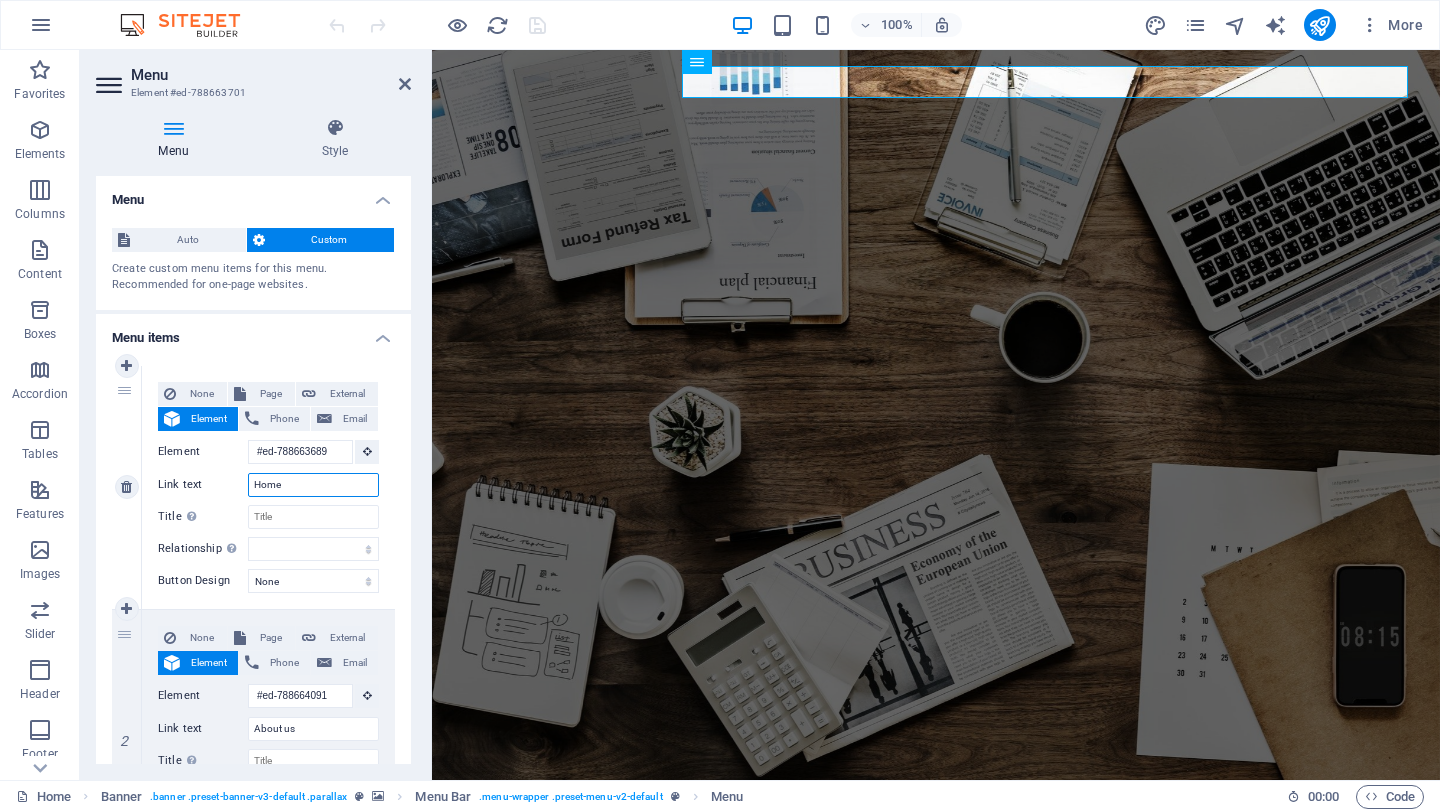 type on "I" 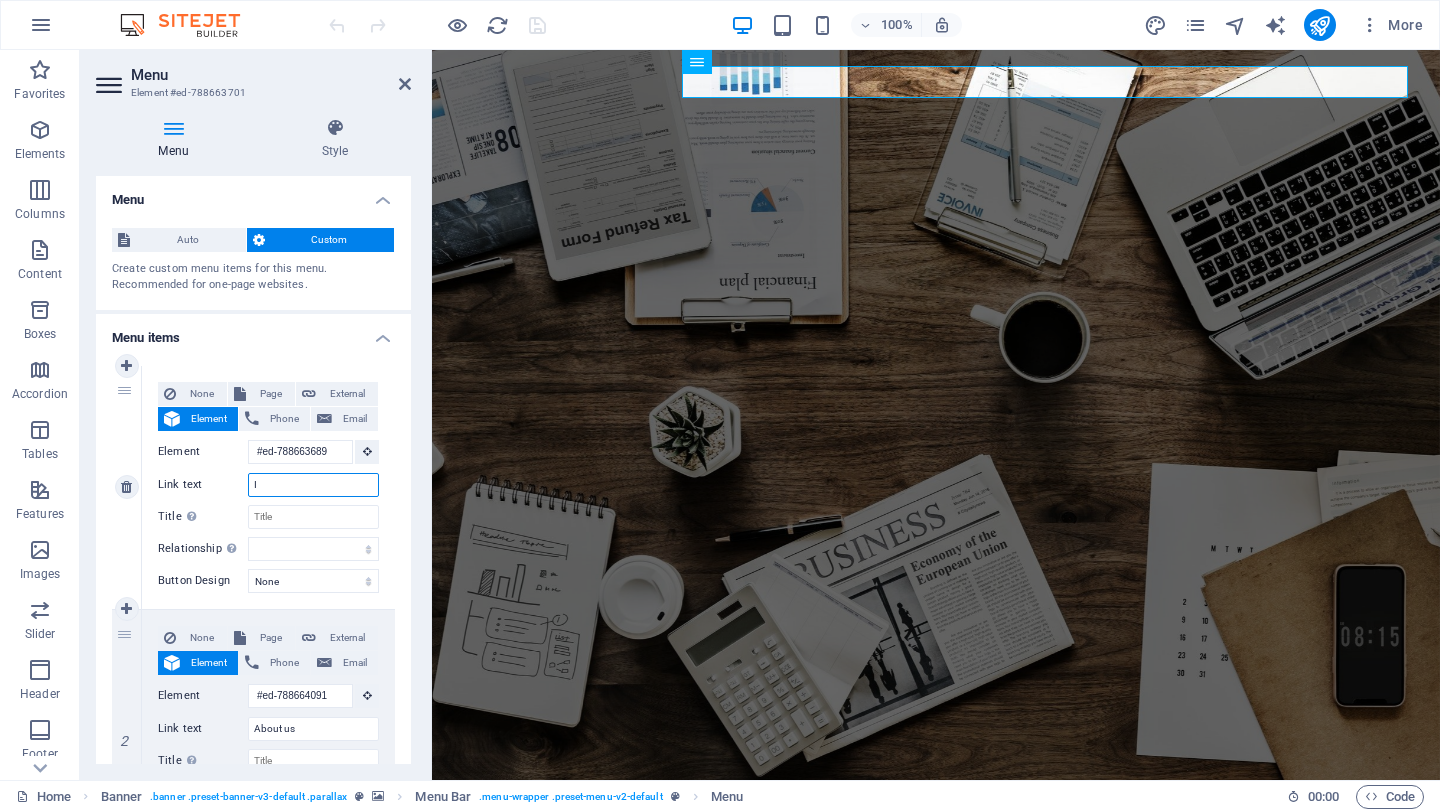 select 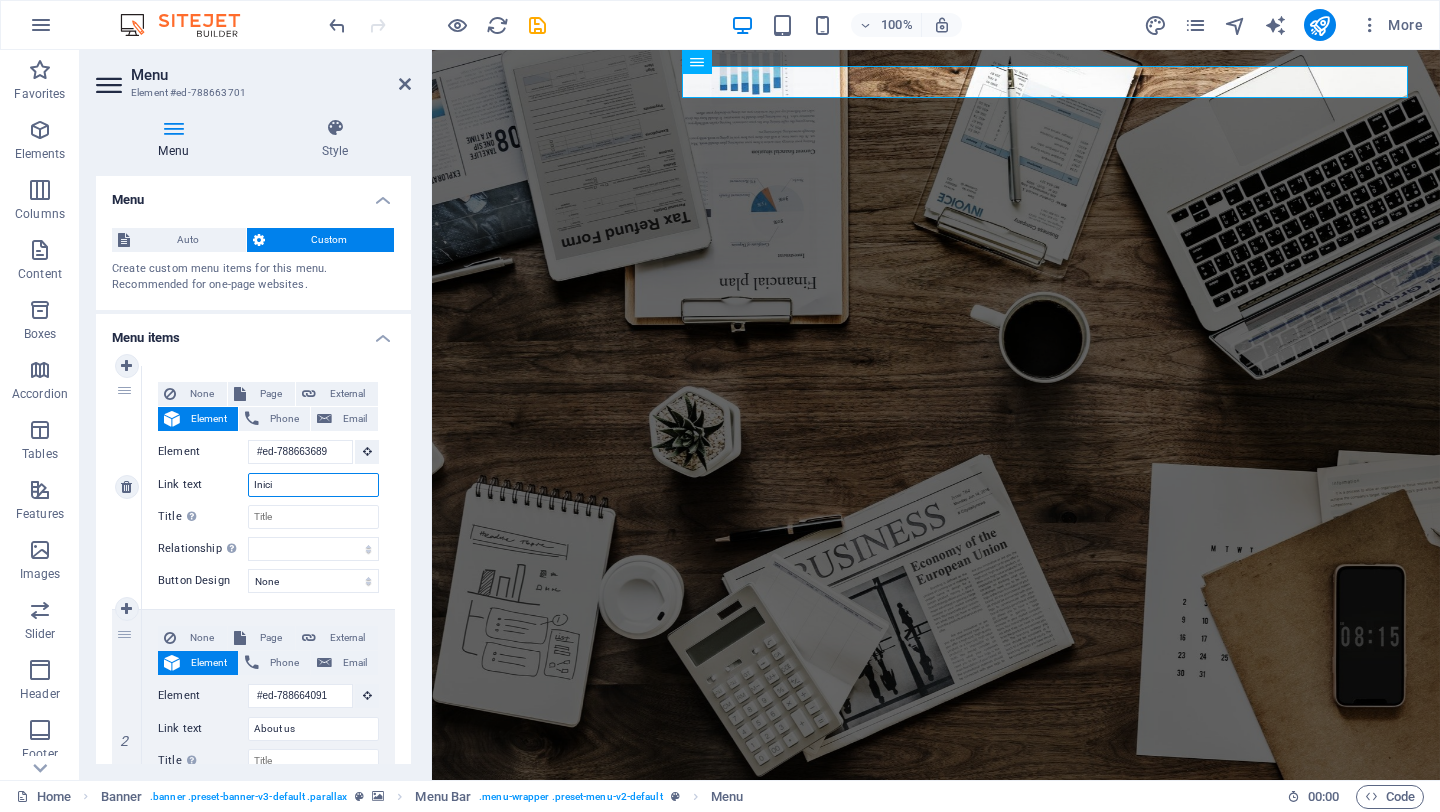 type on "Inicio" 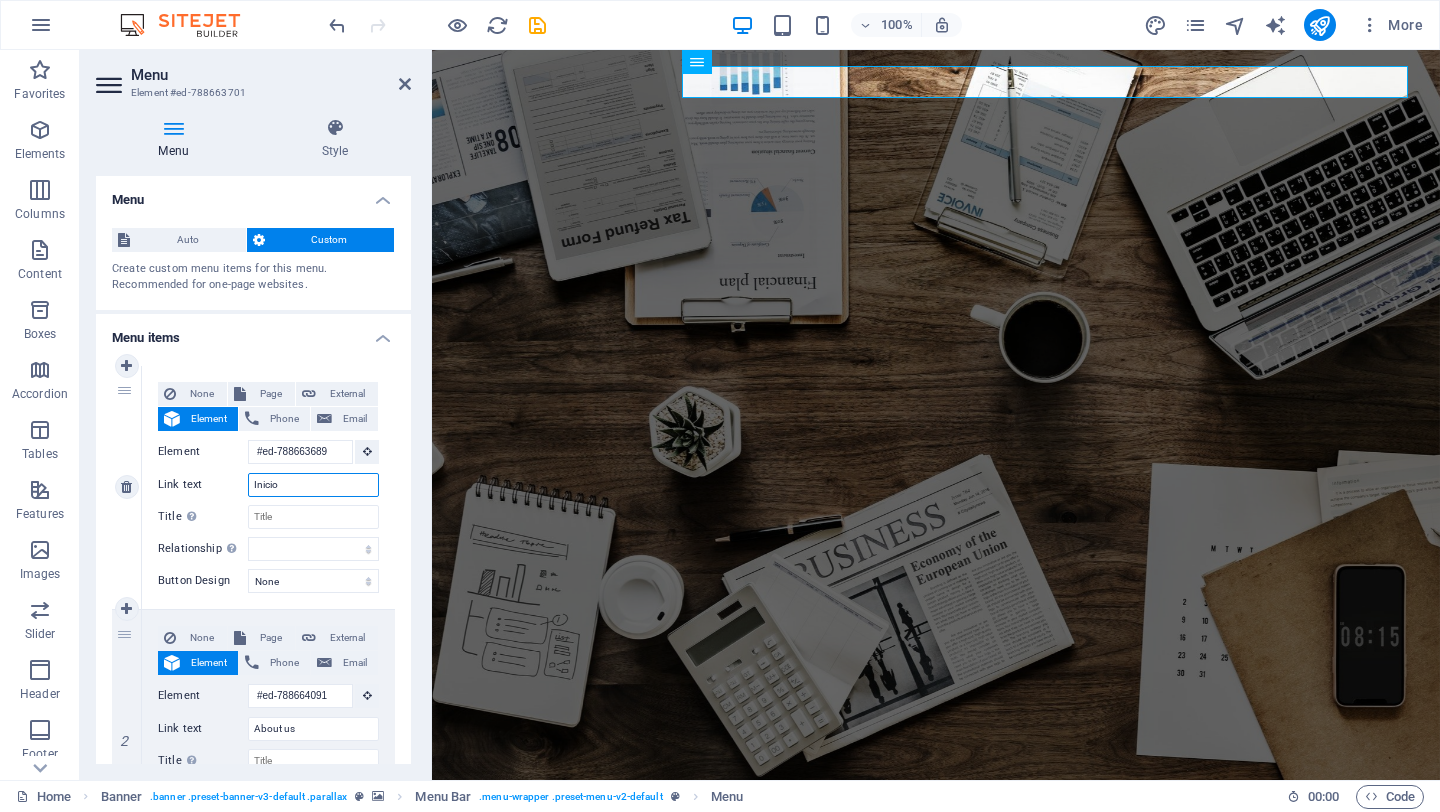 select 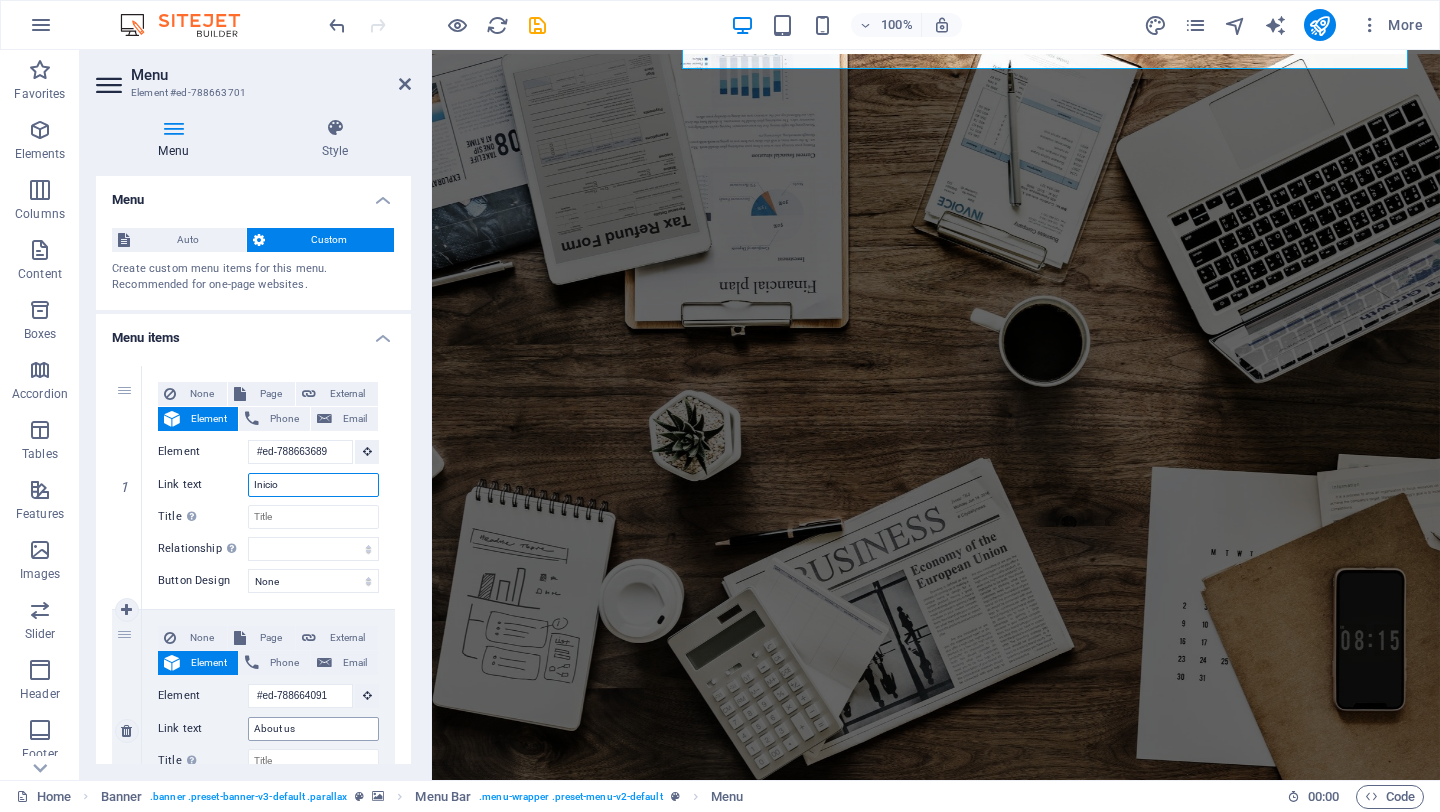 scroll, scrollTop: 0, scrollLeft: 0, axis: both 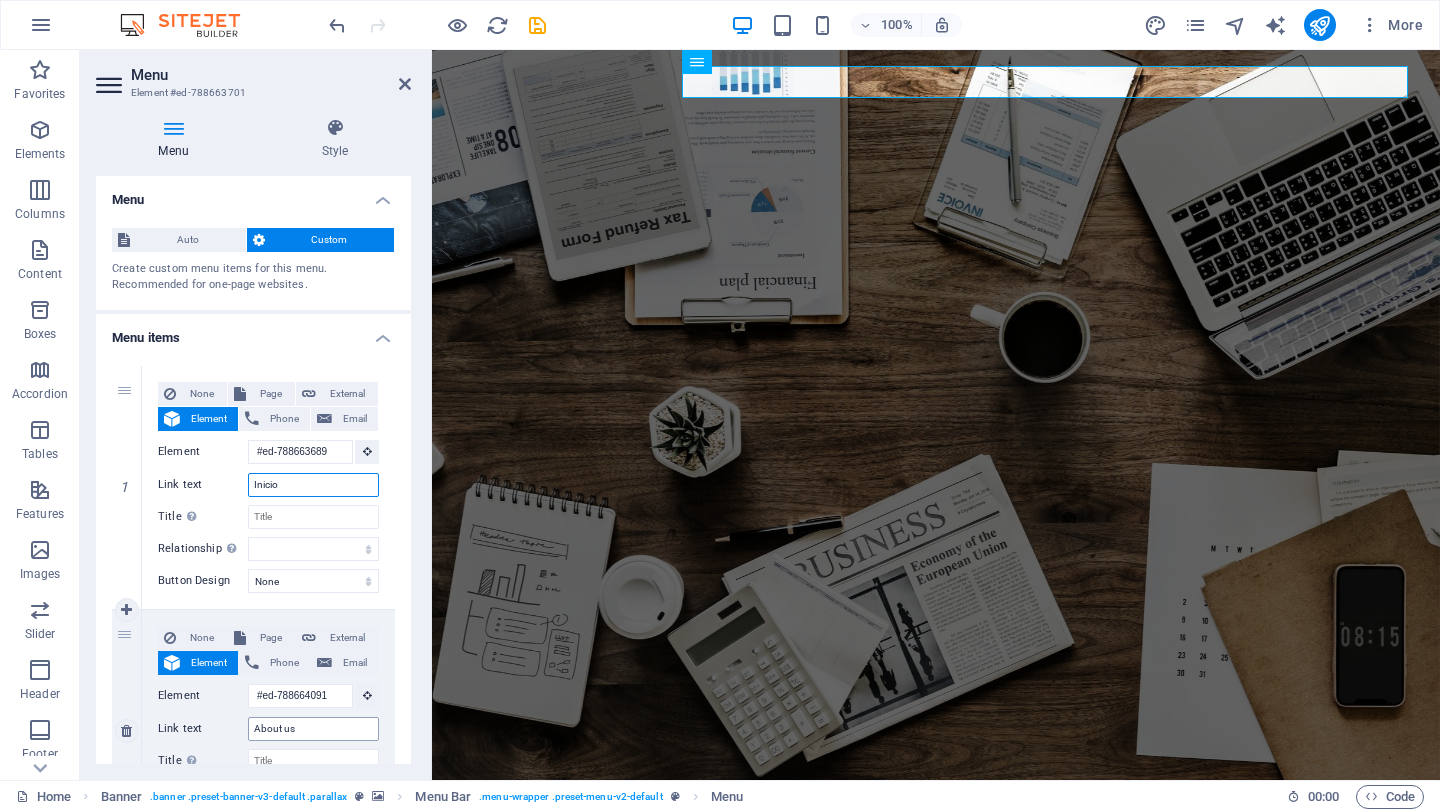 type on "Inicio" 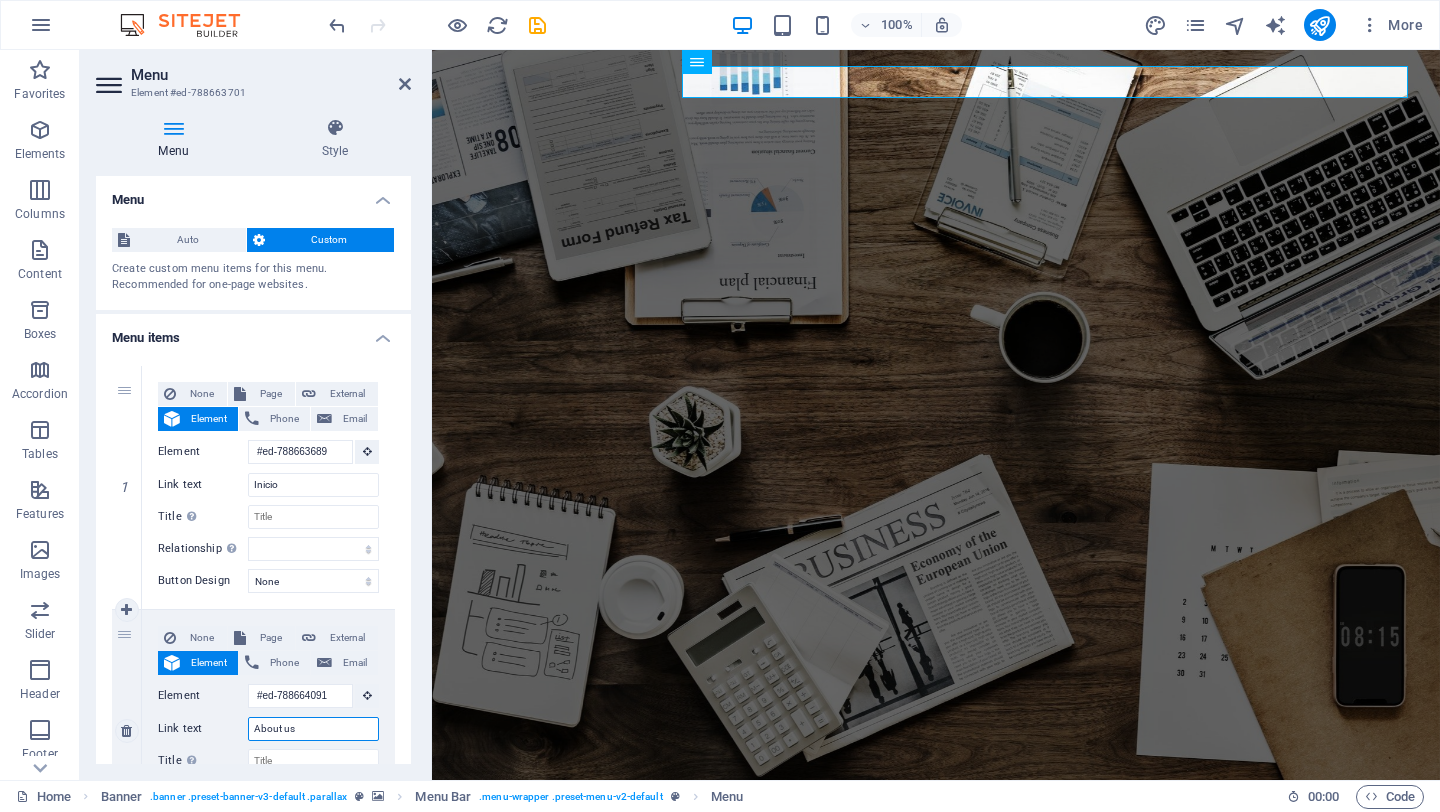 click on "About us" at bounding box center [313, 729] 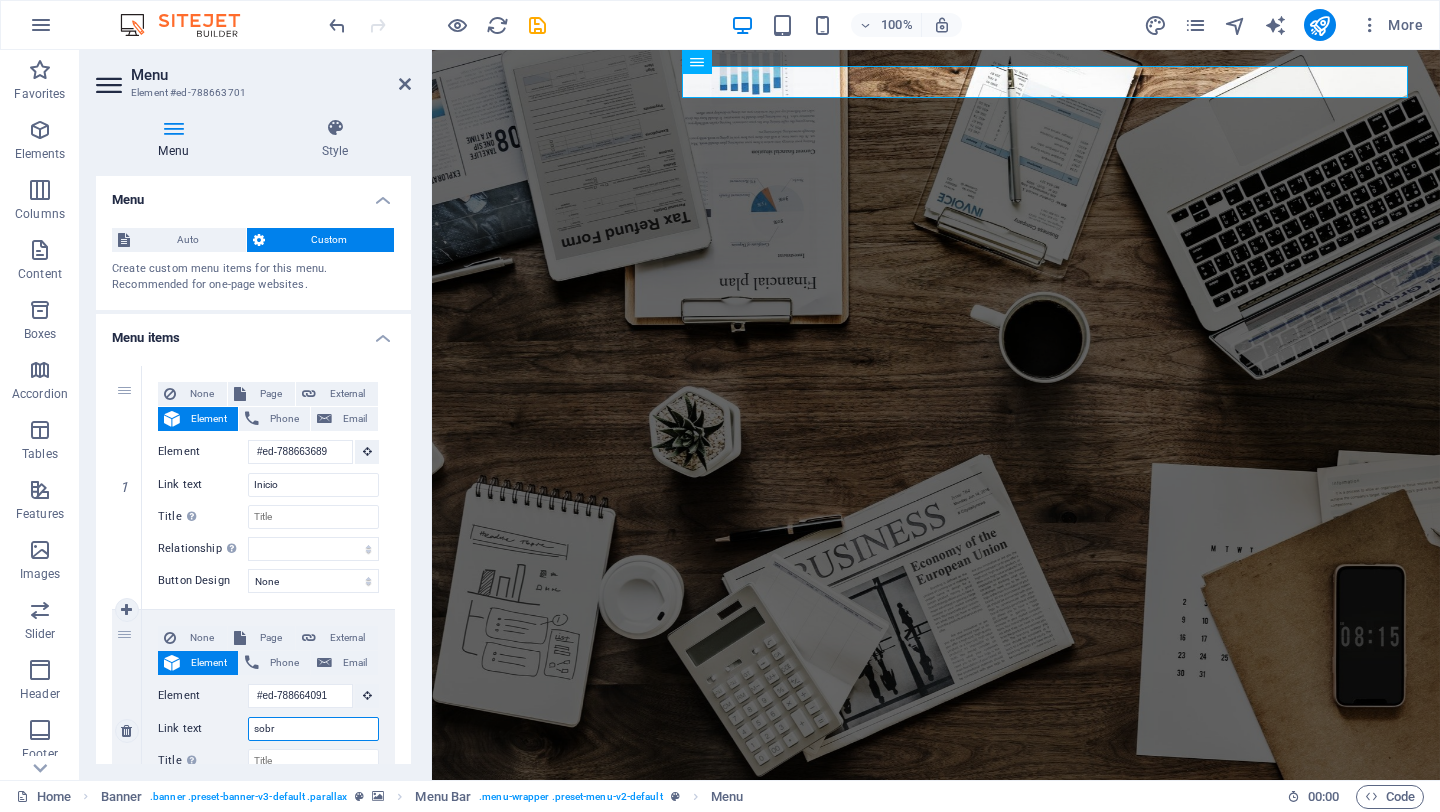 type on "sobre" 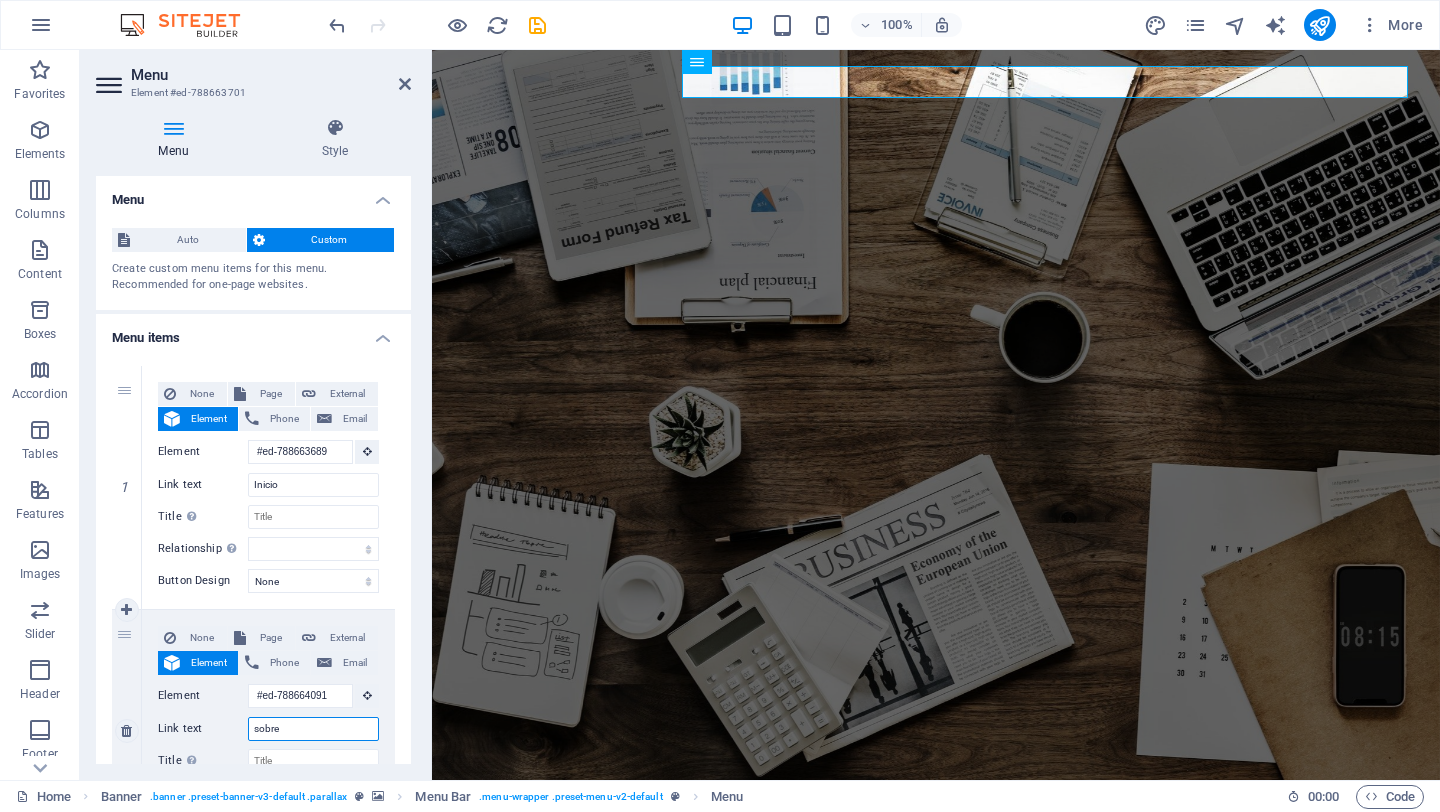 select 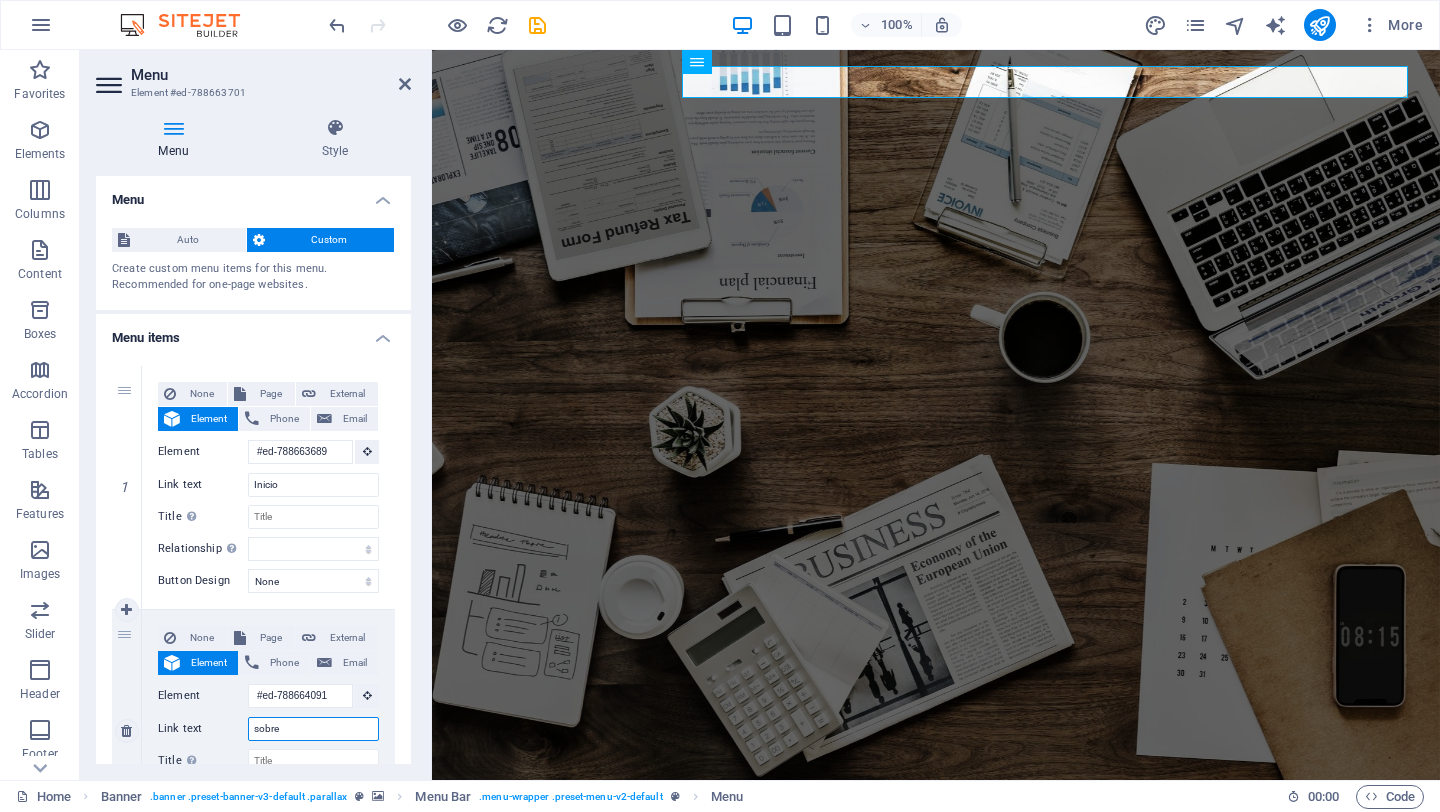 select 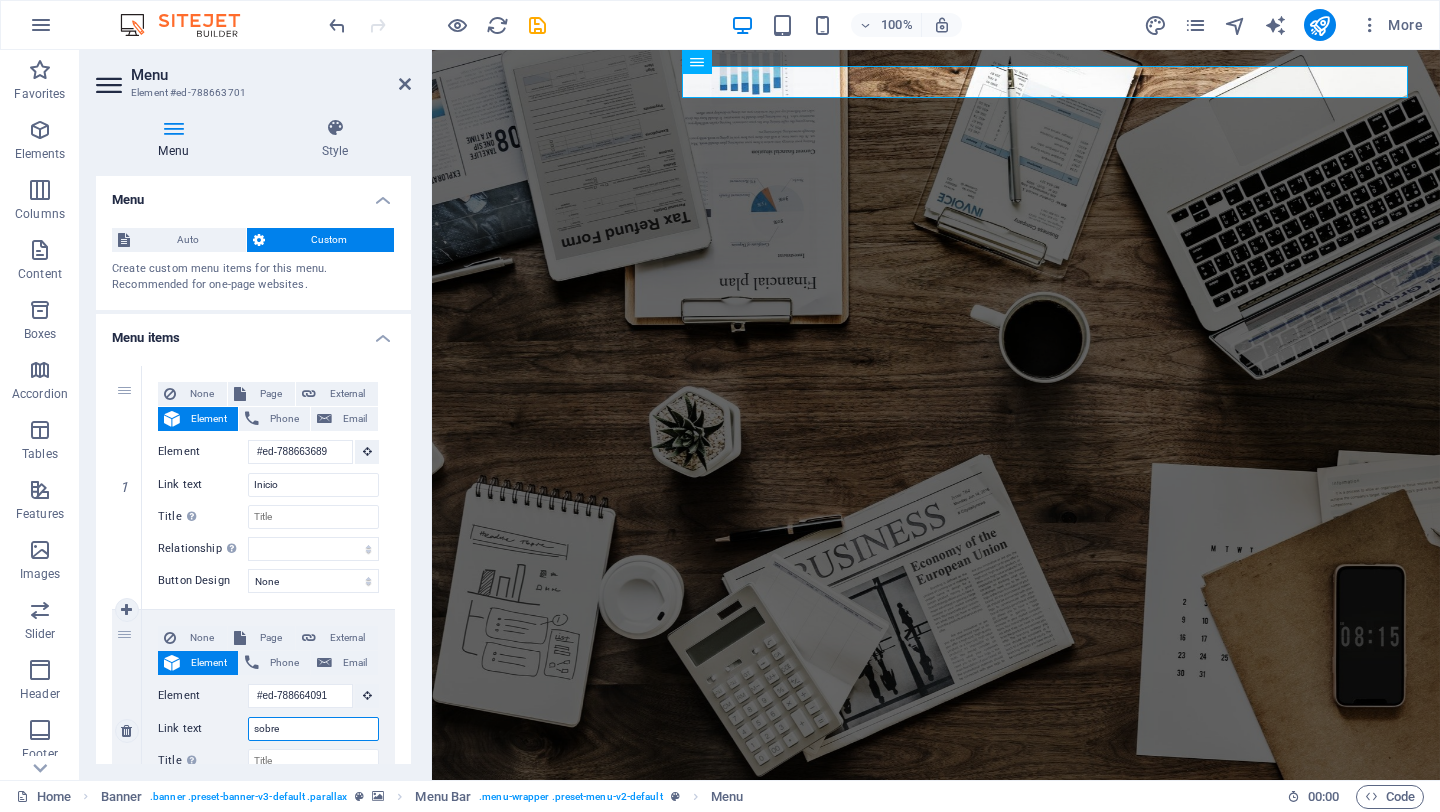 type on "sobre" 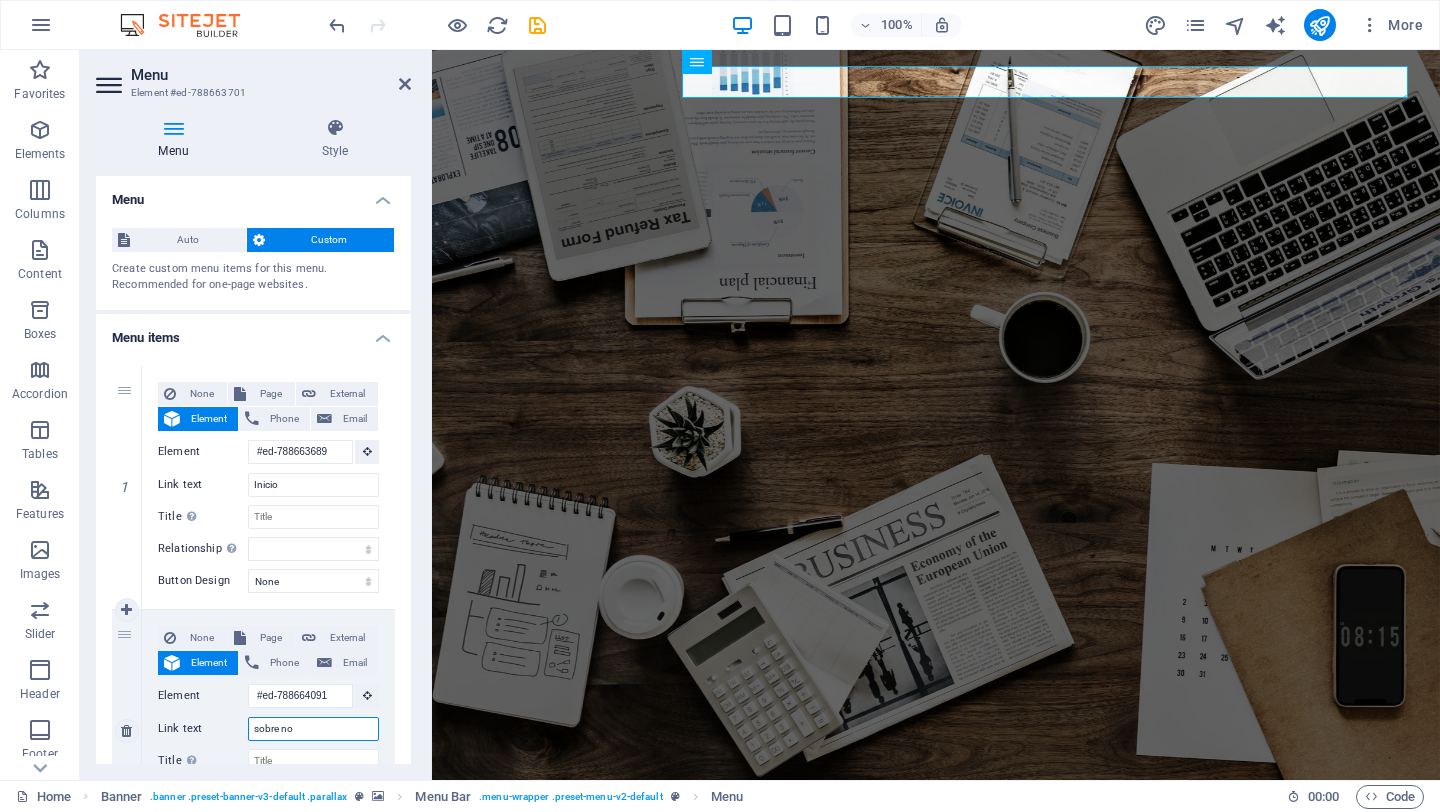 type on "sobre nos" 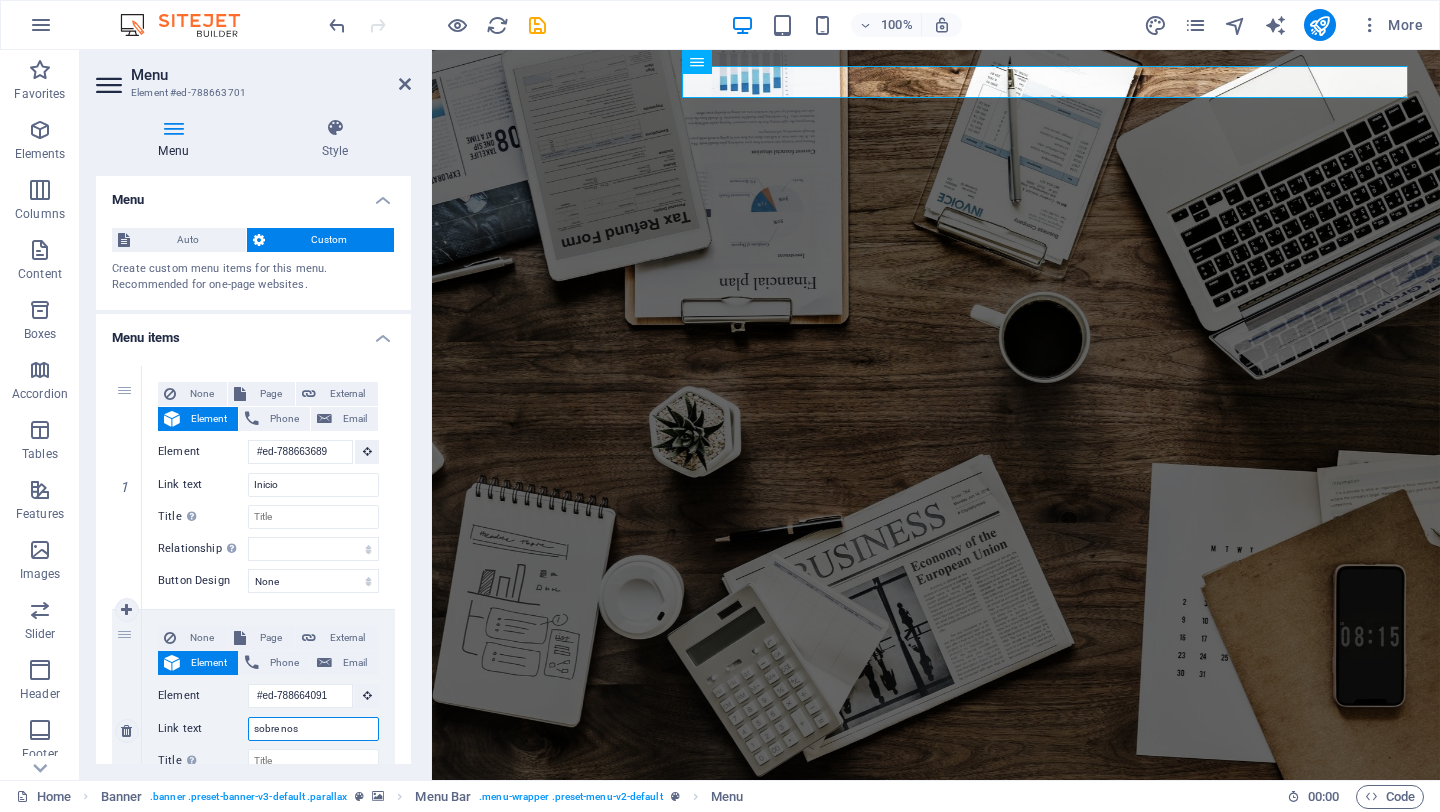 select 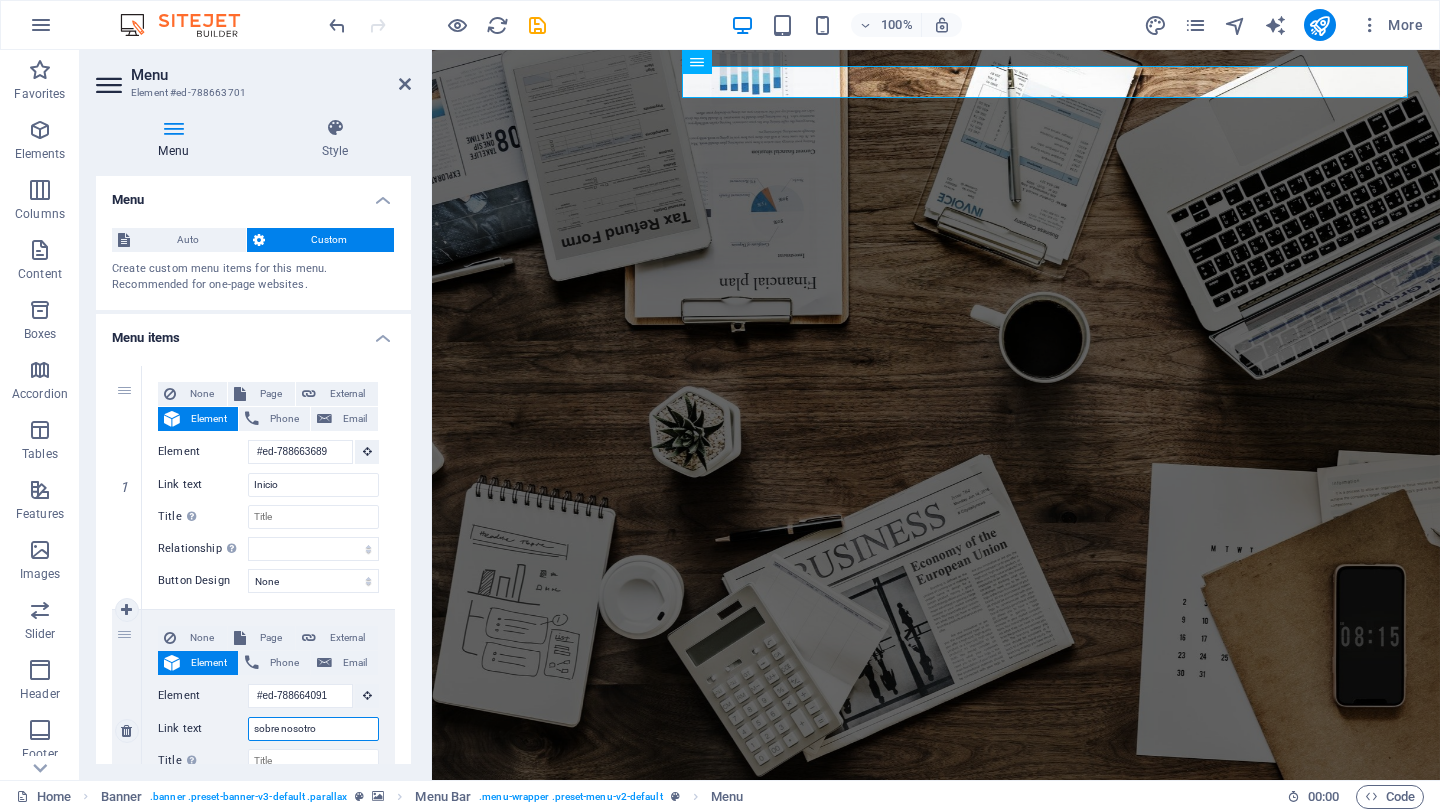 type on "sobre nosotros" 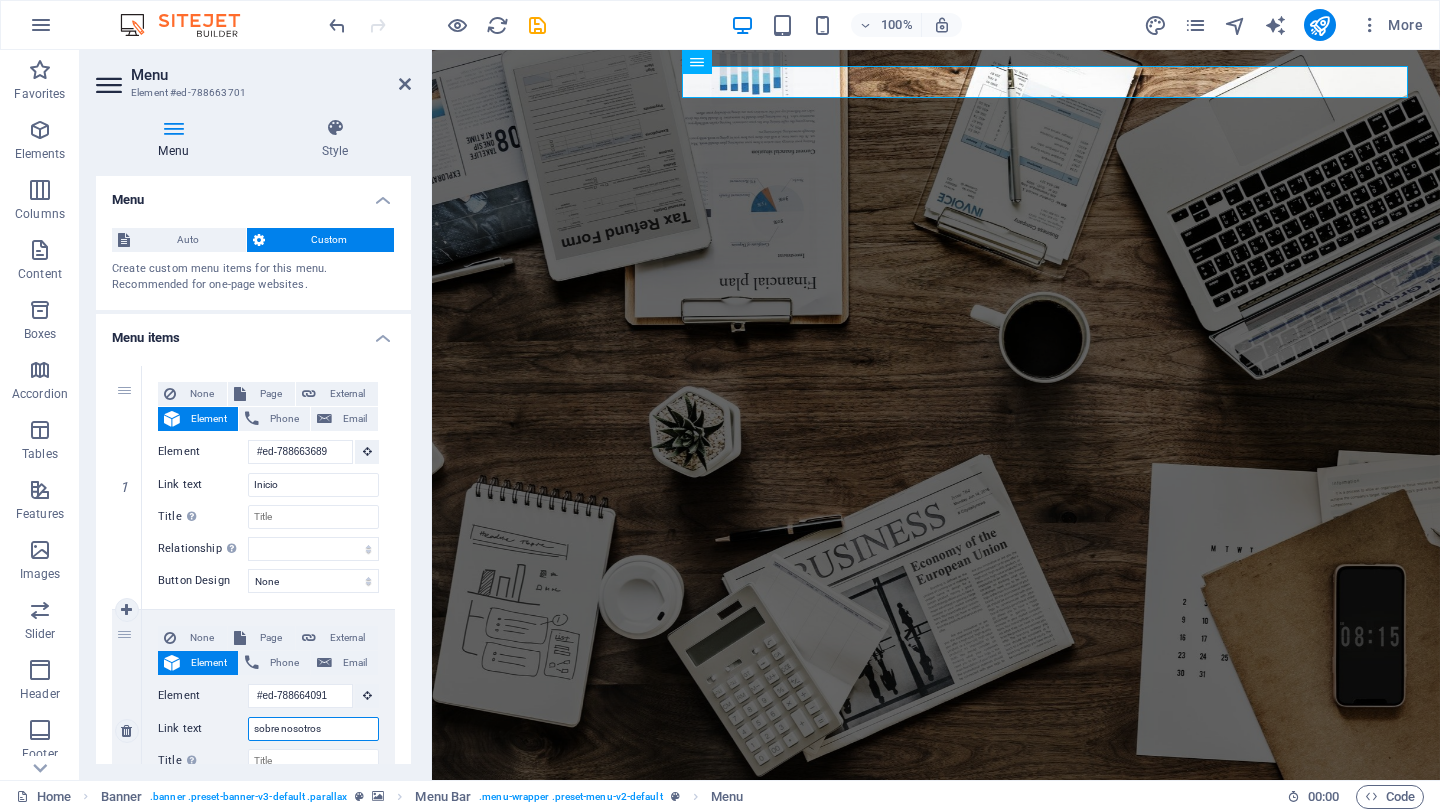 select 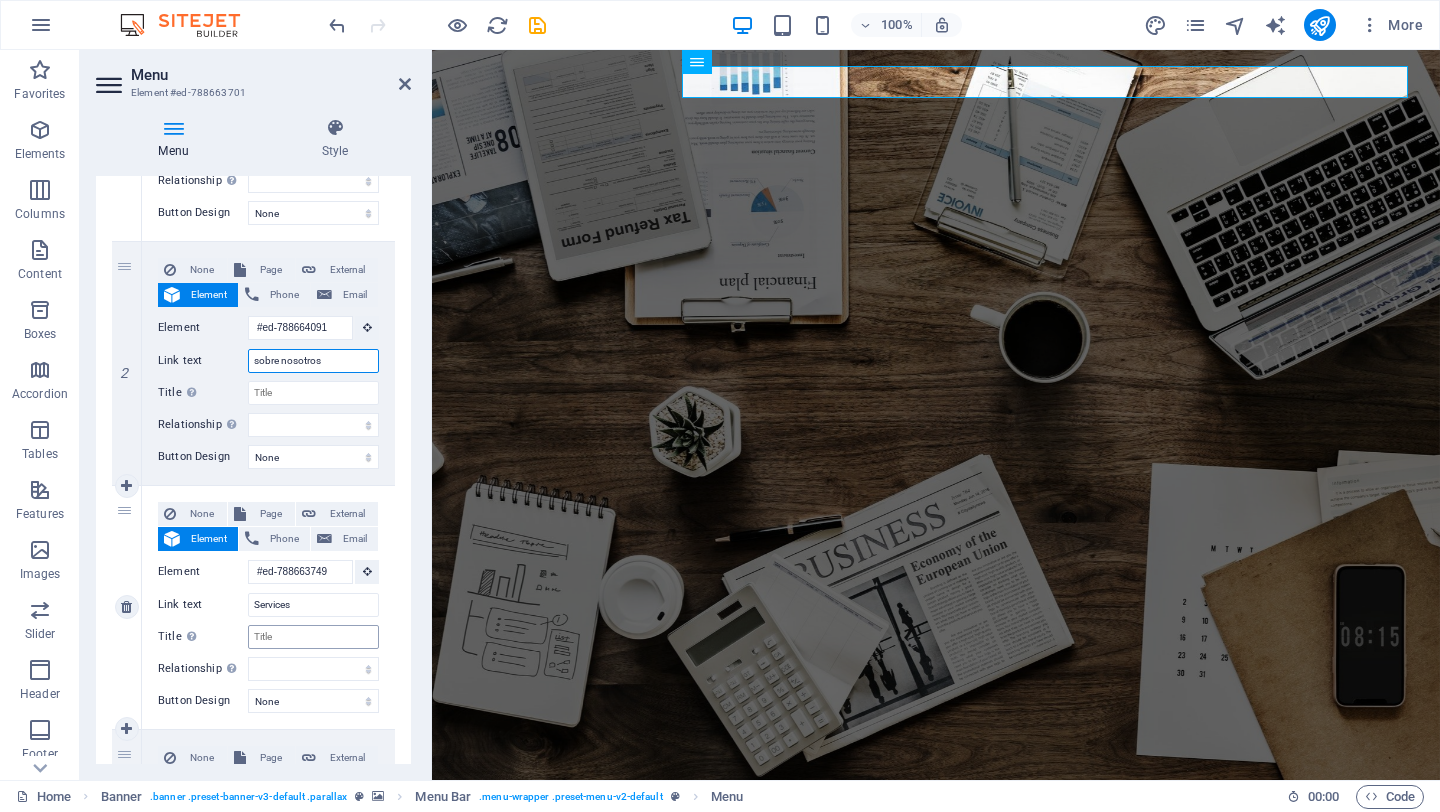 scroll, scrollTop: 374, scrollLeft: 0, axis: vertical 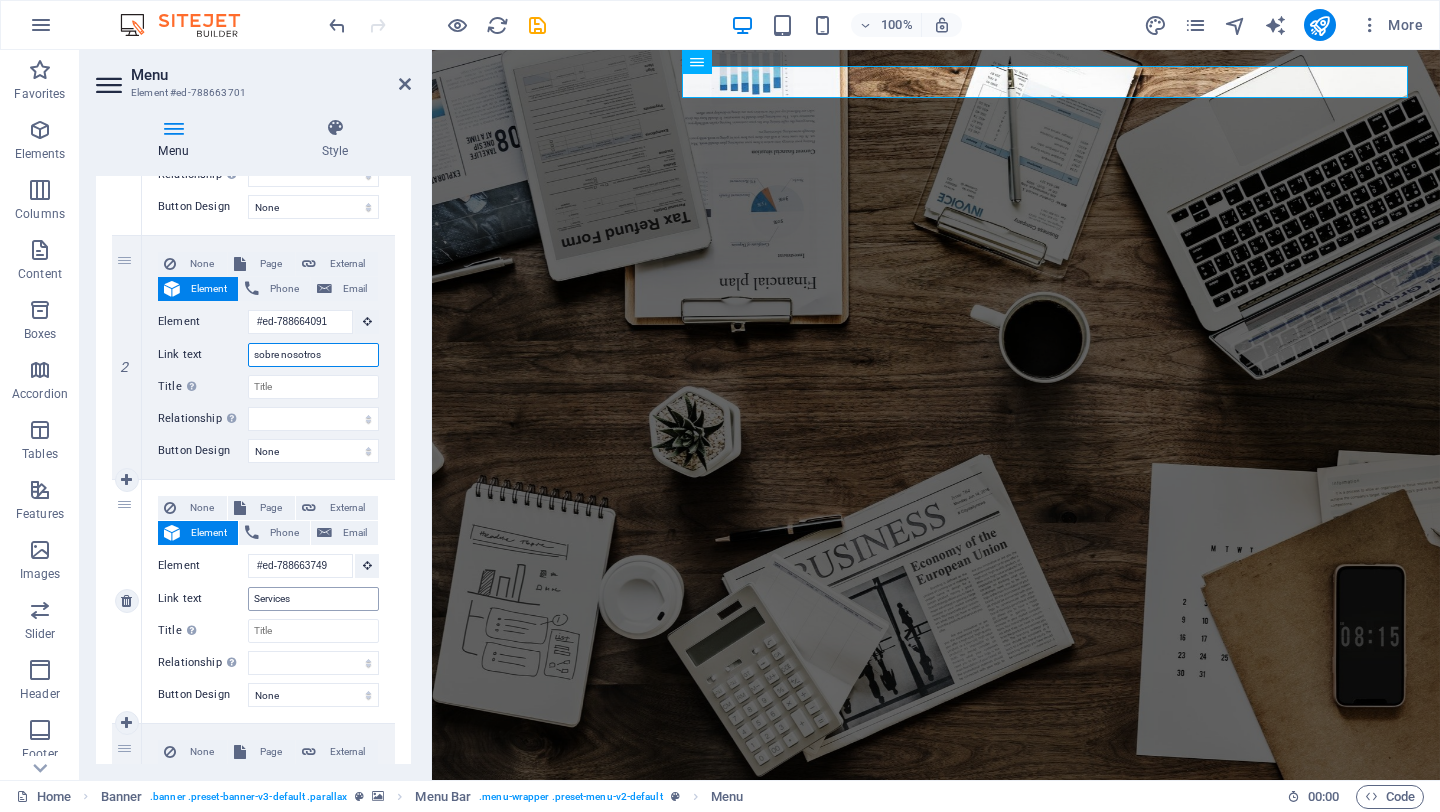 type on "sobre nosotros" 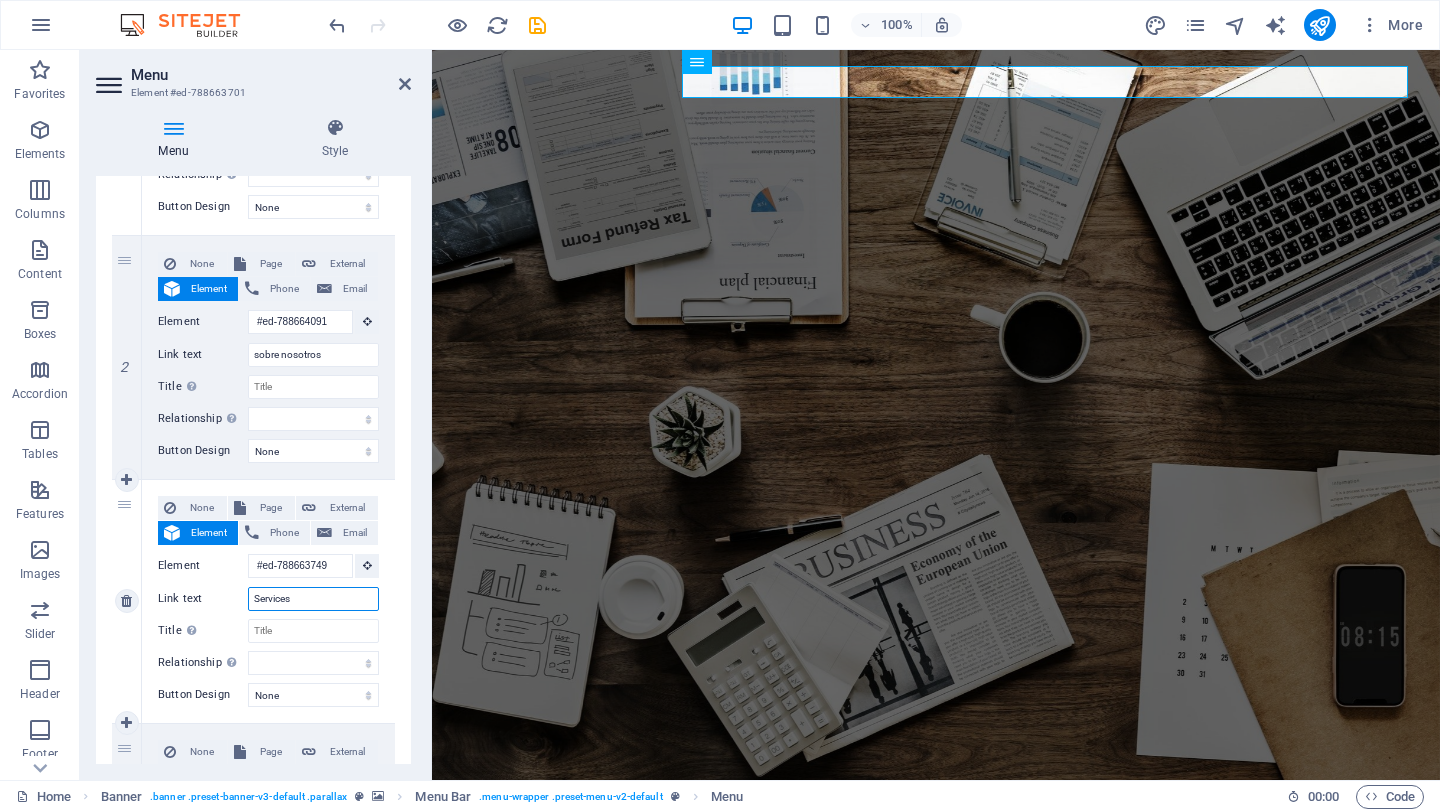 click on "Services" at bounding box center (313, 599) 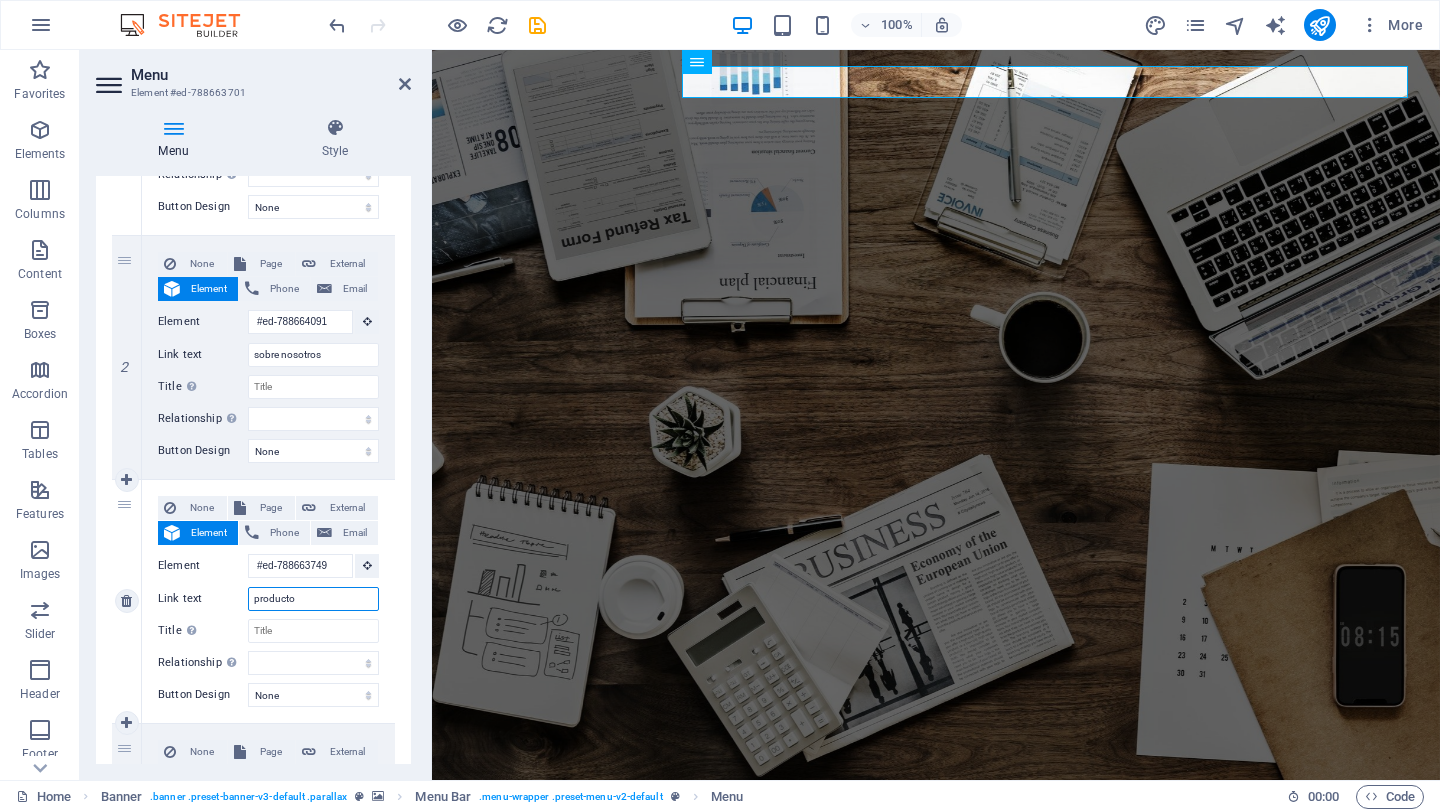 type on "productos" 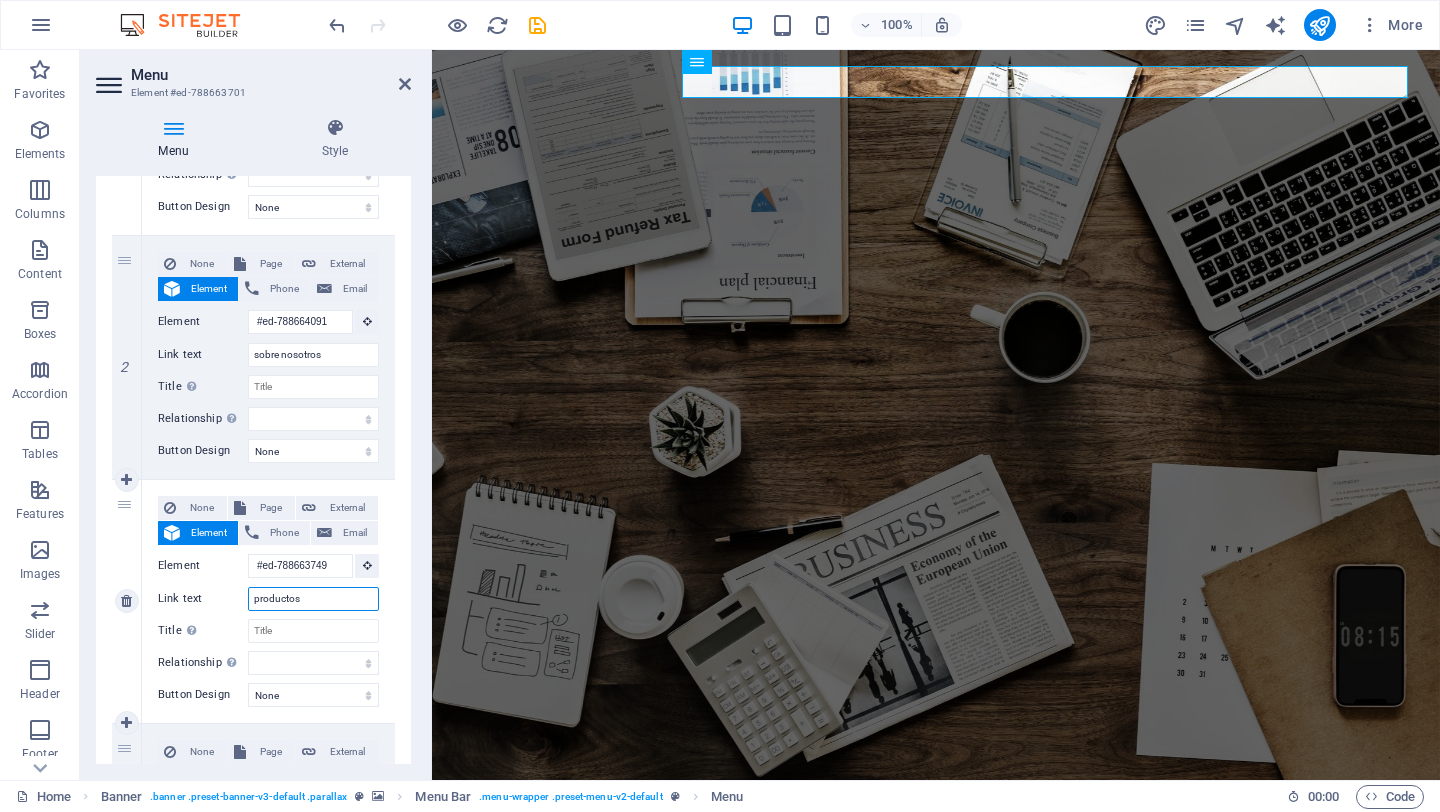select 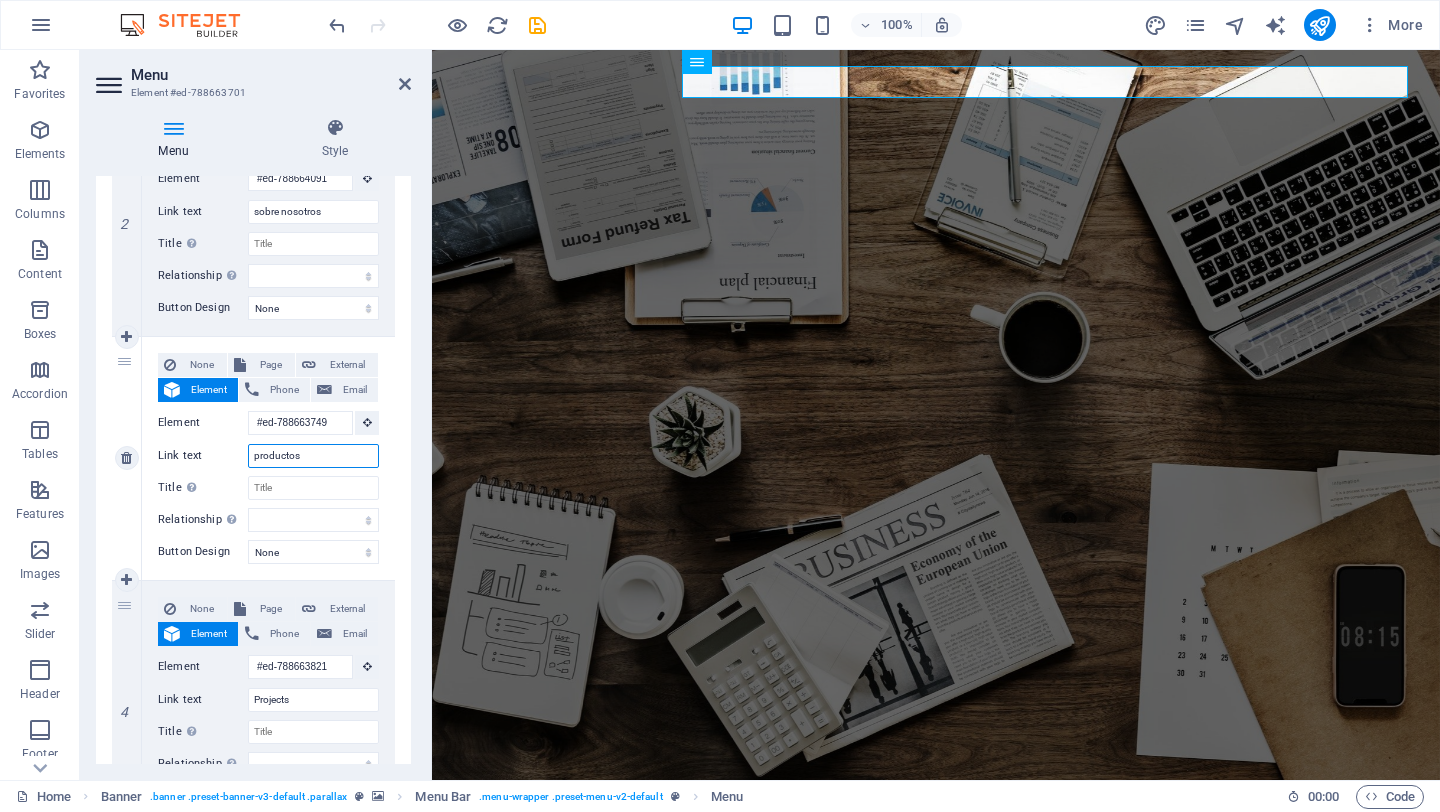 scroll, scrollTop: 525, scrollLeft: 0, axis: vertical 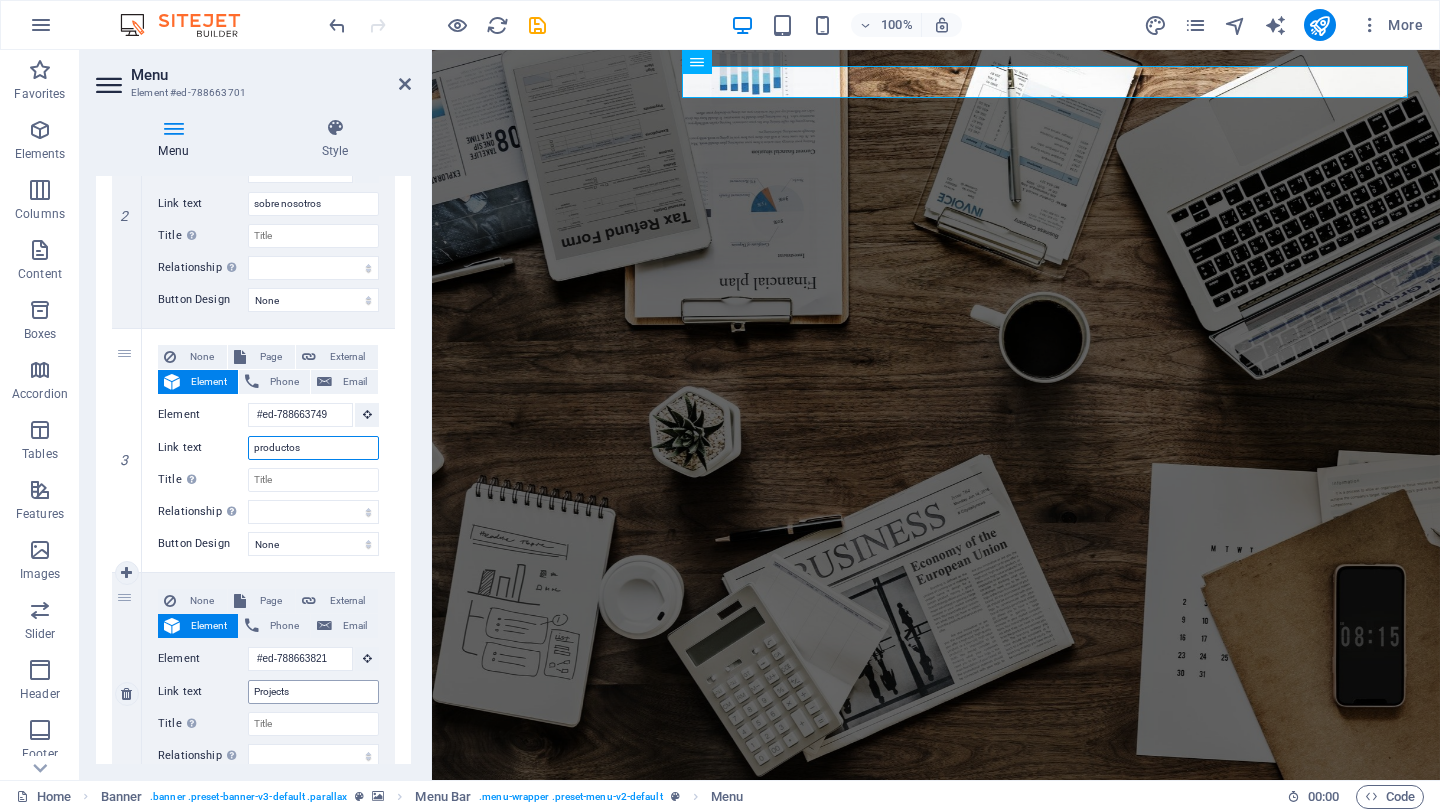 type on "productos" 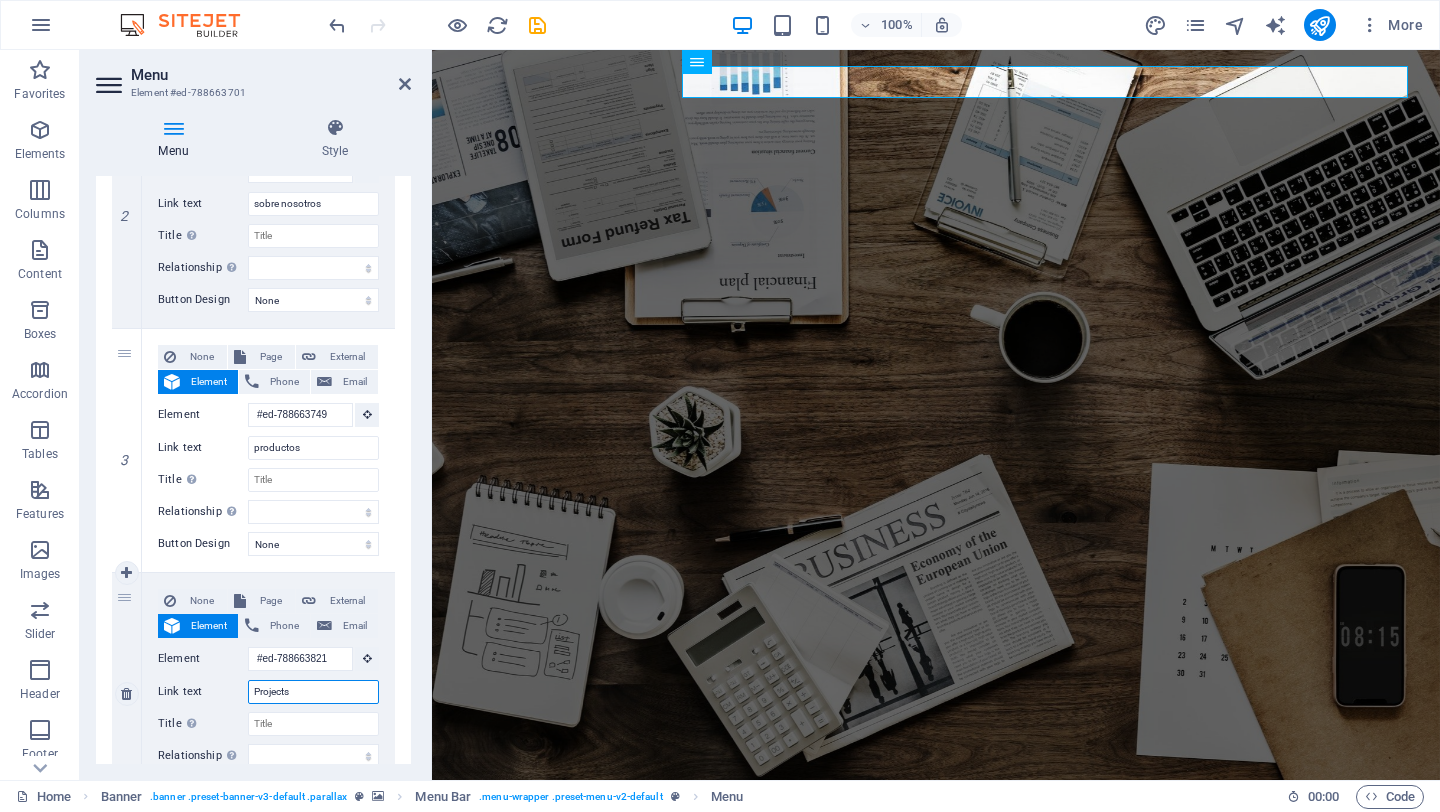 click on "Projects" at bounding box center [313, 692] 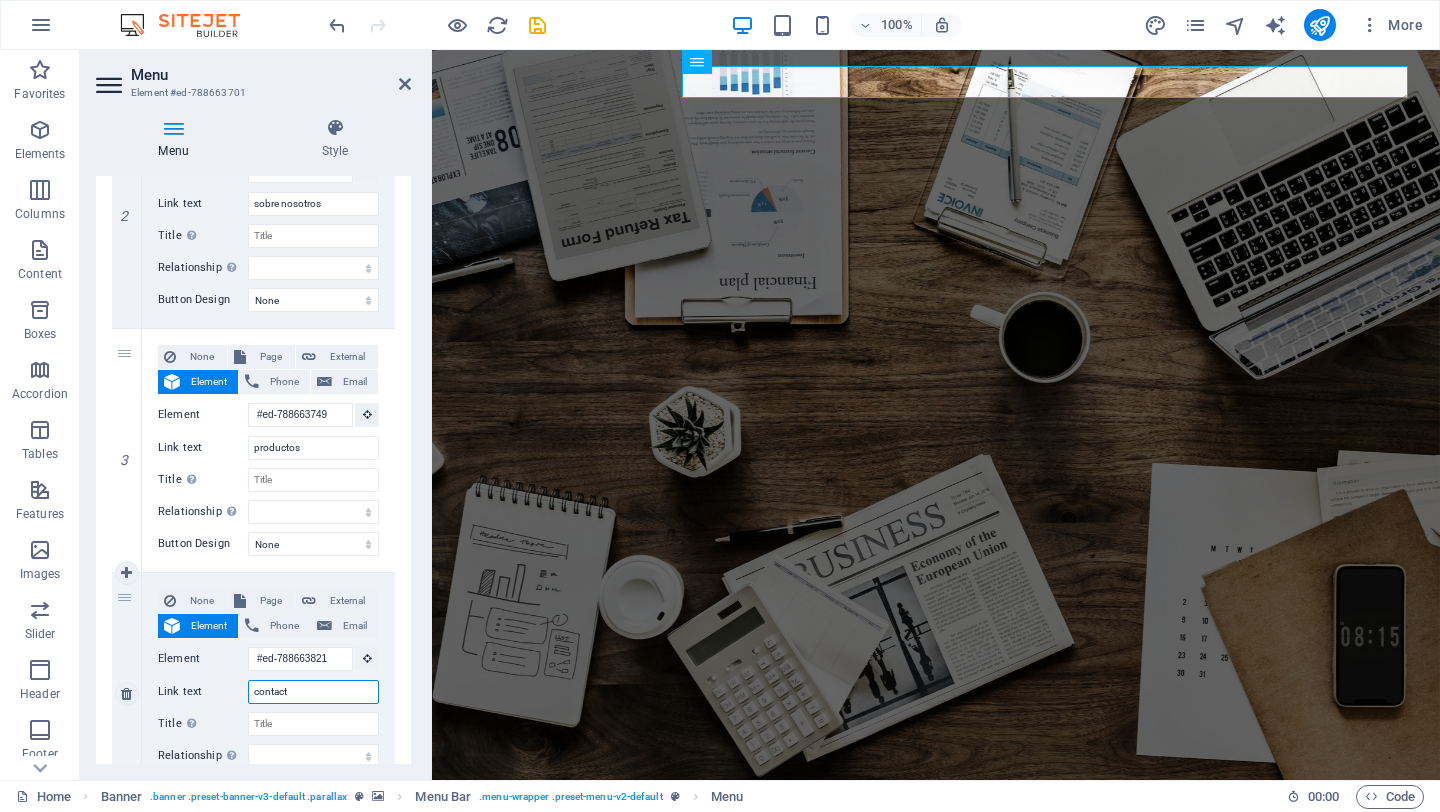 type on "contacto" 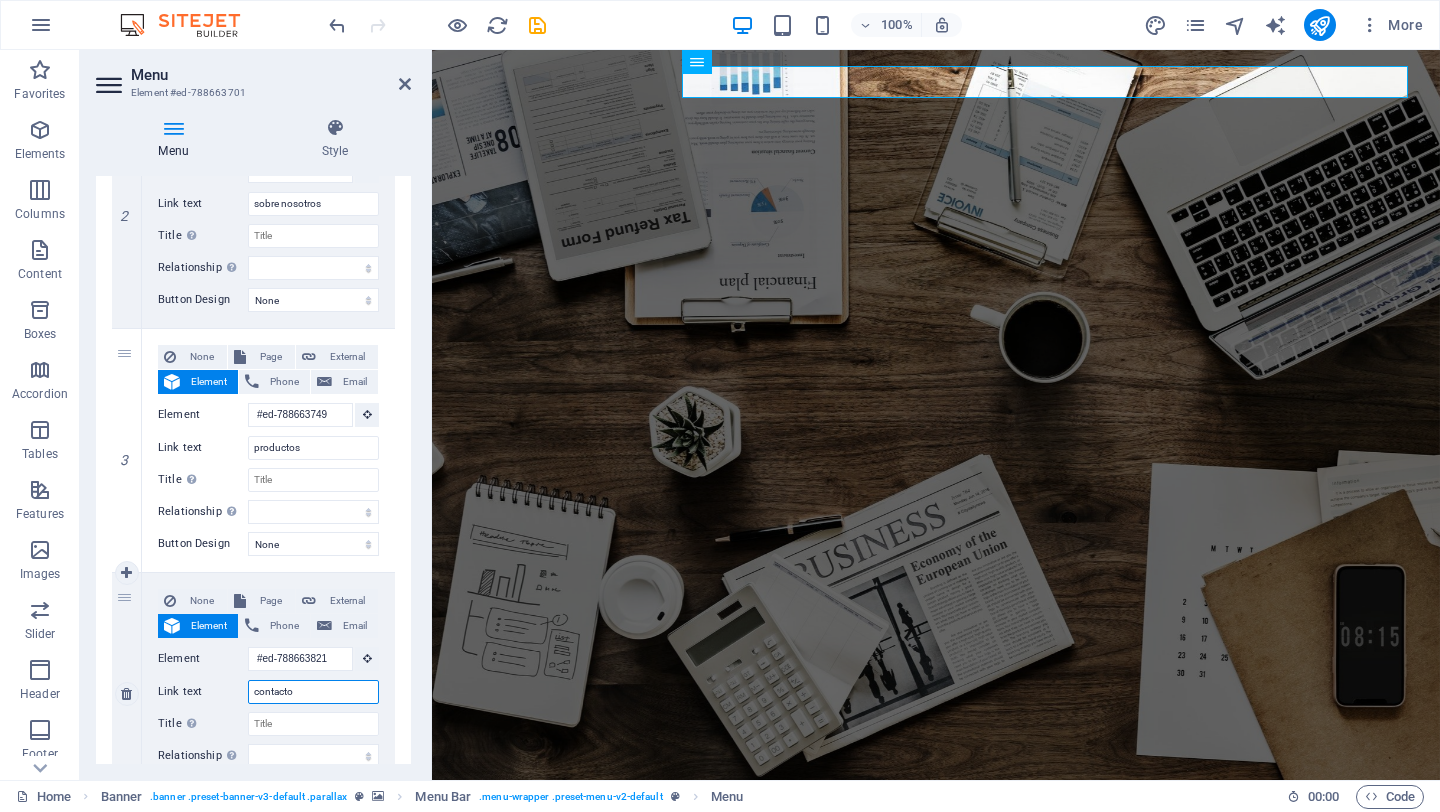 select 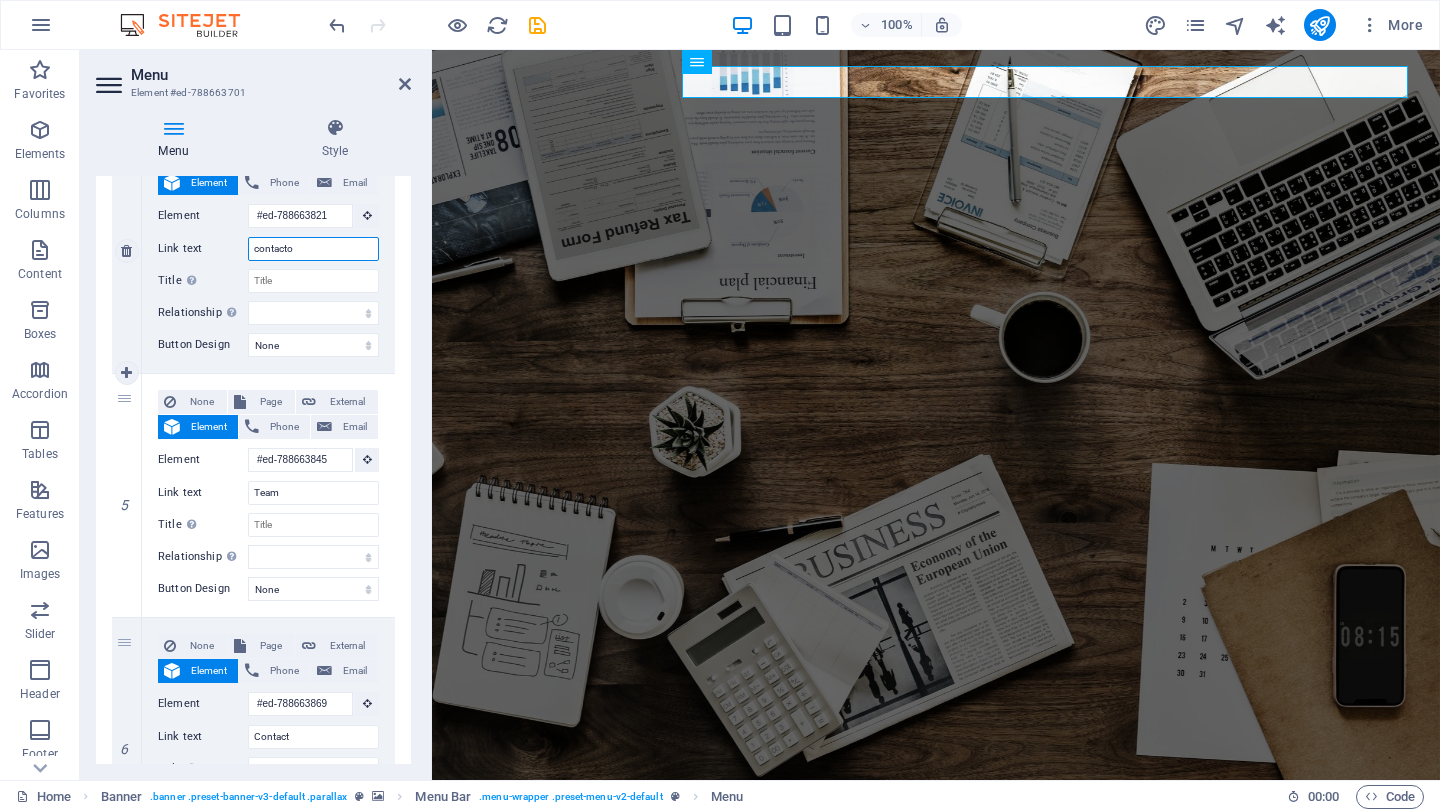 scroll, scrollTop: 971, scrollLeft: 0, axis: vertical 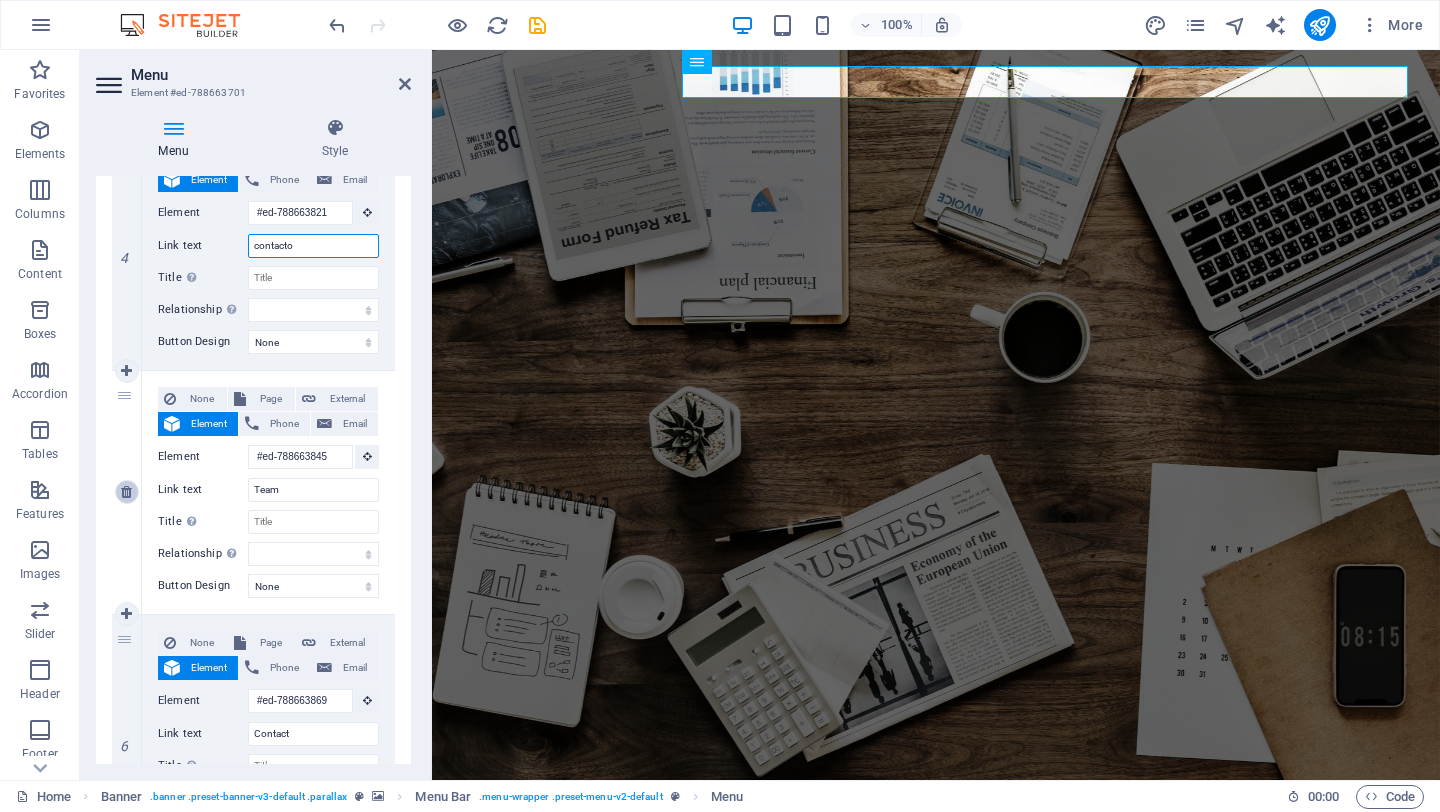 type on "contacto" 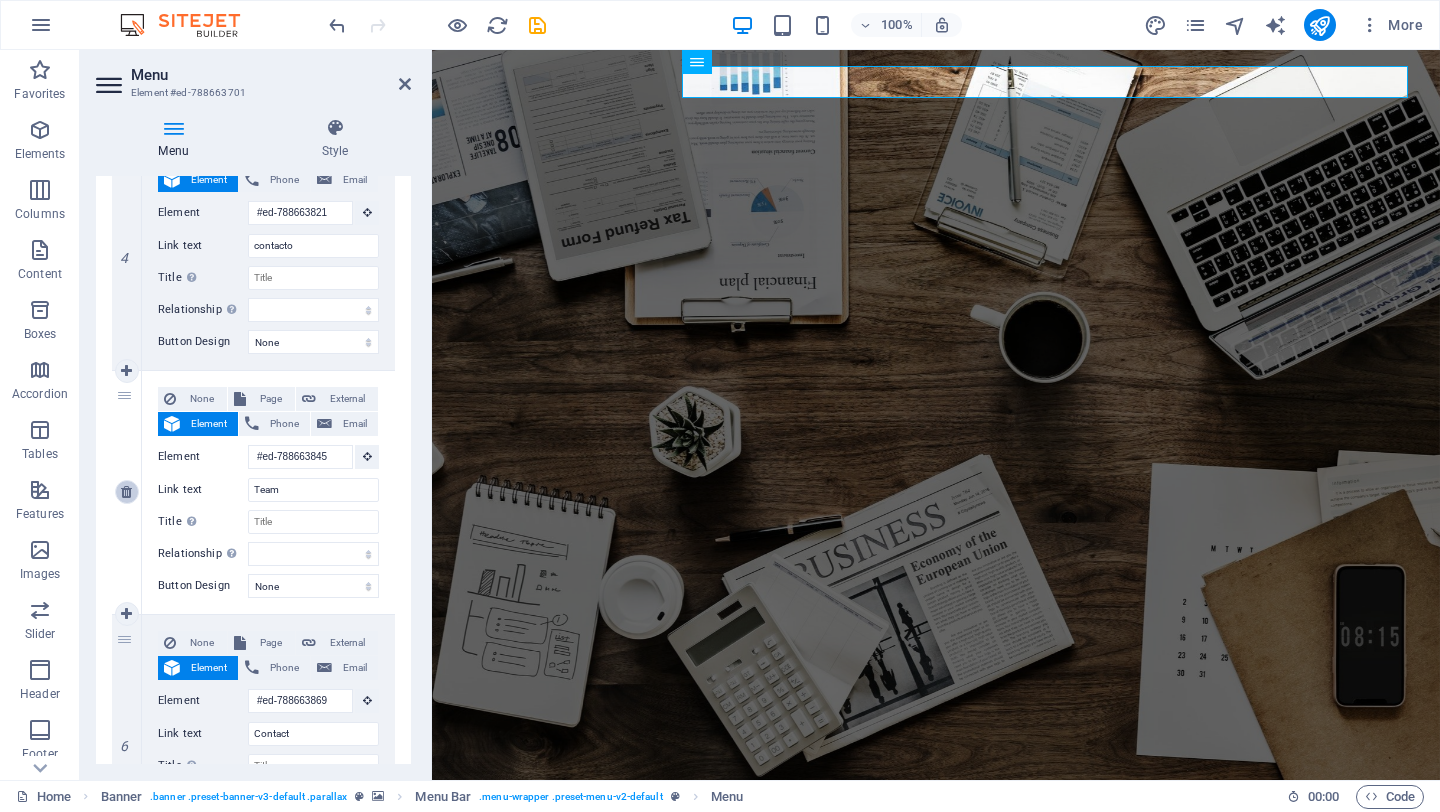 click at bounding box center [127, 492] 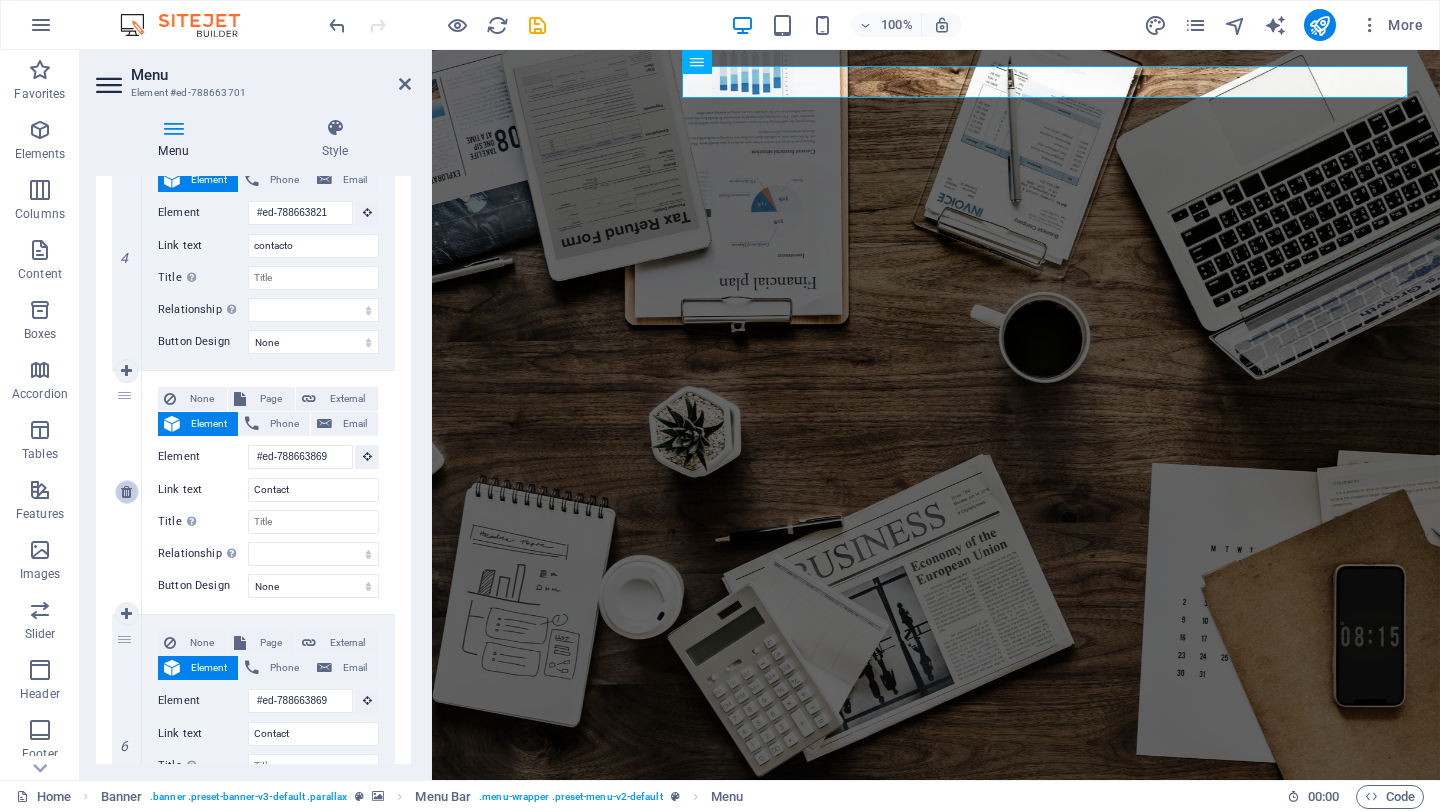 scroll, scrollTop: 877, scrollLeft: 0, axis: vertical 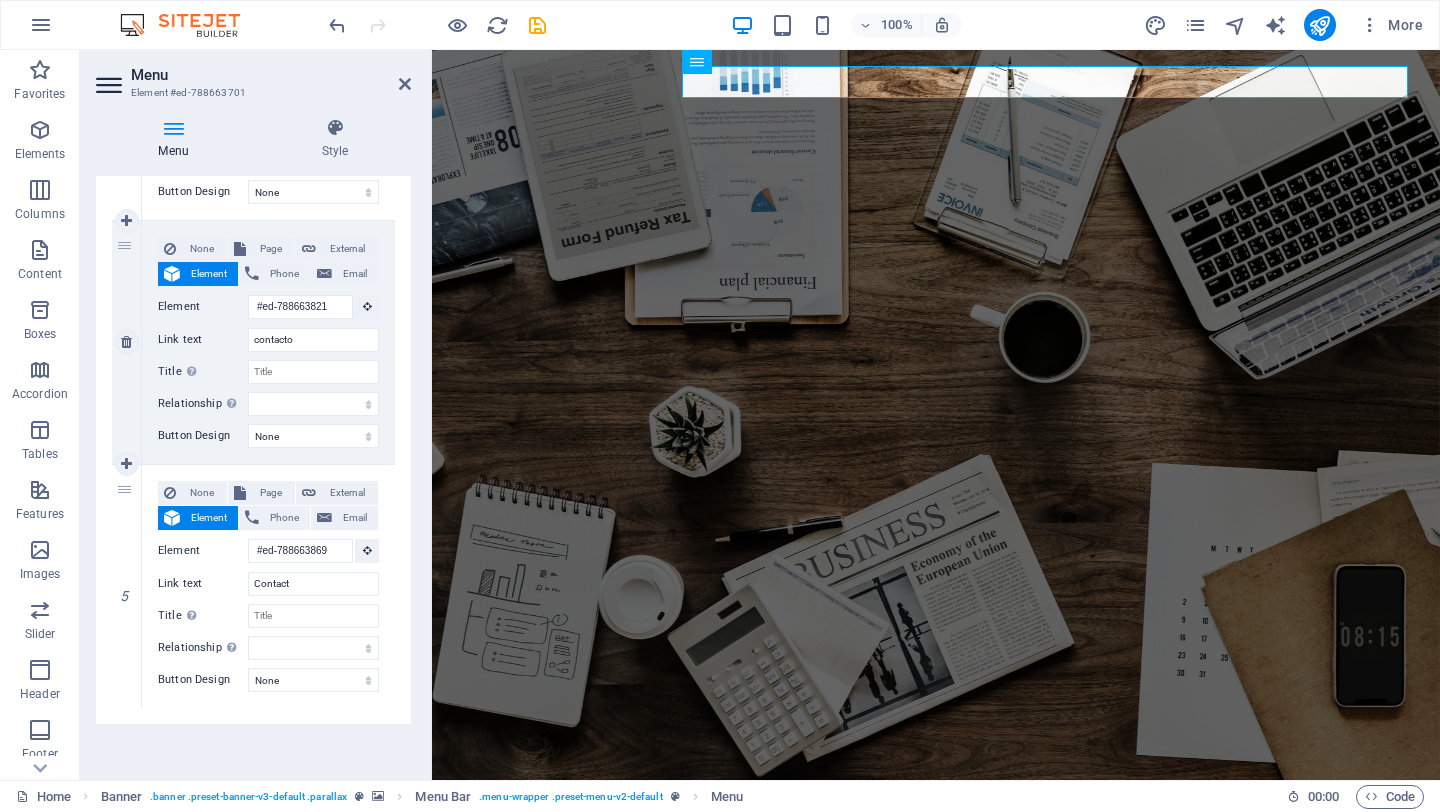 click on "4" at bounding box center [127, 342] 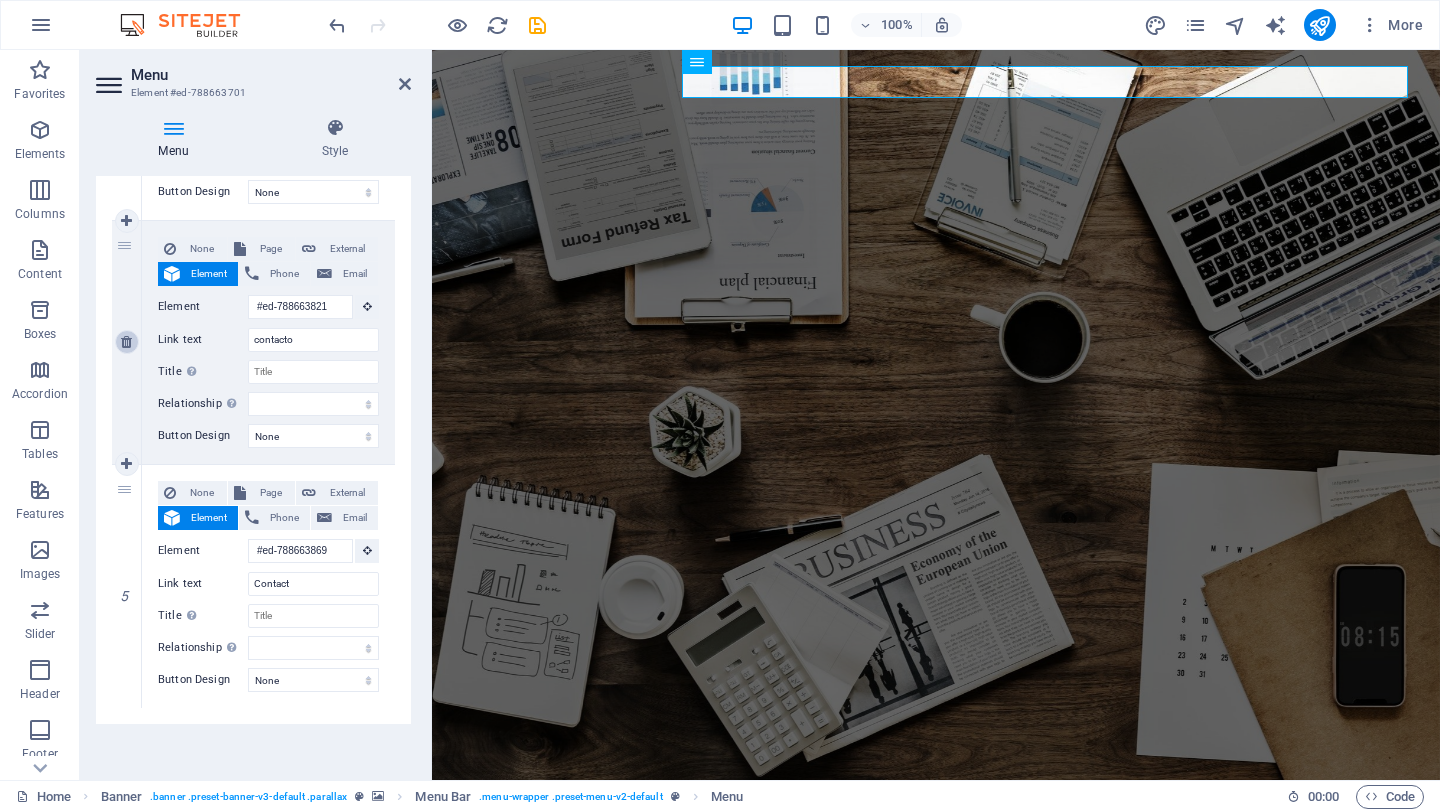 click at bounding box center [126, 342] 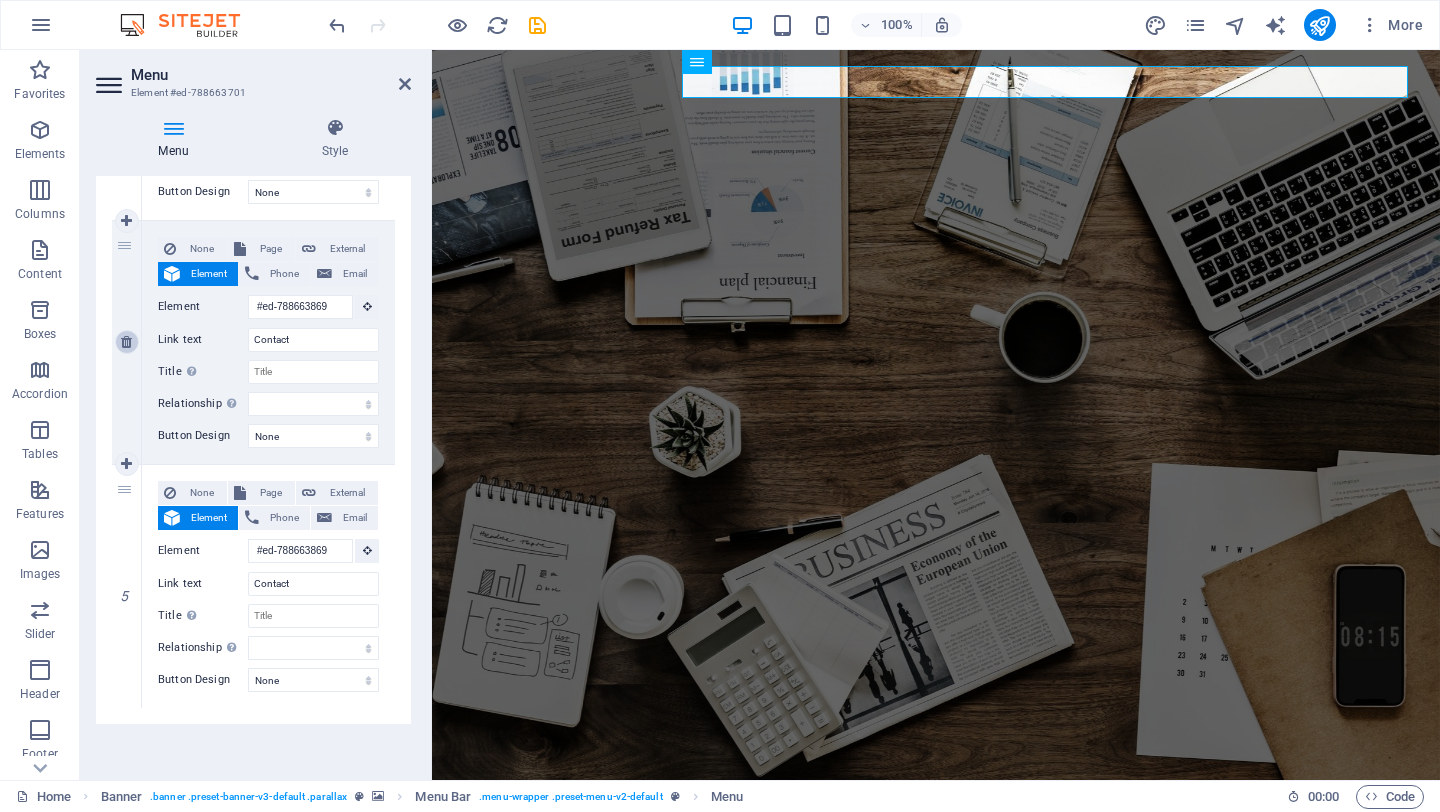 scroll, scrollTop: 633, scrollLeft: 0, axis: vertical 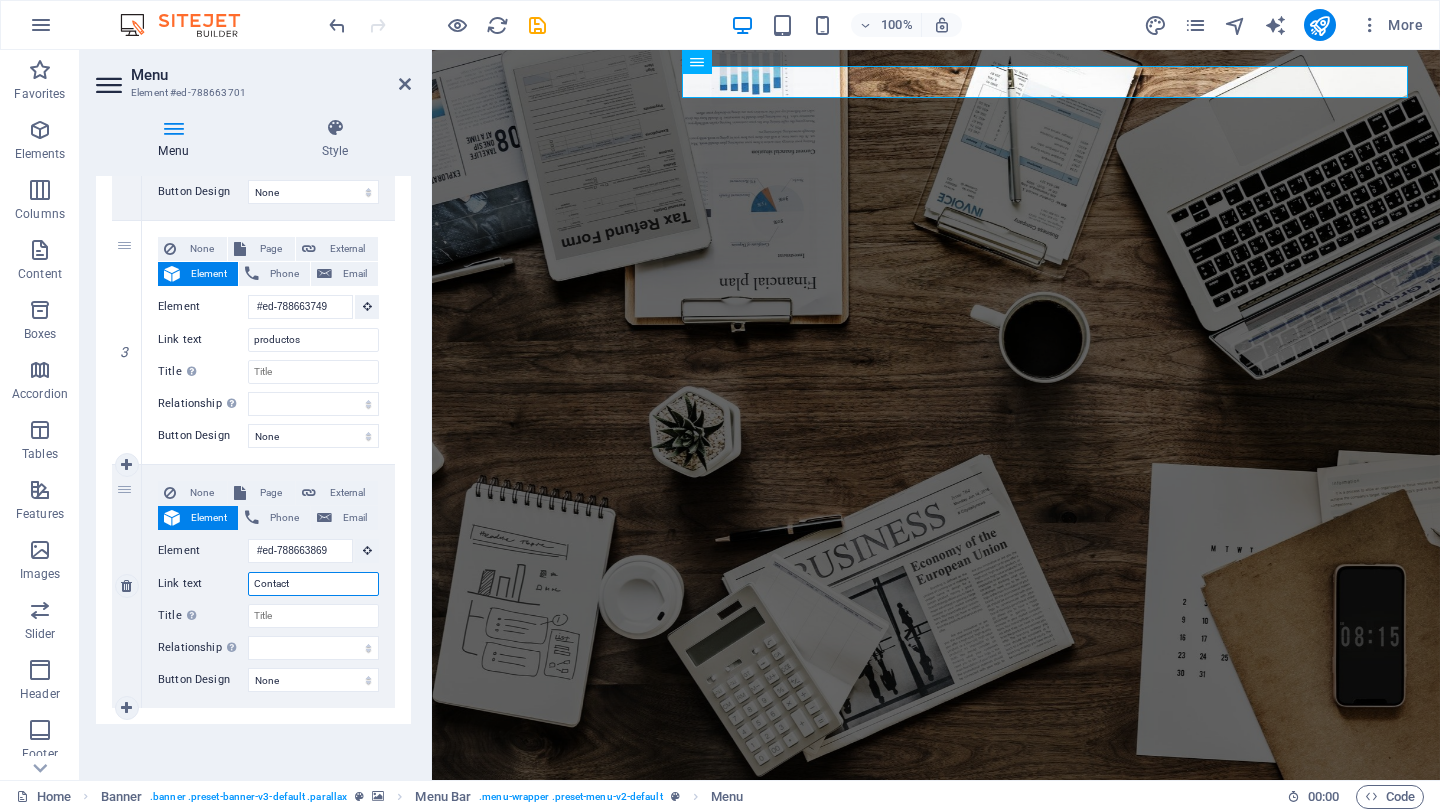 click on "Contact" at bounding box center [313, 584] 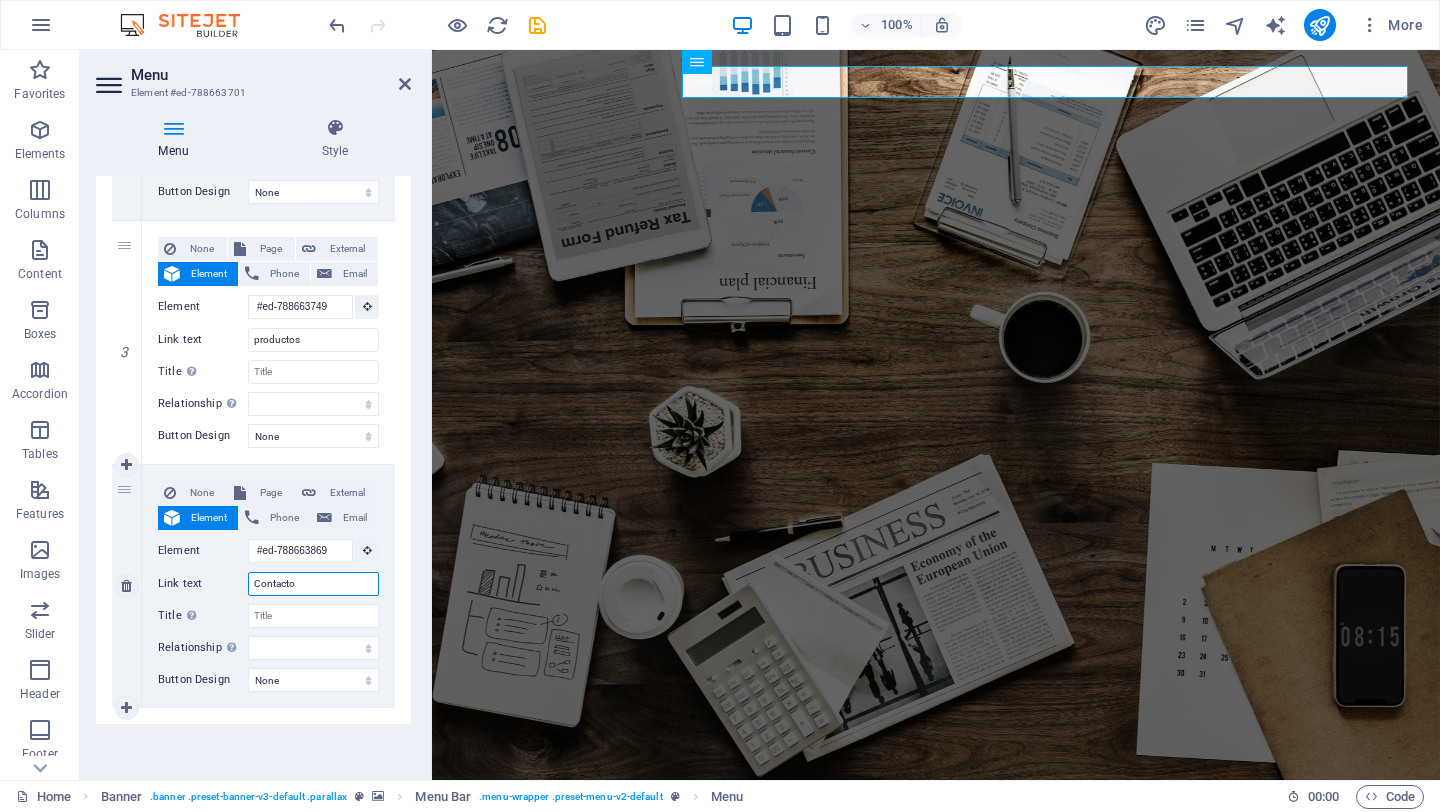 select 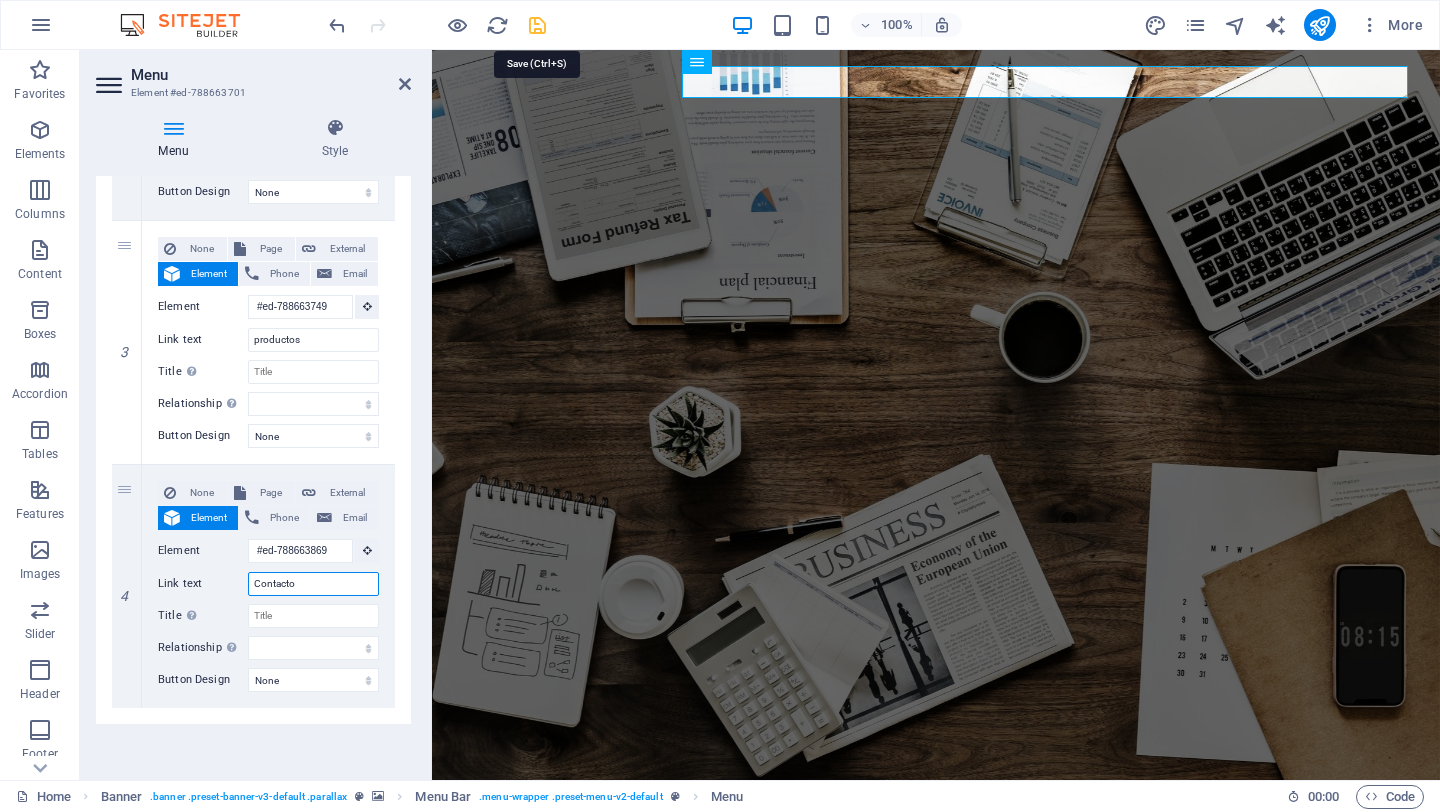type on "Contacto" 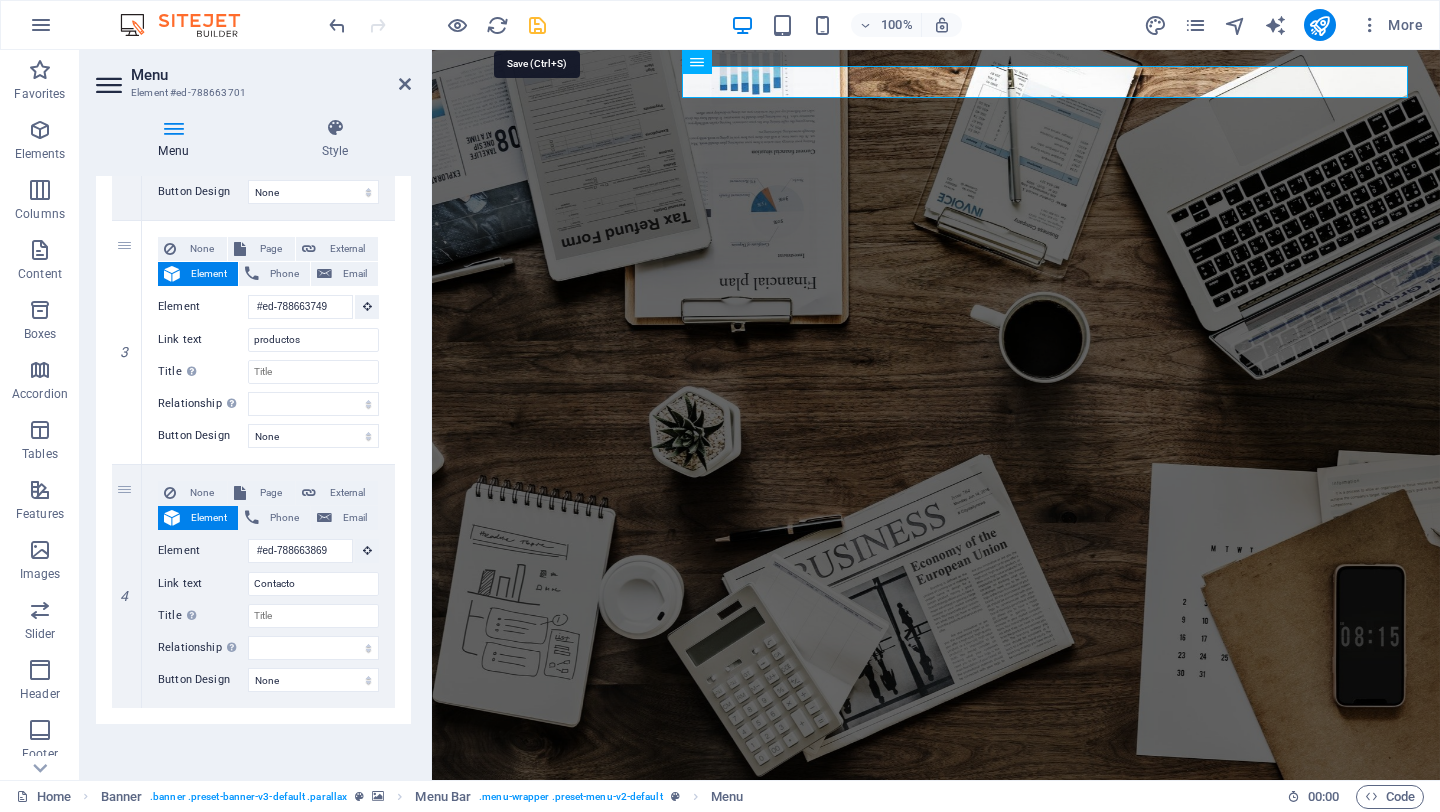 click at bounding box center [537, 25] 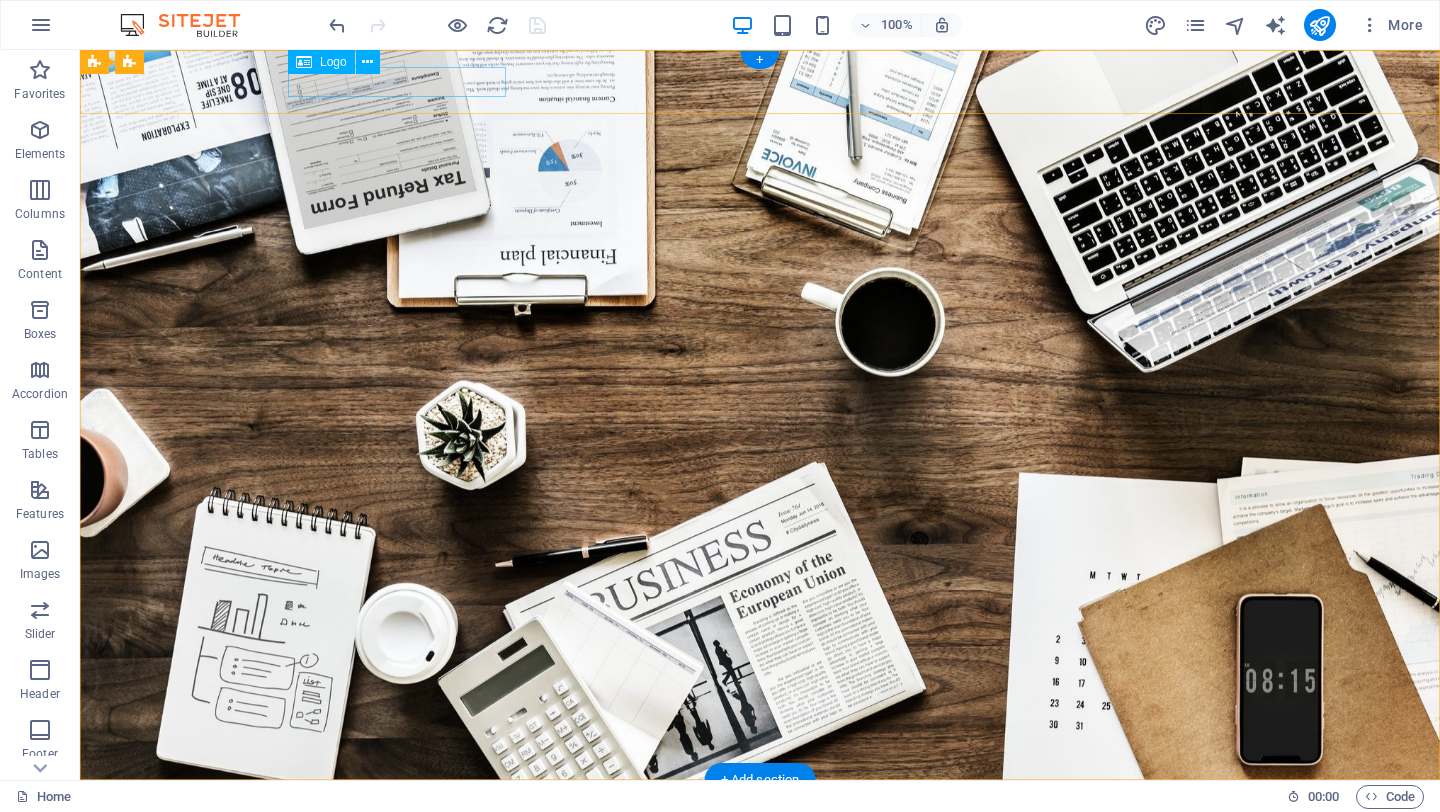 click at bounding box center [760, 811] 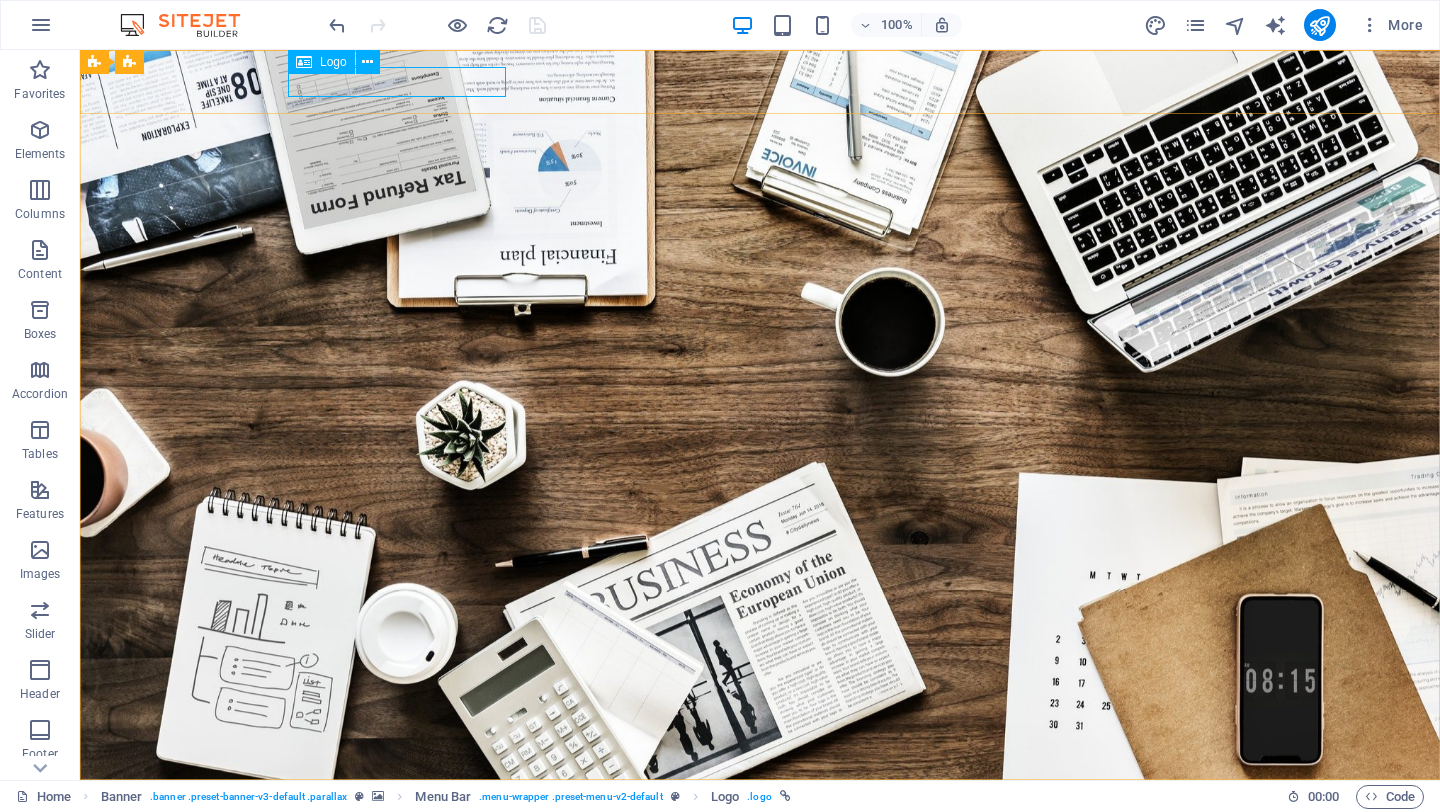 click on "Logo" at bounding box center (333, 62) 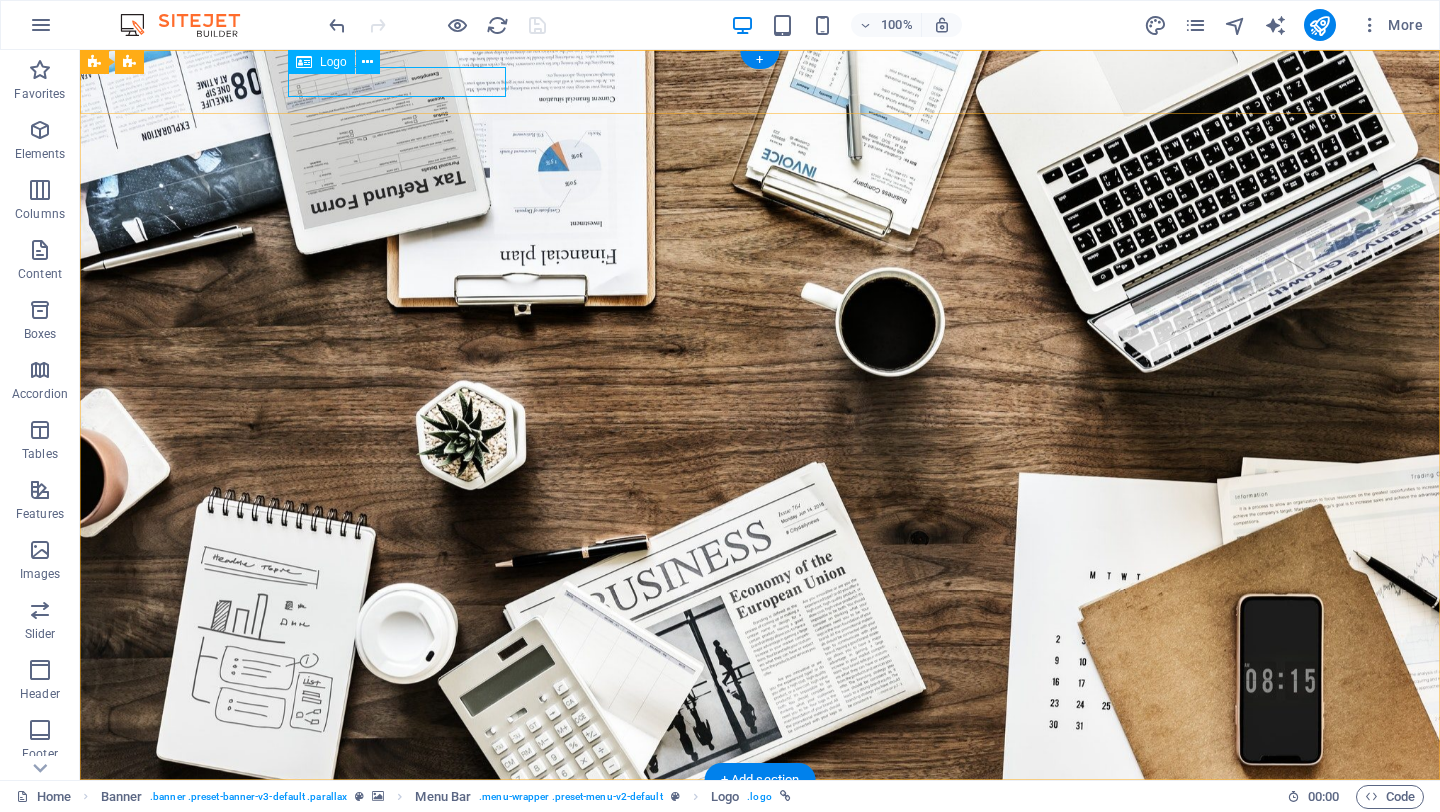 click at bounding box center (760, 811) 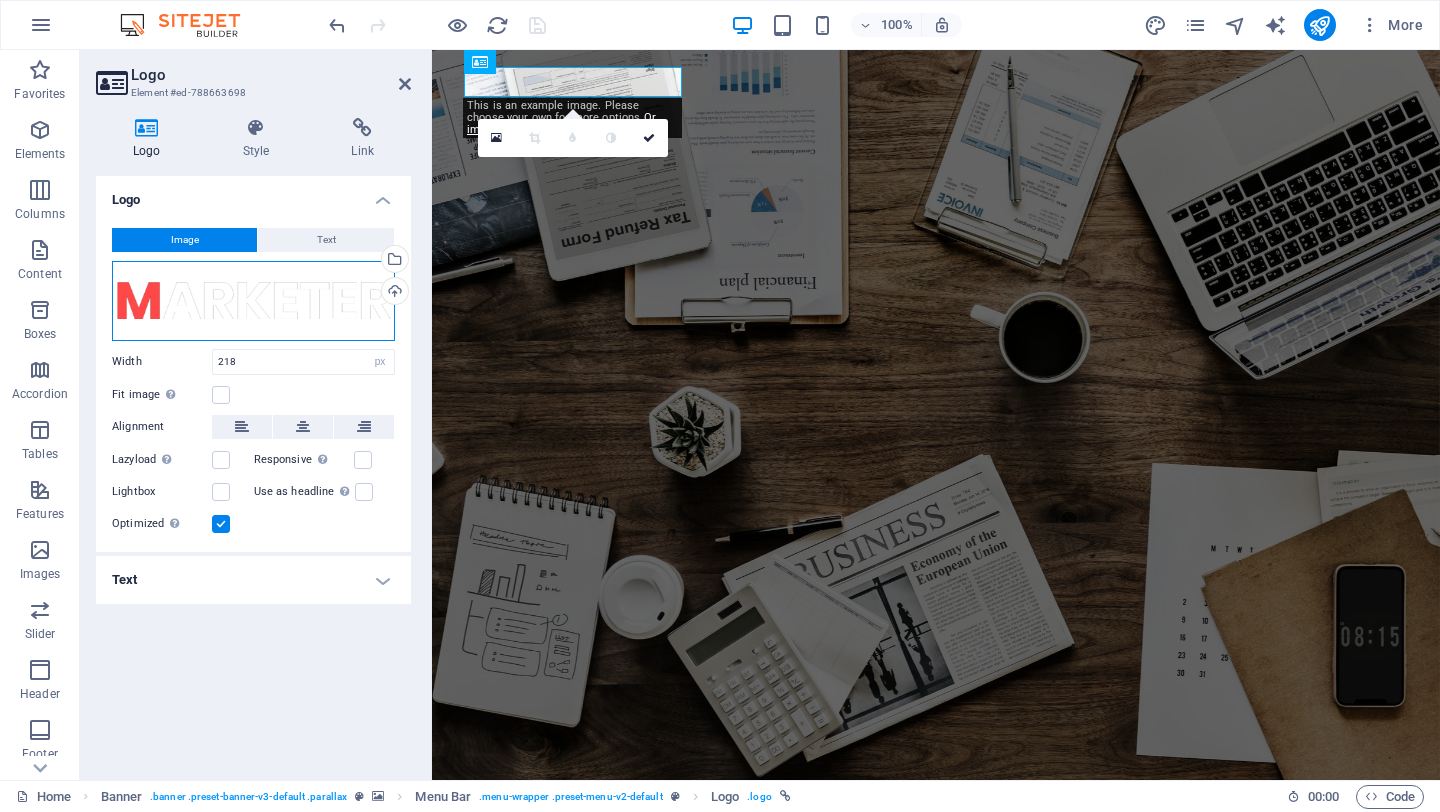click on "Drag files here, click to choose files or select files from Files or our free stock photos & videos" at bounding box center (253, 301) 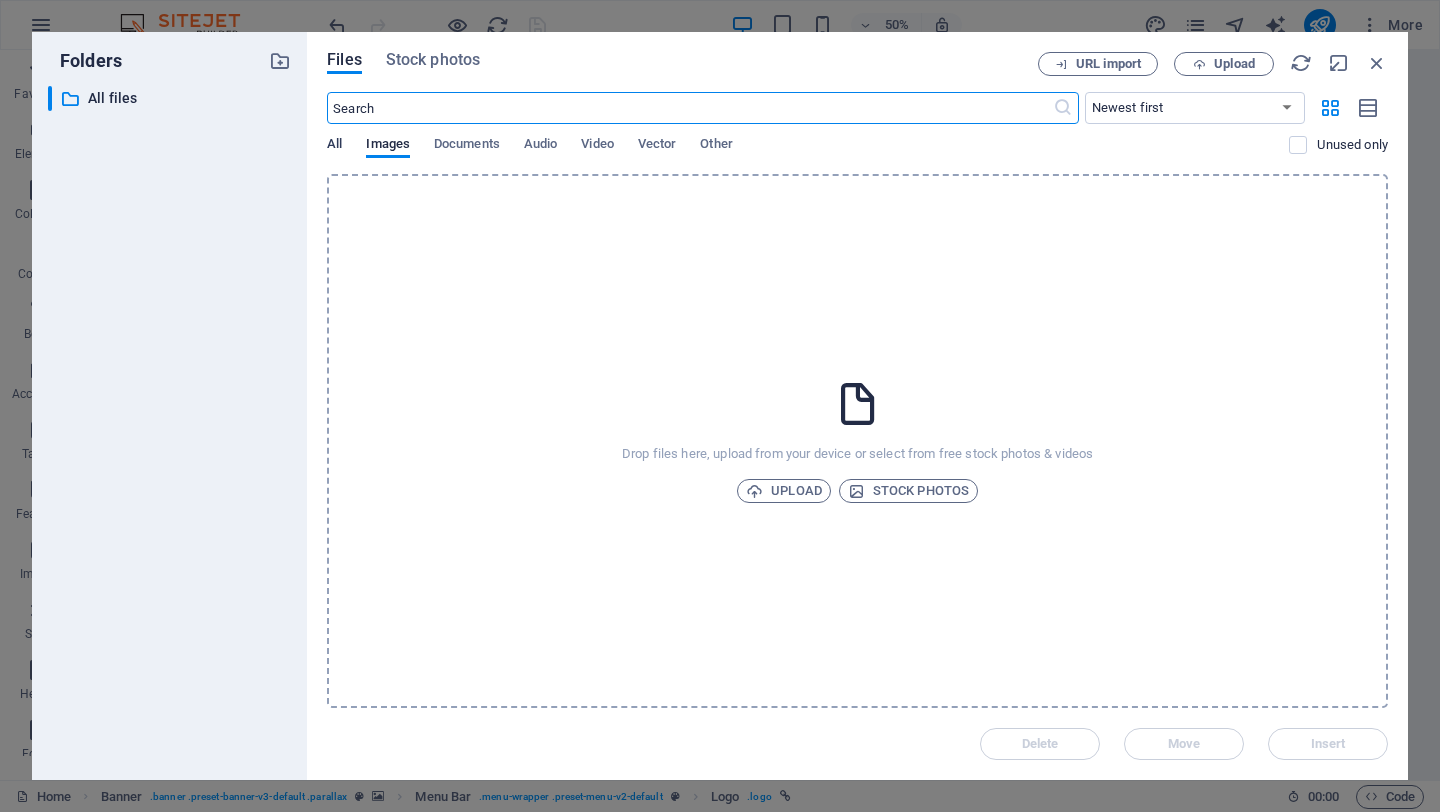 click on "All" at bounding box center [334, 146] 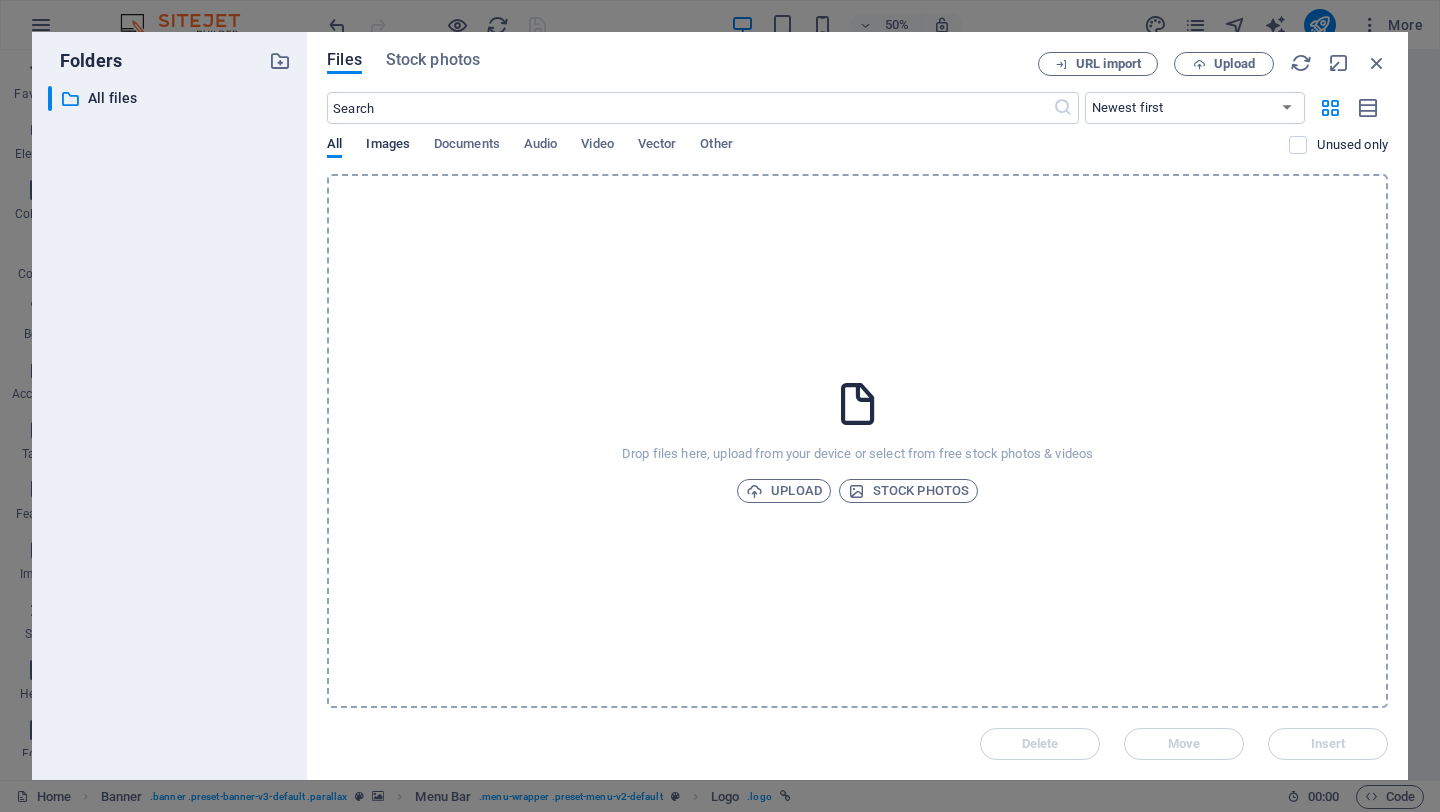 click on "Images" at bounding box center (388, 146) 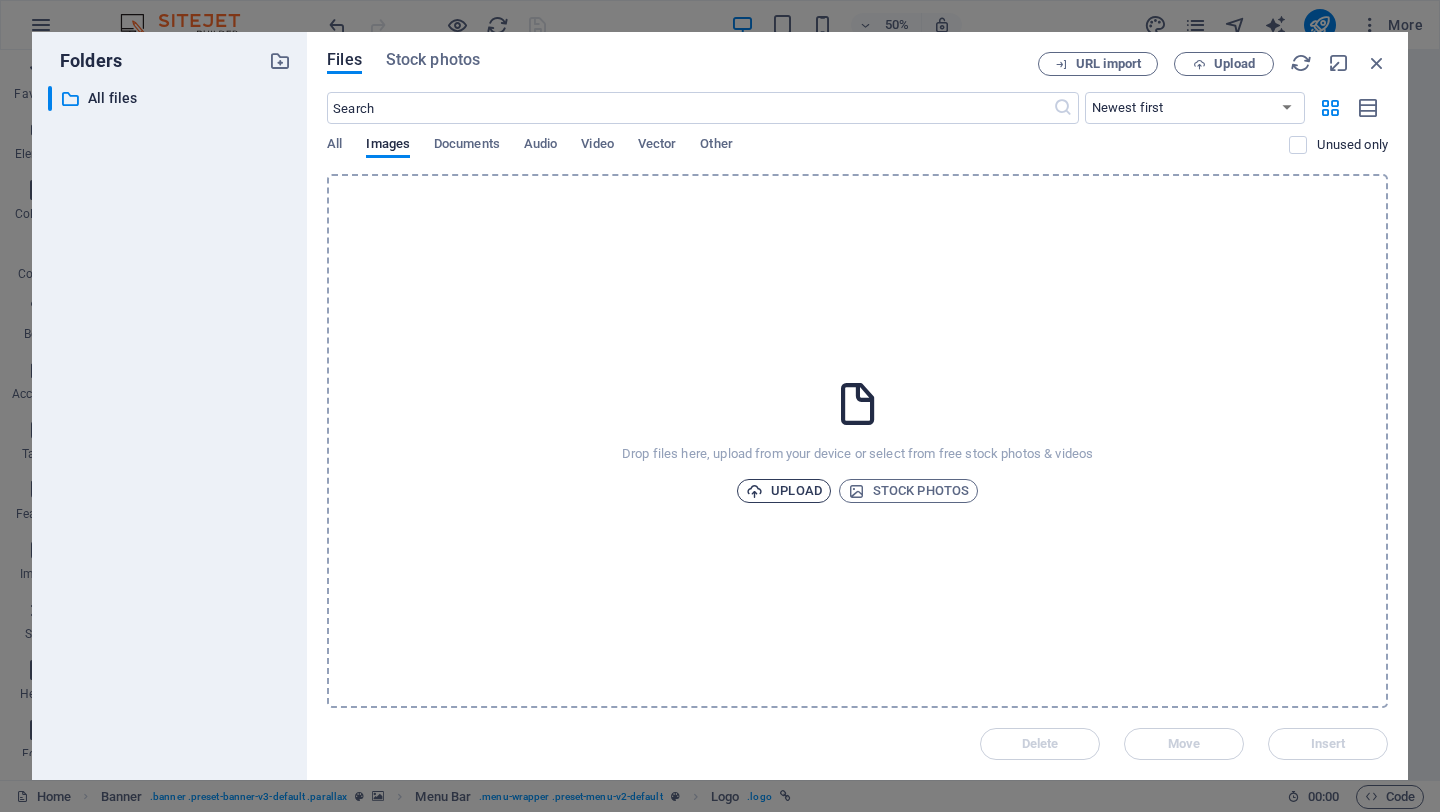 click on "Upload" at bounding box center [784, 491] 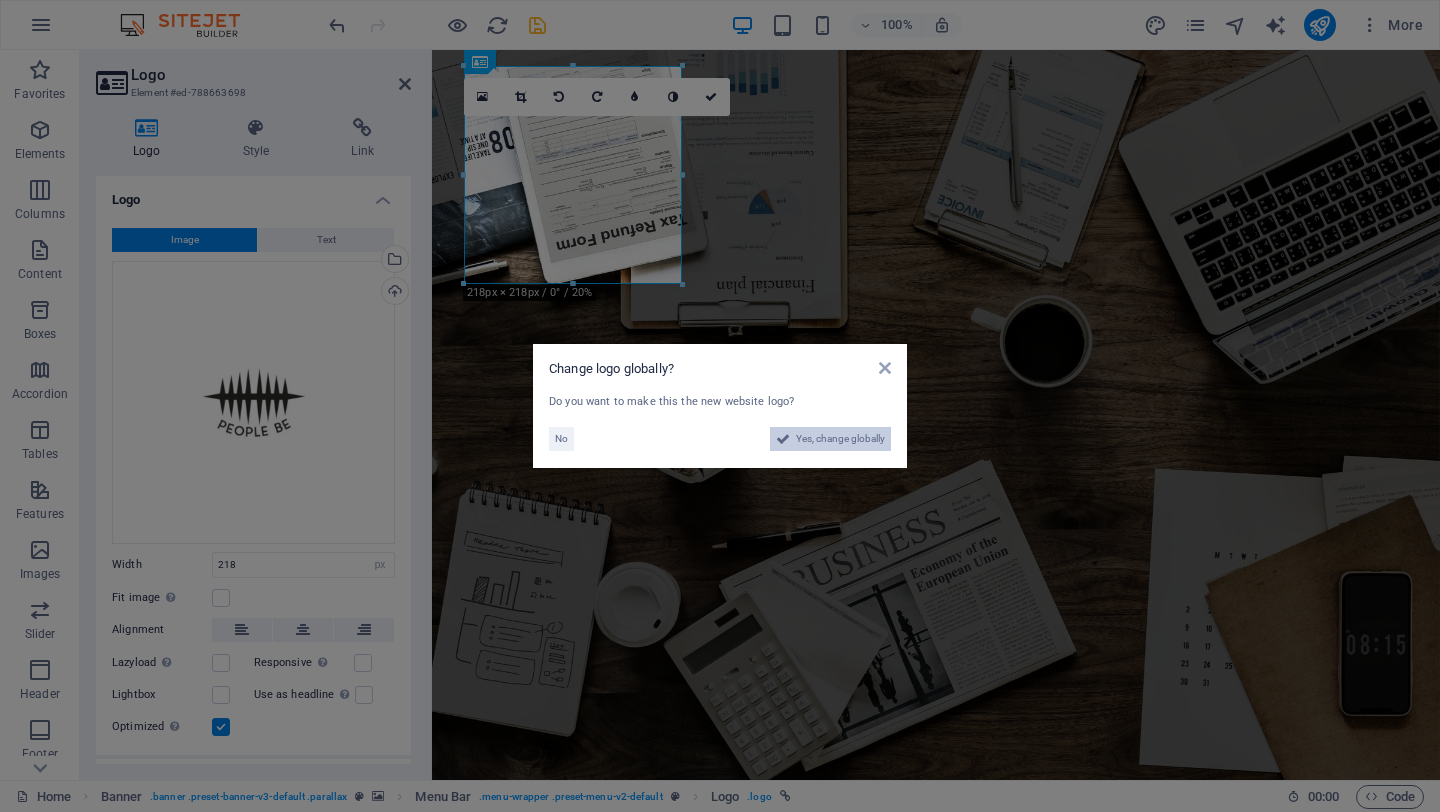 click on "Yes, change globally" at bounding box center (840, 439) 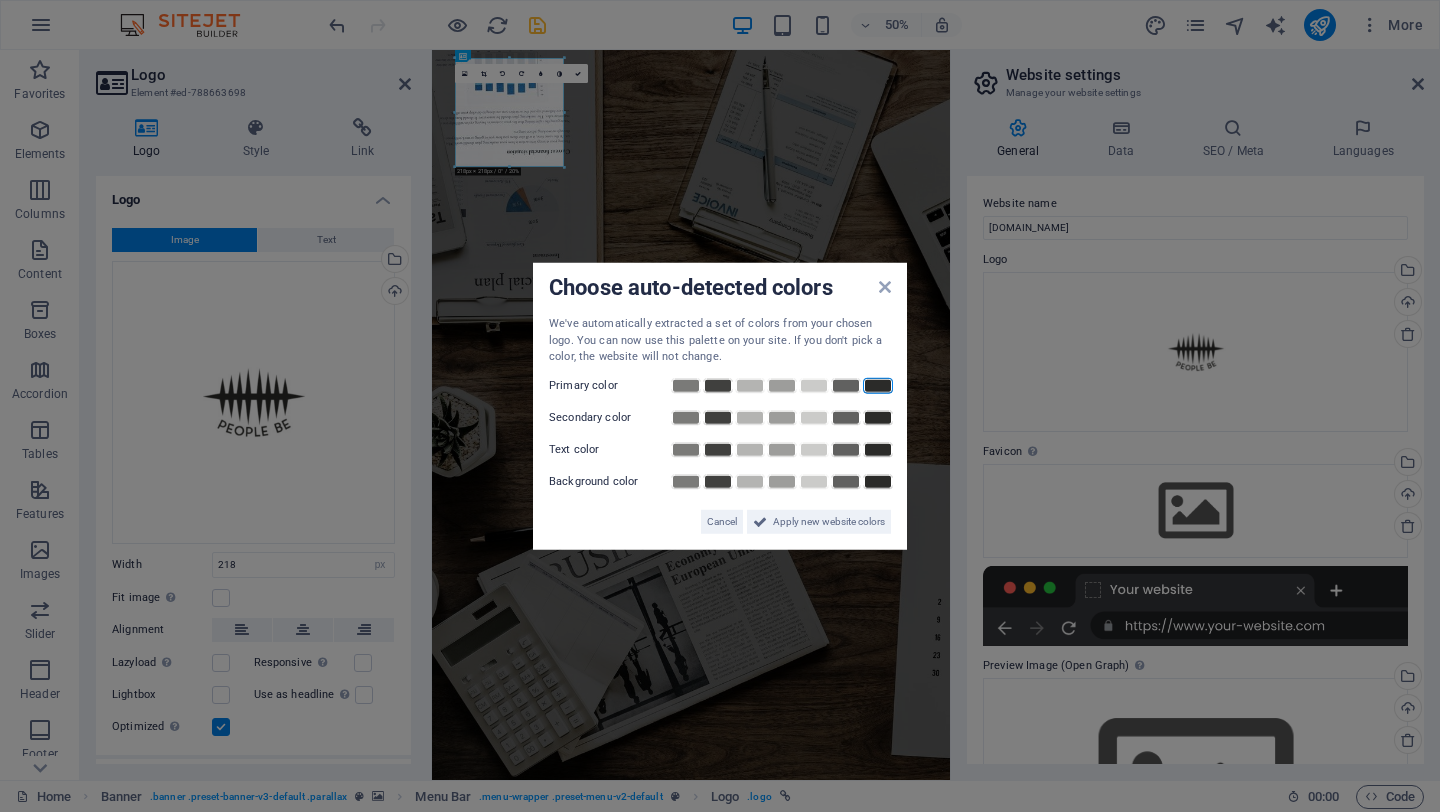 click at bounding box center [878, 385] 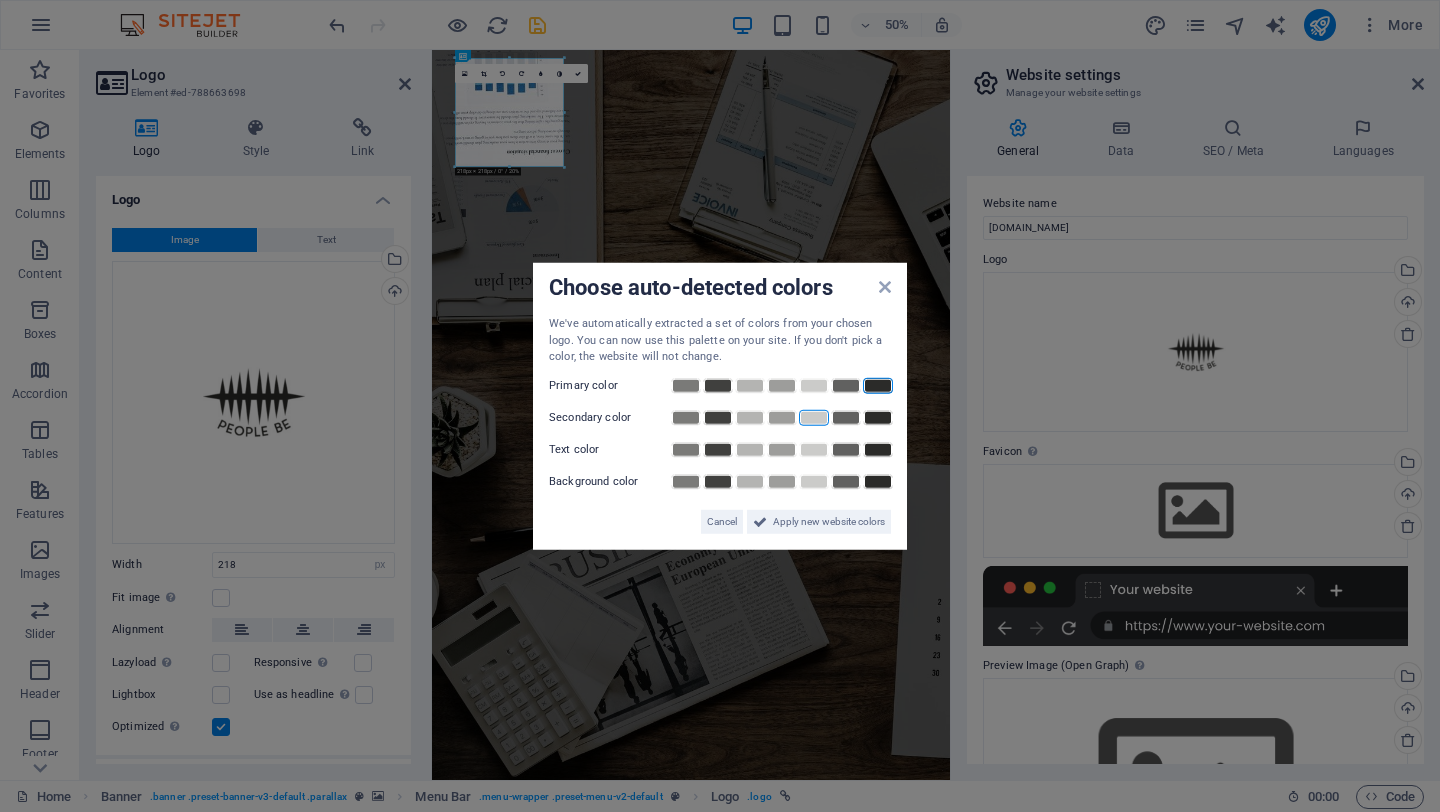 click at bounding box center [814, 417] 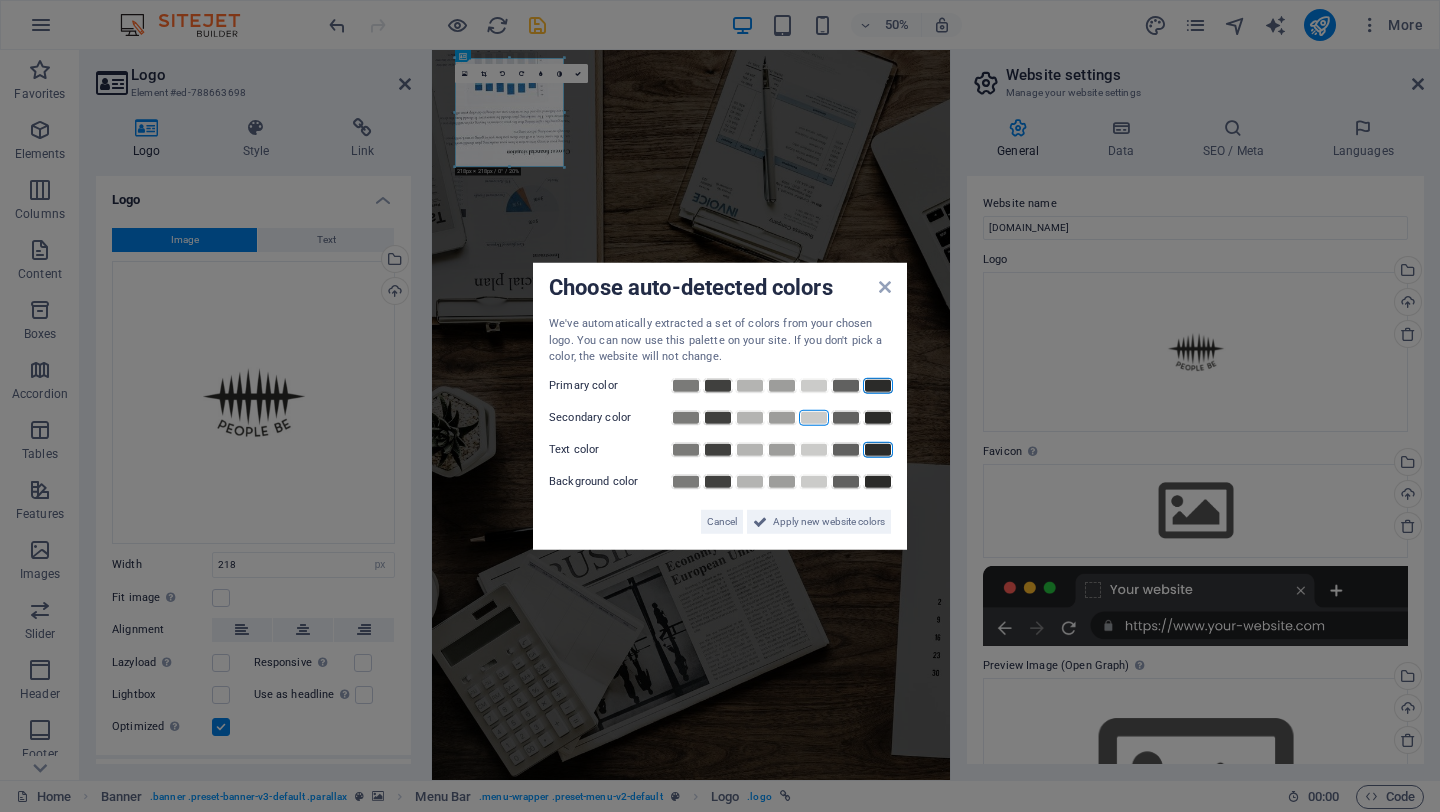 click at bounding box center [878, 449] 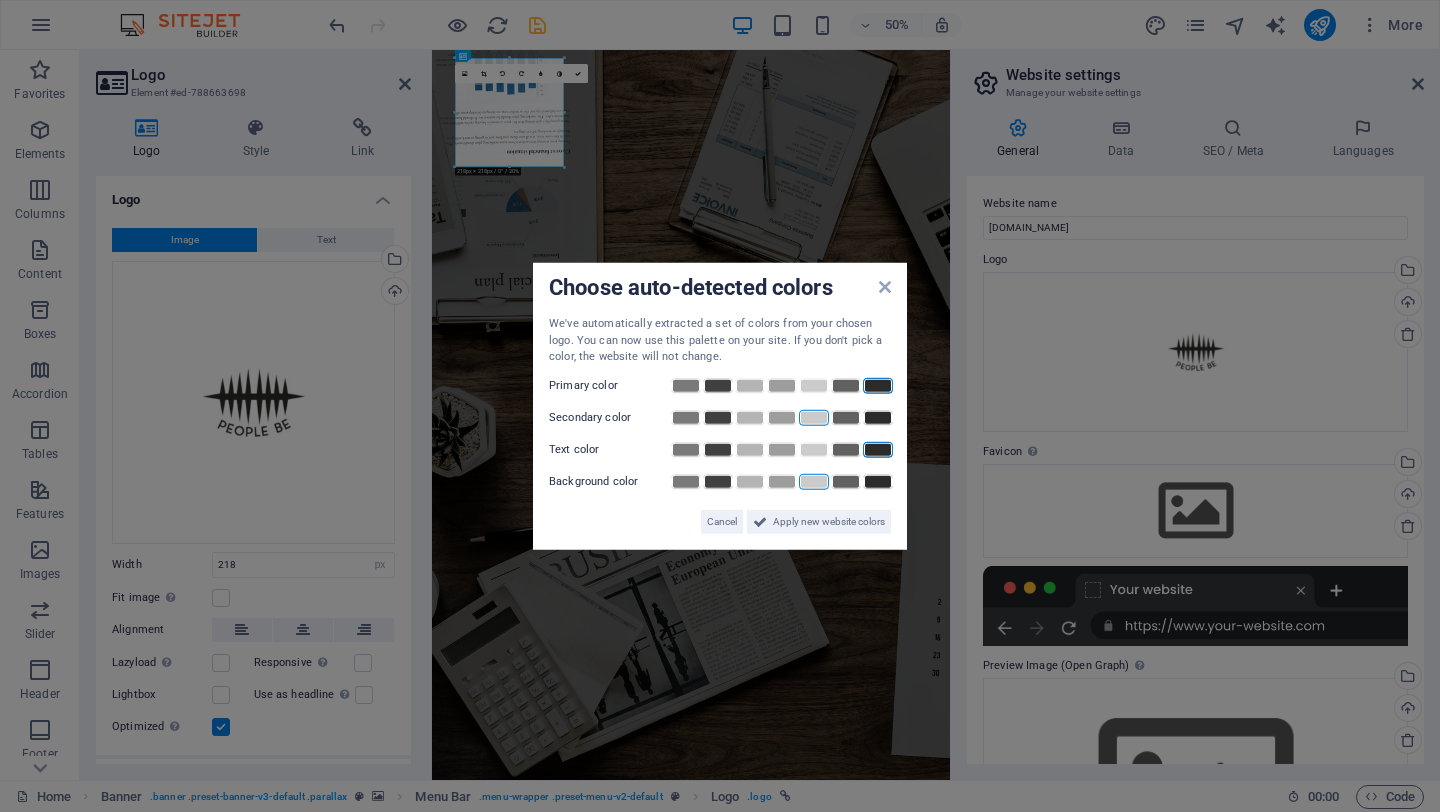 click at bounding box center (814, 481) 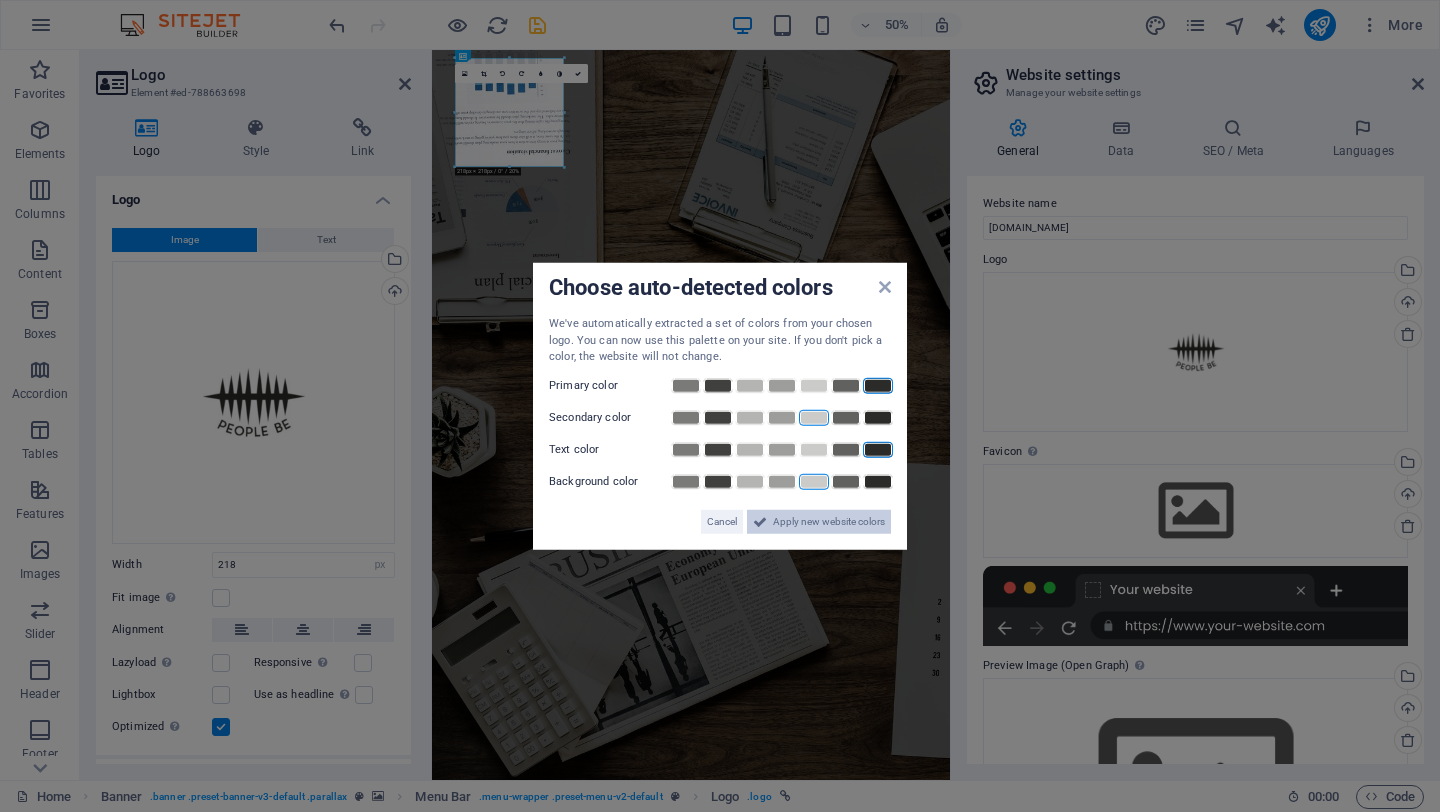 click on "Apply new website colors" at bounding box center [829, 521] 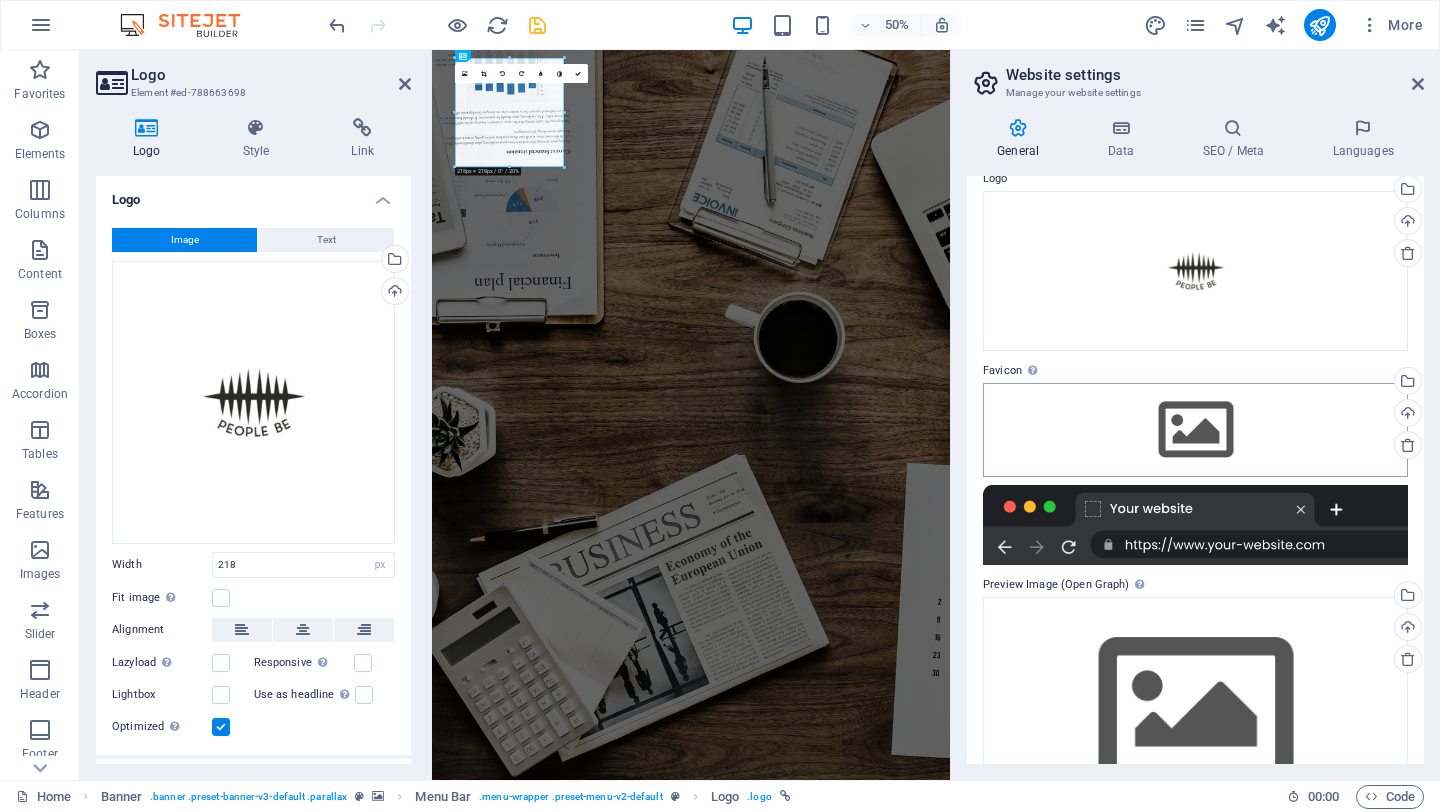 scroll, scrollTop: 83, scrollLeft: 0, axis: vertical 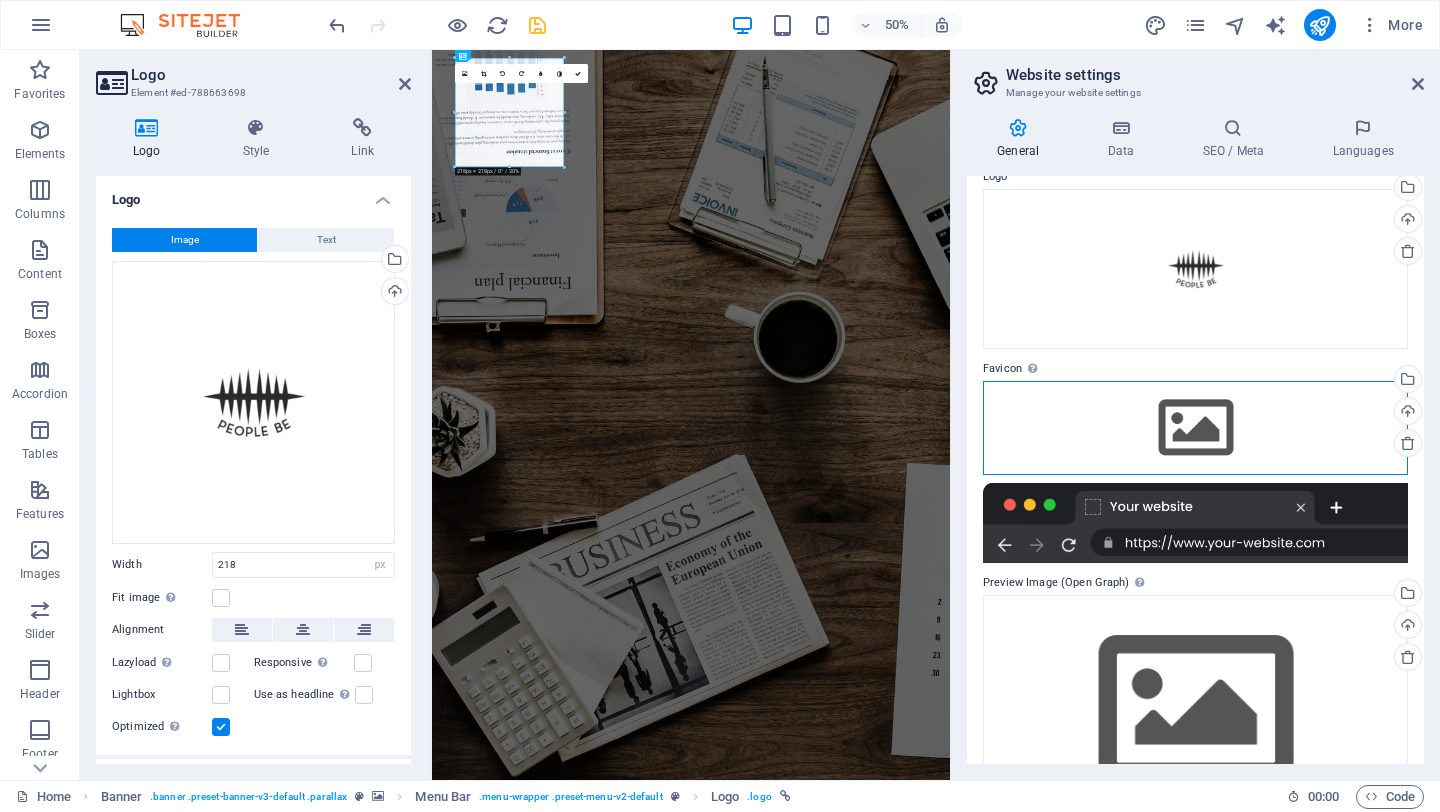 click on "Drag files here, click to choose files or select files from Files or our free stock photos & videos" at bounding box center (1195, 428) 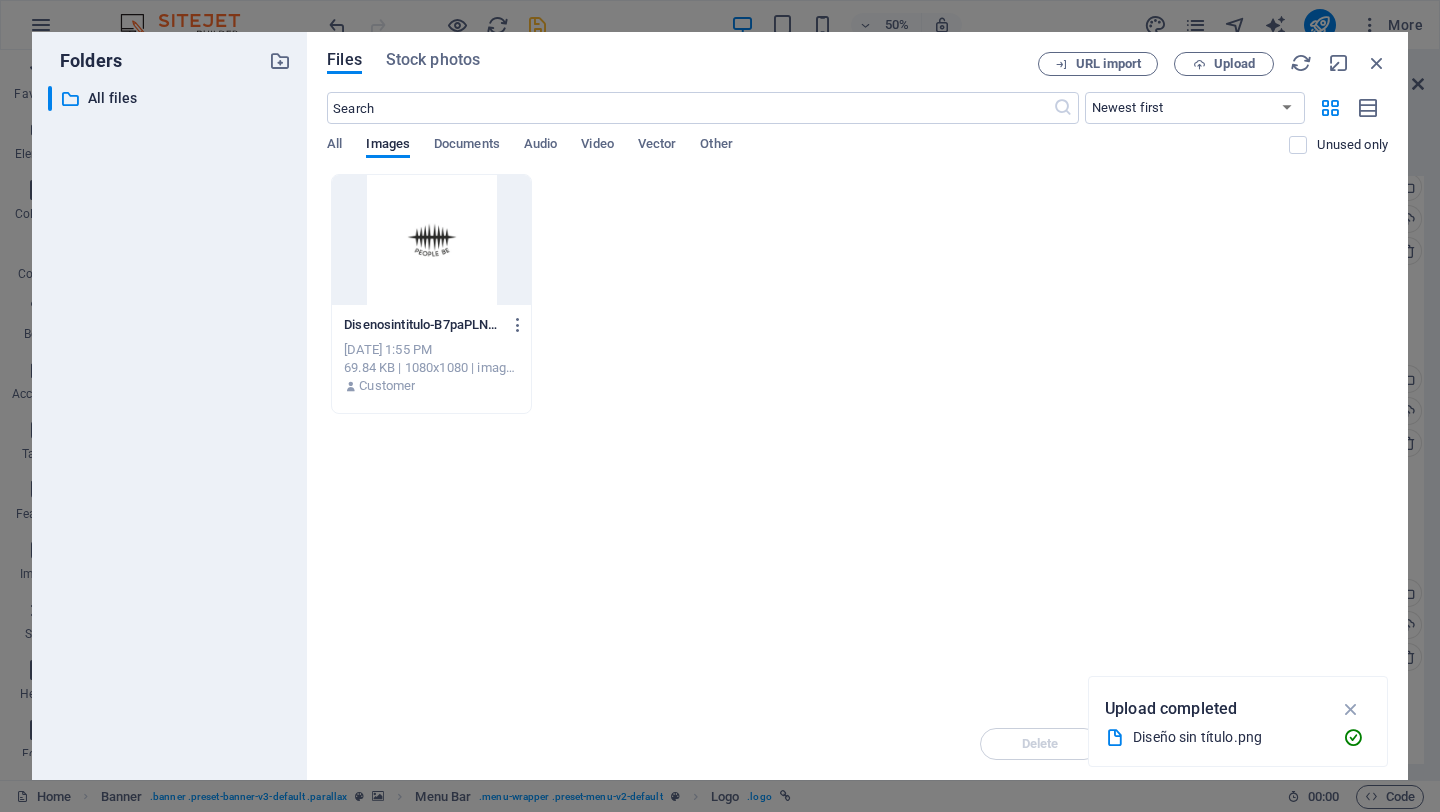 click on "Drop files here to upload them instantly Disenosintitulo-B7paPLNNC5XDx_S9yOIB1w.png Disenosintitulo-B7paPLNNC5XDx_S9yOIB1w.png Jul 14, 2025 1:55 PM 69.84 KB | 1080x1080 | image/png Customer" at bounding box center [857, 441] 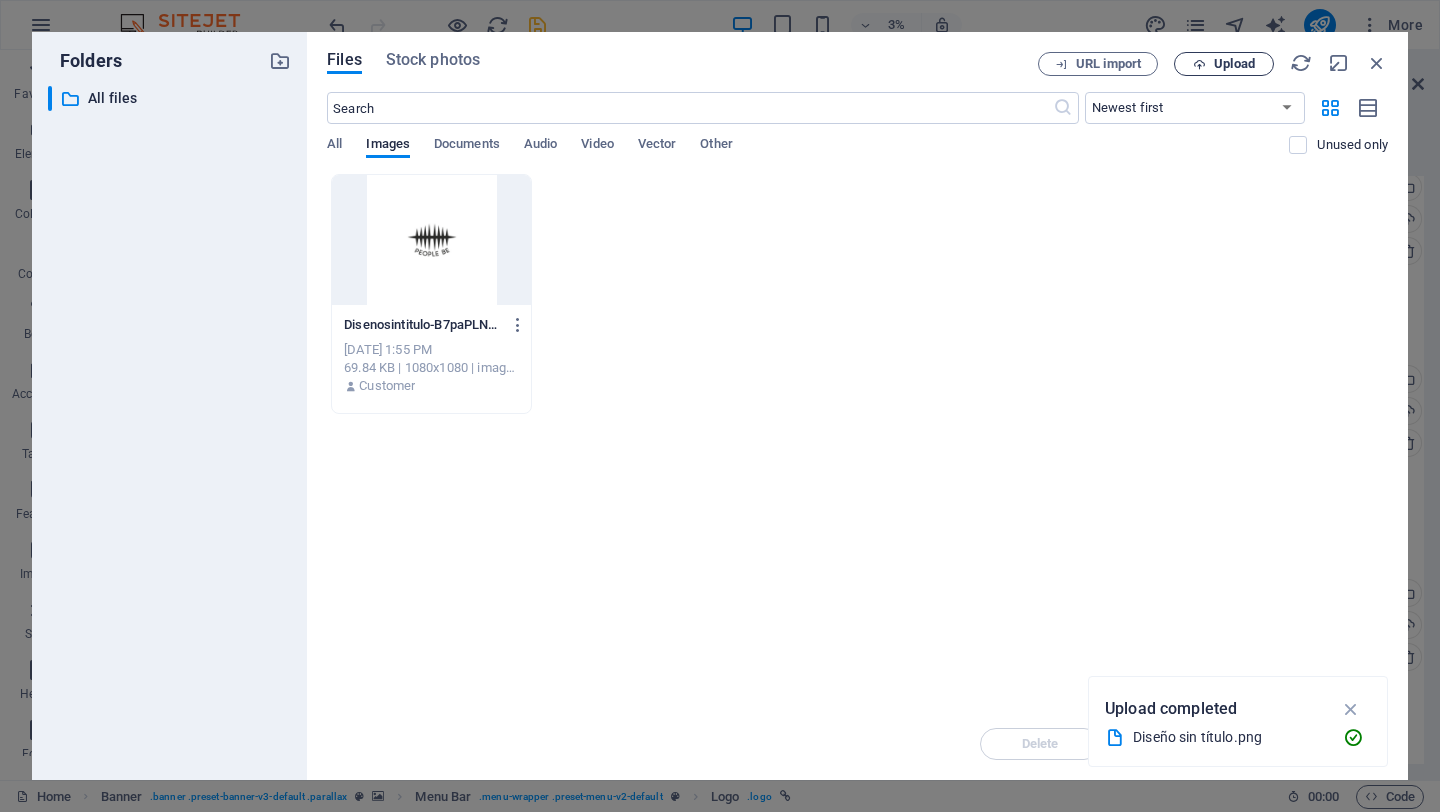click on "Upload" at bounding box center (1224, 64) 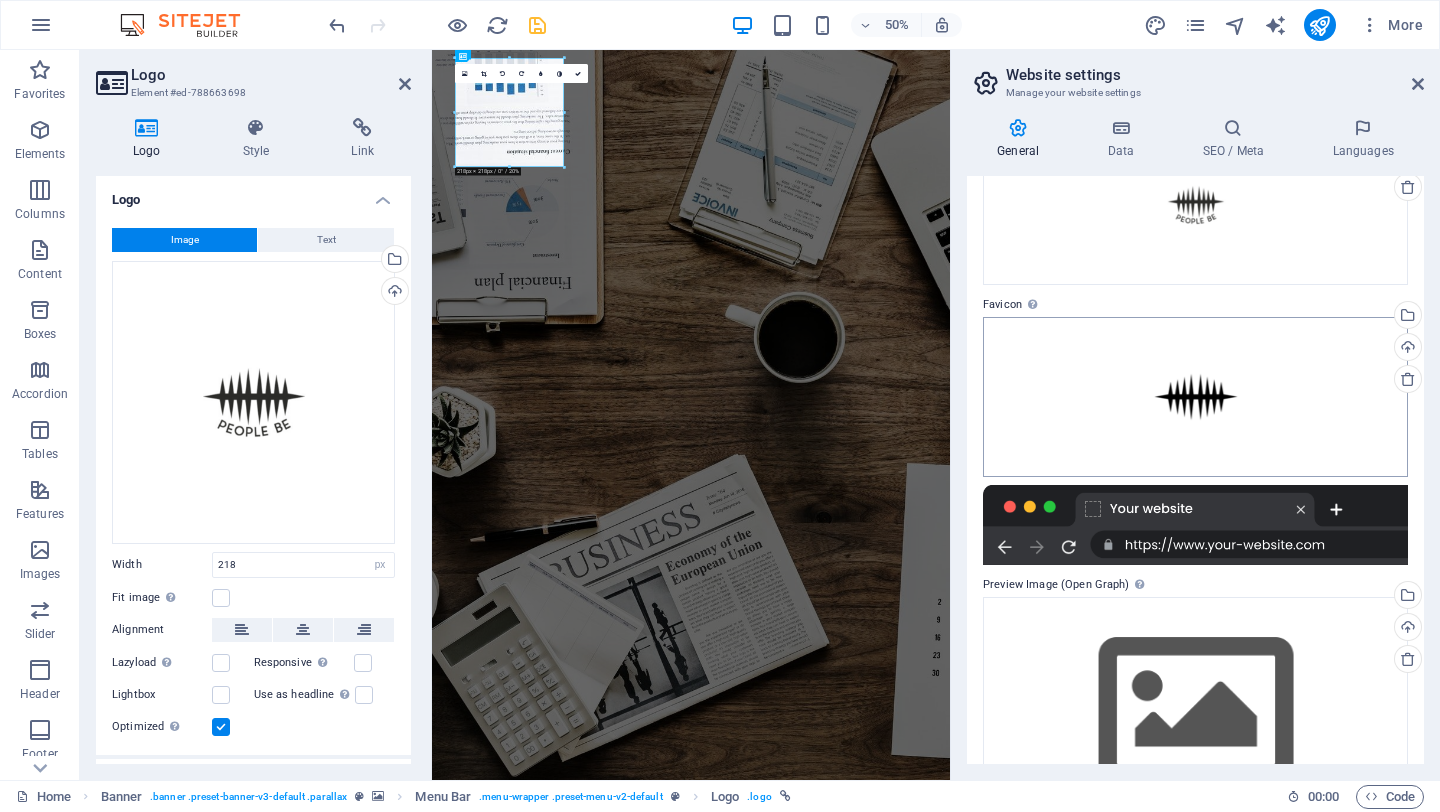 scroll, scrollTop: 0, scrollLeft: 0, axis: both 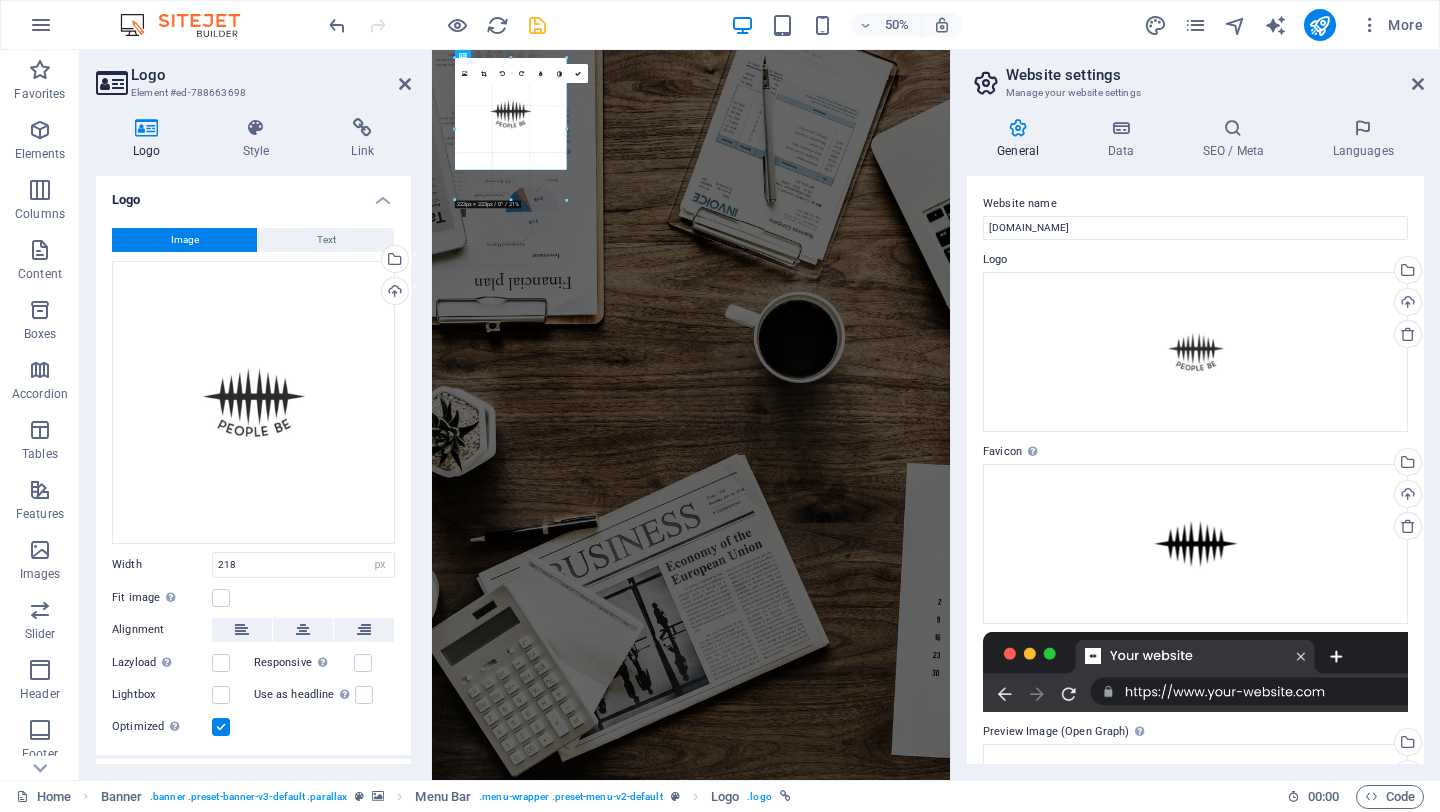 drag, startPoint x: 562, startPoint y: 111, endPoint x: 628, endPoint y: 99, distance: 67.08204 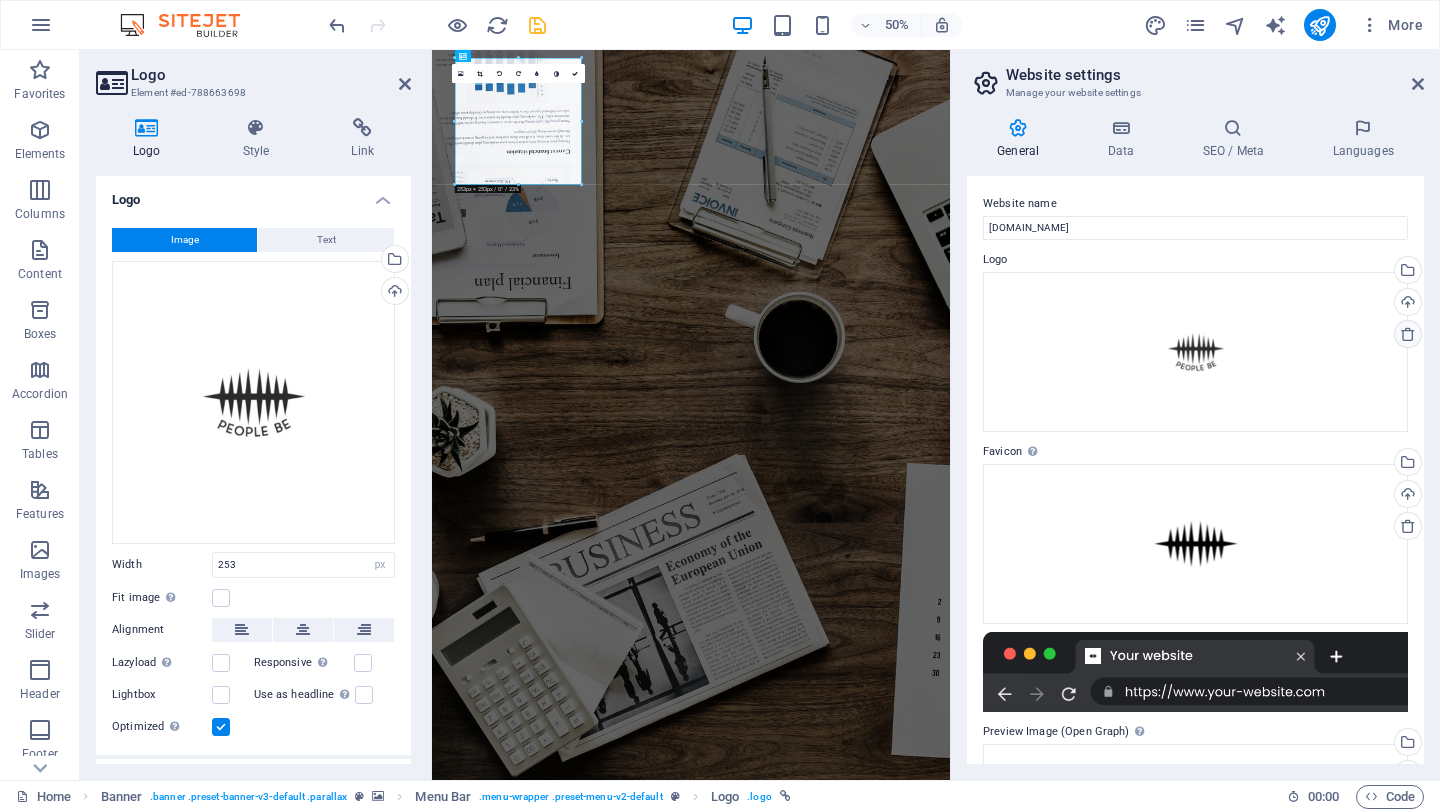 click at bounding box center (1408, 334) 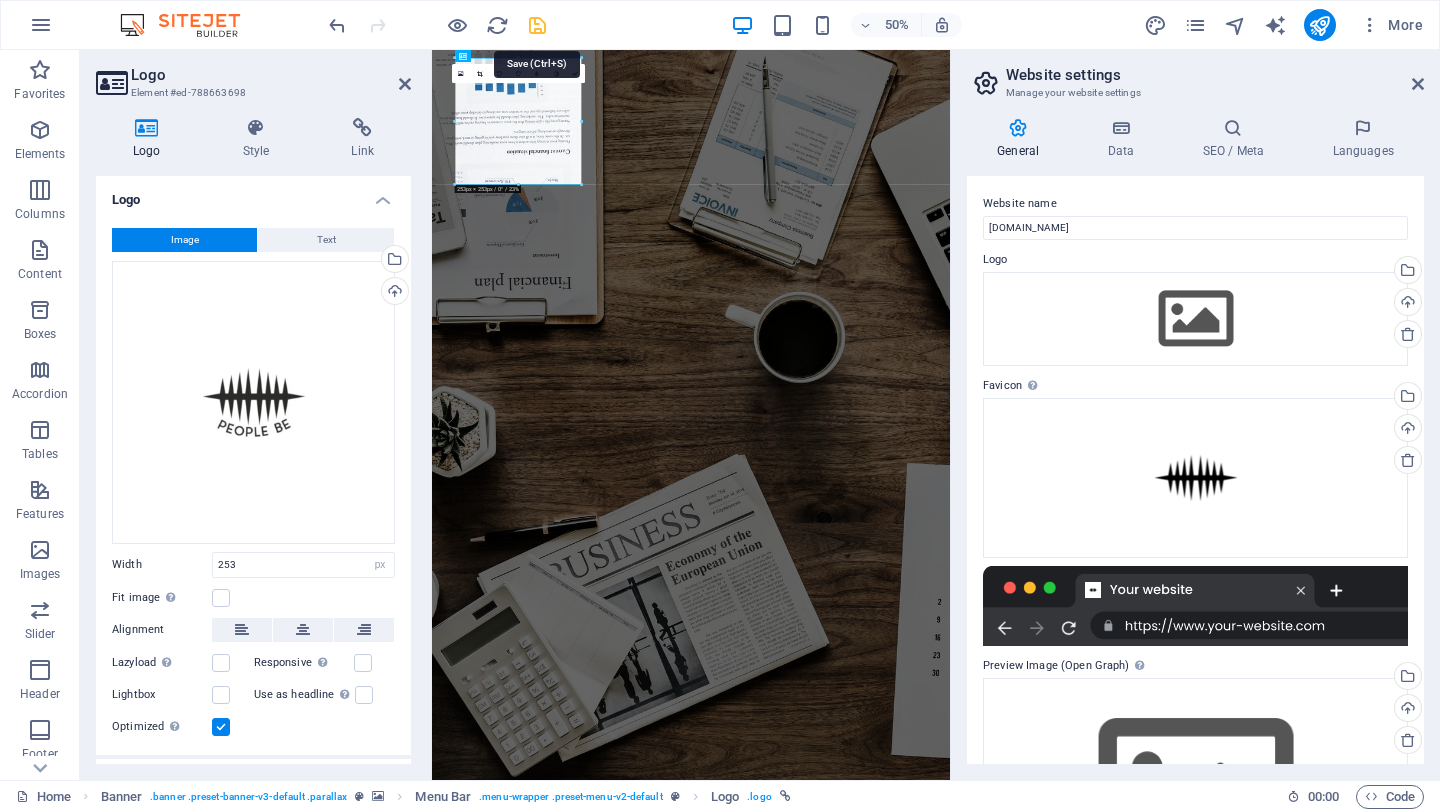 click at bounding box center [537, 25] 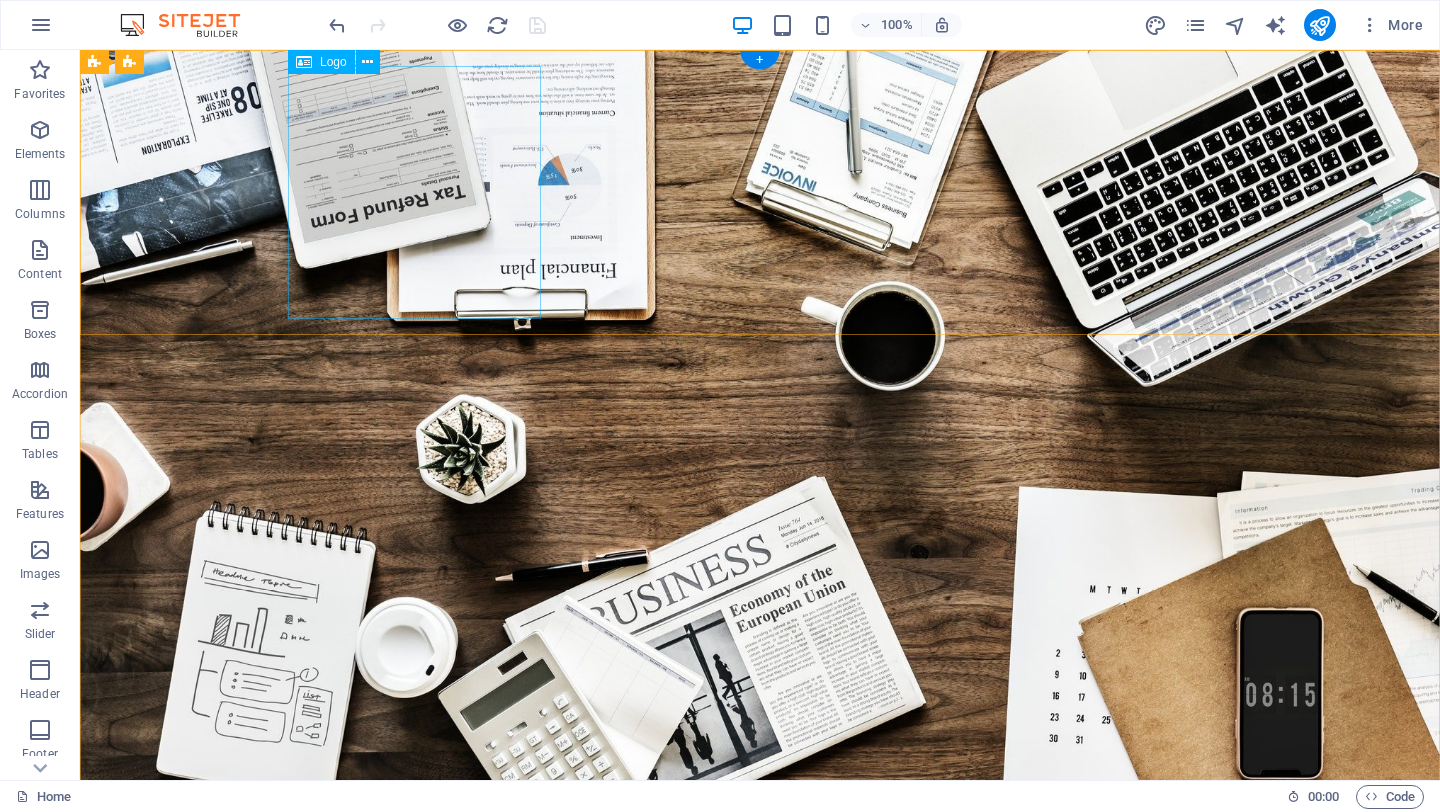 click at bounding box center (760, 950) 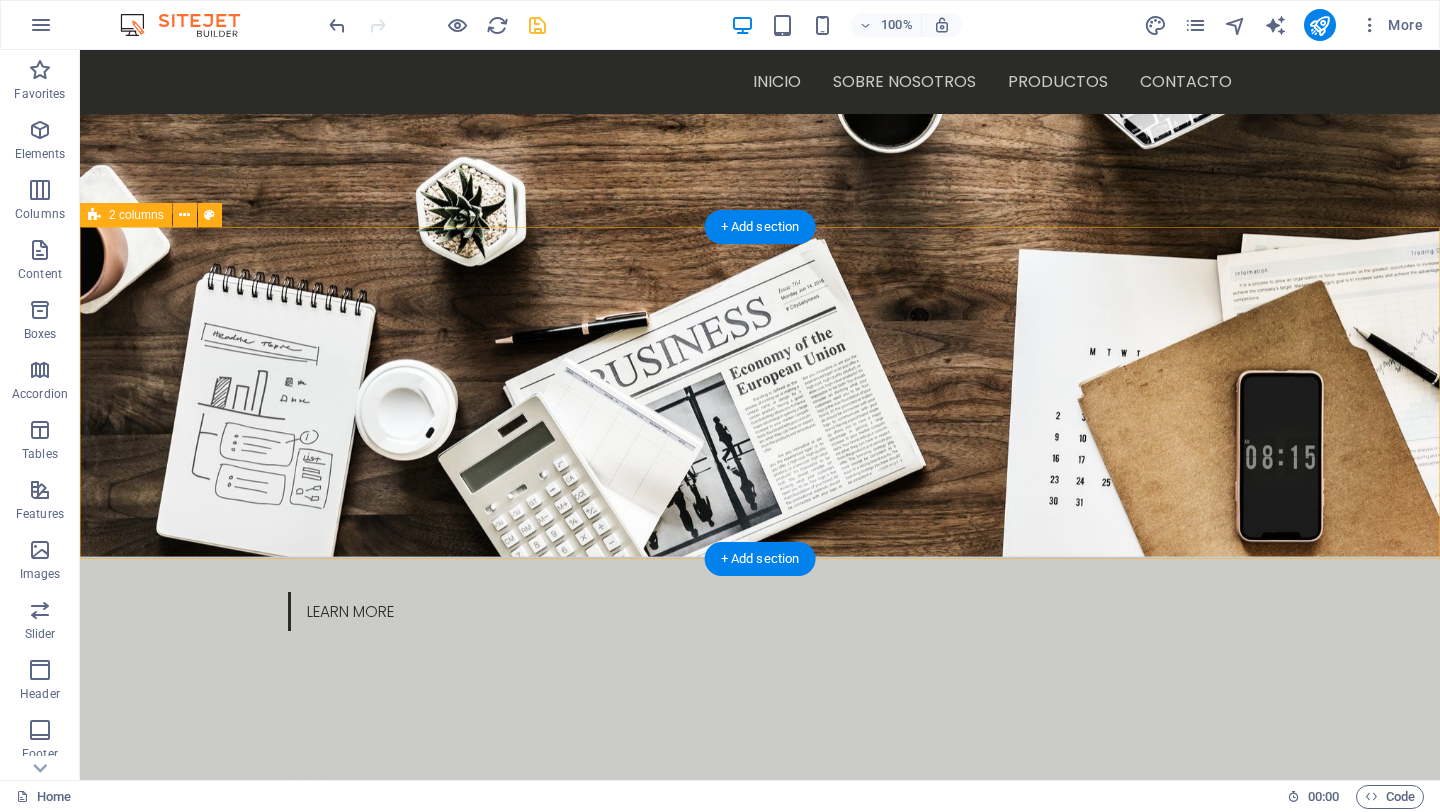 scroll, scrollTop: 0, scrollLeft: 0, axis: both 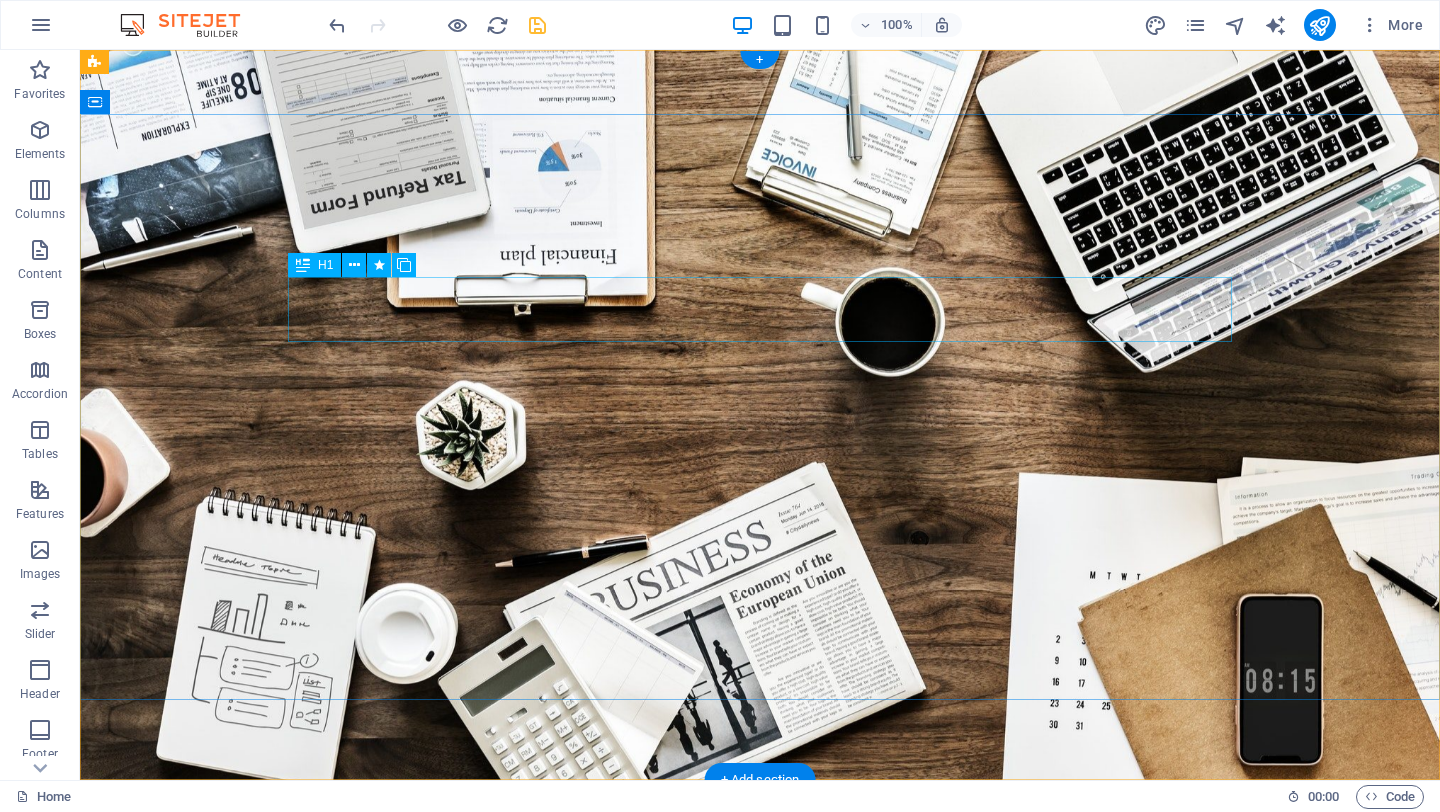click on "O nline Marketing" at bounding box center (760, 956) 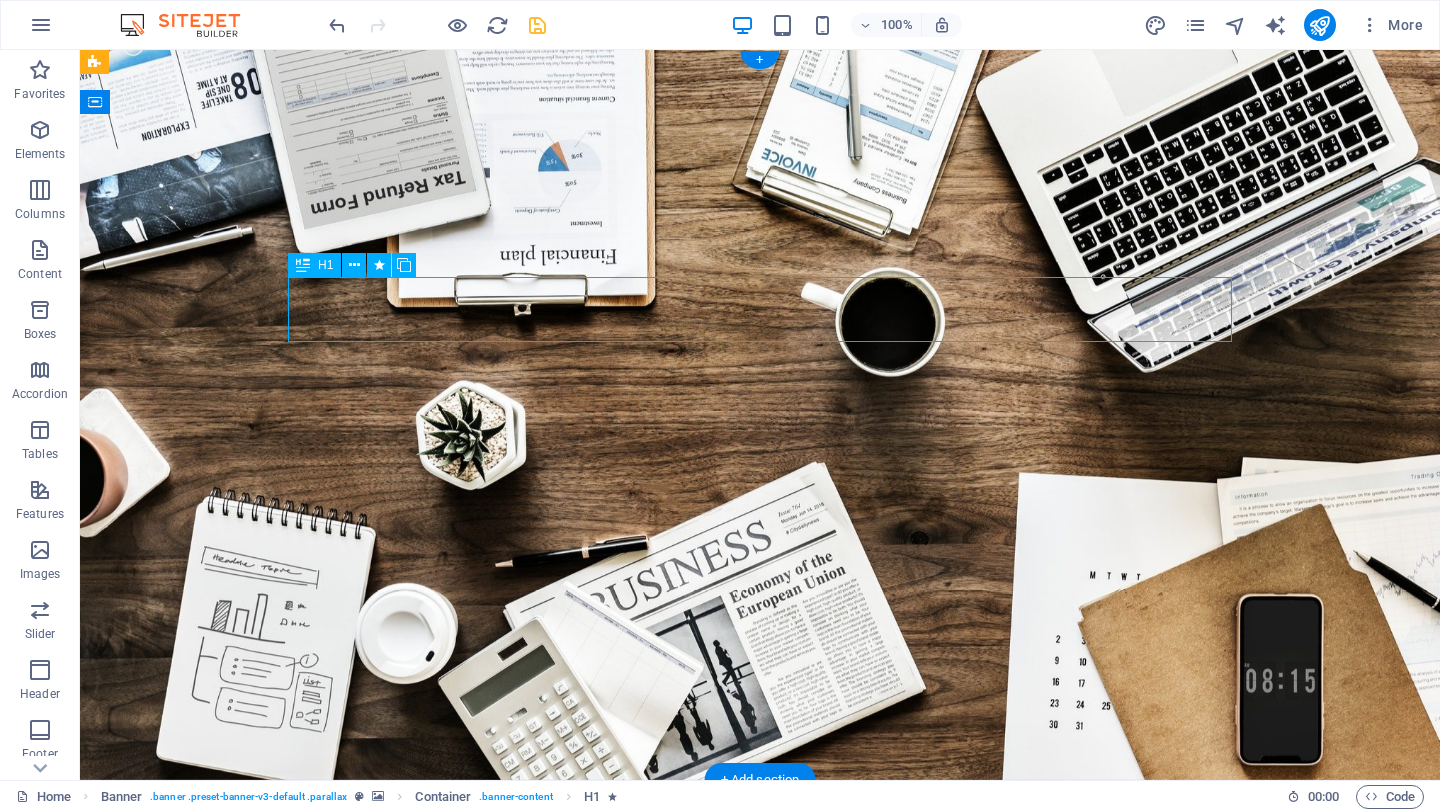 click on "O nline Marketing" at bounding box center (760, 956) 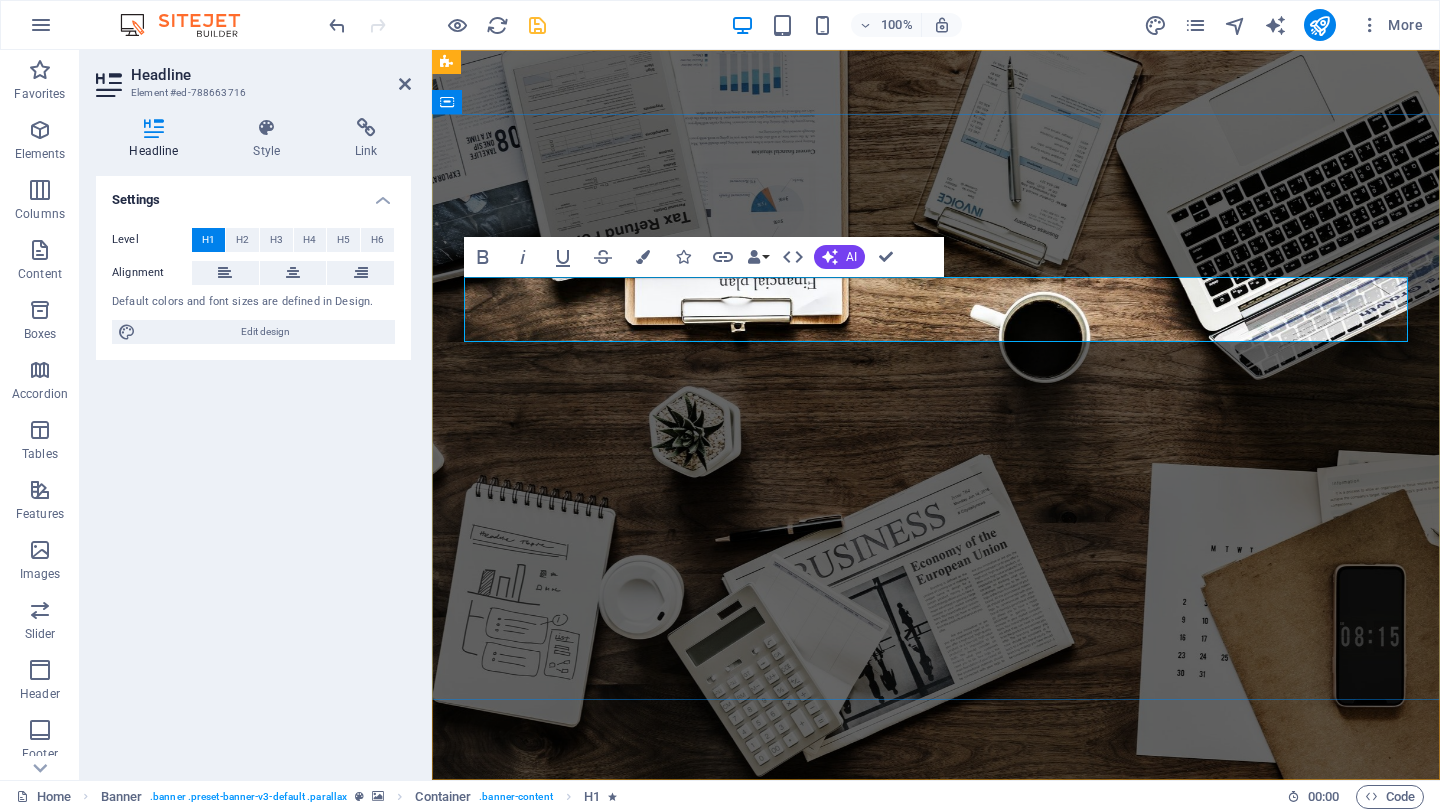 type 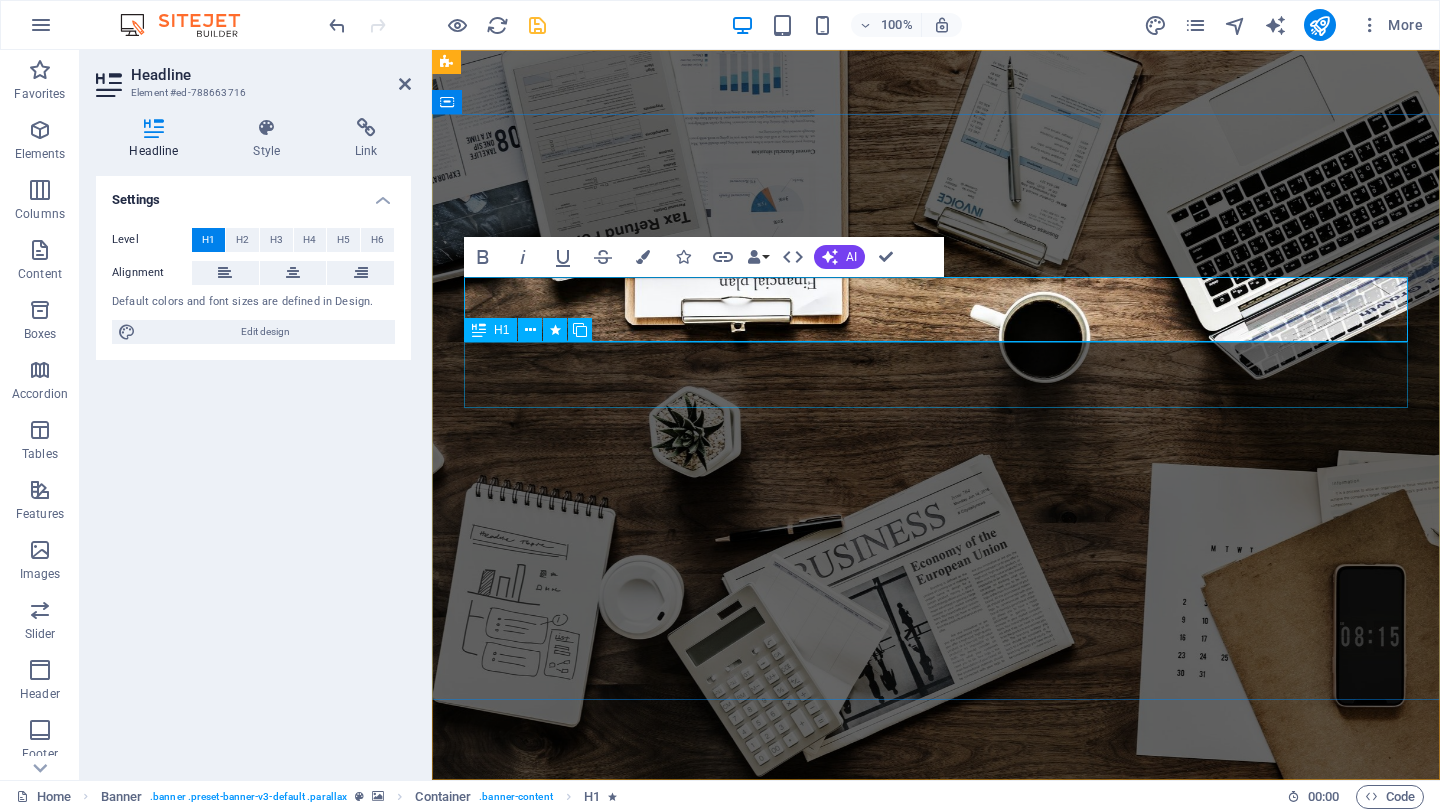 click on "S OCIAL MEDIA MARKETING" at bounding box center [936, 1021] 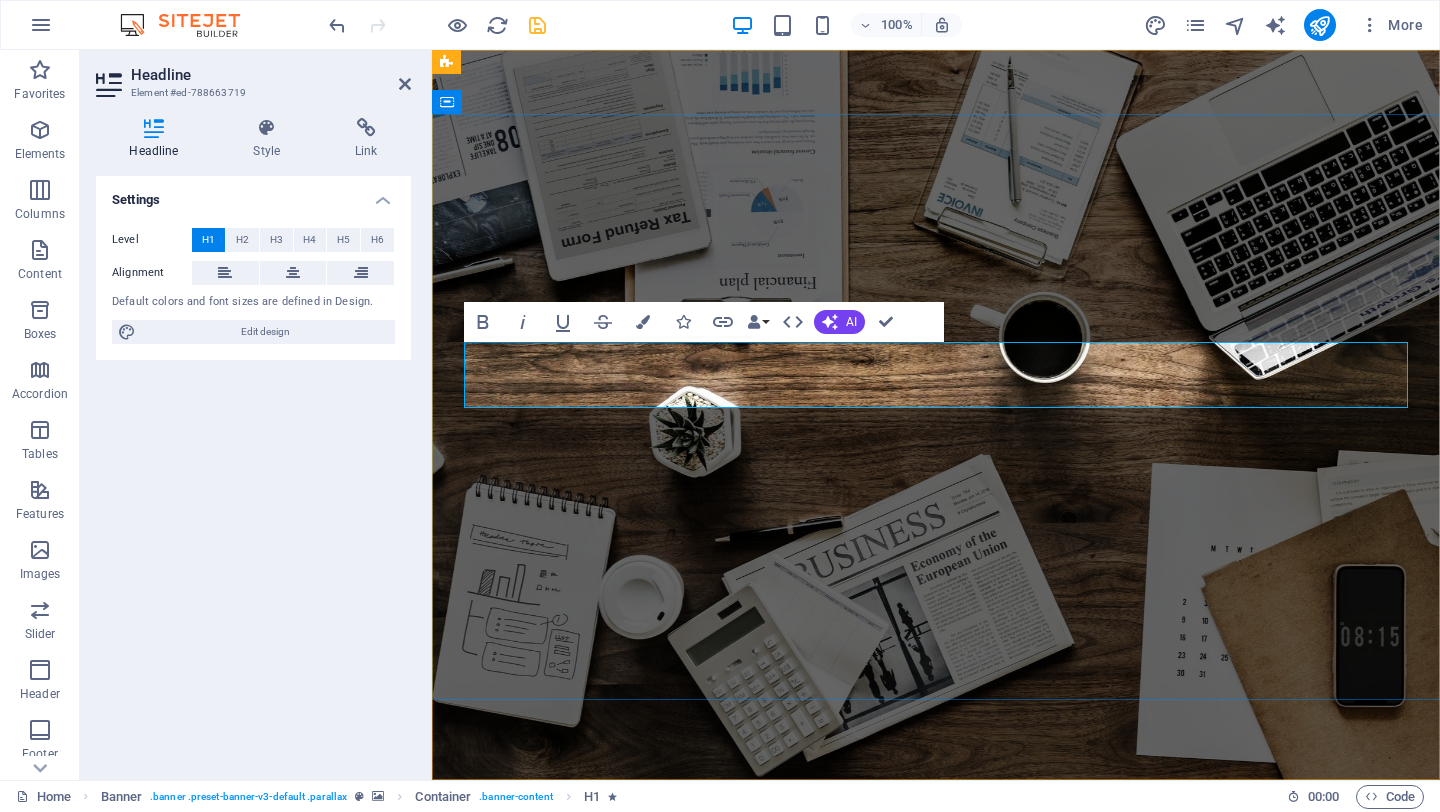 click on "OCIAL MEDIA MARKETING" at bounding box center [840, 1021] 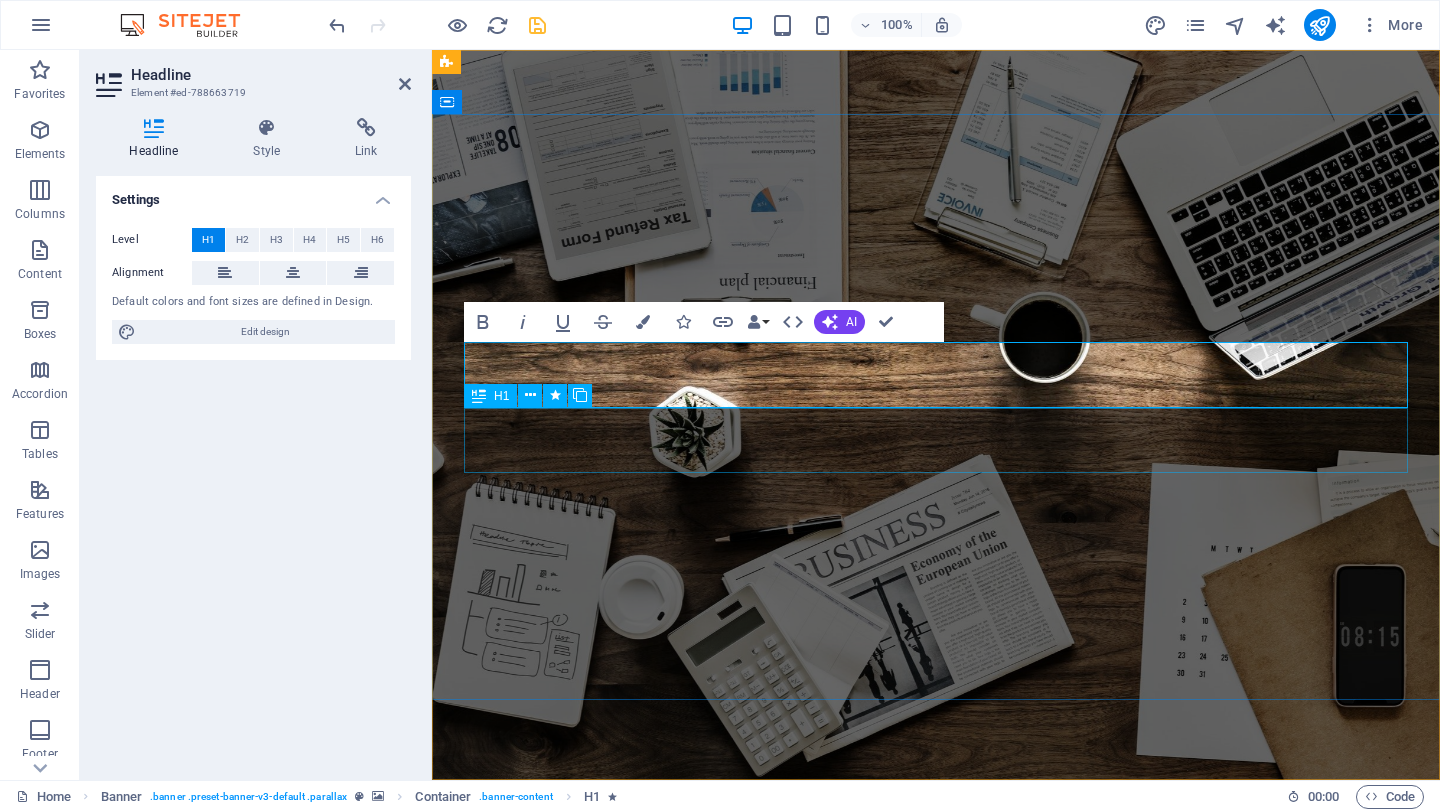 click on "R EVIEW & STATISTICS" at bounding box center (936, 1087) 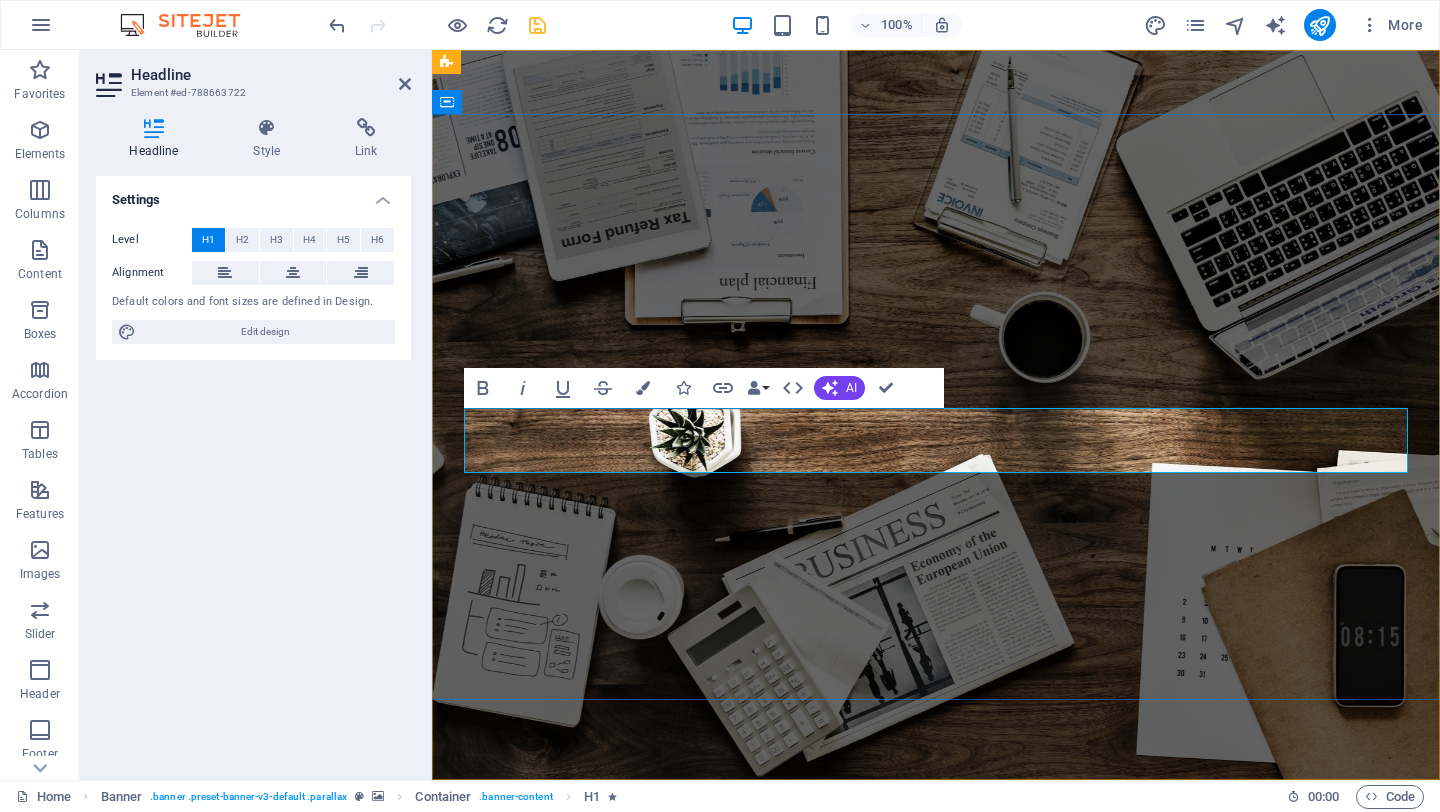 type 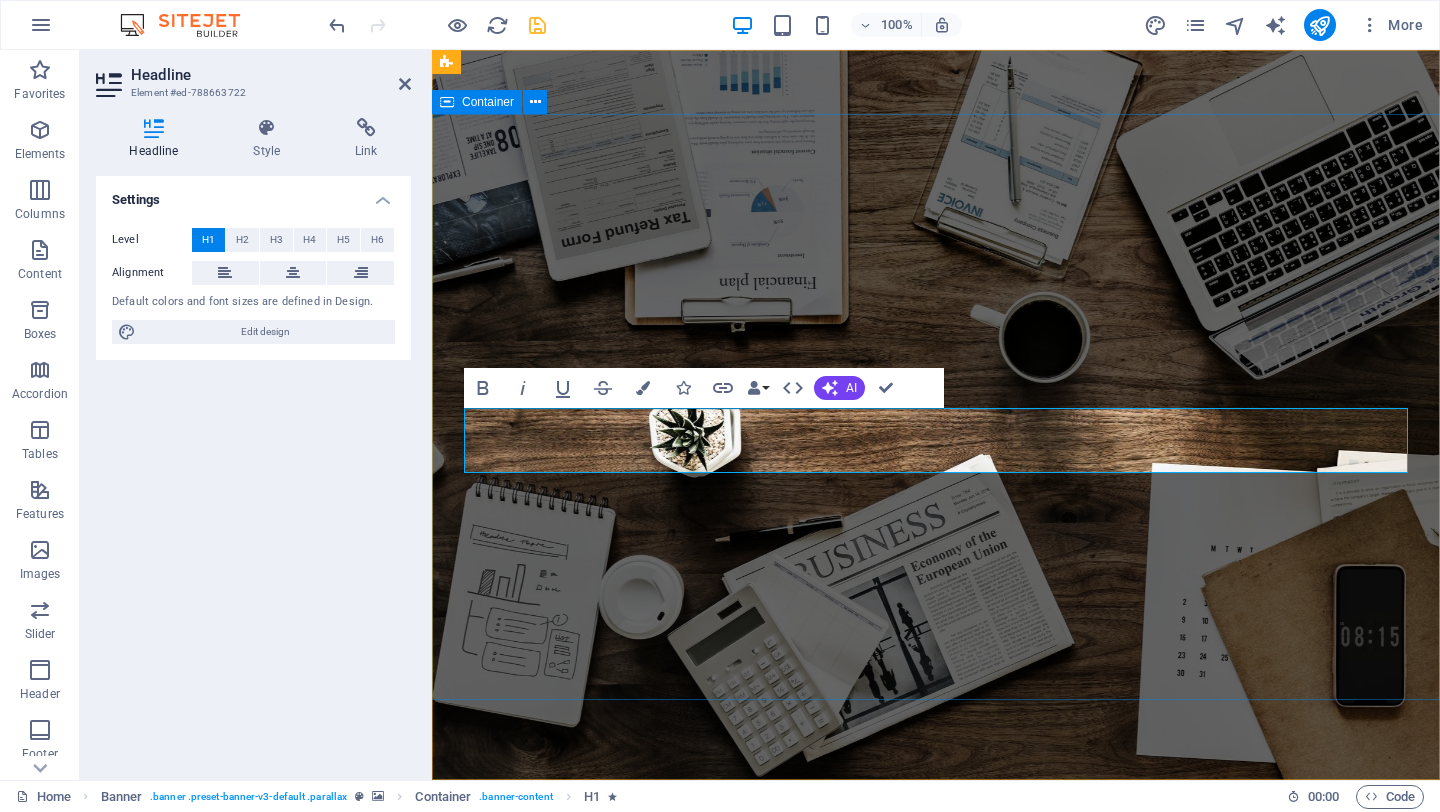 click on "Ropa para perderse y... ​ encontrarse Learn more" at bounding box center (936, 1054) 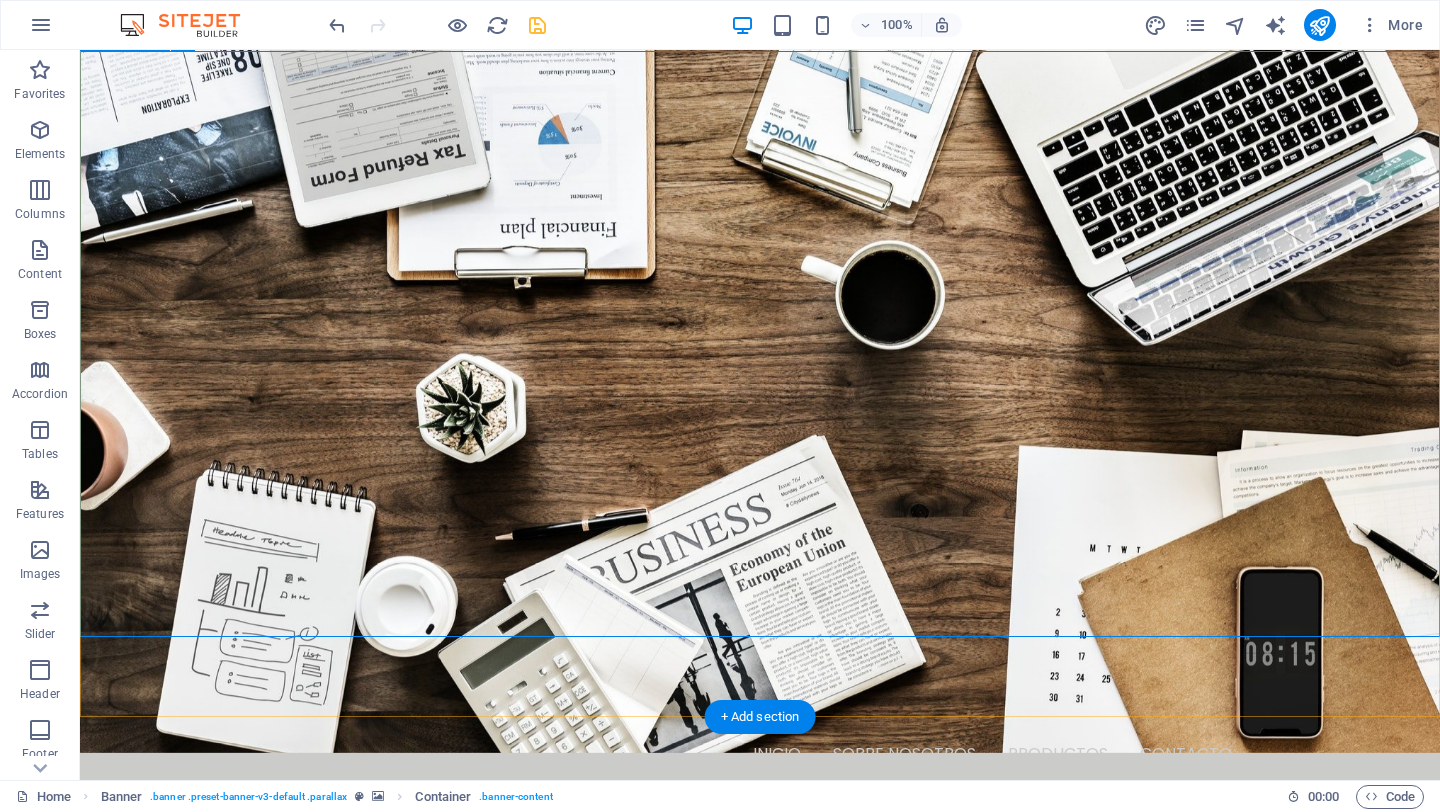 scroll, scrollTop: 63, scrollLeft: 0, axis: vertical 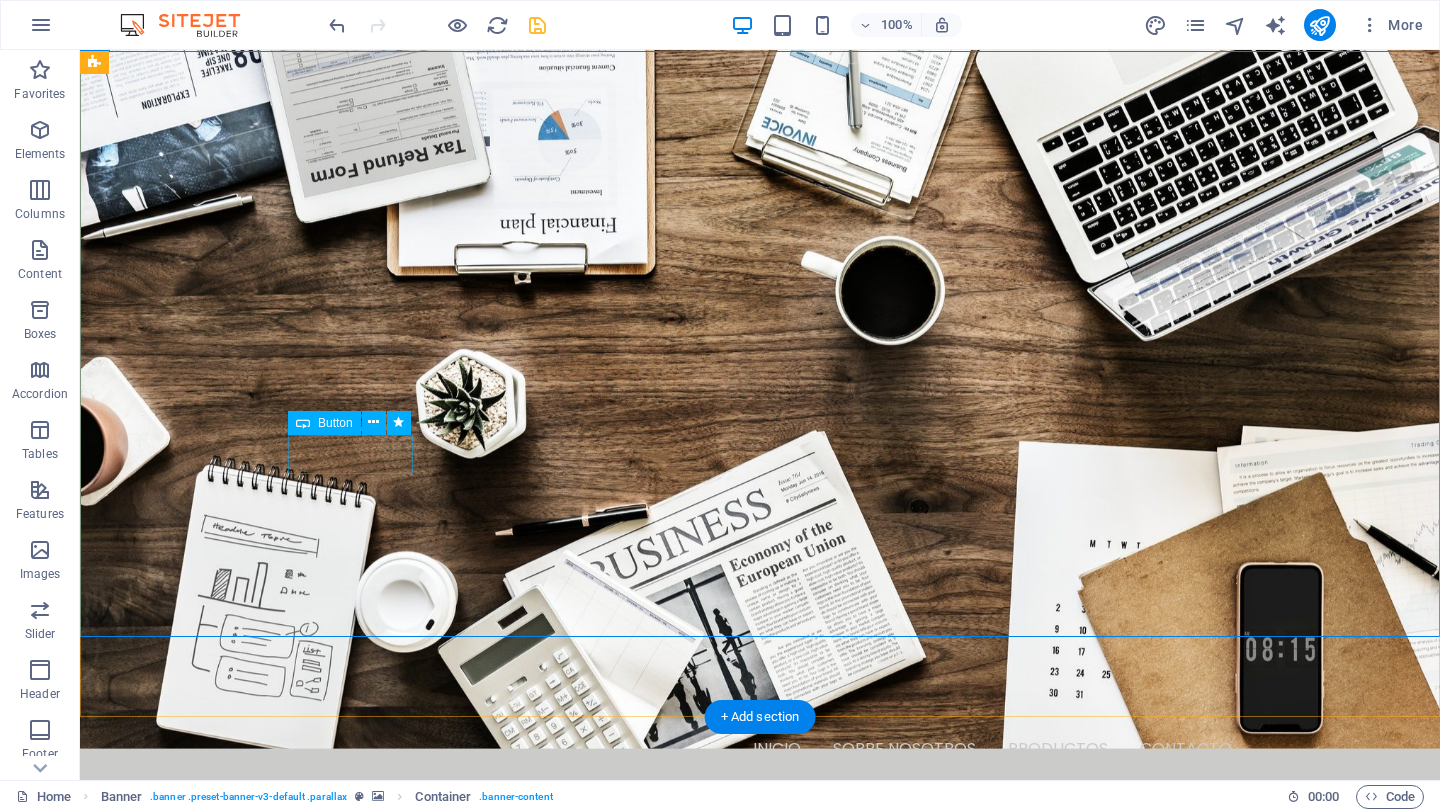 click on "Learn more" at bounding box center (760, 1101) 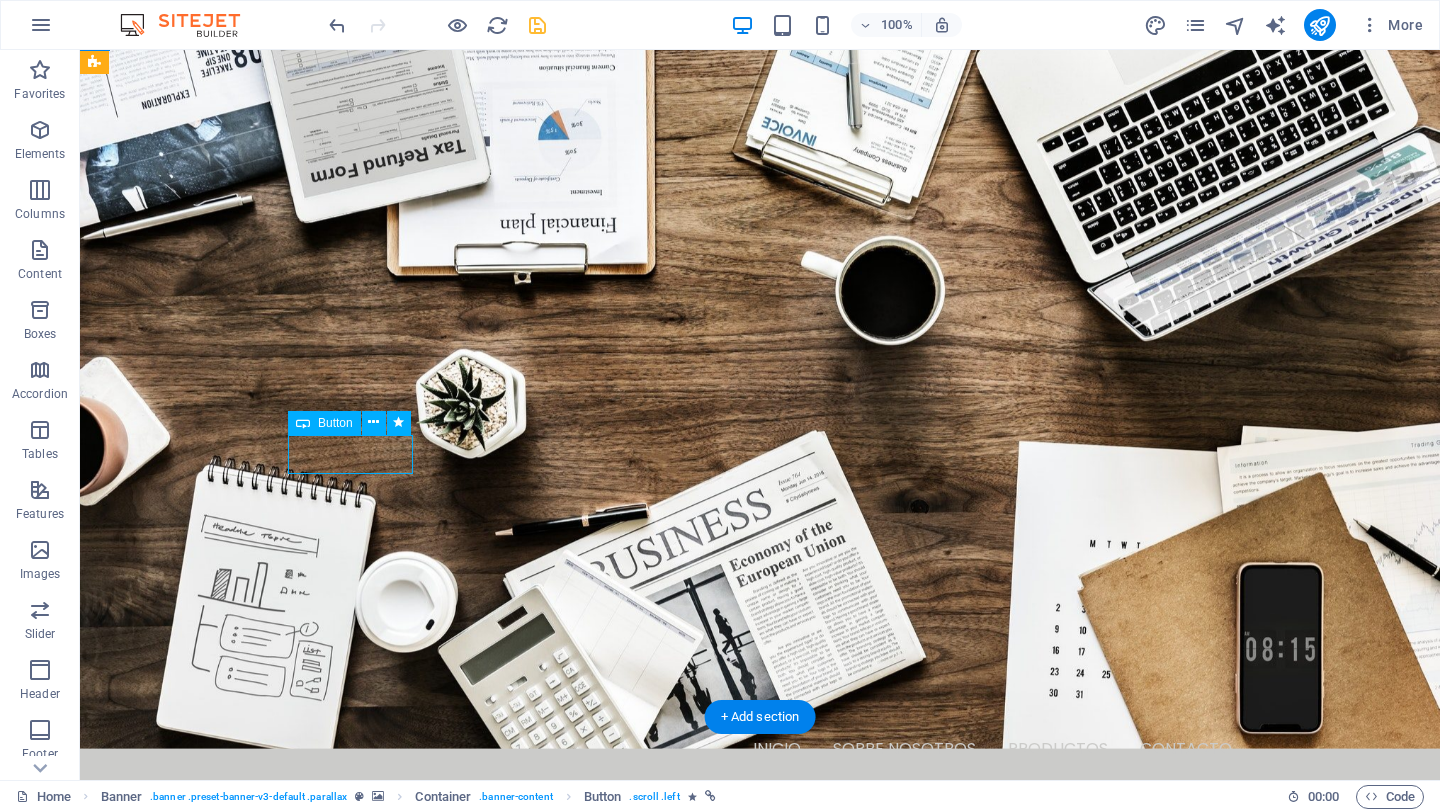 click on "Learn more" at bounding box center (760, 1101) 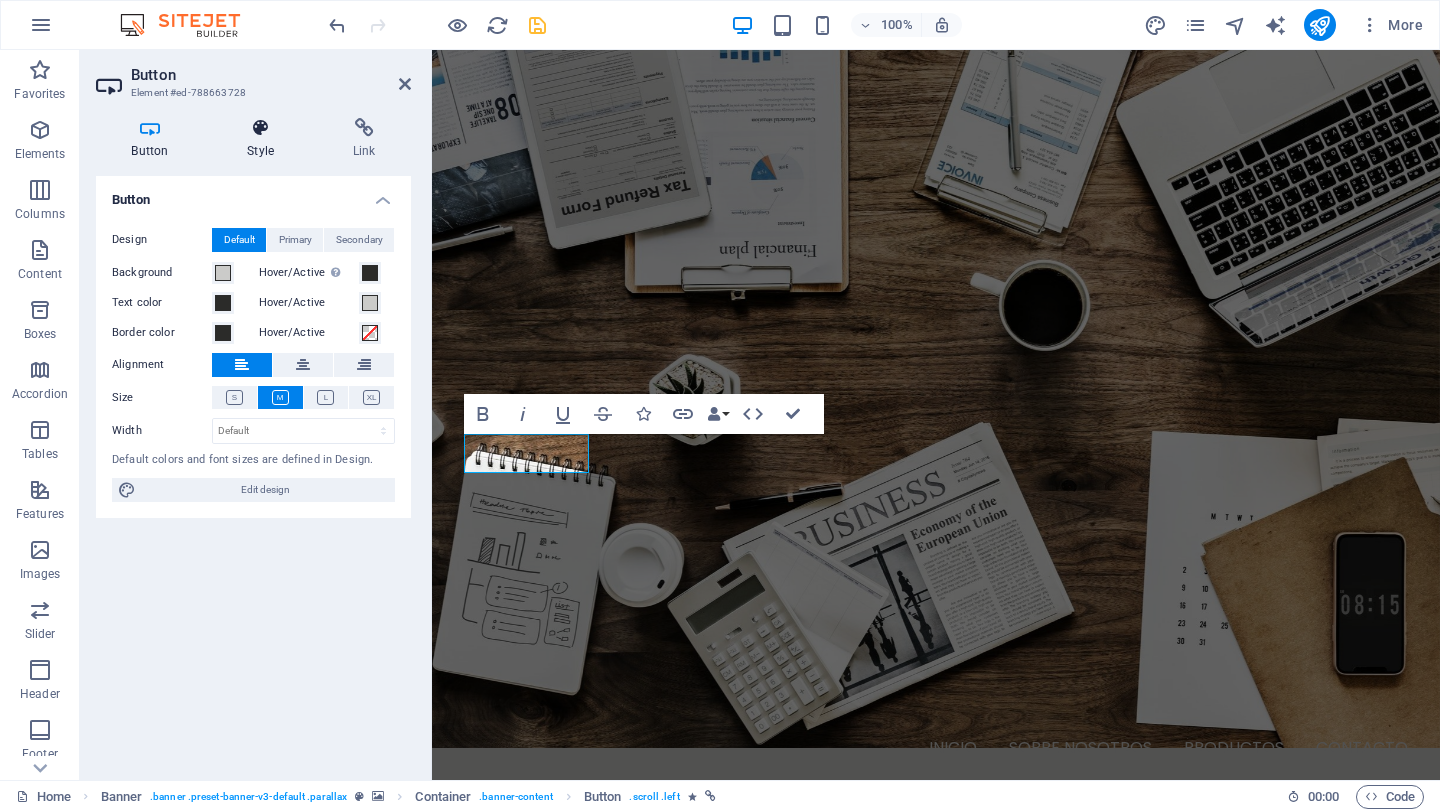 click on "Style" at bounding box center (265, 139) 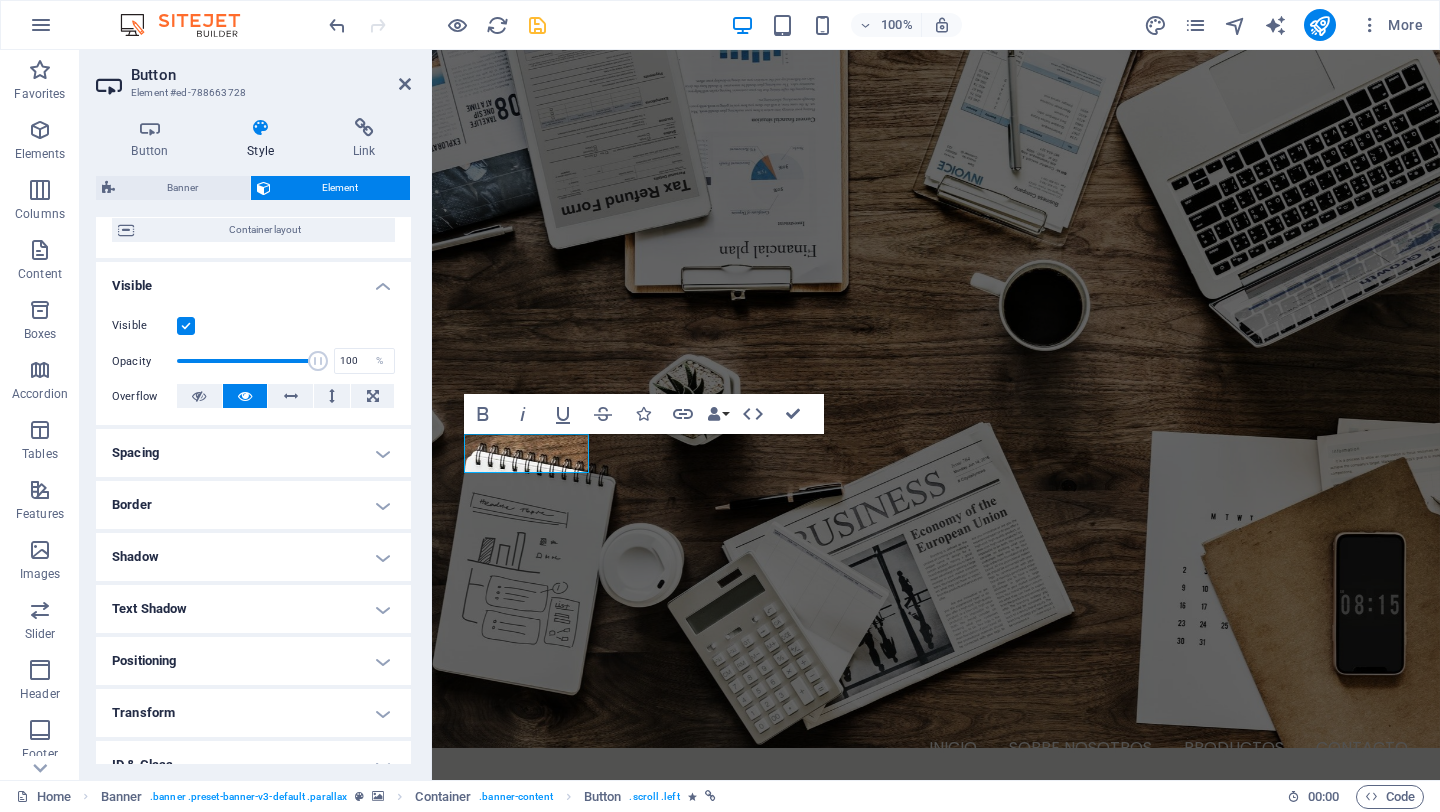 scroll, scrollTop: 0, scrollLeft: 0, axis: both 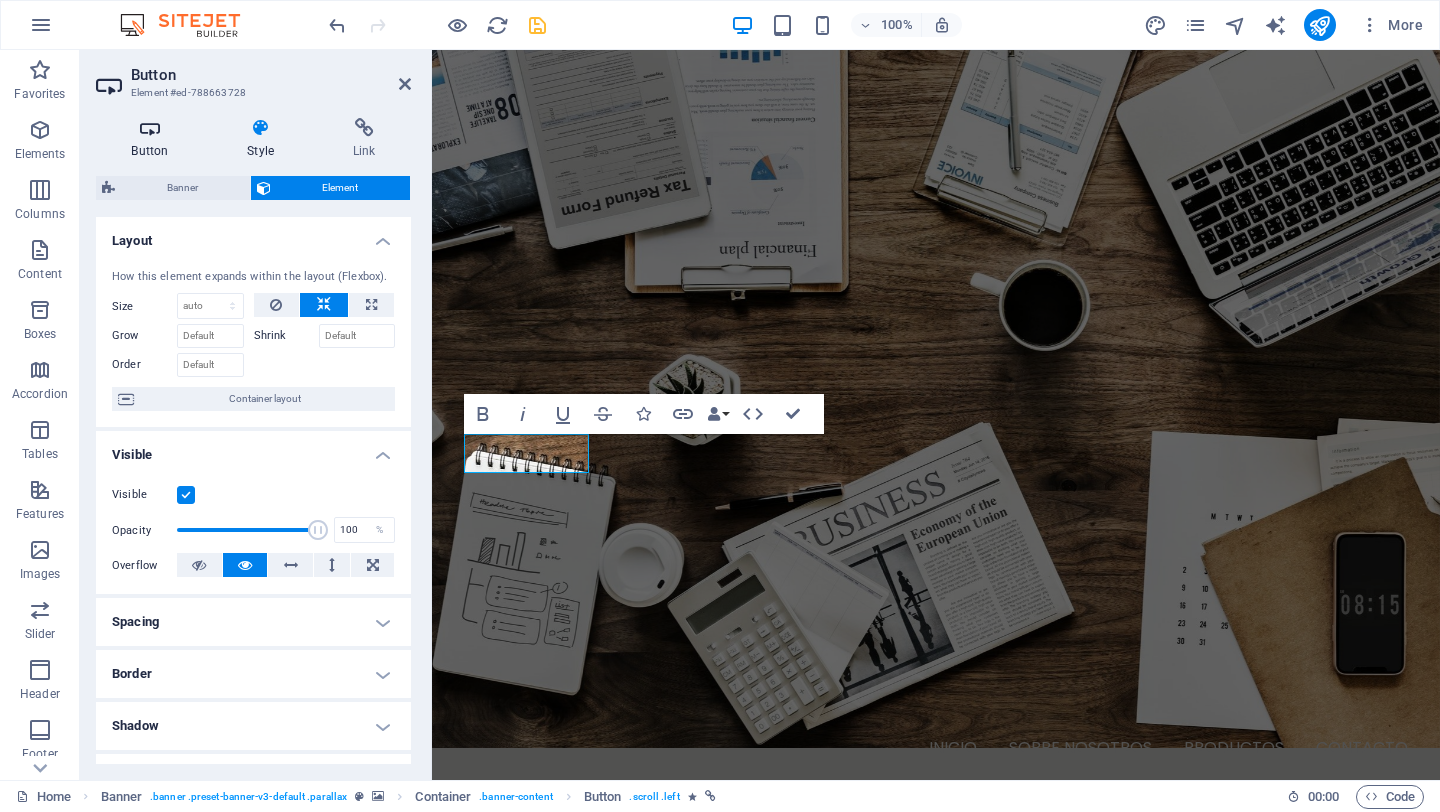 click at bounding box center (150, 128) 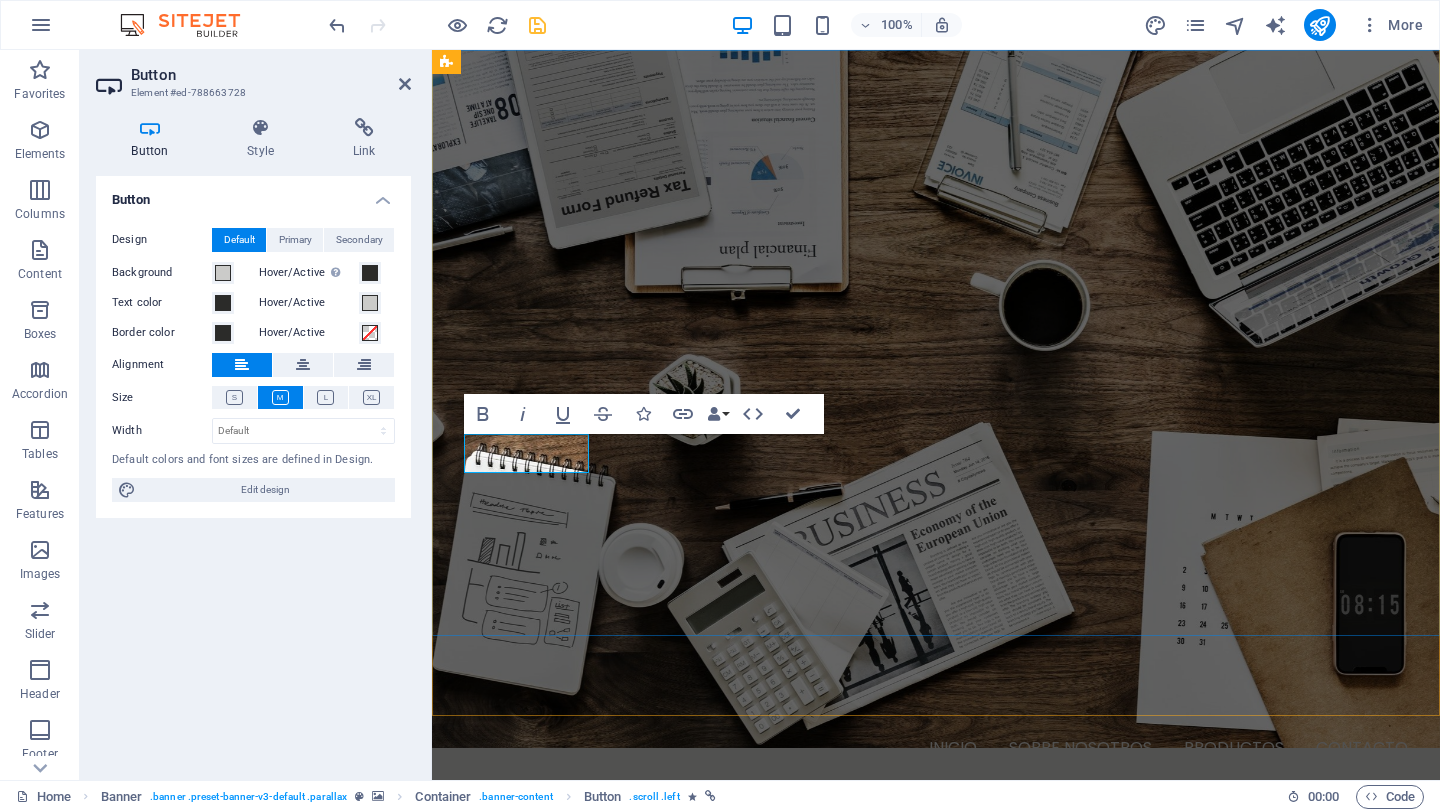 click on "Learn more" at bounding box center (525, 1100) 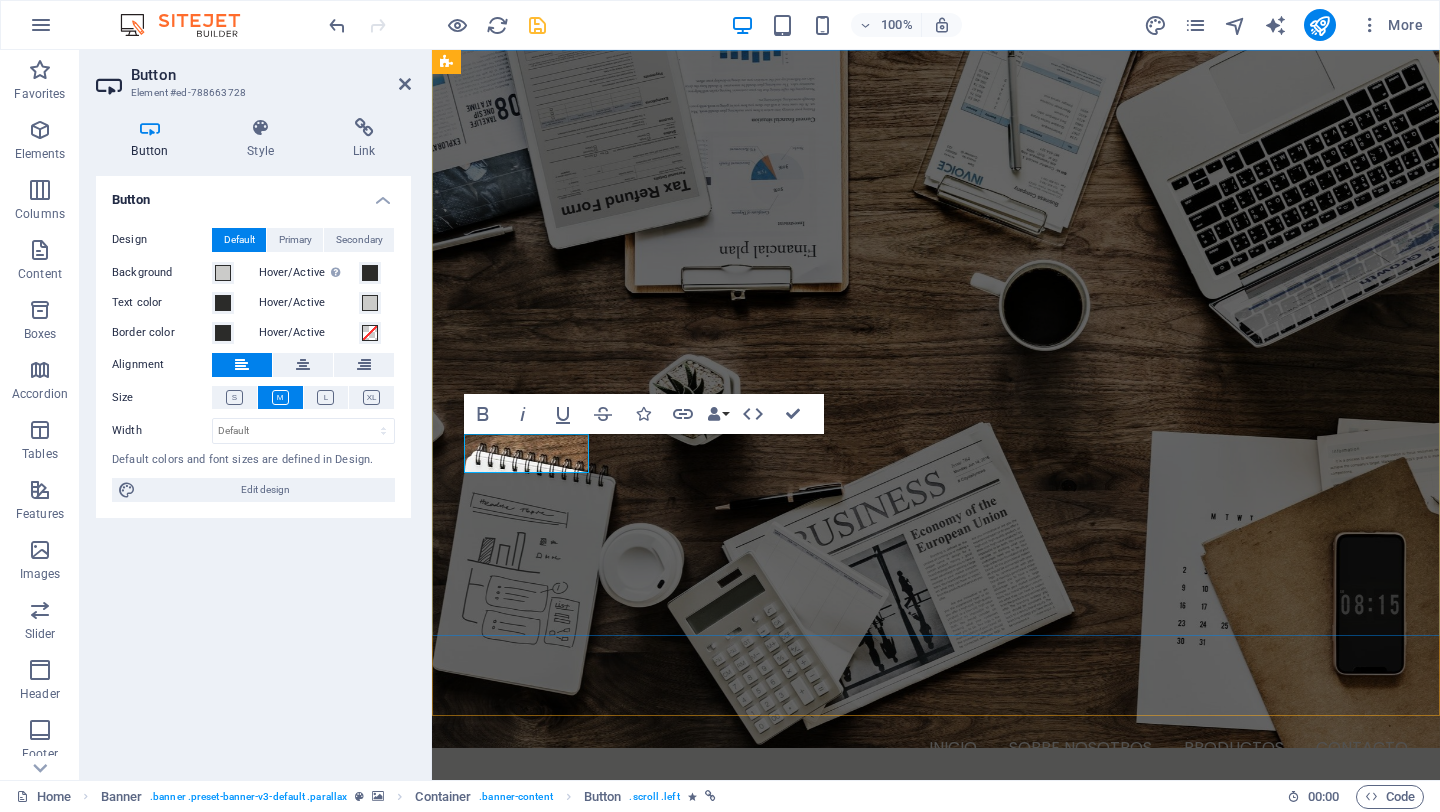 type 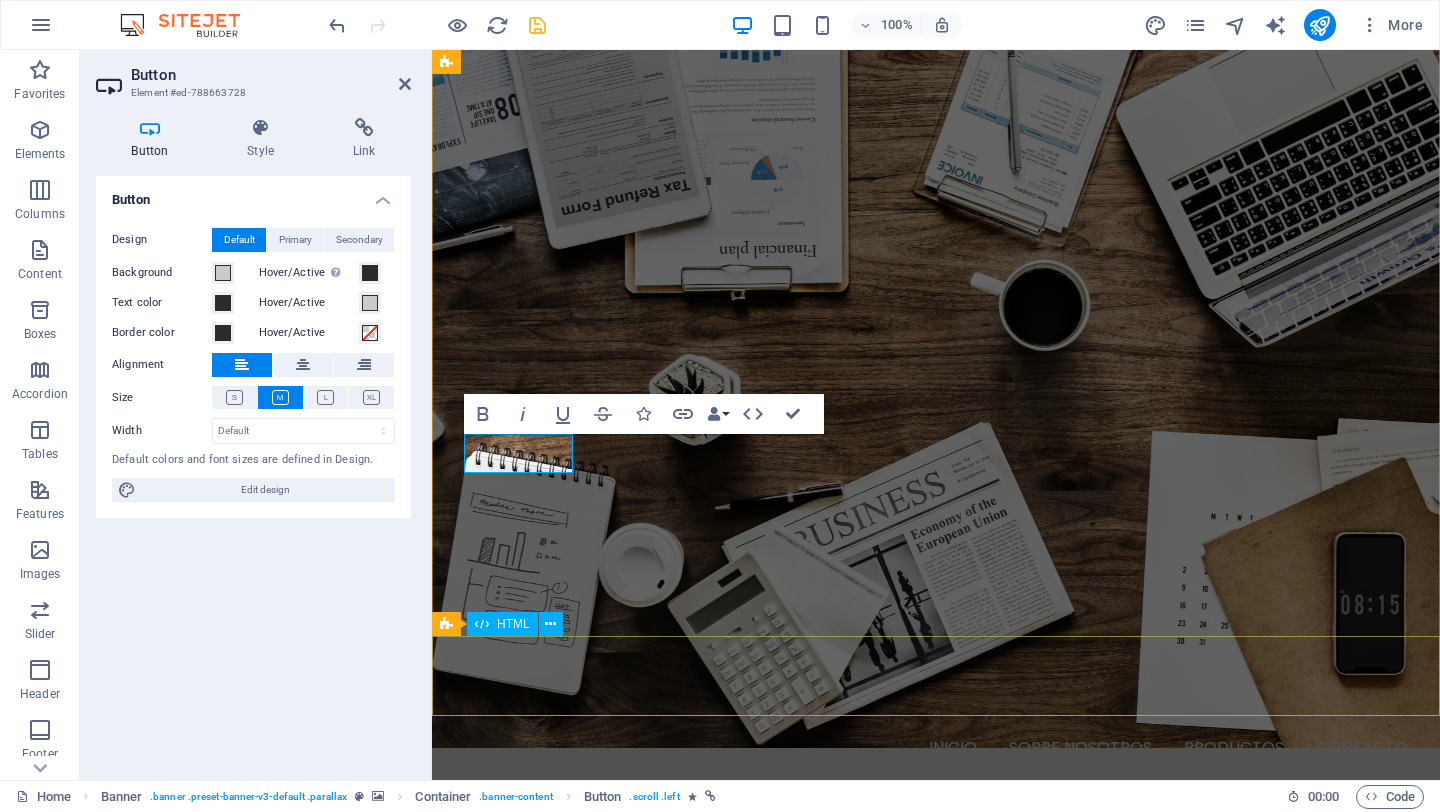 click at bounding box center (936, 1240) 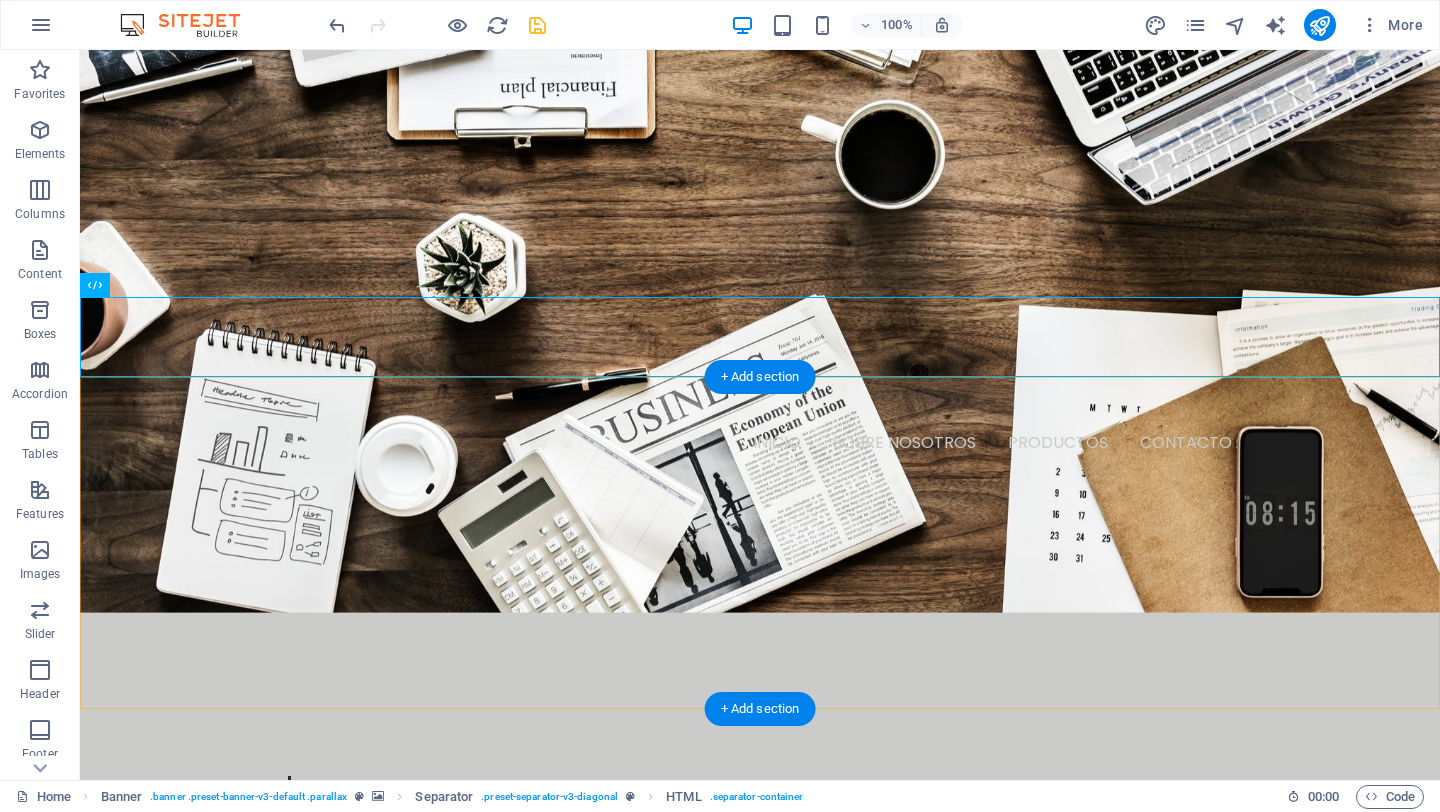 scroll, scrollTop: 407, scrollLeft: 0, axis: vertical 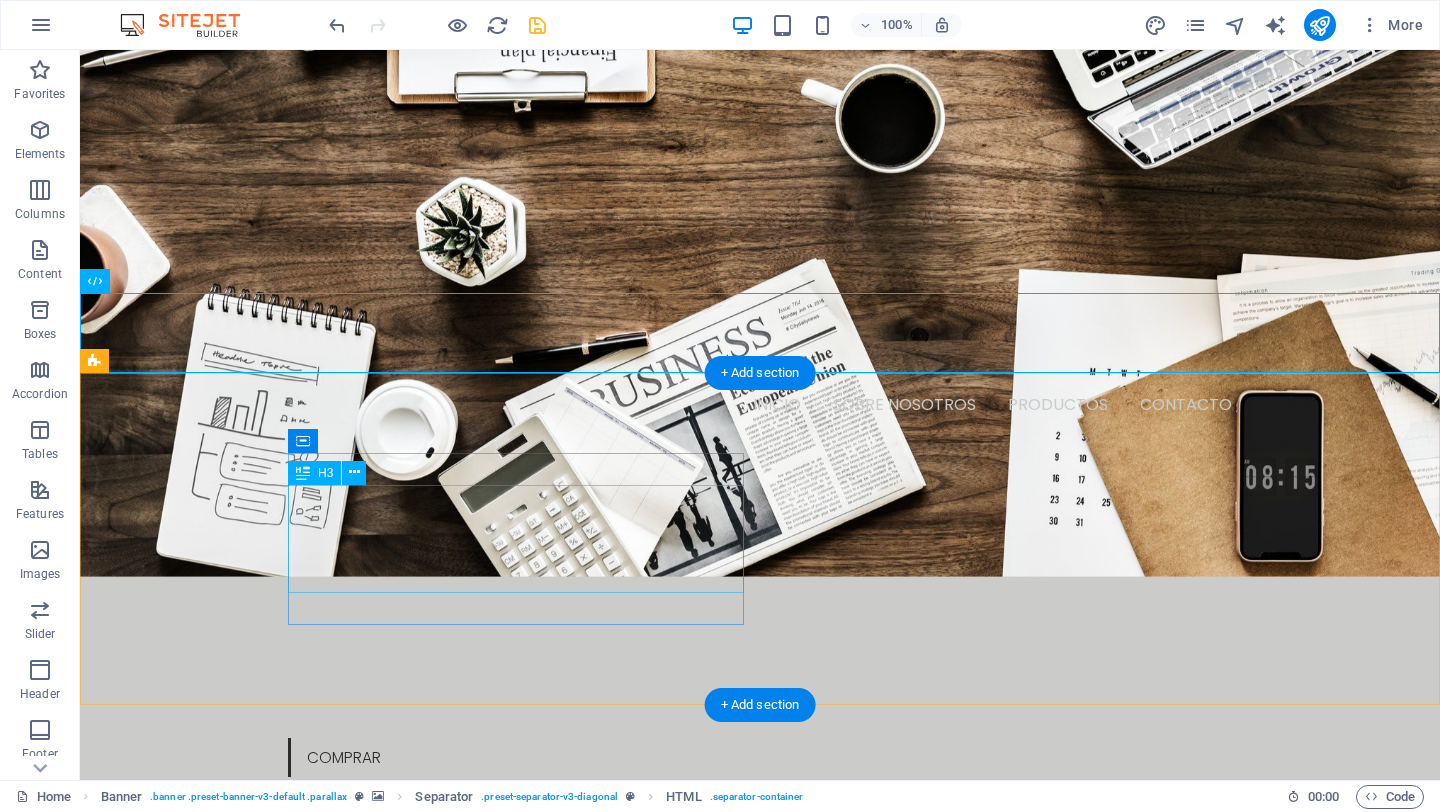 click on "W e are a dynamic team of creative people and Marketing Experts." at bounding box center [324, 1071] 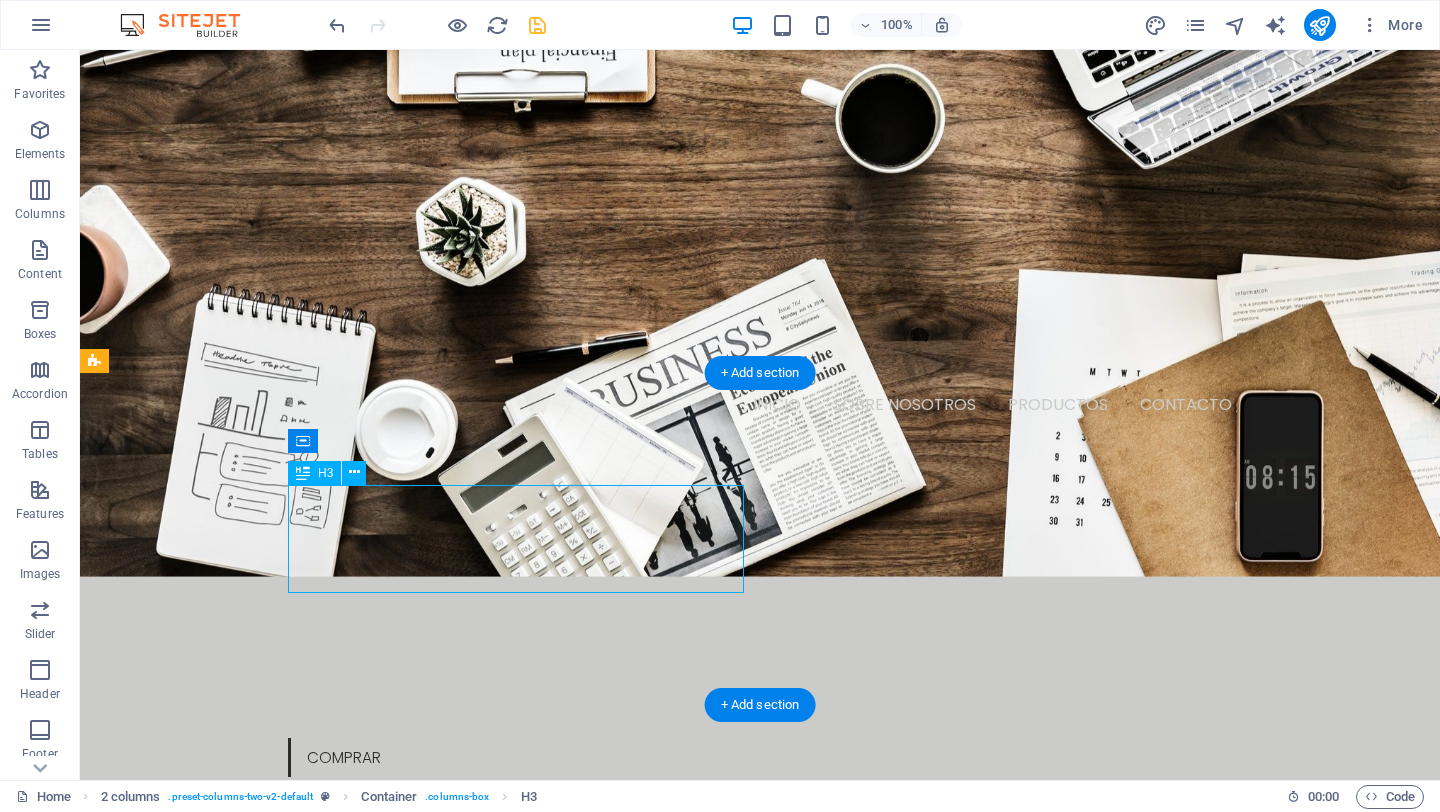 click on "W e are a dynamic team of creative people and Marketing Experts." at bounding box center (324, 1071) 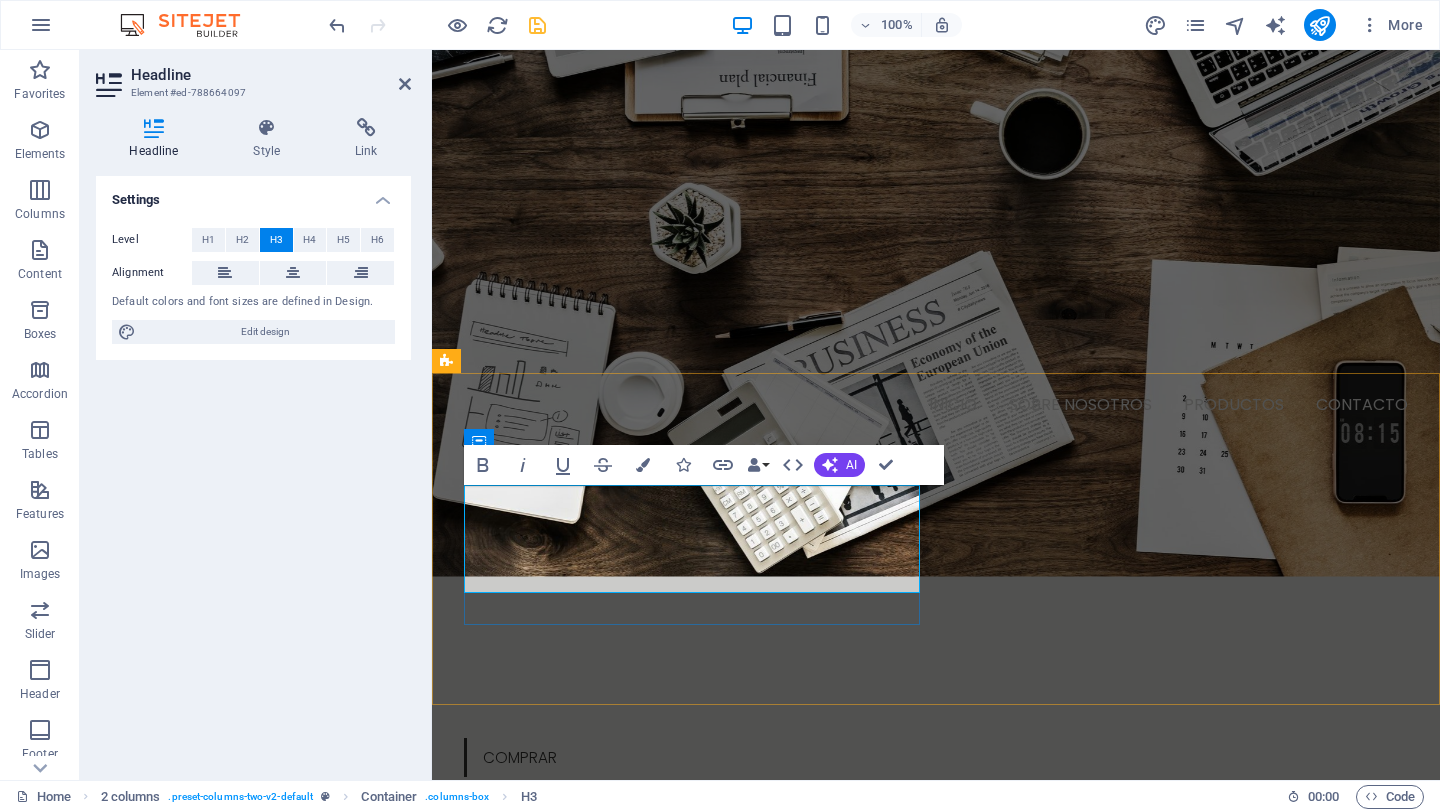 type 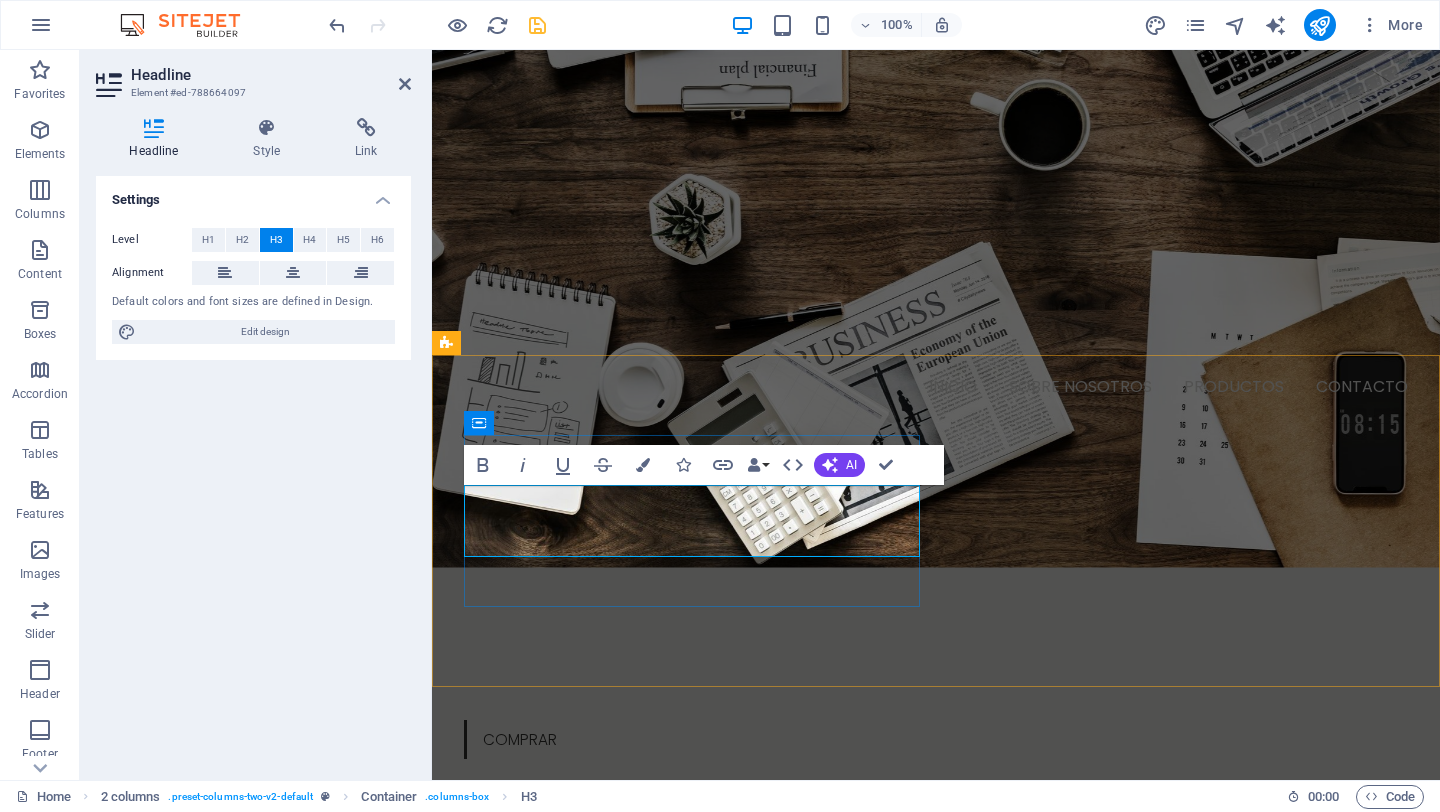 scroll, scrollTop: 407, scrollLeft: 0, axis: vertical 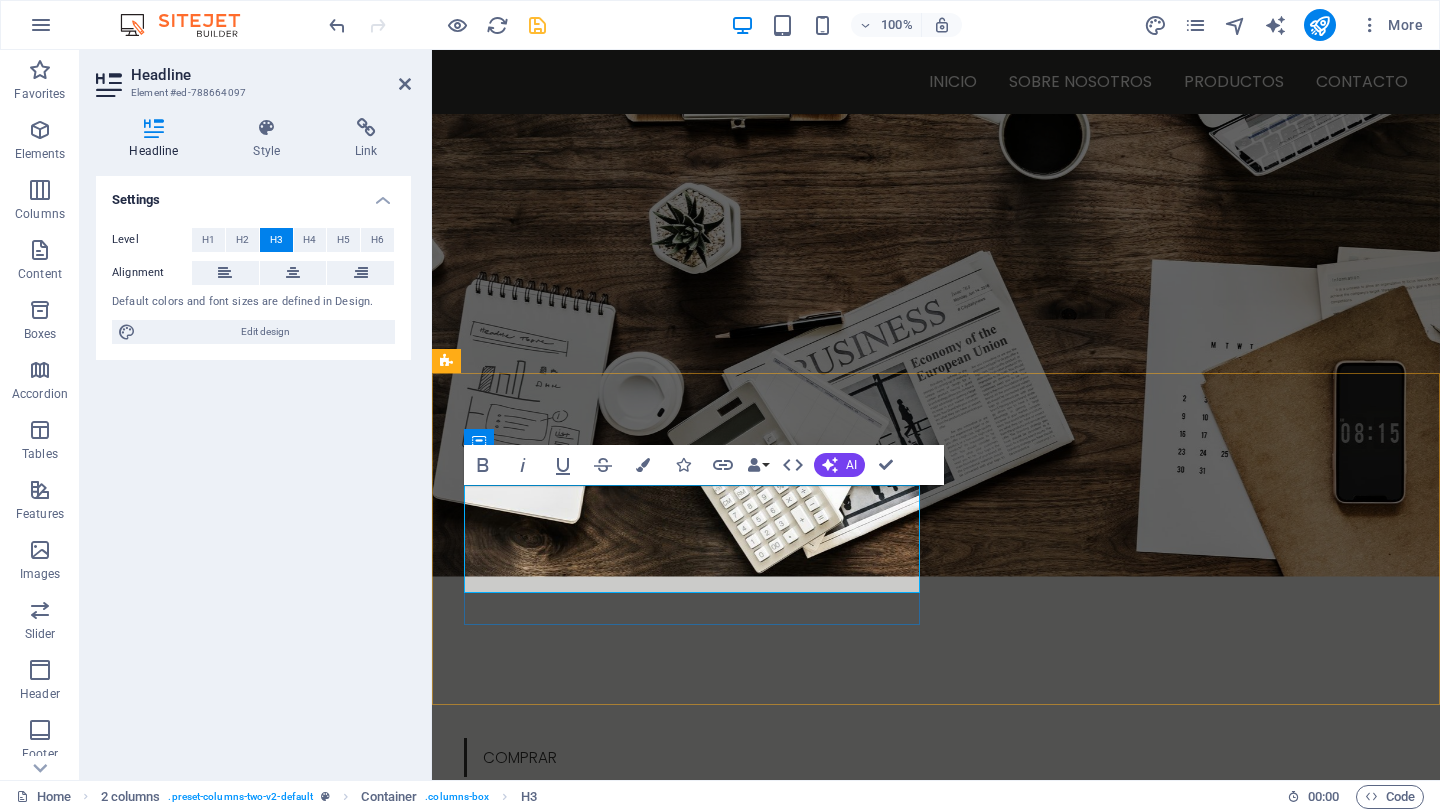 click on "somos la marca de ropa ‌que te acompaña en todastus aventura" at bounding box center (650, 1070) 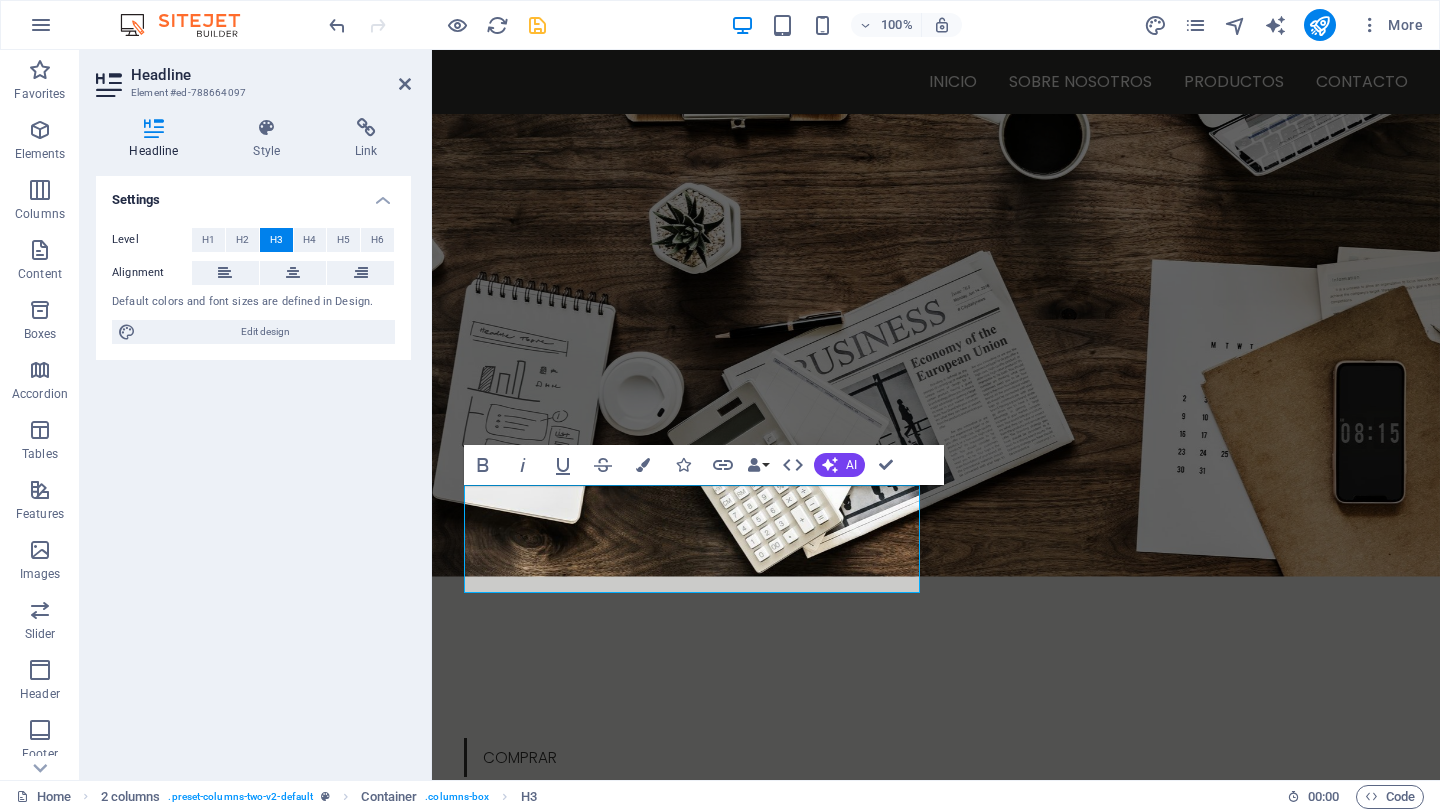 drag, startPoint x: 564, startPoint y: 498, endPoint x: 426, endPoint y: 498, distance: 138 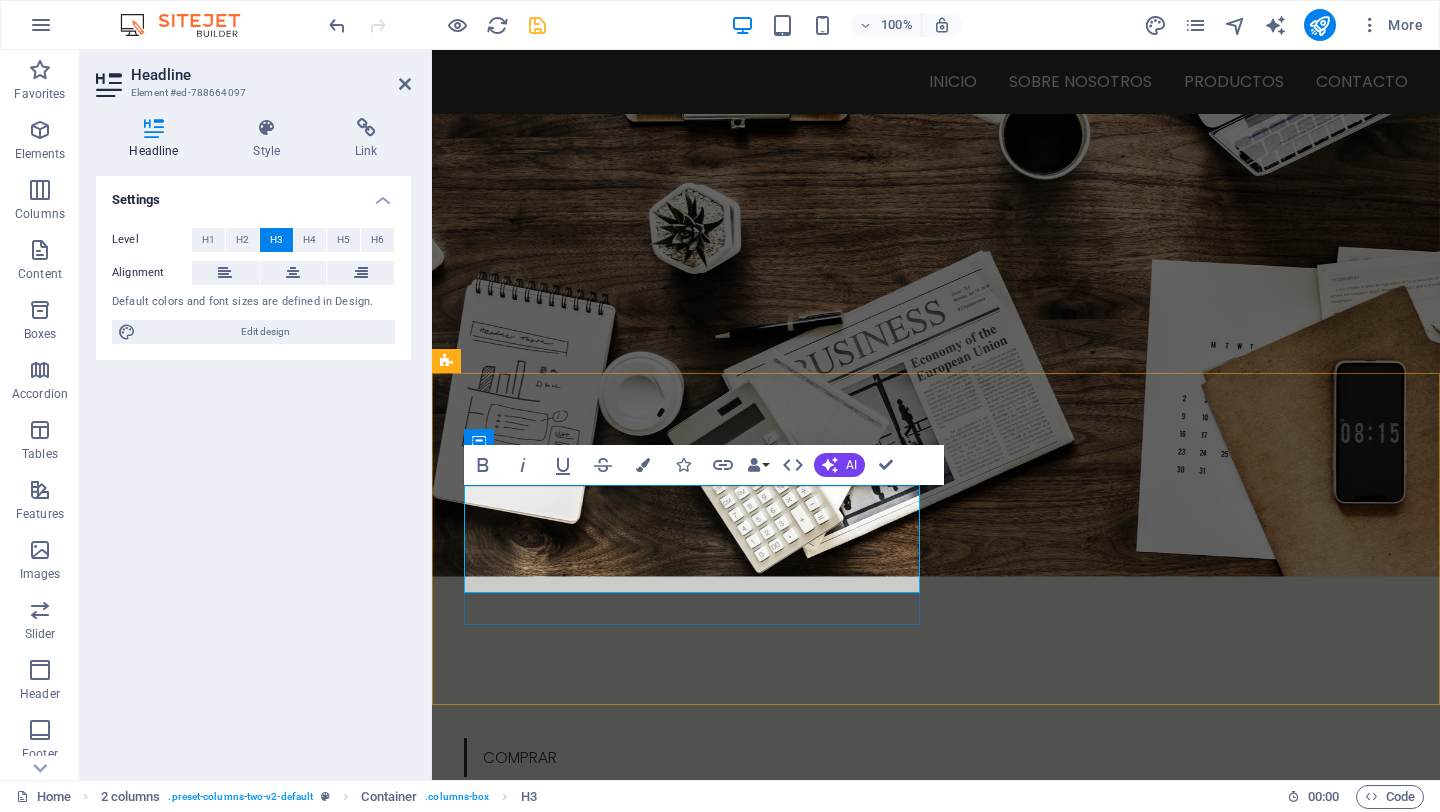 click on "La marca de ropa ‌que te acompaña en todas tus aventura" at bounding box center [653, 1070] 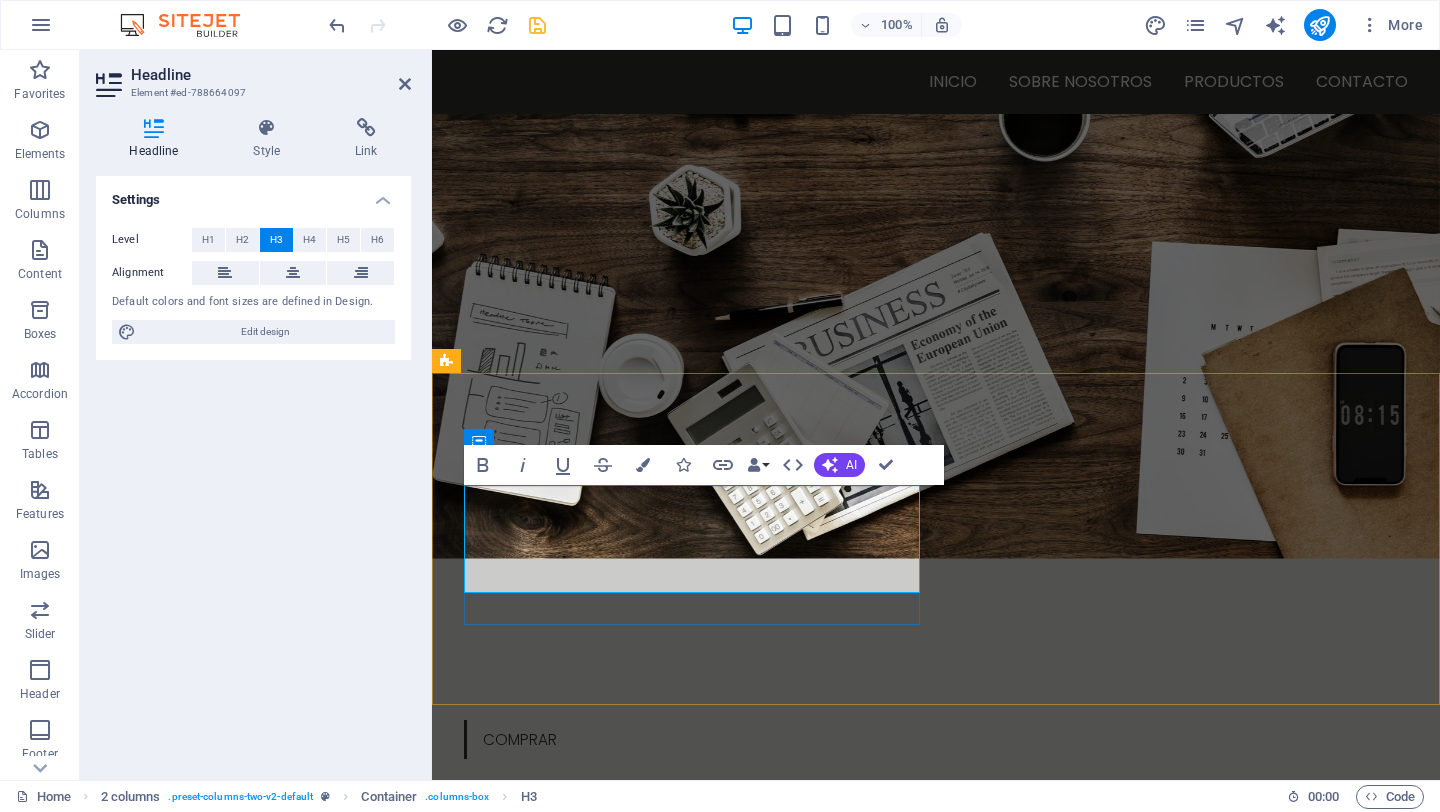 scroll, scrollTop: 407, scrollLeft: 0, axis: vertical 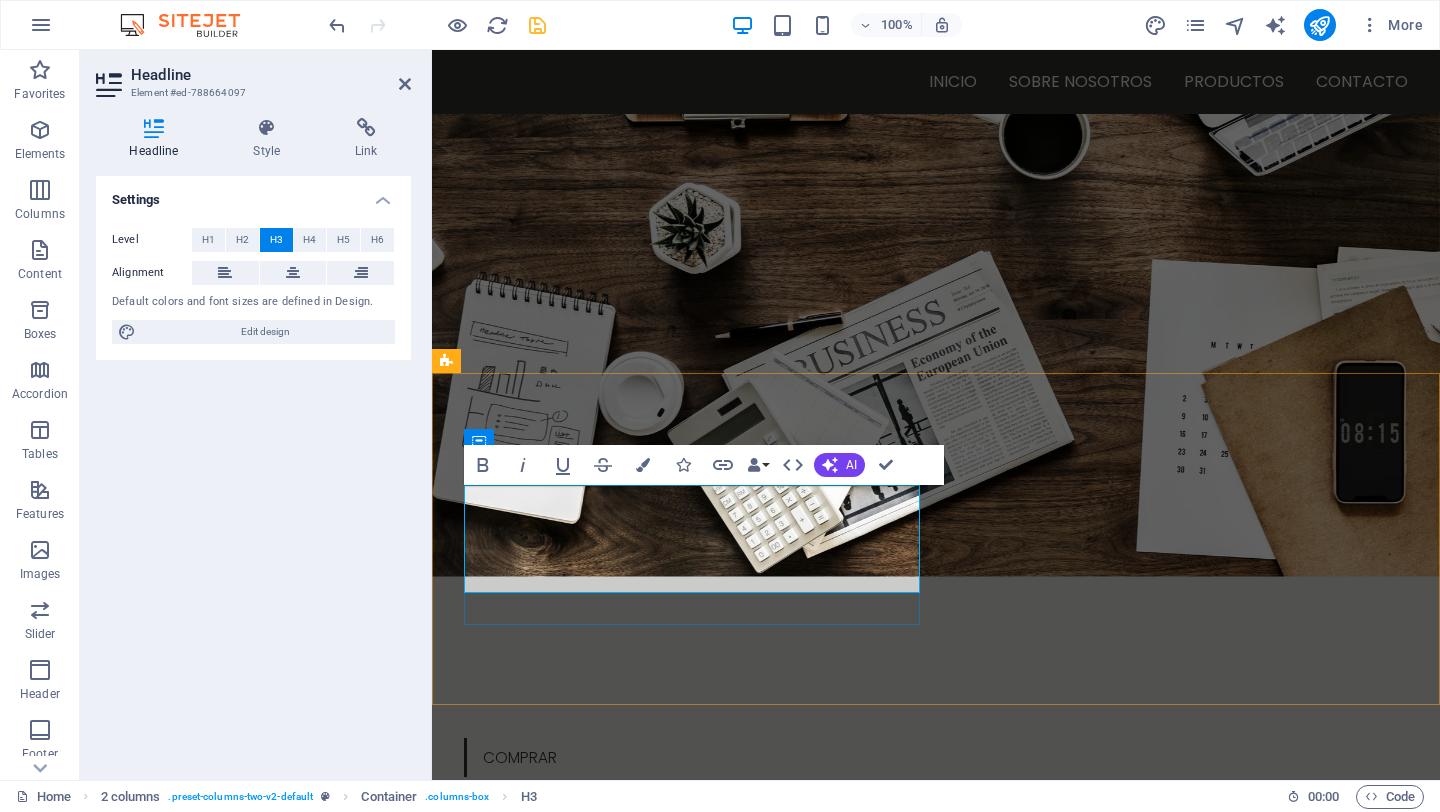 click on "La marca de ropa ‌que te acompaña en  ‌tus aventura" at bounding box center [676, 1071] 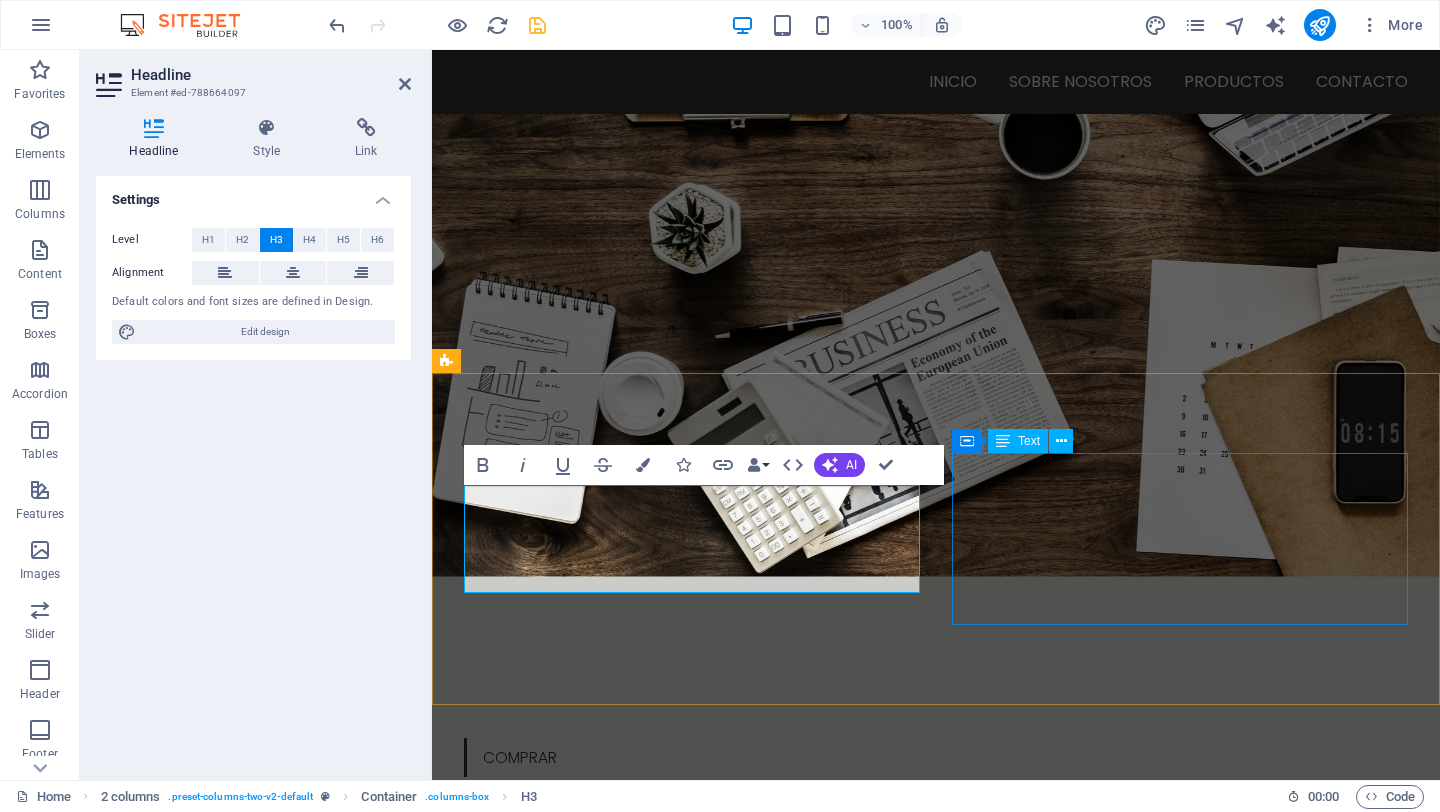 click on "Lorem ipsum dolor sit amet, consetetur sadipscing elitr, sed diam nonumy eirmod tempor invidunt ut labore et dolore magna aliquyam erat, sed diam voluptua.  At vero eos et accusam et justo duo dolores. Et otea rebum stet clita kasd gubergren, no sea takimata sanctus est Lorem ipsum dolor sit amet." at bounding box center (676, 1227) 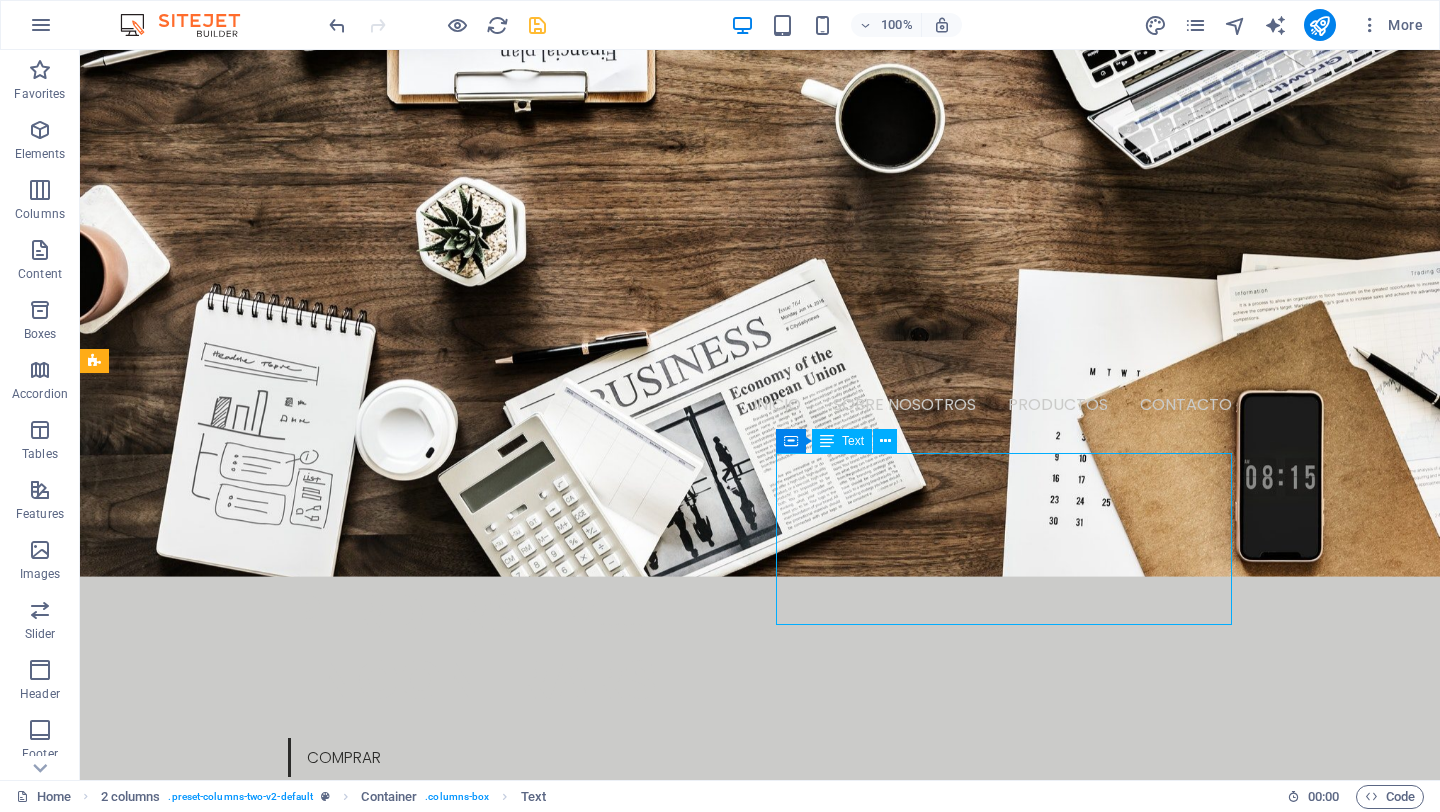 click on "Lorem ipsum dolor sit amet, consetetur sadipscing elitr, sed diam nonumy eirmod tempor invidunt ut labore et dolore magna aliquyam erat, sed diam voluptua.  At vero eos et accusam et justo duo dolores. Et otea rebum stet clita kasd gubergren, no sea takimata sanctus est Lorem ipsum dolor sit amet." at bounding box center (324, 1227) 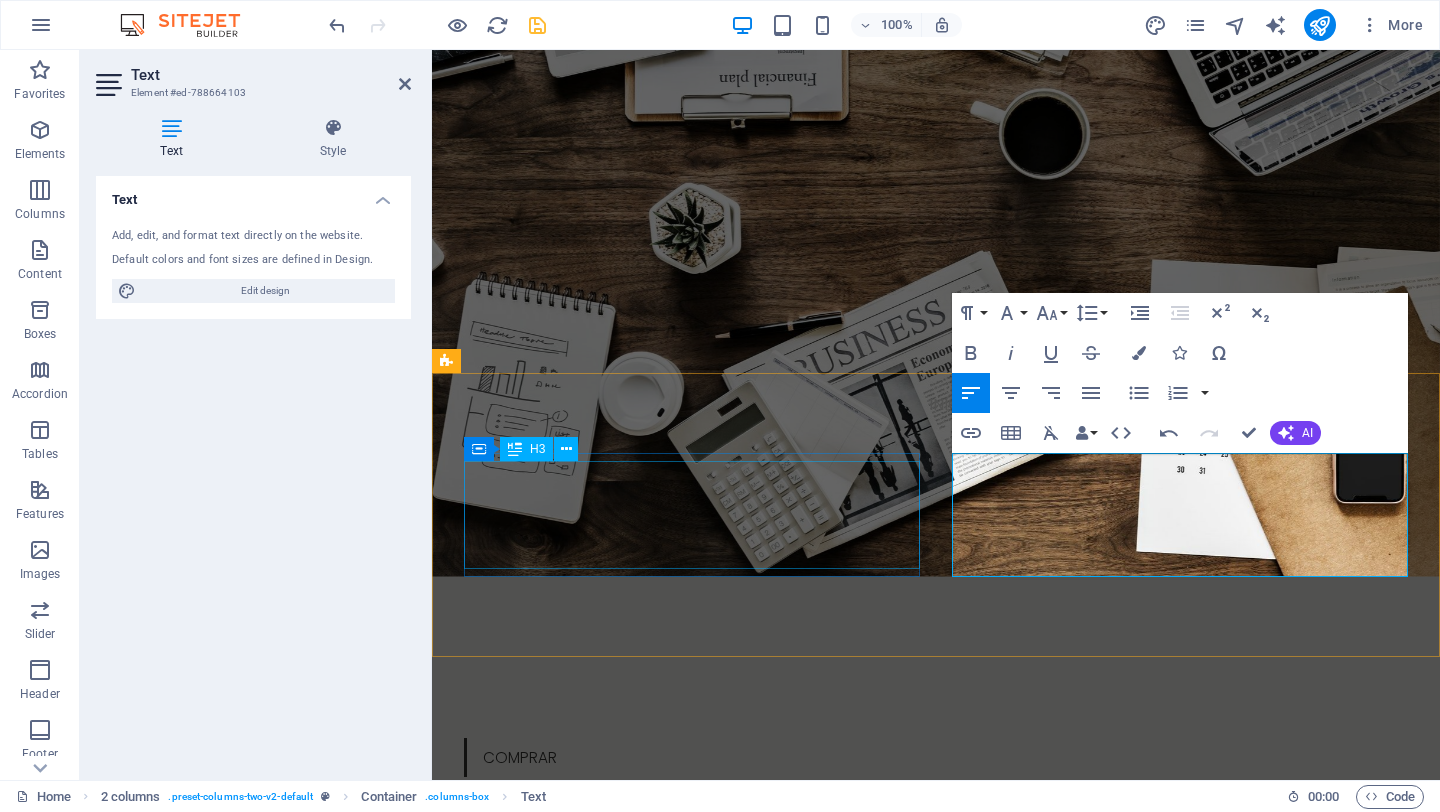 click on "La marca de ropa que te acompaña en  tus aventuras" at bounding box center (676, 1071) 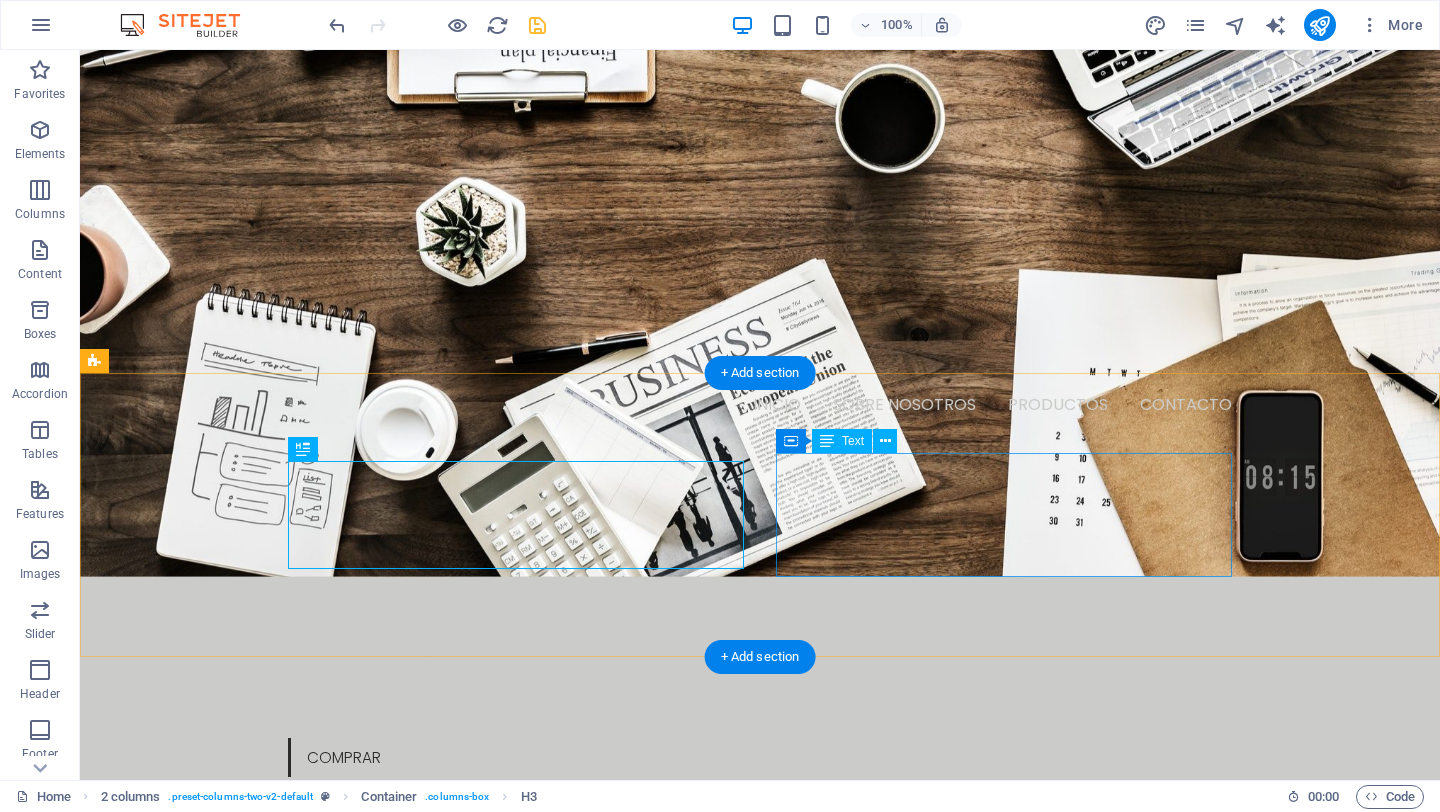 click on "eople Be significa vivir de verdad. Sentir, disfrutar, explorar… Pero también llorar, caer, volver a levantarse. Como la vida misma: imperfecta, hermosa, intensa." at bounding box center [324, 1203] 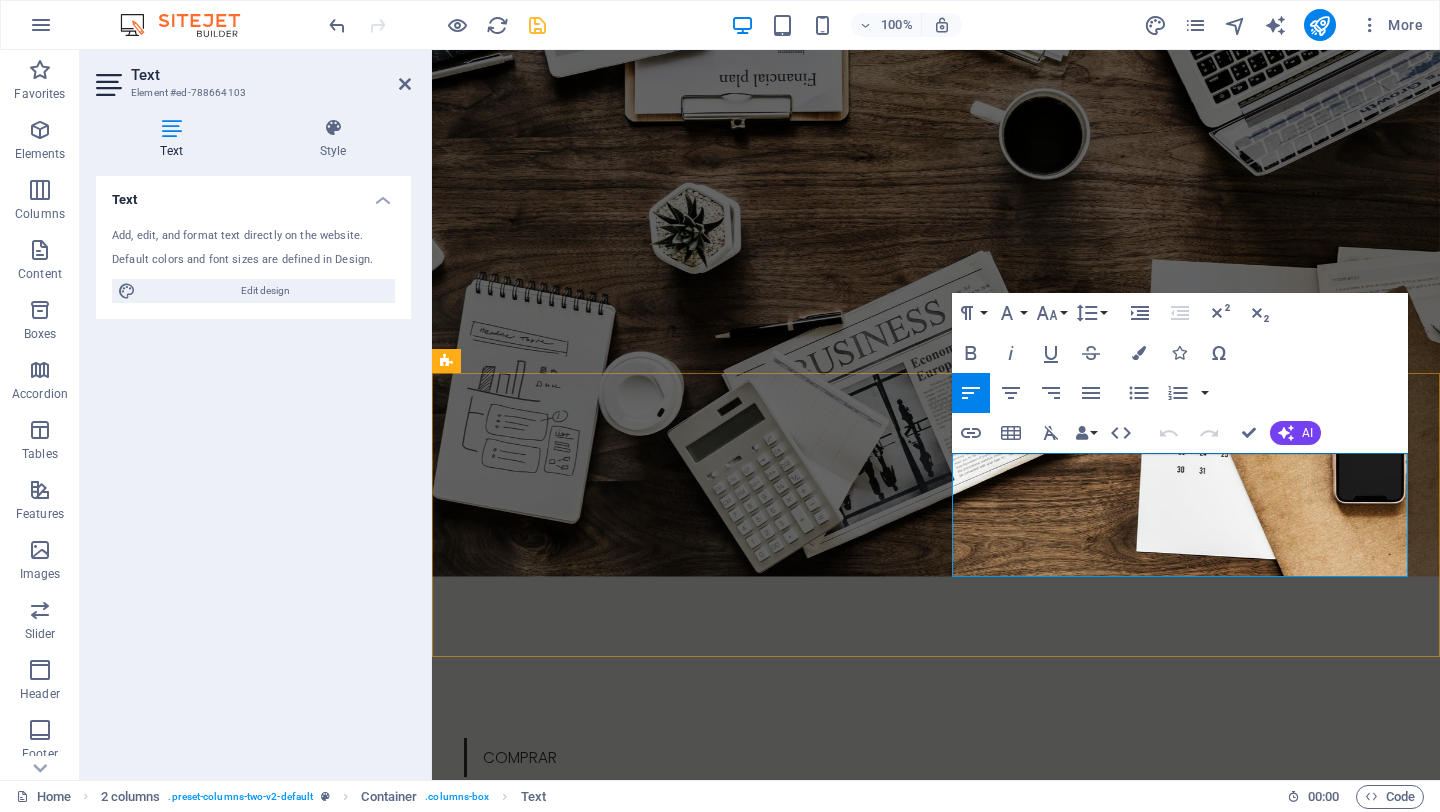 click on "eople Be significa vivir de verdad." at bounding box center (558, 1156) 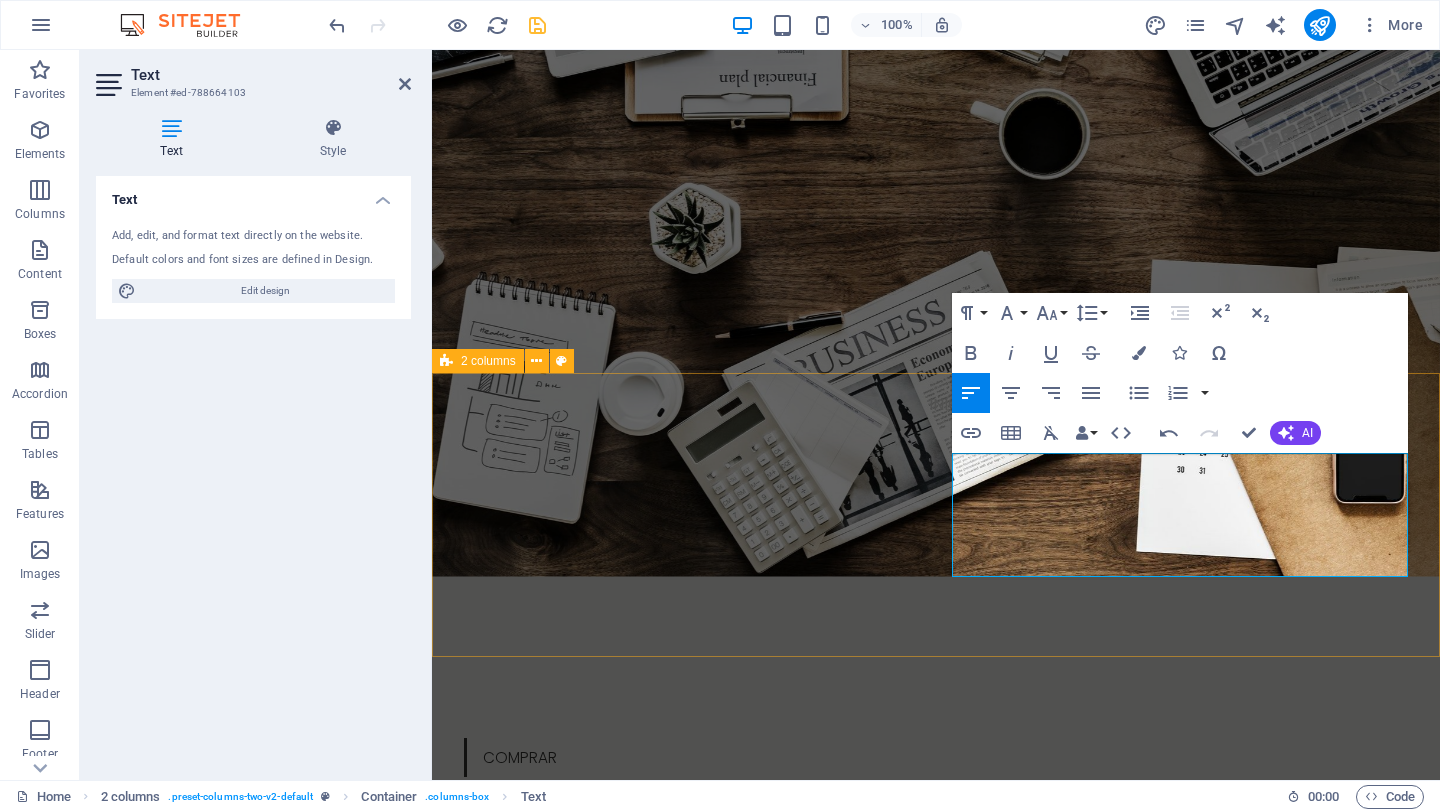 click on "La marca de ropa que te acompaña en  tus aventuras People Be significa vivir de verdad. Sentir, disfrutar, explorar… Pero también llorar, caer, volver a levantarse. Como la vida misma: imperfecta, hermosa, intensa." at bounding box center [936, 1141] 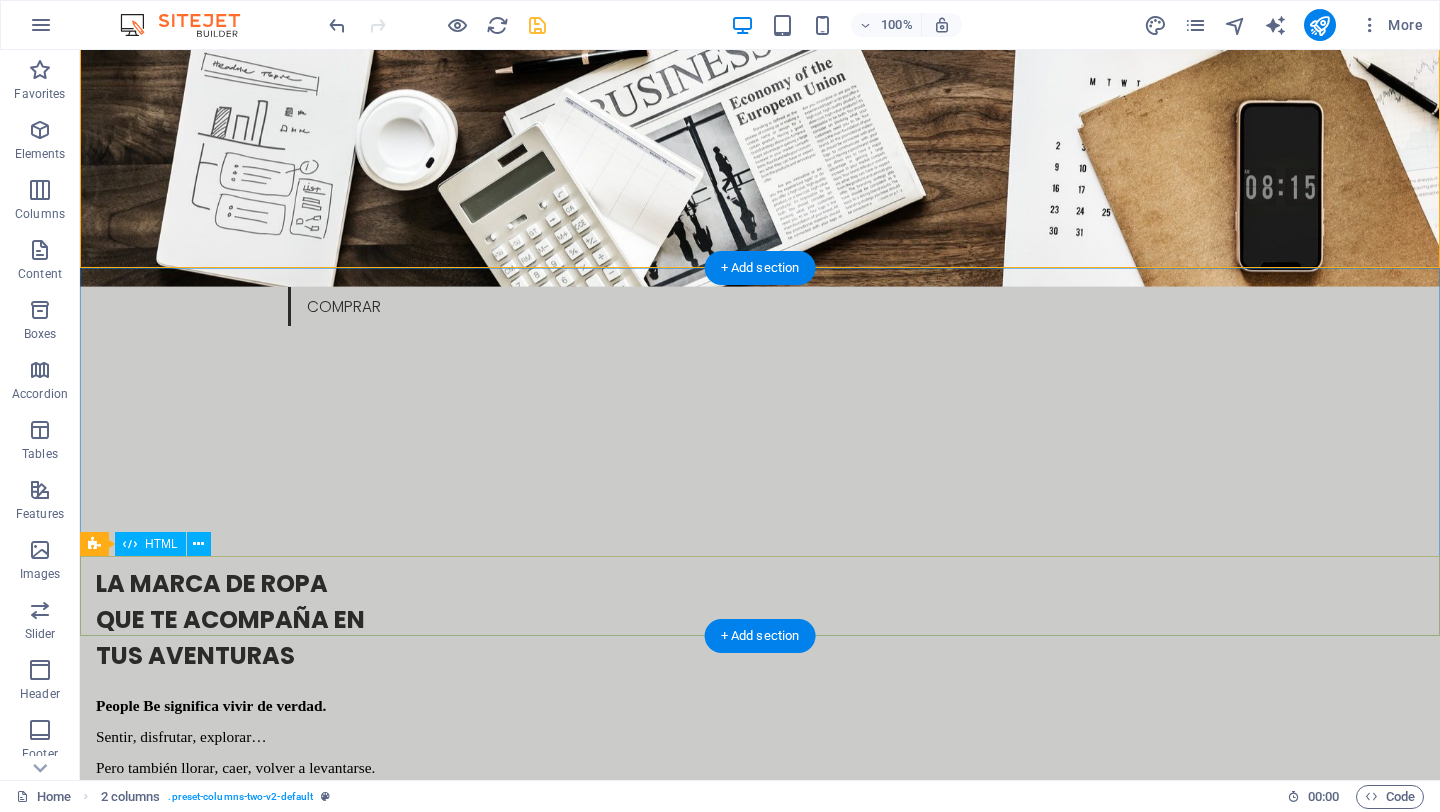 scroll, scrollTop: 865, scrollLeft: 0, axis: vertical 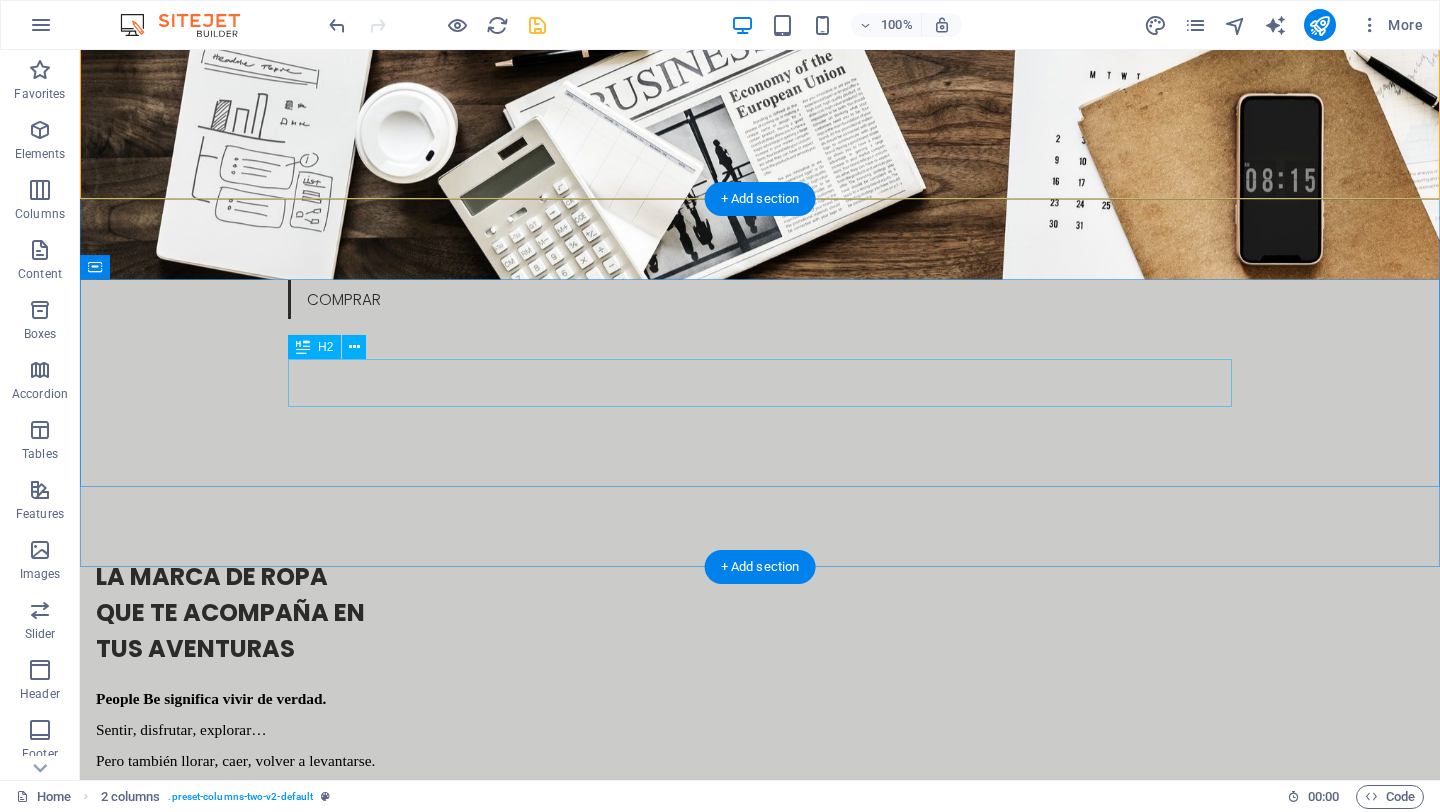 click on "O ur Services" at bounding box center [760, 1439] 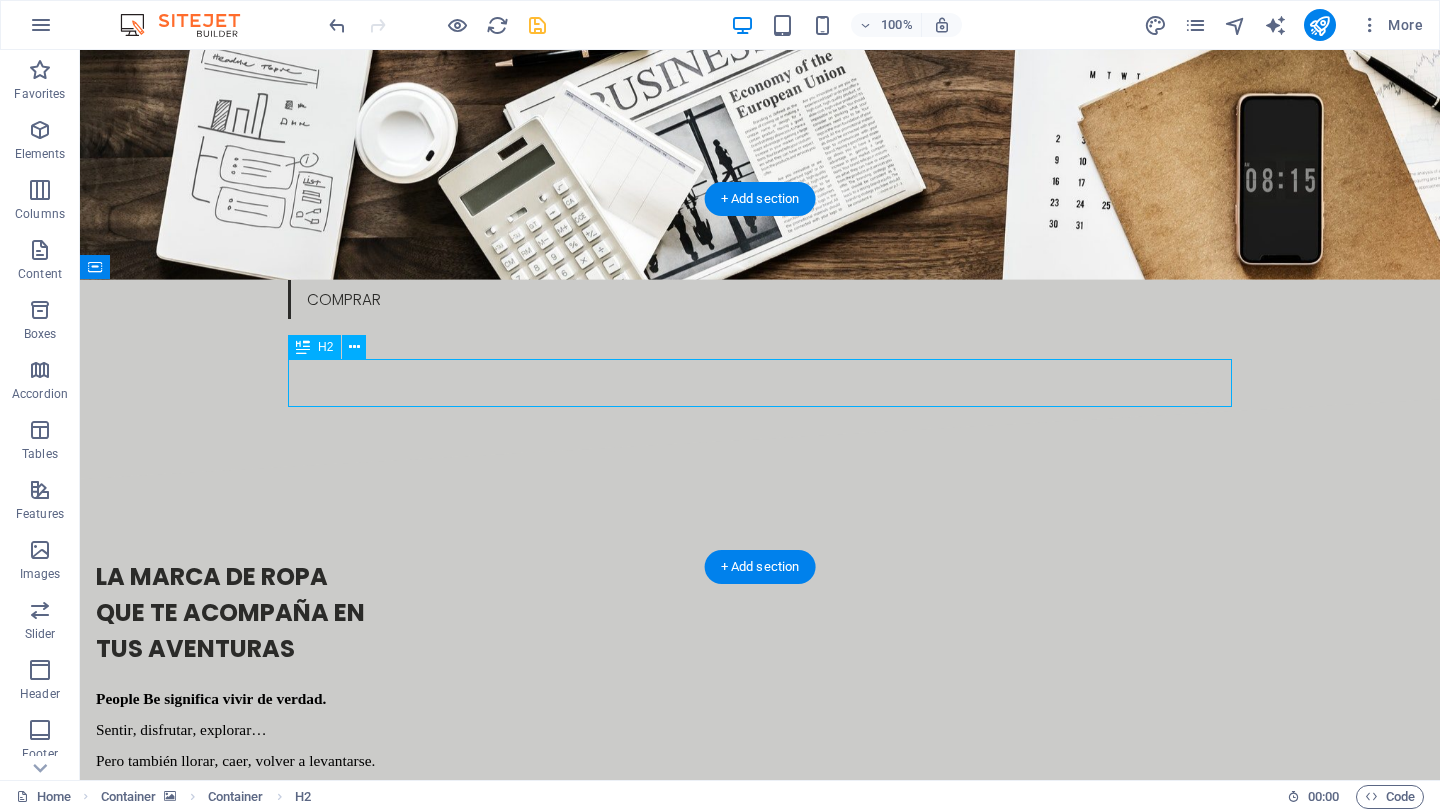 click on "O ur Services" at bounding box center [760, 1439] 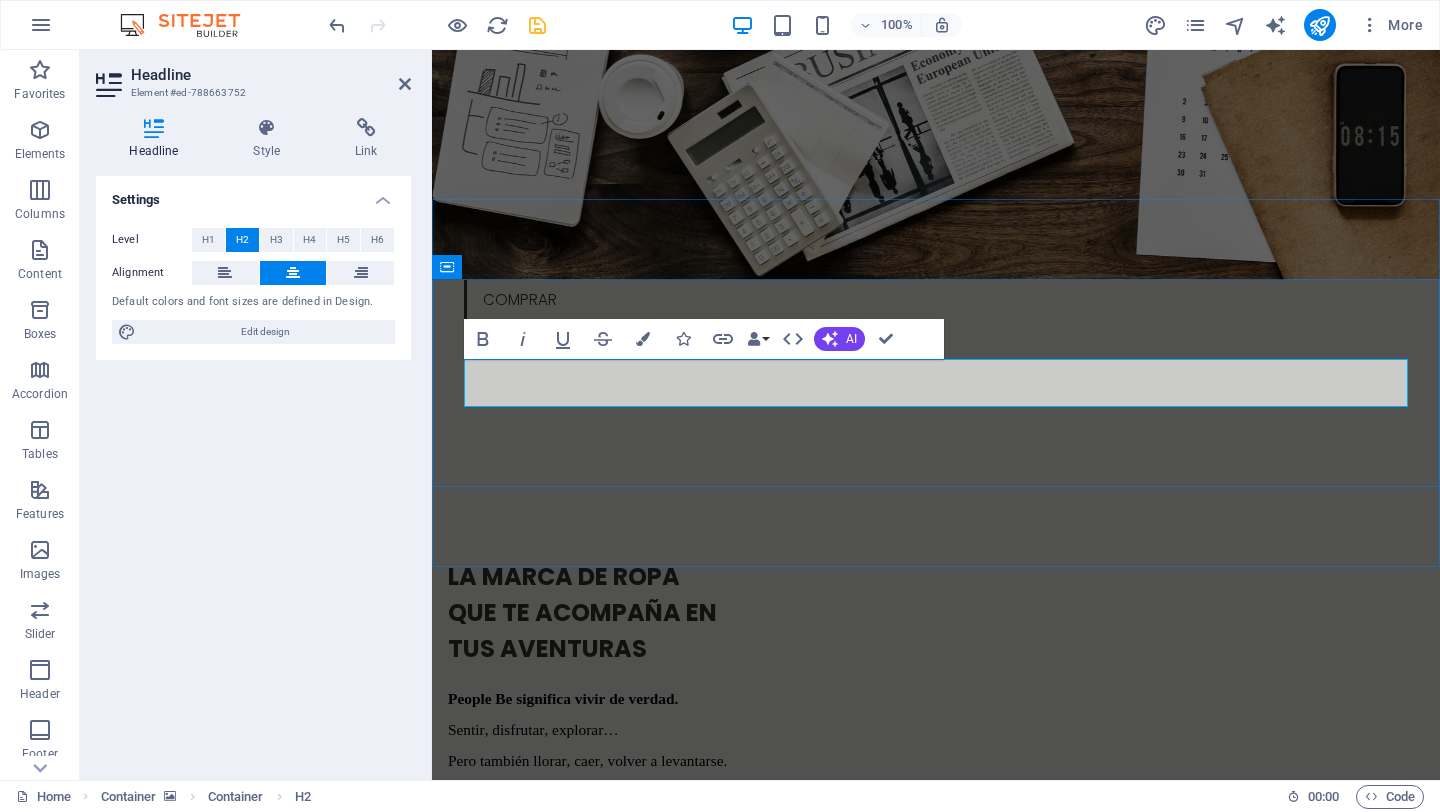 type 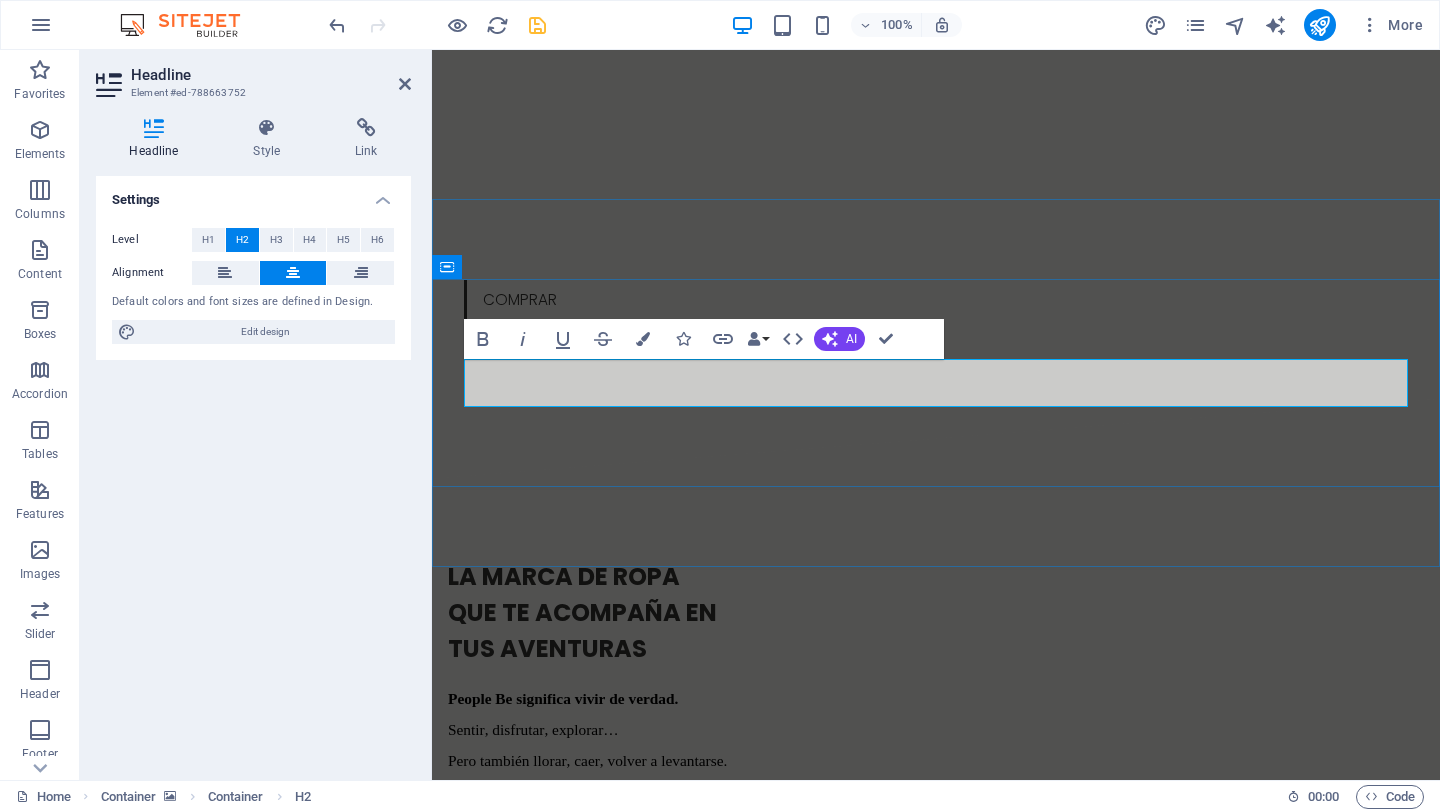 click on "​" at bounding box center [936, 1439] 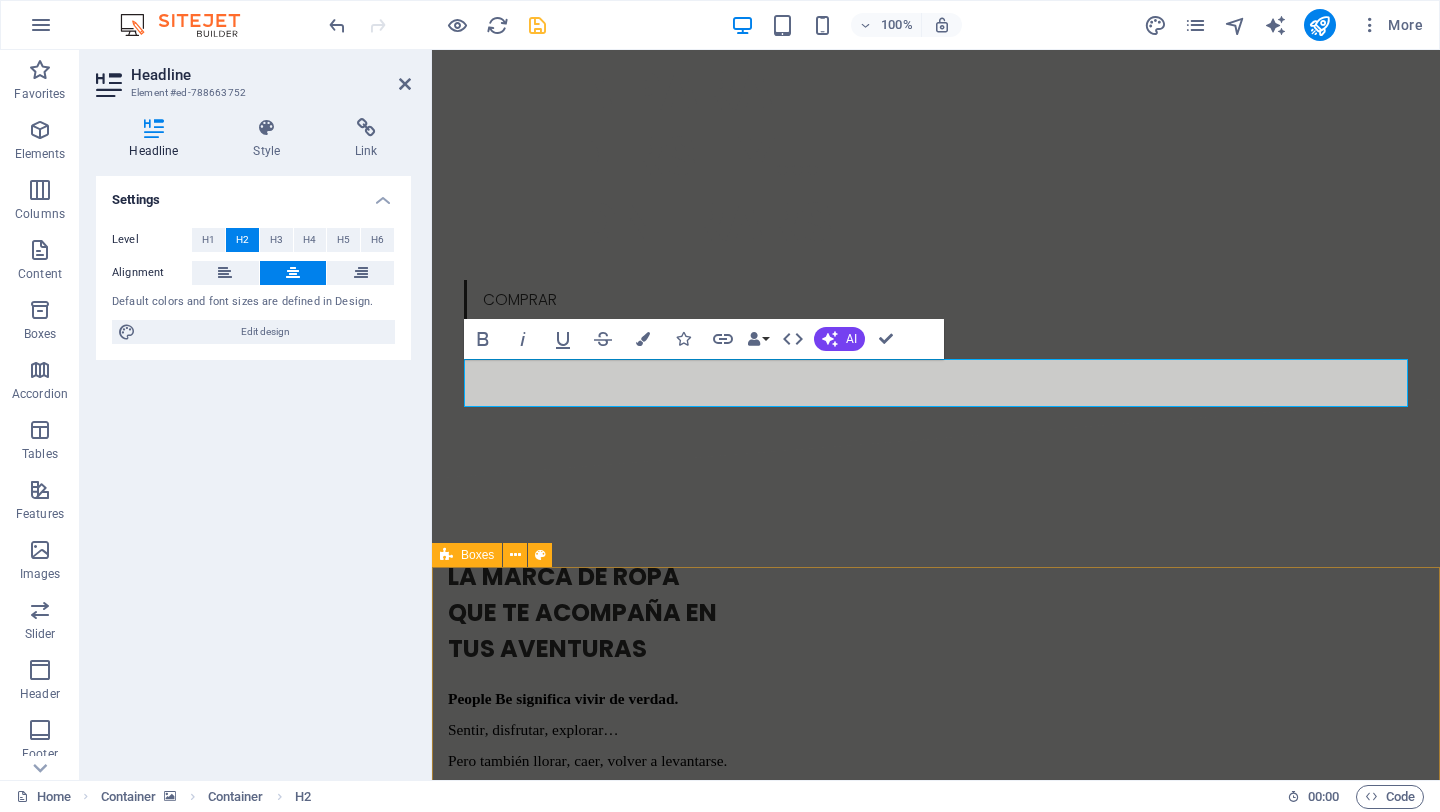 click on "Analytics Lorem ipsum dolor sit amet, consectetur adipisicing elit. Veritatis, dolorem! Strategies Lorem ipsum dolor sit amet, consectetur adipisicing elit. Veritatis, dolorem! Great Results Lorem ipsum dolor sit amet, consectetur adipisicing elit. Veritatis, dolorem!" at bounding box center [936, 2064] 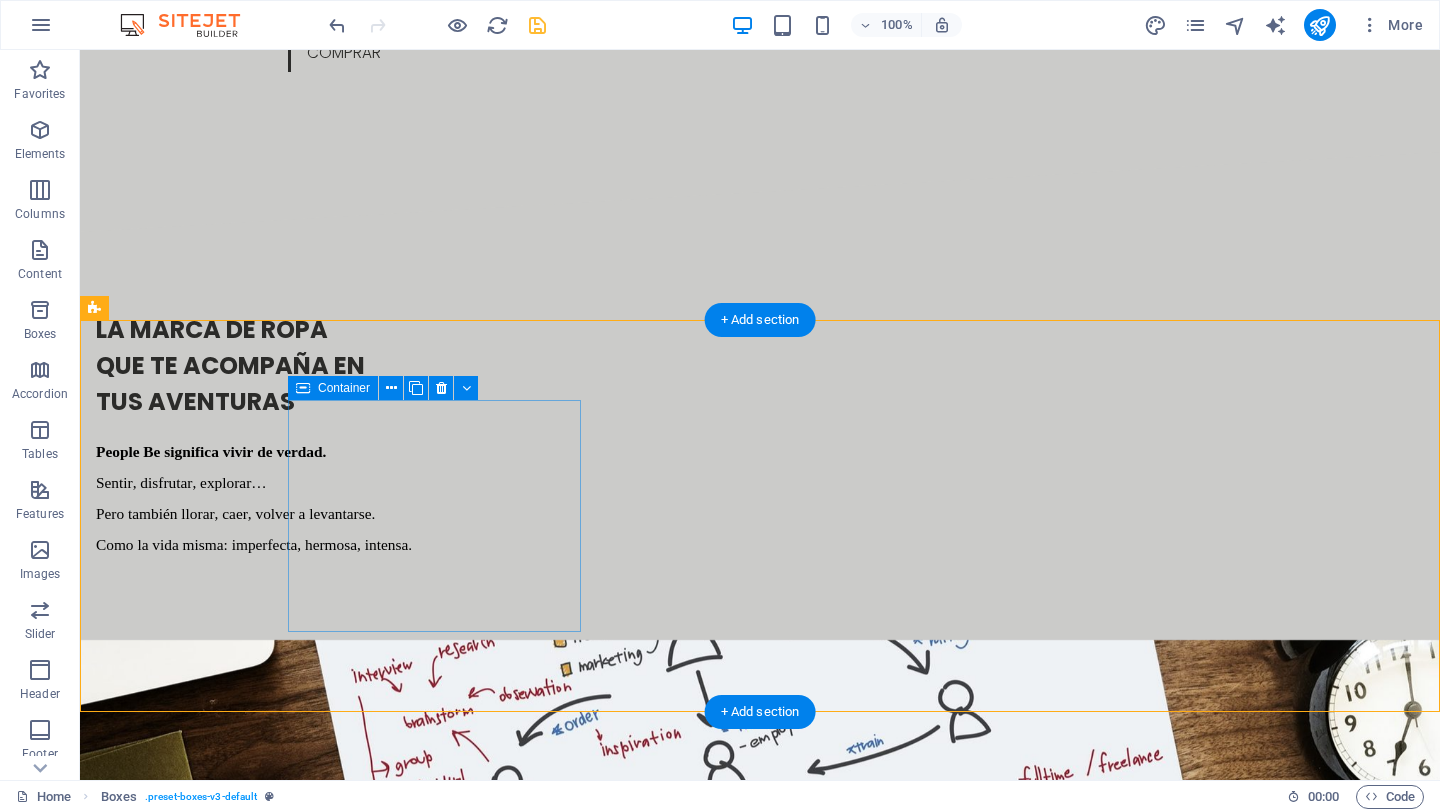 scroll, scrollTop: 1113, scrollLeft: 0, axis: vertical 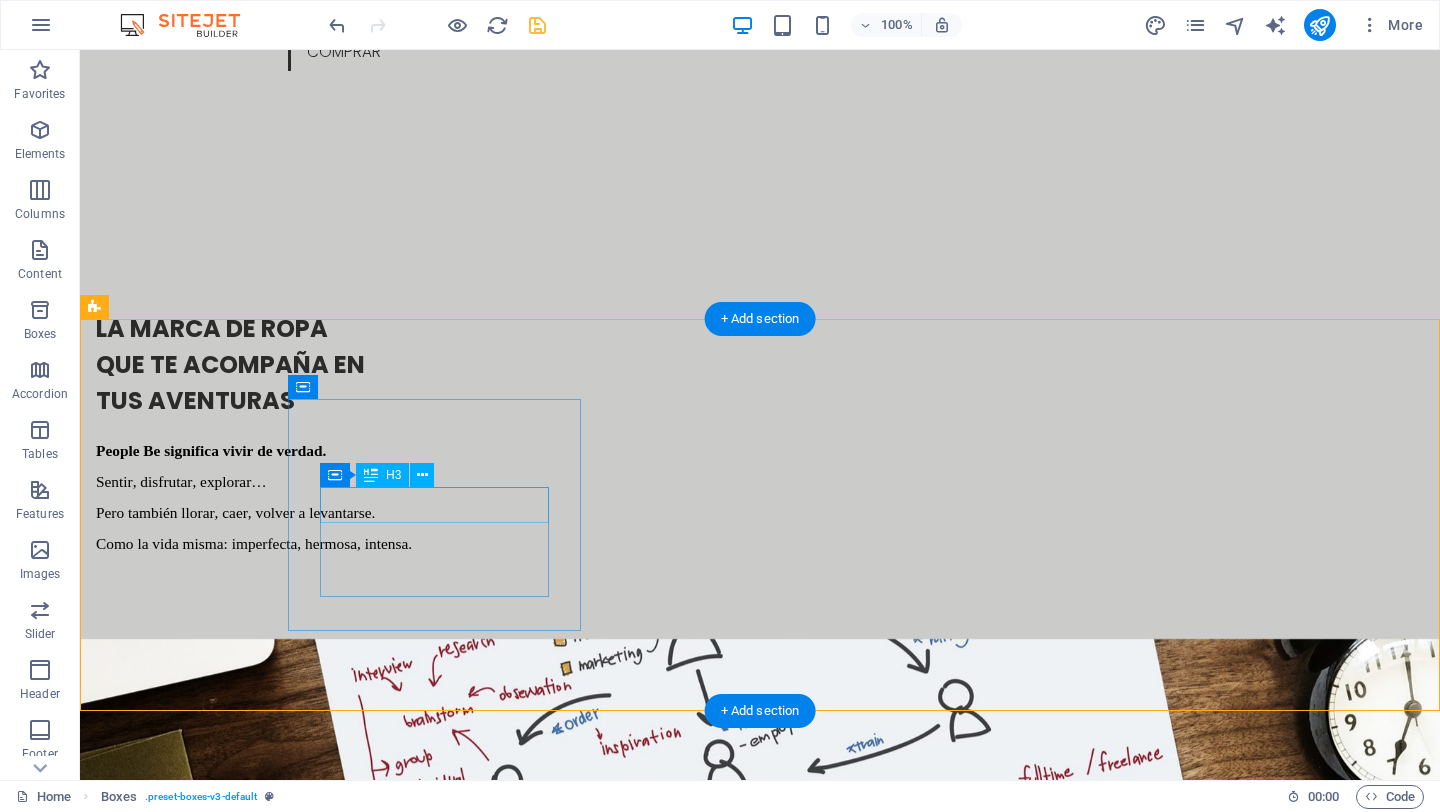 click on "Analytics" at bounding box center (242, 1561) 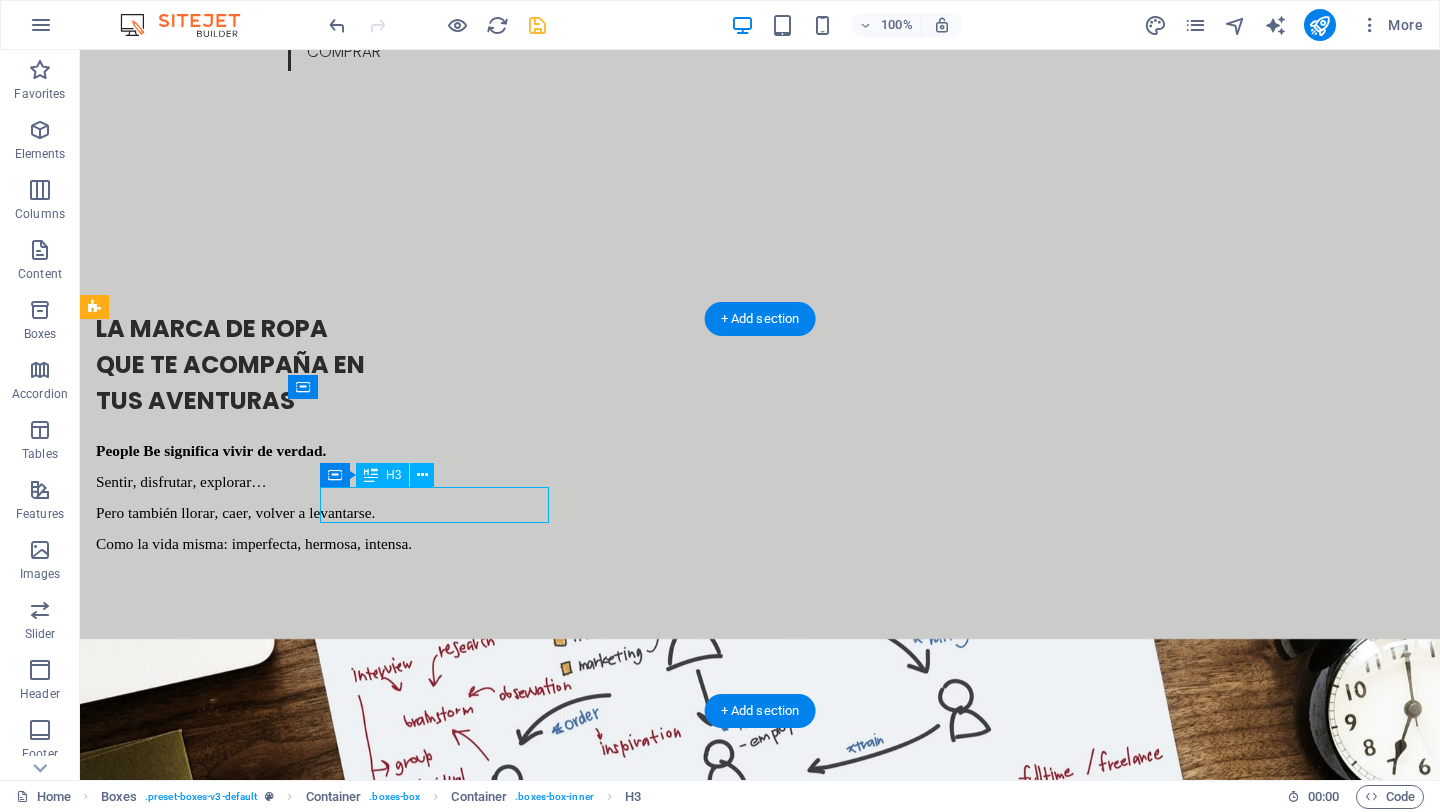 click on "Analytics" at bounding box center (242, 1561) 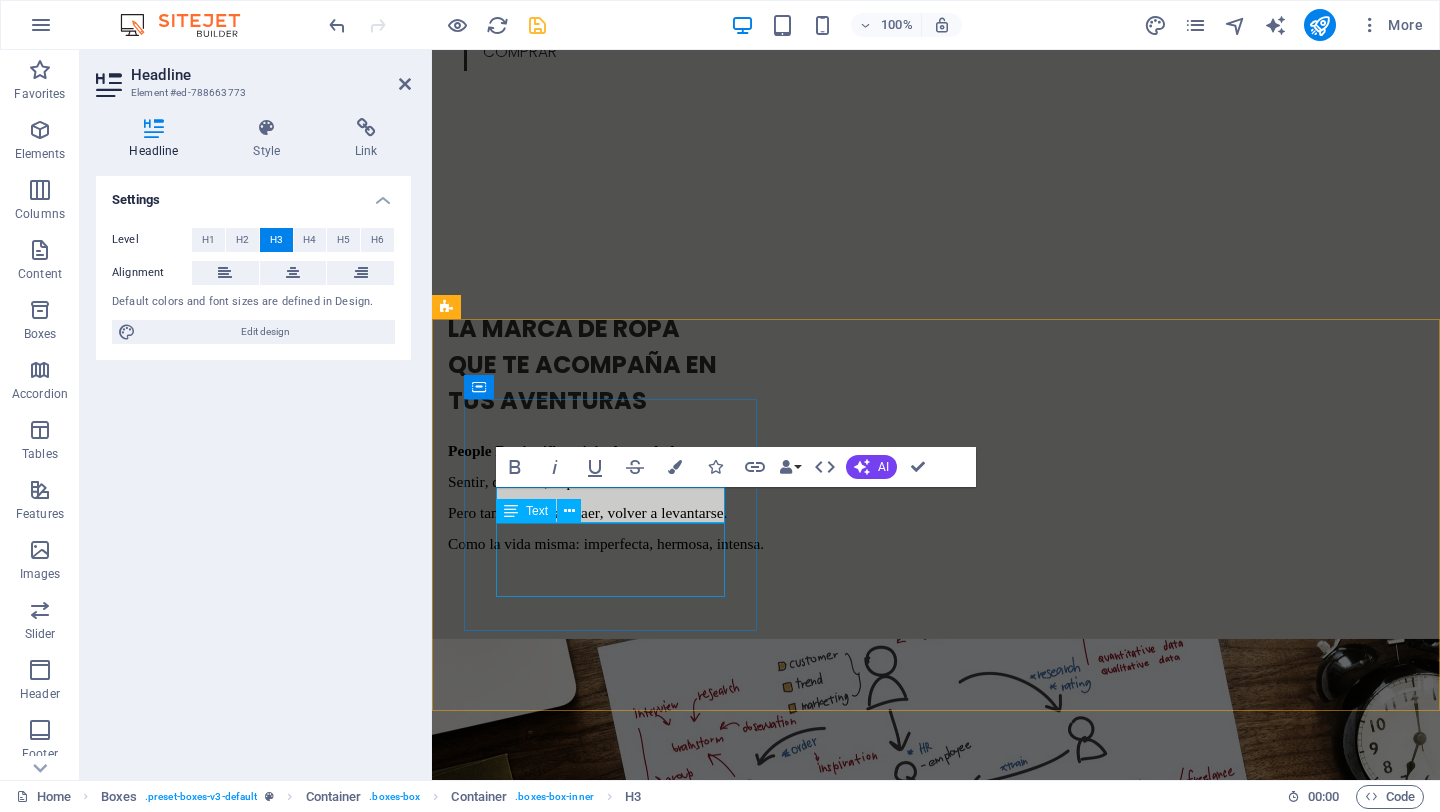 type 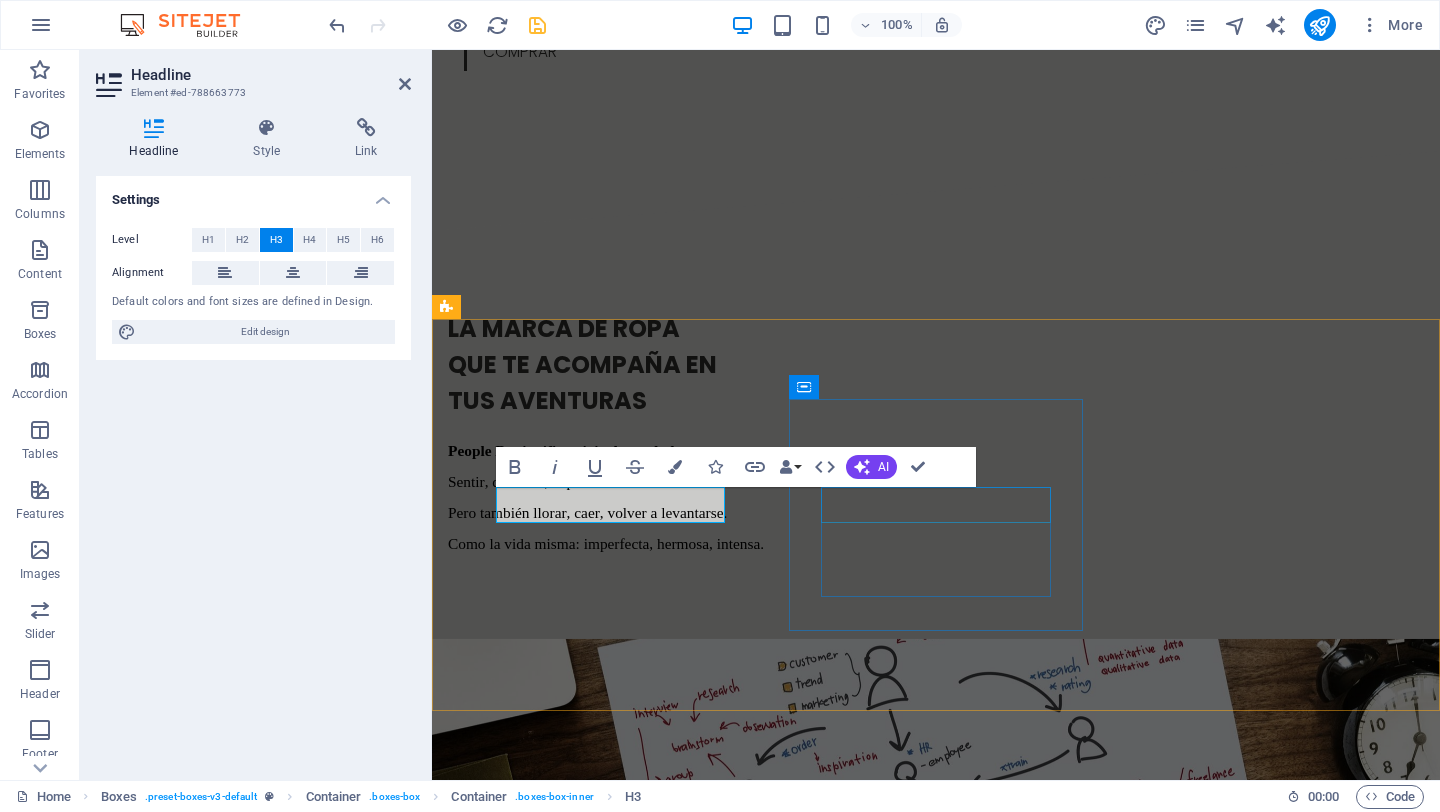 click on "Strategies" at bounding box center [594, 1807] 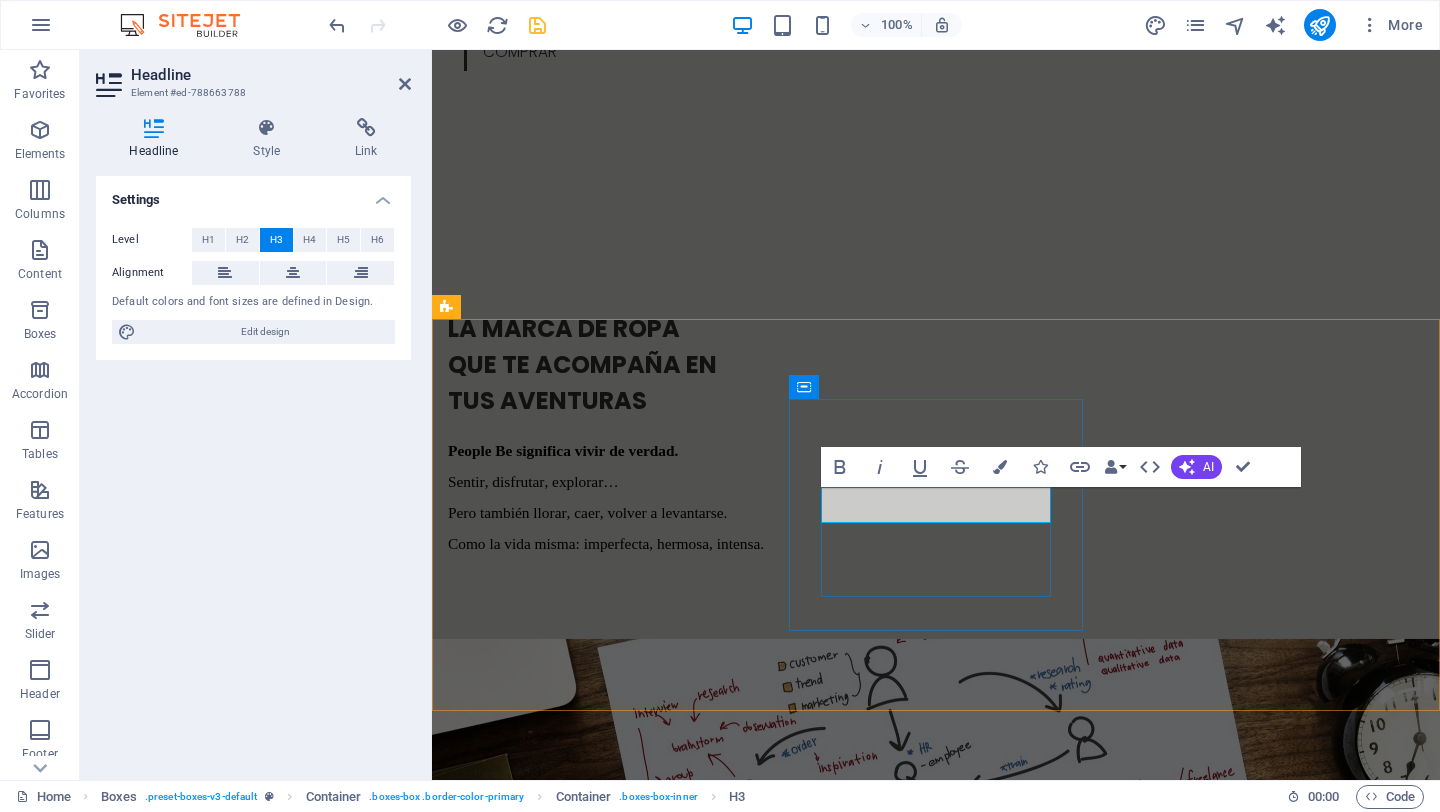 type 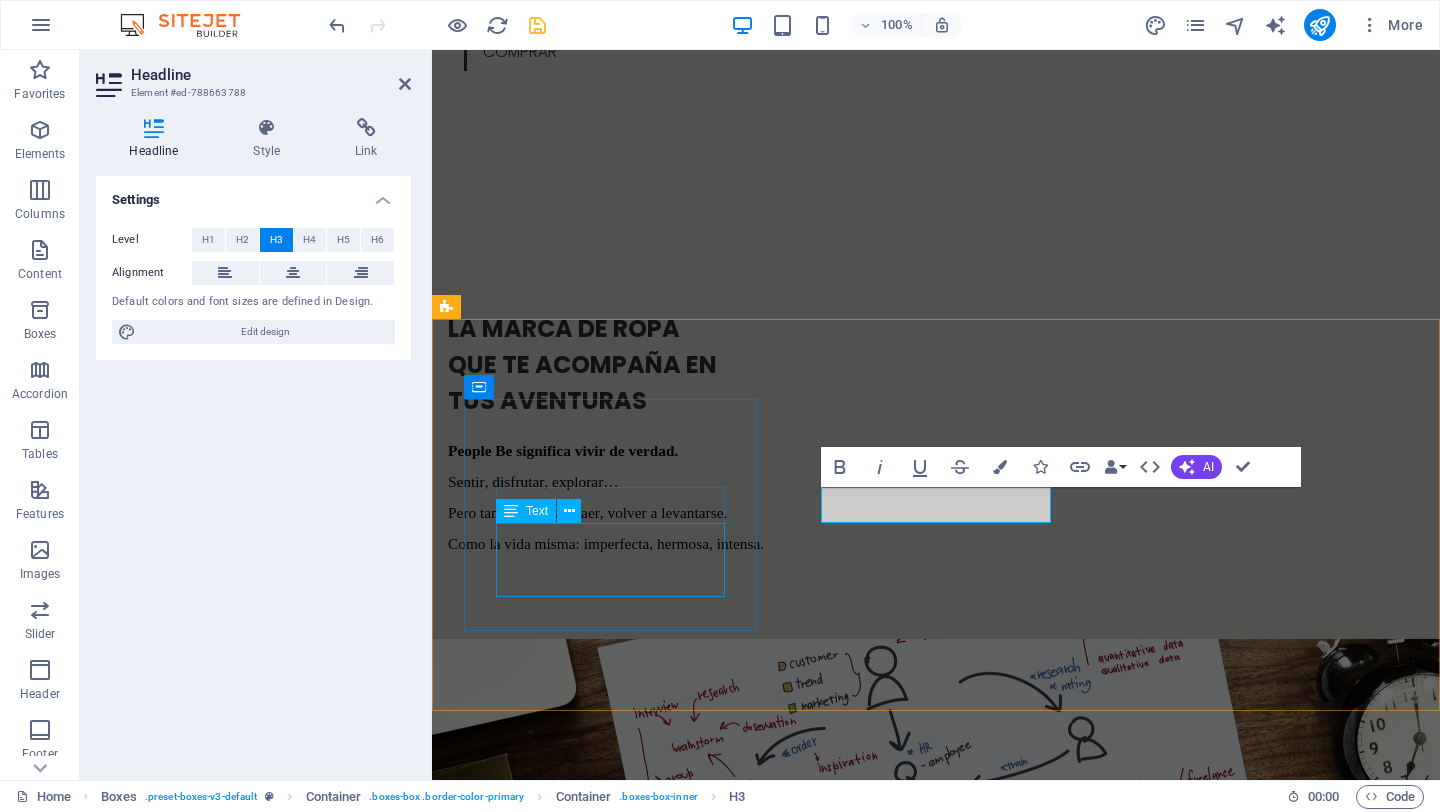 click on "Lorem ipsum dolor sit amet, consectetur adipisicing elit. Veritatis, dolorem!" at bounding box center [594, 1616] 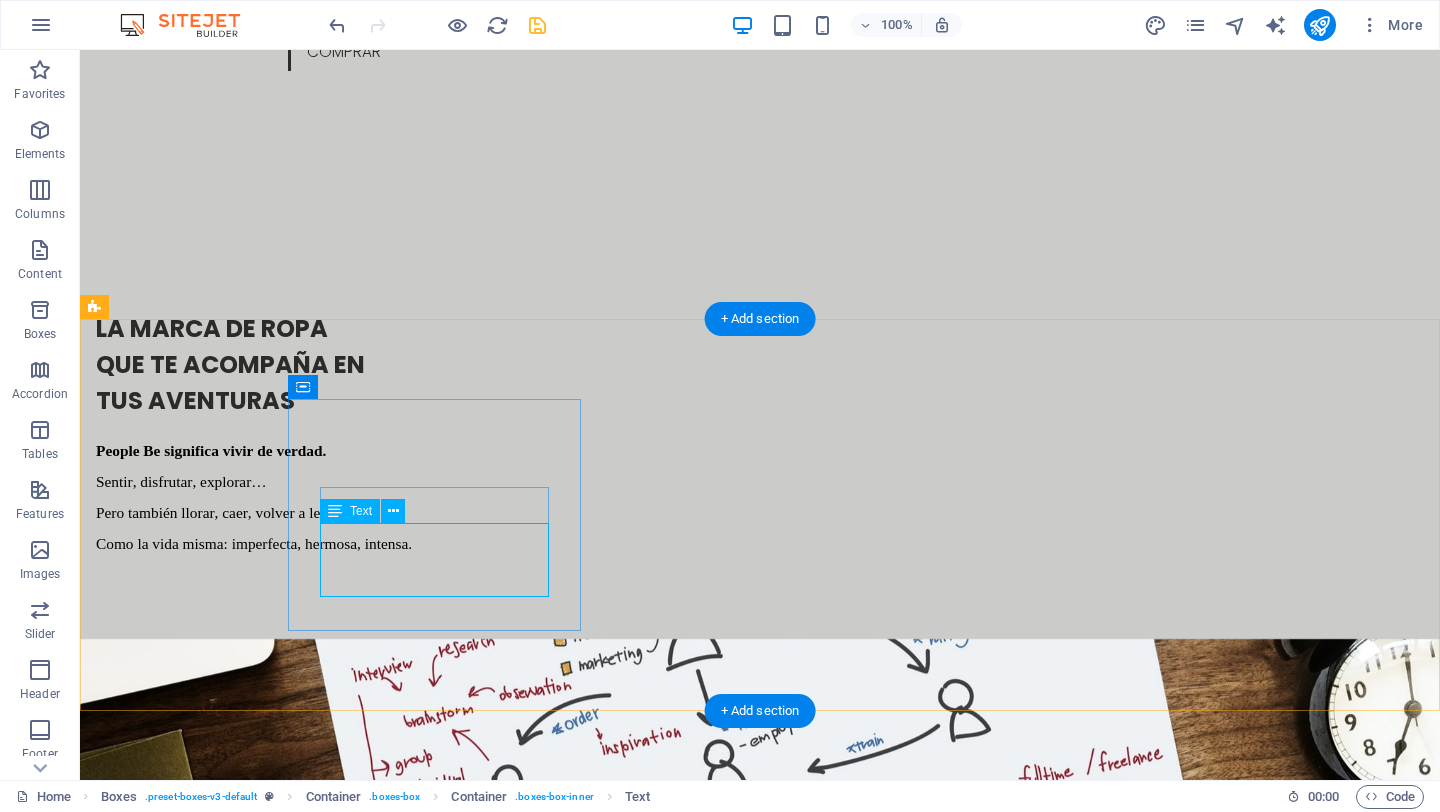 click on "Lorem ipsum dolor sit amet, consectetur adipisicing elit. Veritatis, dolorem!" at bounding box center (242, 1616) 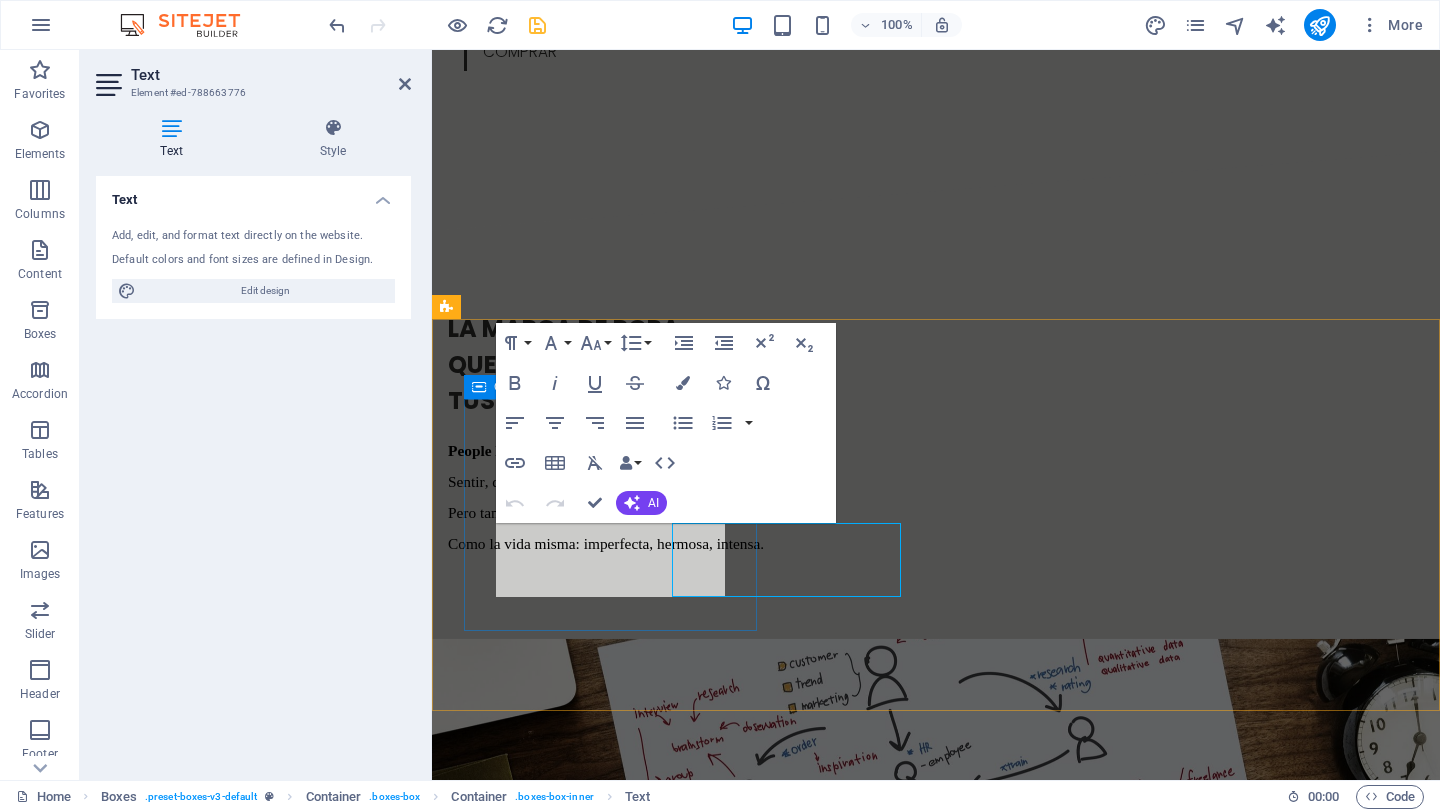click on "People be classic Lorem ipsum dolor sit amet, consectetur adipisicing elit. Veritatis, dolorem!" at bounding box center (594, 1570) 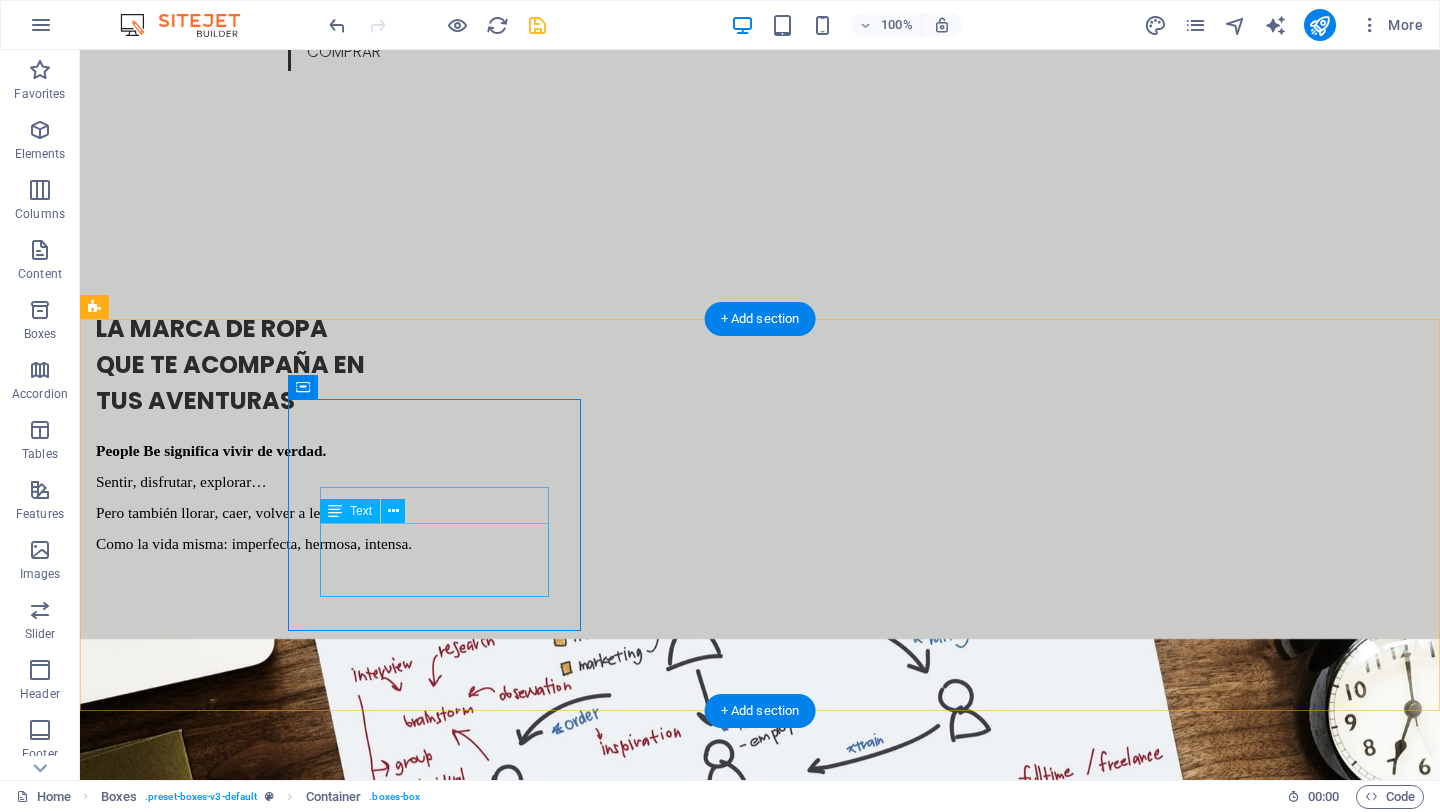 click on "Lorem ipsum dolor sit amet, consectetur adipisicing elit. Veritatis, dolorem!" at bounding box center [242, 1616] 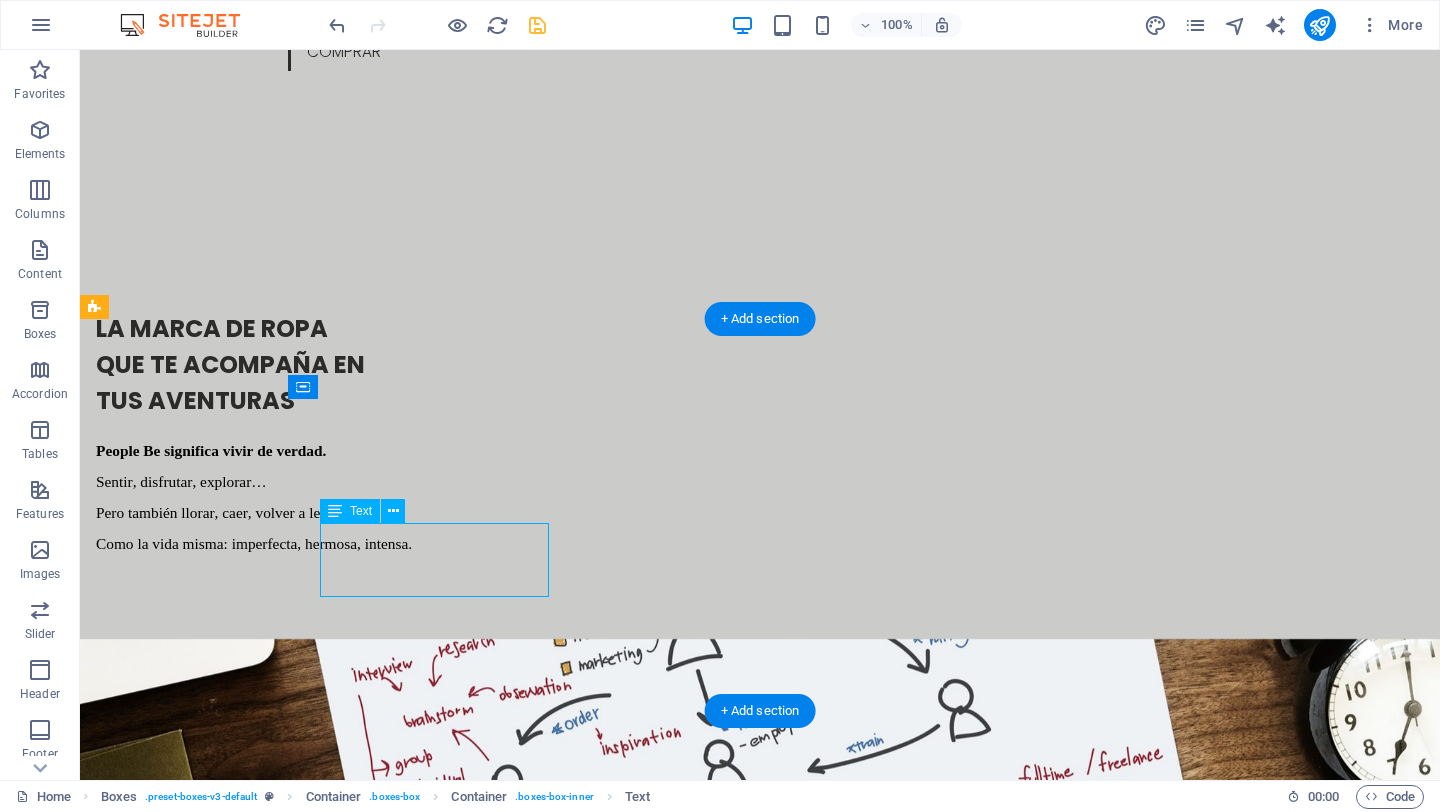 click on "Lorem ipsum dolor sit amet, consectetur adipisicing elit. Veritatis, dolorem!" at bounding box center [242, 1616] 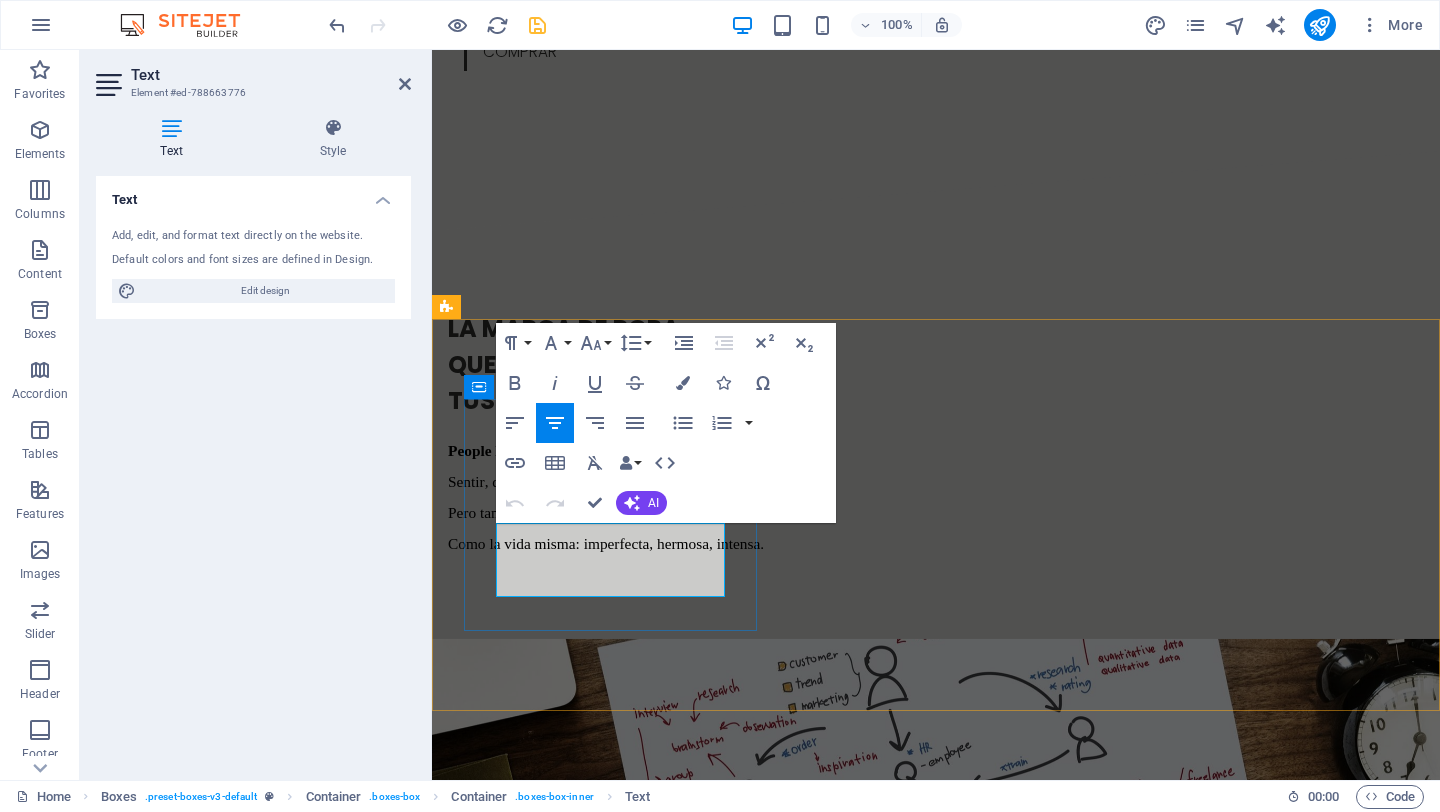 click on "Lorem ipsum dolor sit amet, consectetur adipisicing elit. Veritatis, dolorem!" at bounding box center (594, 1616) 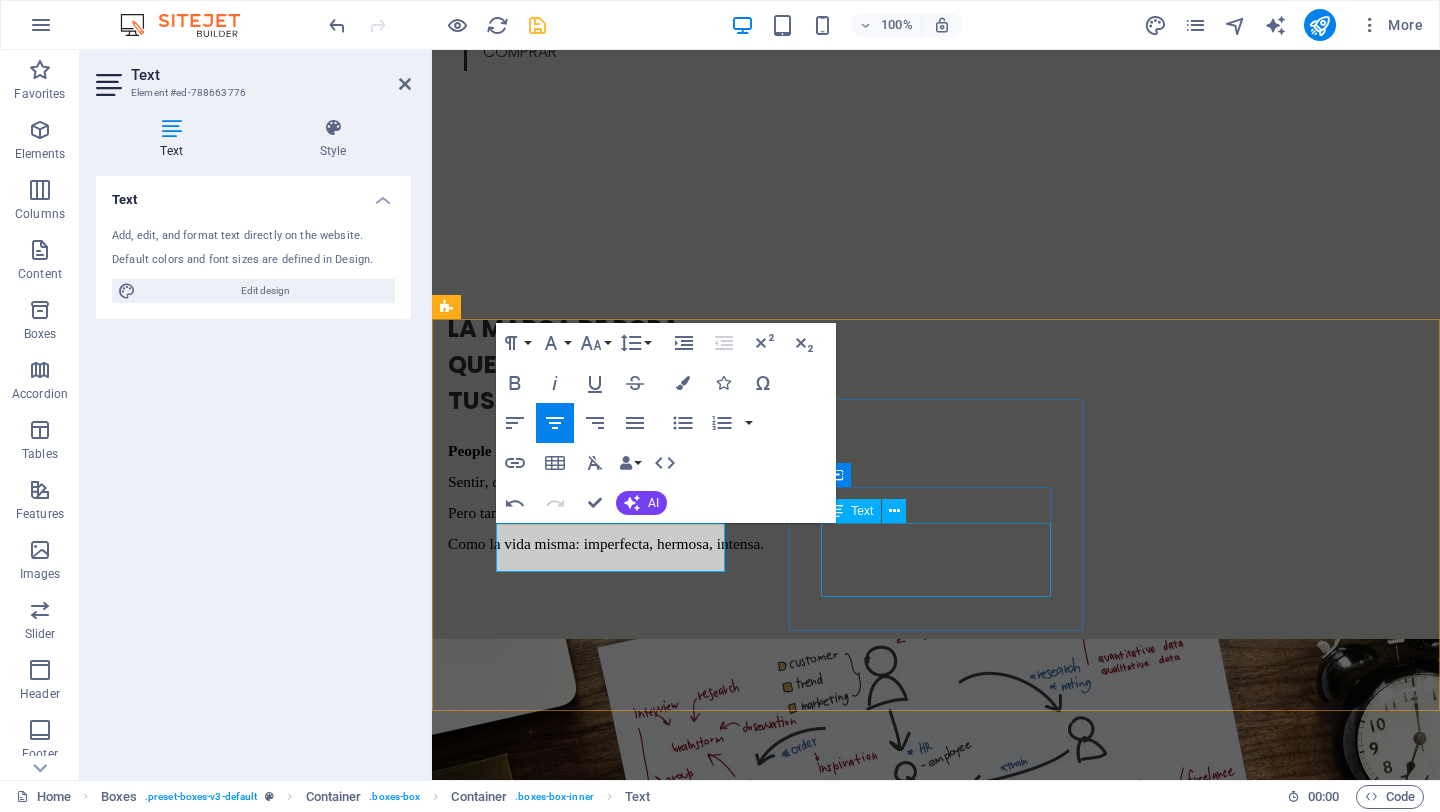 click on "Lorem ipsum dolor sit amet, consectetur adipisicing elit. Veritatis, dolorem!" at bounding box center (594, 1837) 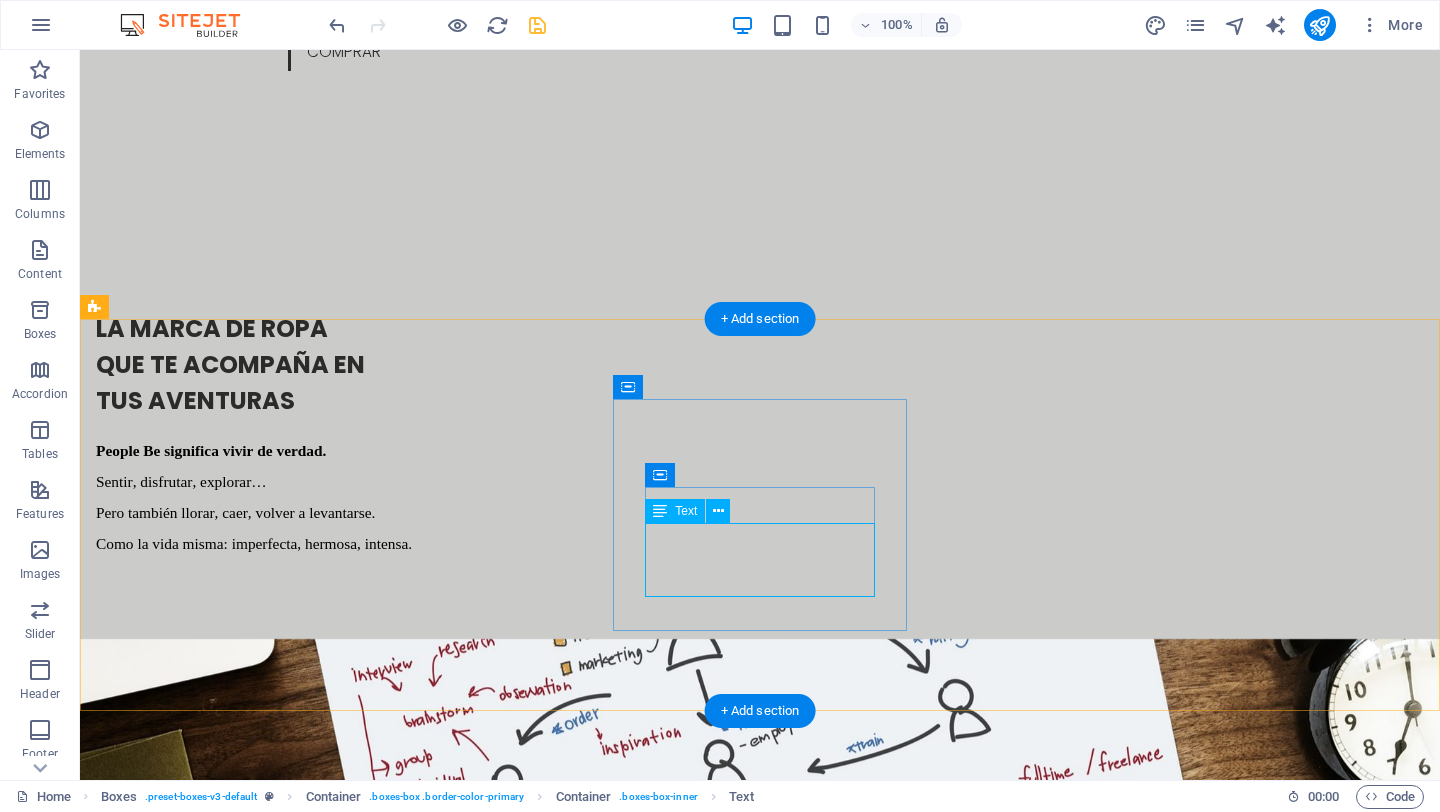 click on "Lorem ipsum dolor sit amet, consectetur adipisicing elit. Veritatis, dolorem!" at bounding box center [242, 1837] 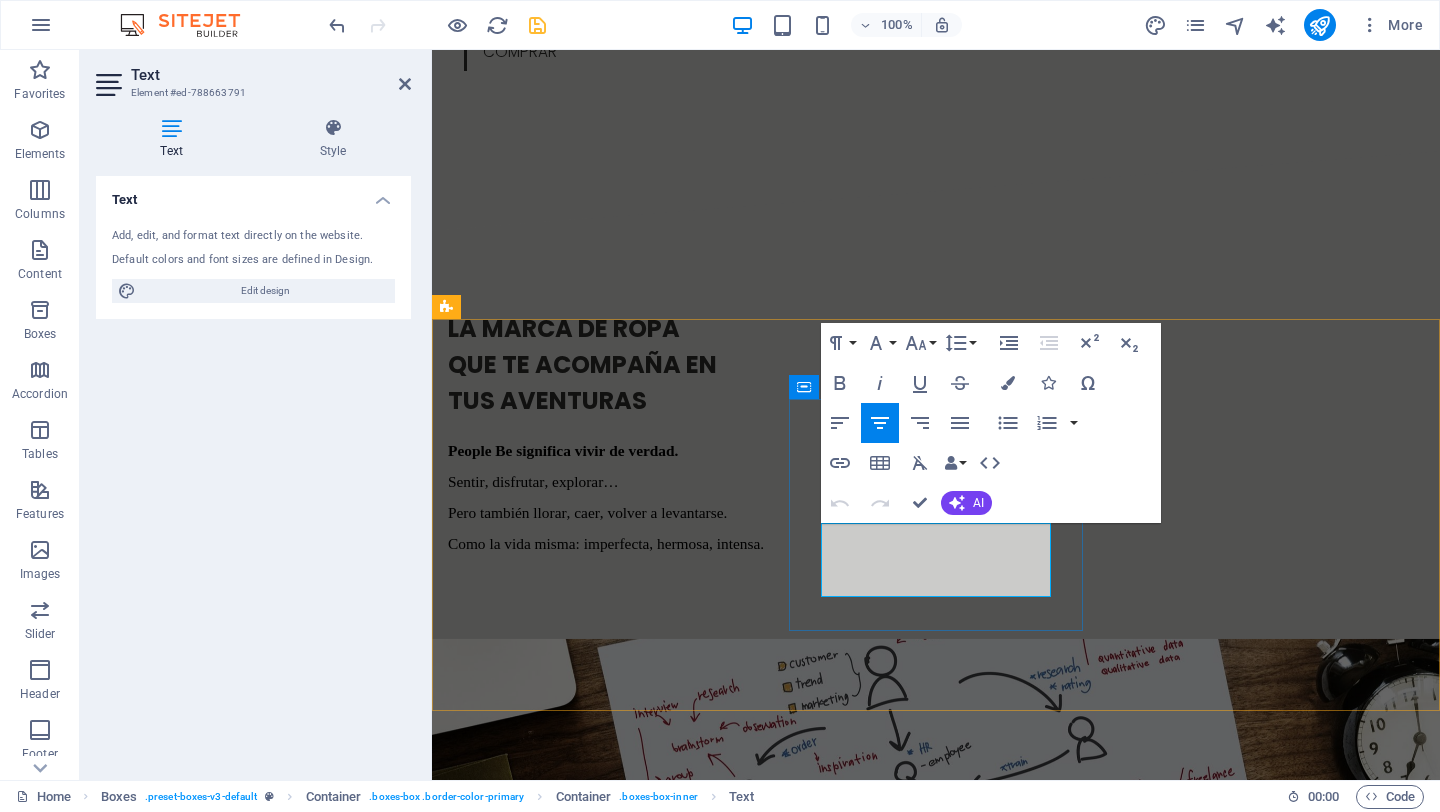 click on "Lorem ipsum dolor sit amet, consectetur adipisicing elit. Veritatis, dolorem!" at bounding box center (594, 1837) 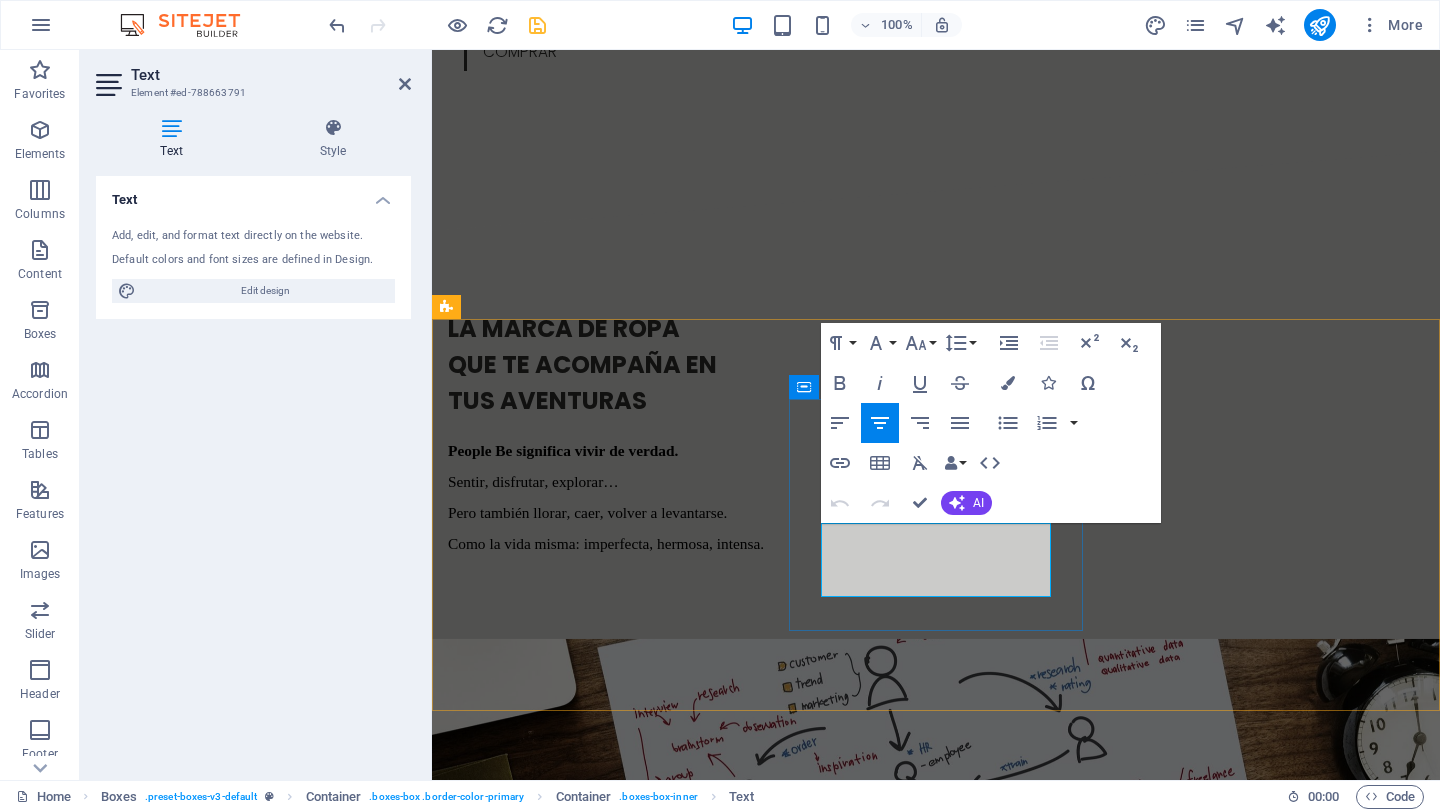 click on "Lorem ipsum dolor sit amet, consectetur adipisicing elit. Veritatis, dolorem!" at bounding box center (594, 1837) 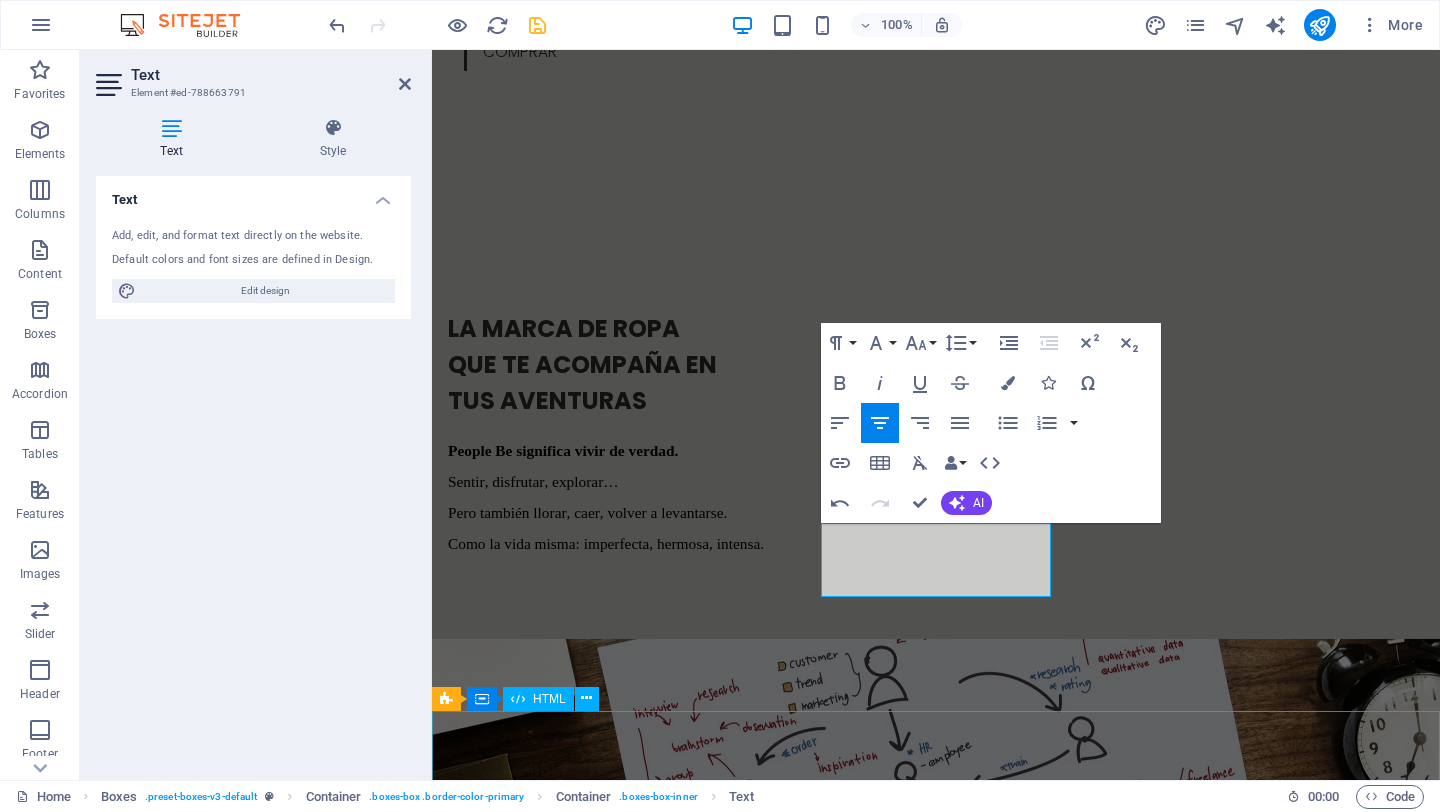 click at bounding box center (936, 2641) 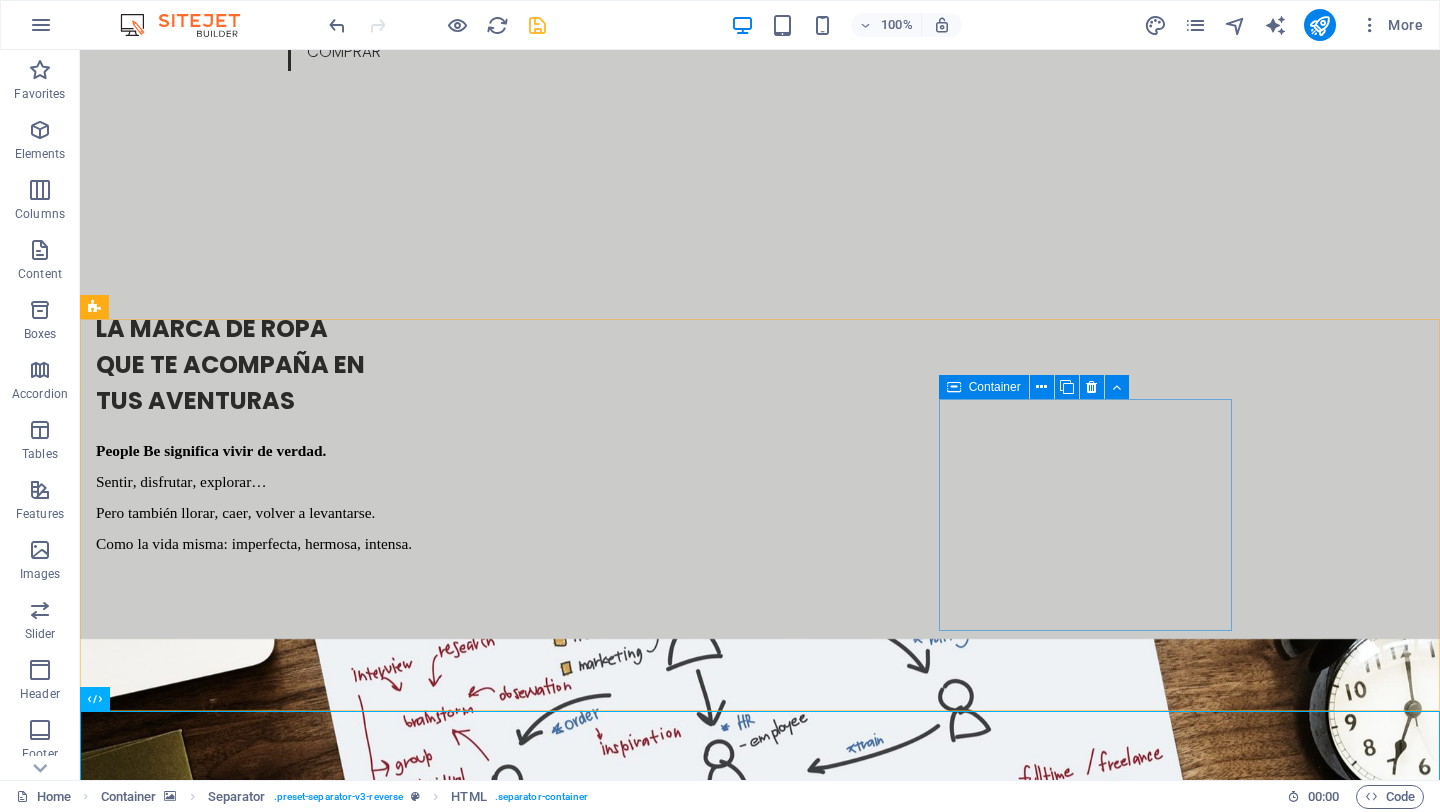 click on "Container" at bounding box center (995, 387) 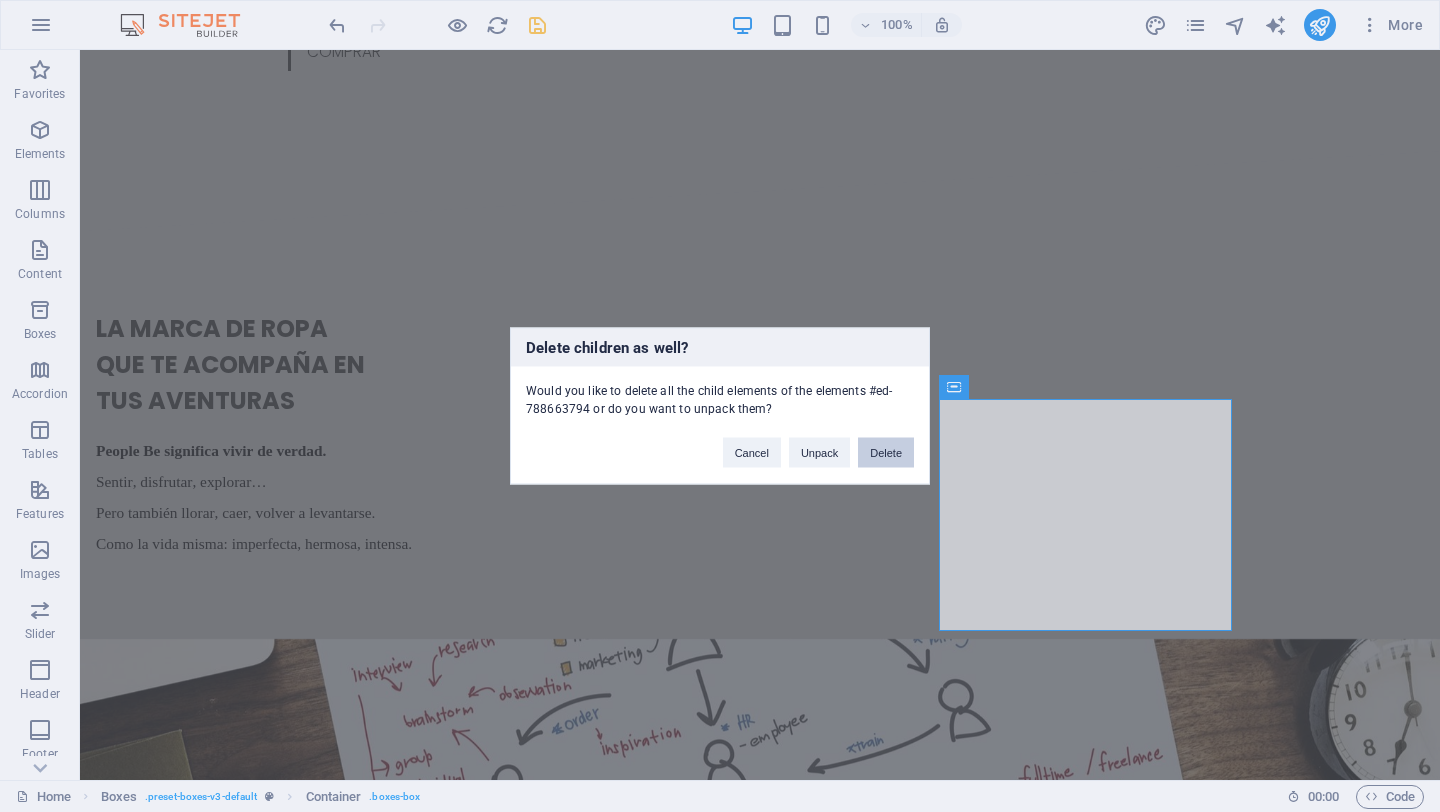 type 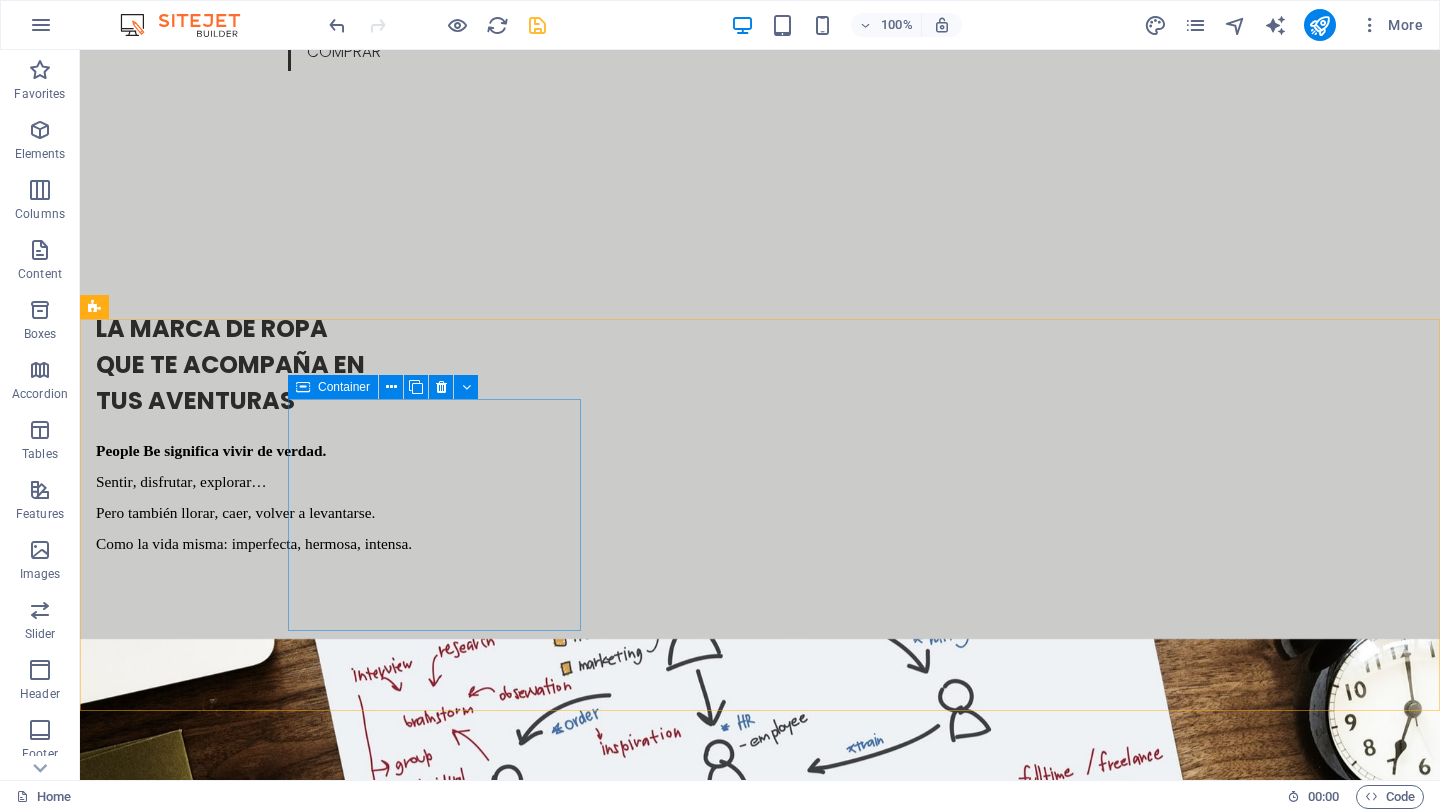 click on "Container" at bounding box center (333, 387) 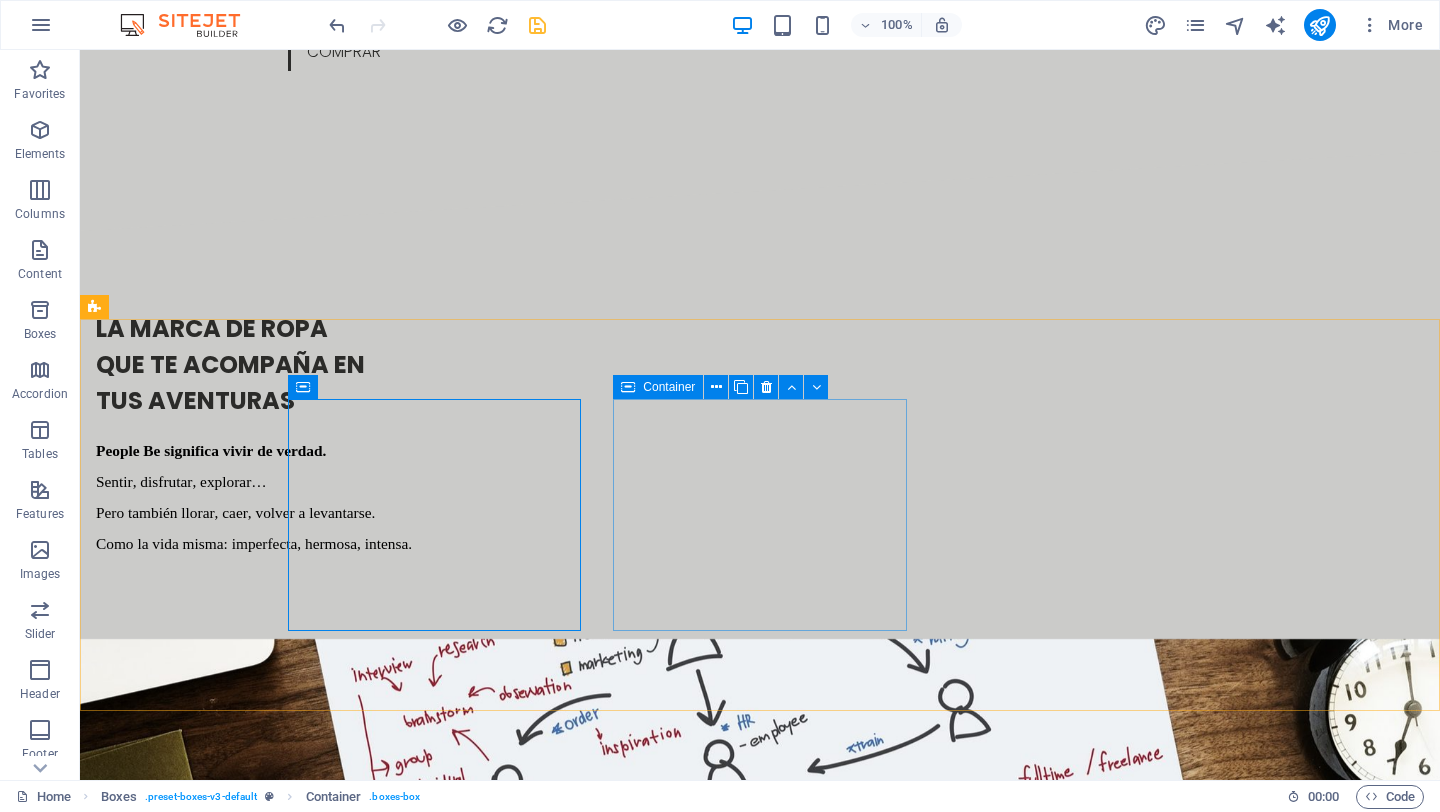 click on "Container" at bounding box center (658, 387) 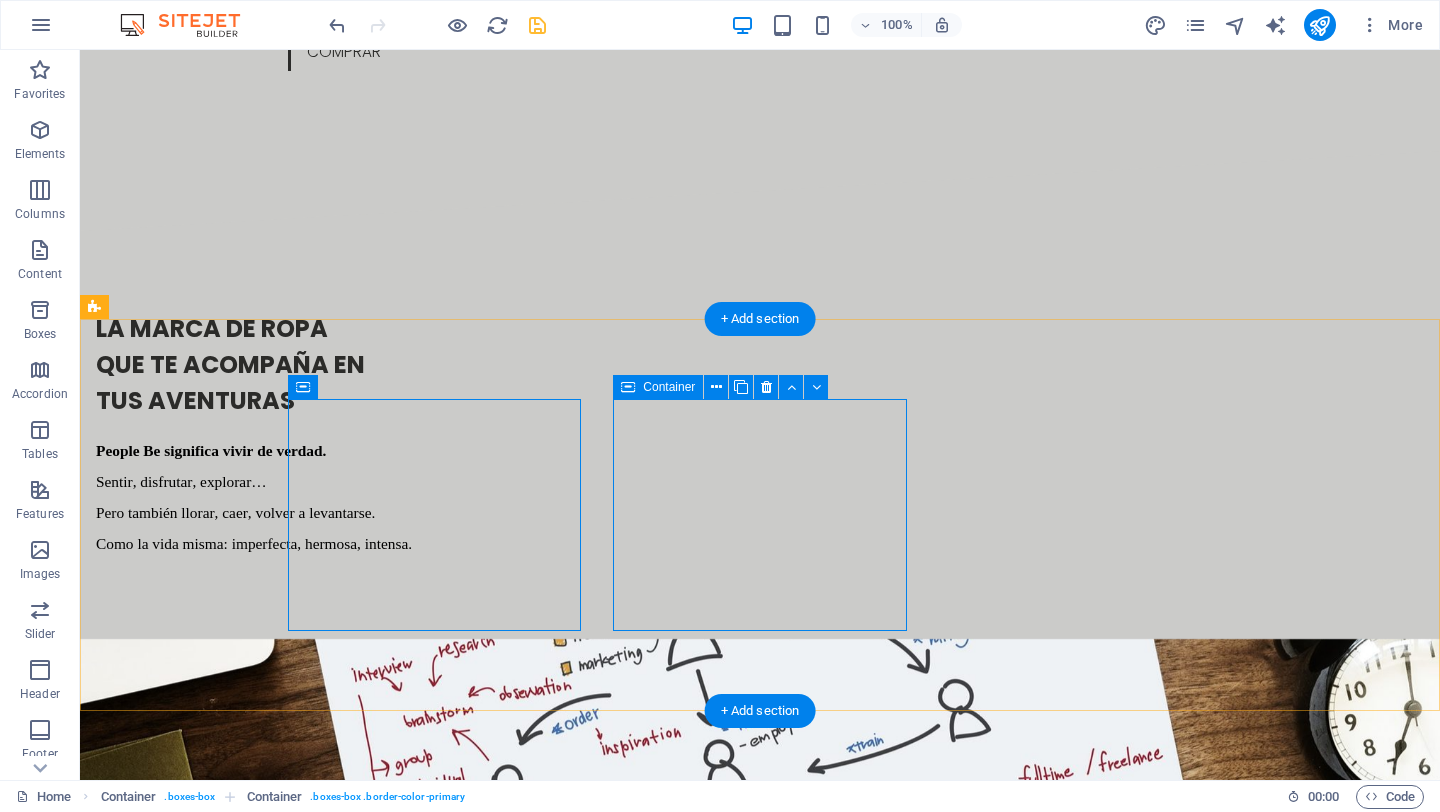 click on "people be wave A veces arriba, otras abajo... Así es la vida. La camiseta más inspiradora" at bounding box center (242, 1792) 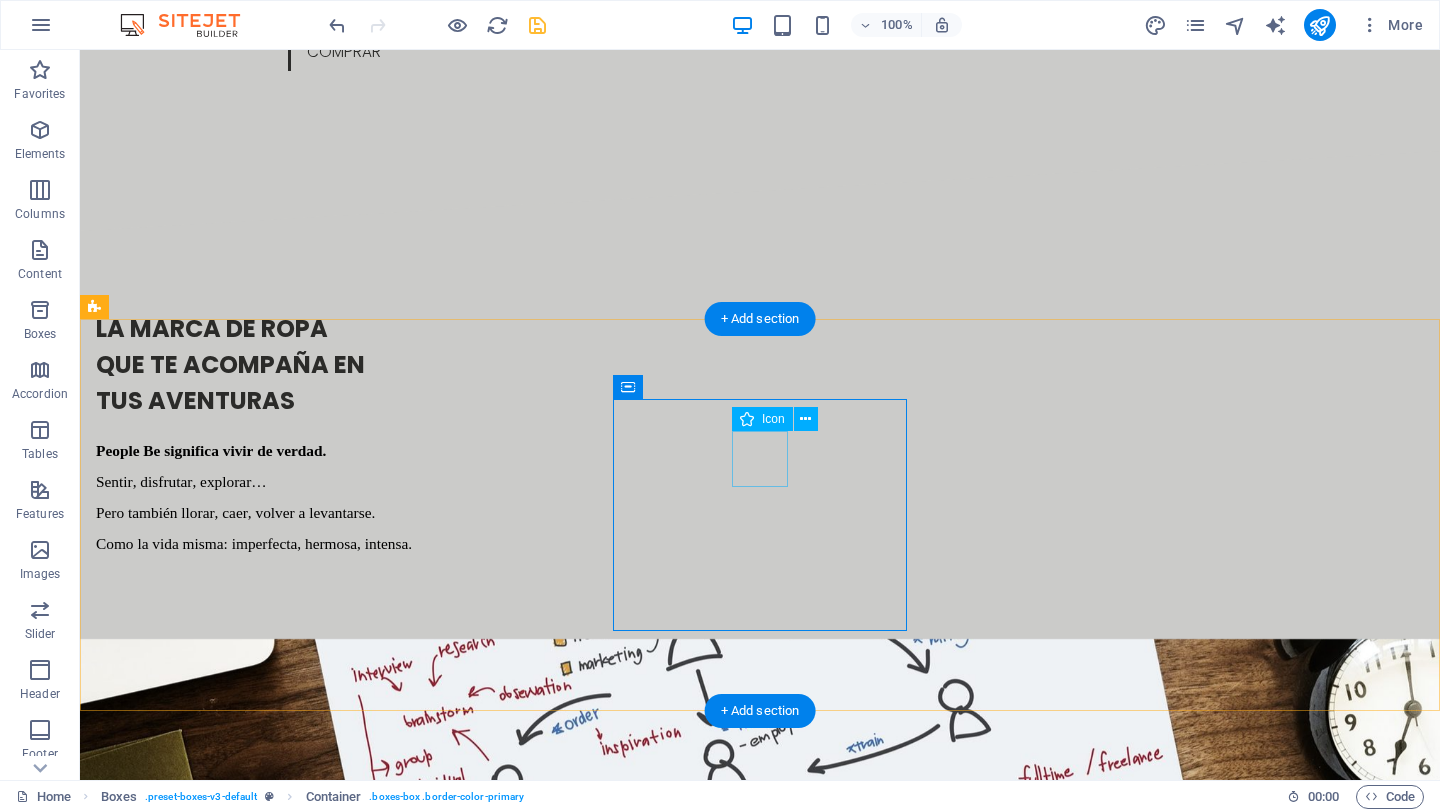 click at bounding box center (242, 1736) 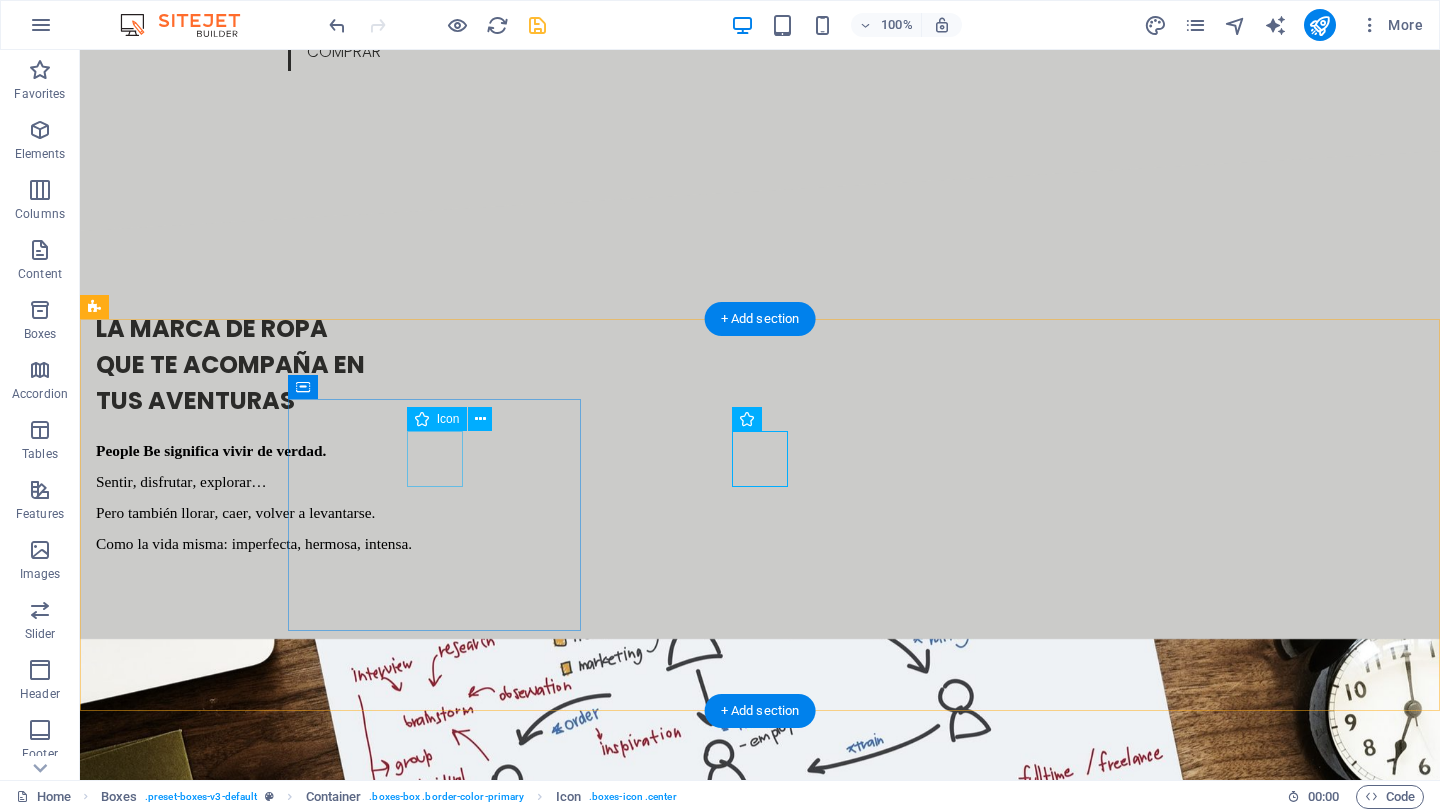 click at bounding box center (242, 1515) 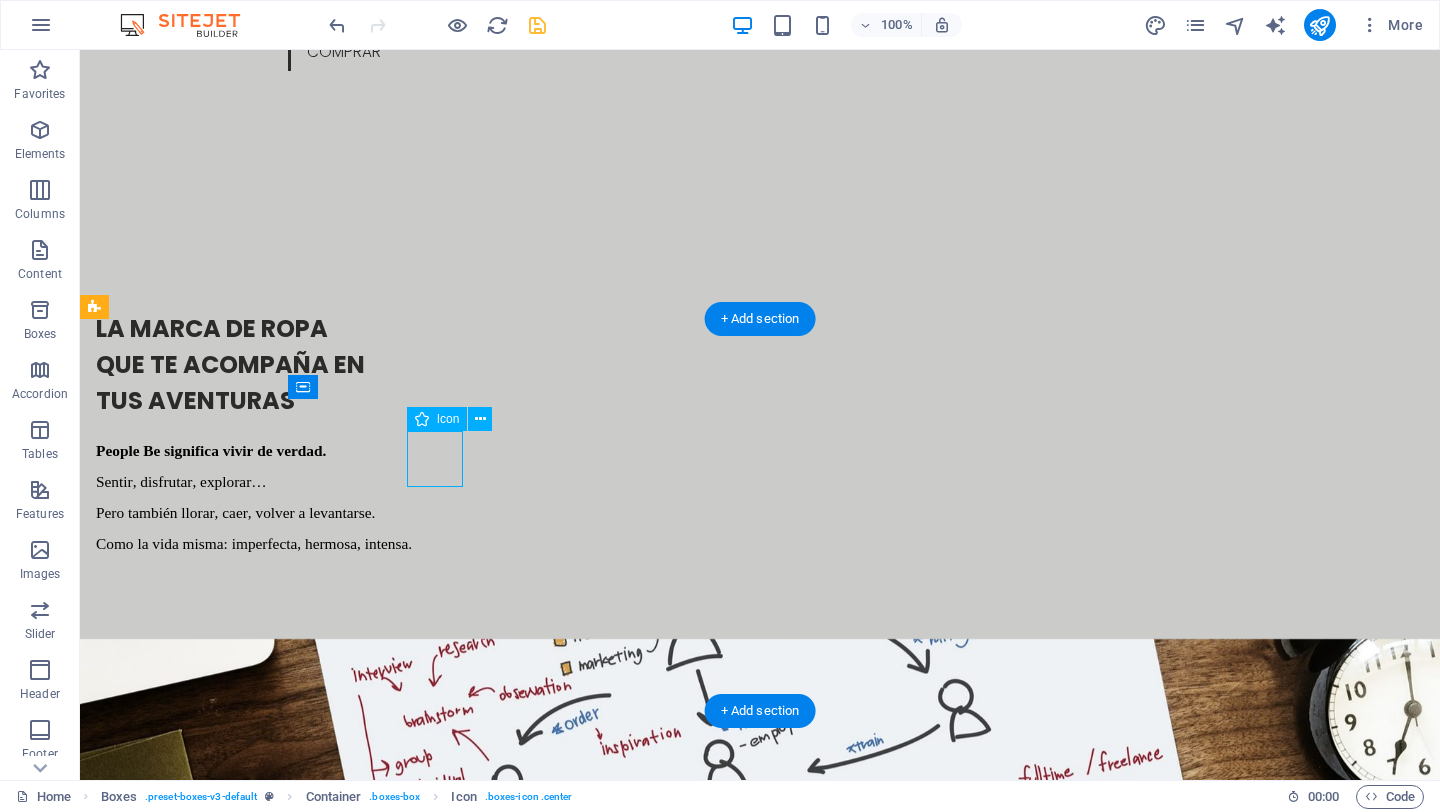 click at bounding box center [242, 1515] 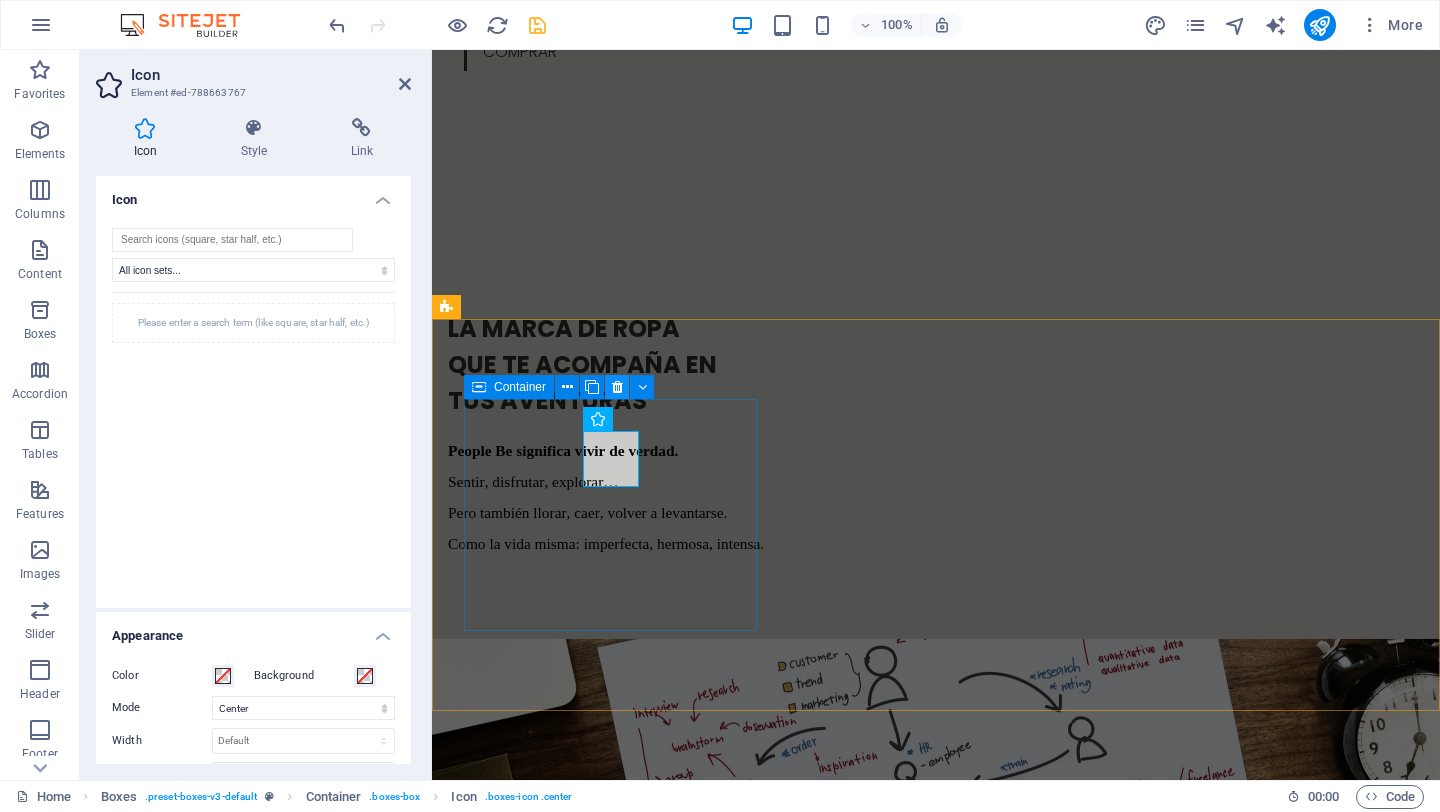 type 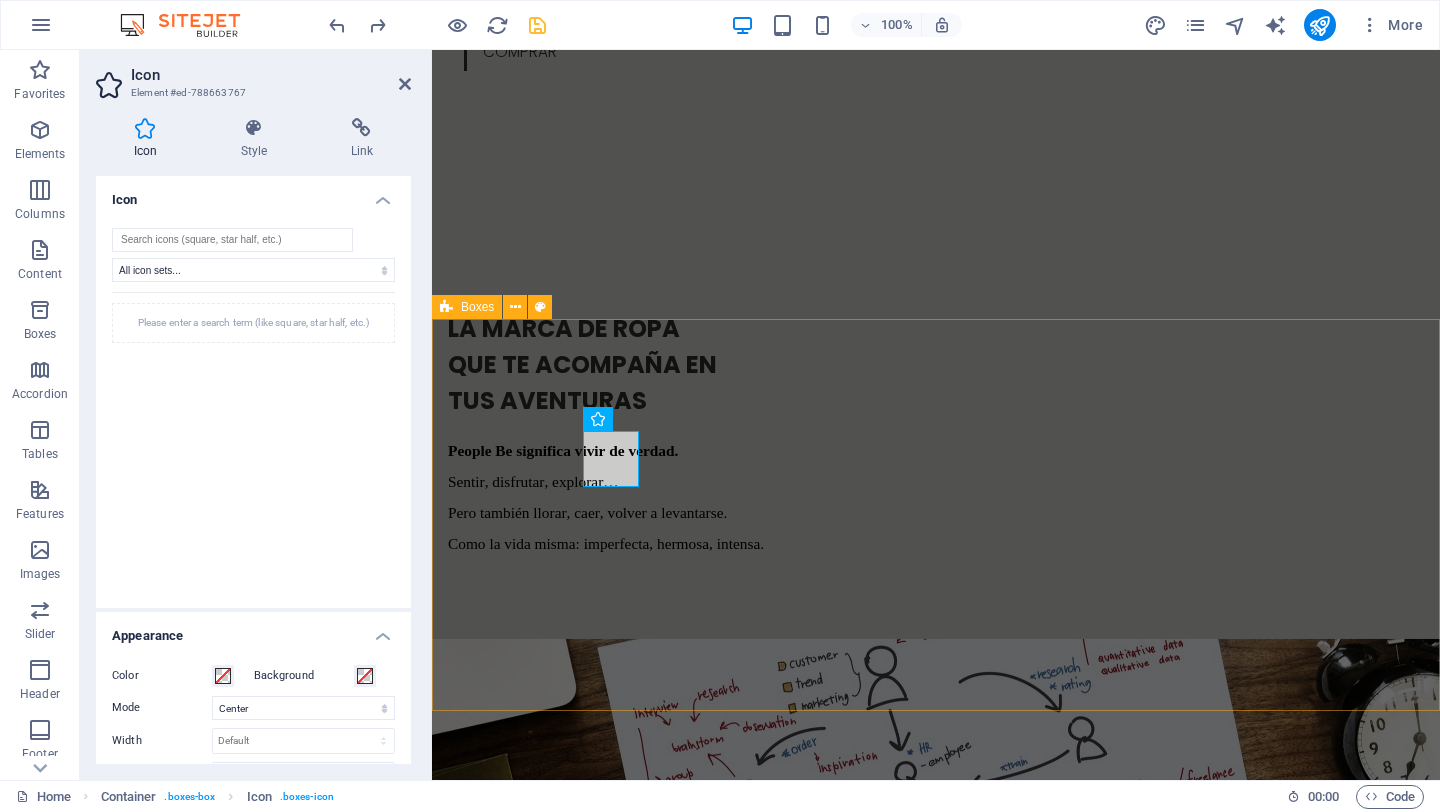 click on "People be classic Fresca, cómoda y lista para combinar con cualquier outfit people be wave A veces arriba, otras abajo... Así es la vida. La camiseta más inspiradora" at bounding box center [936, 1681] 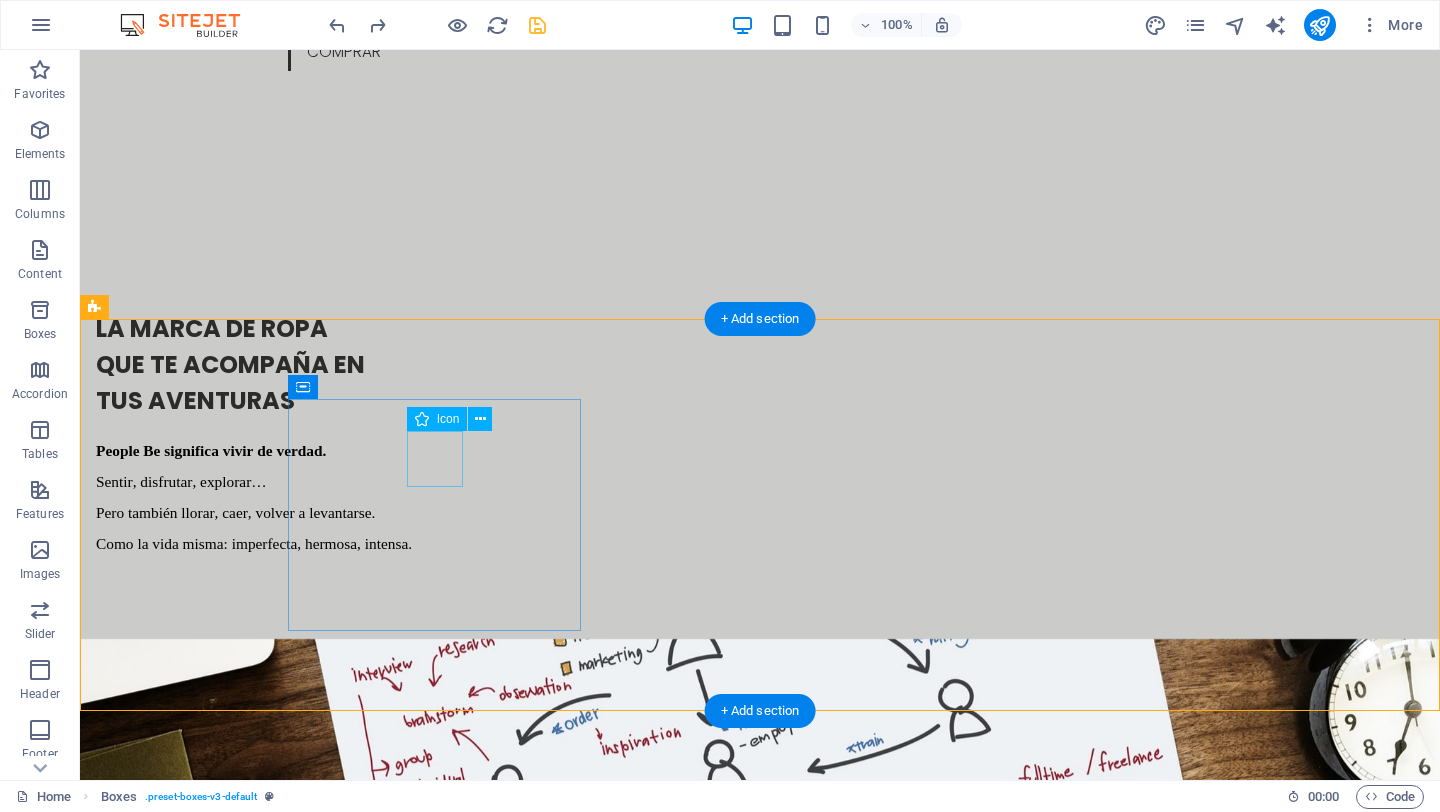 click at bounding box center [242, 1515] 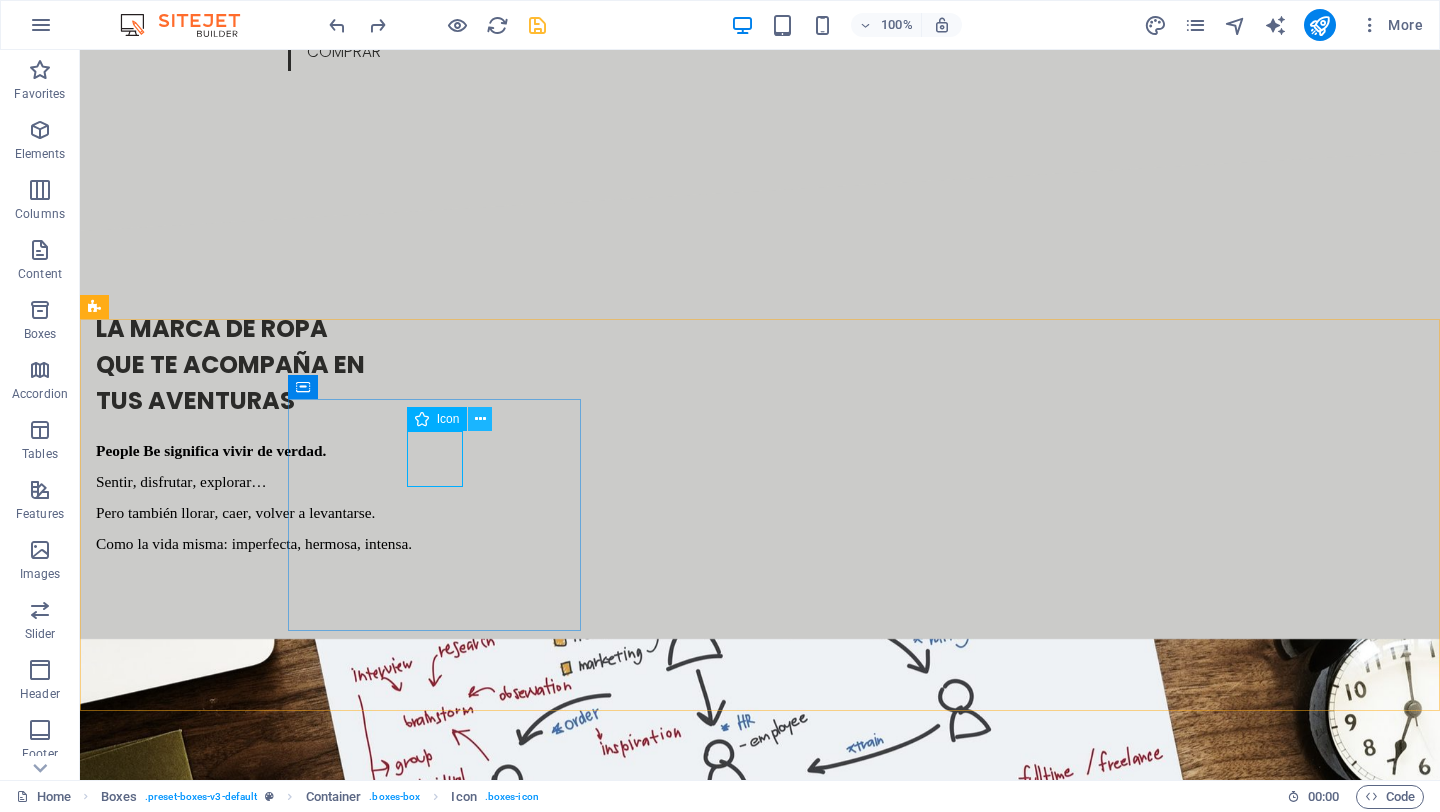 click at bounding box center (480, 419) 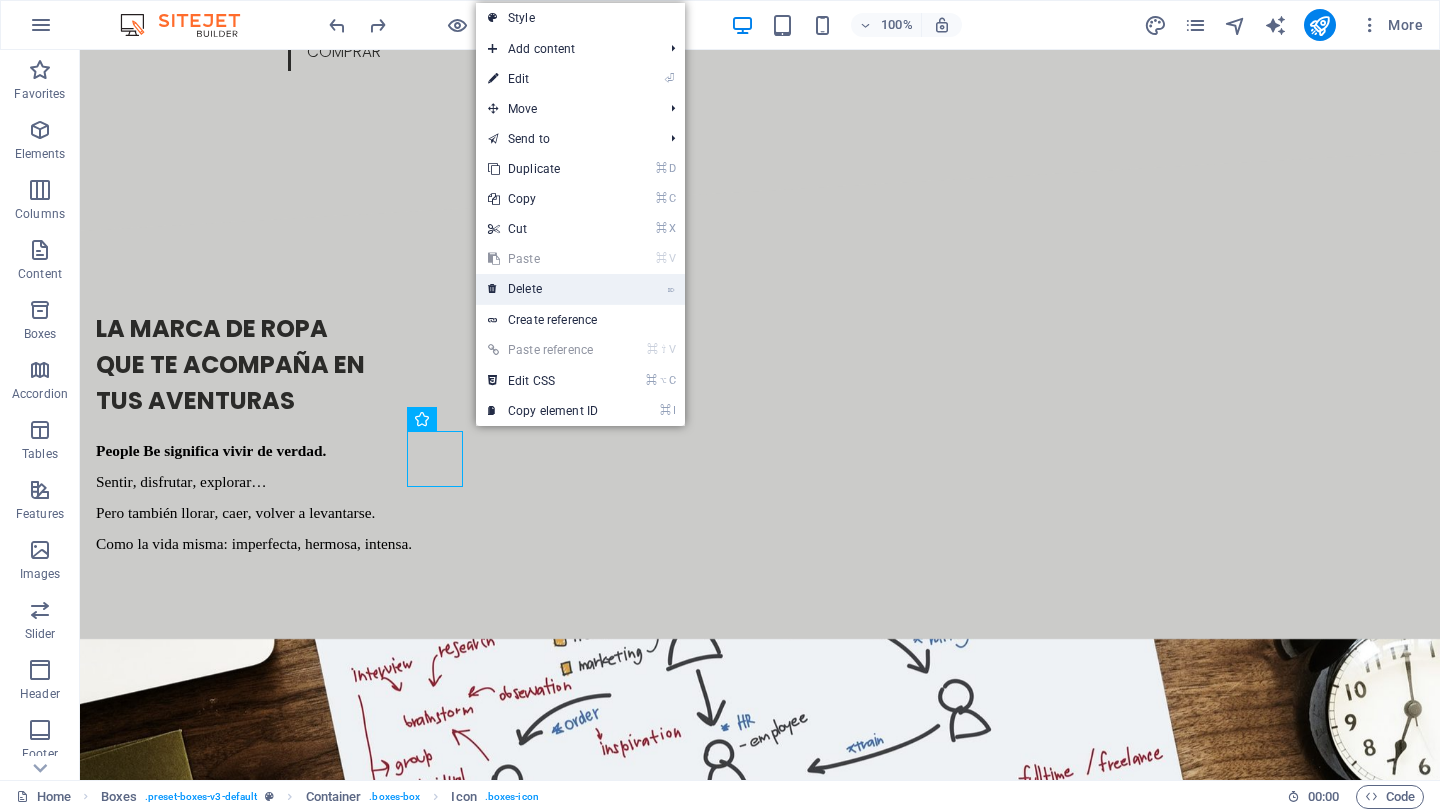 click on "⌦  Delete" at bounding box center [543, 289] 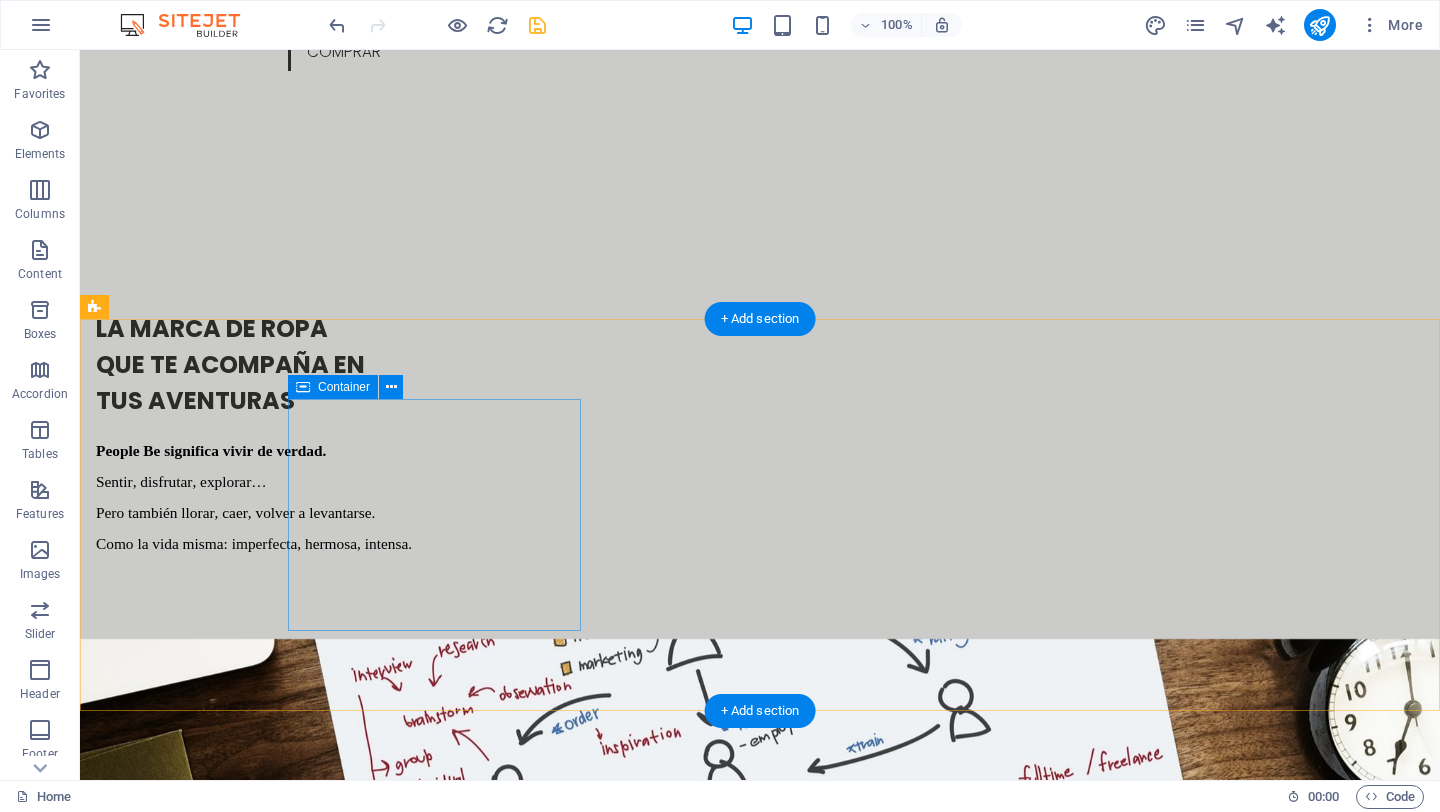 click on "People be classic Fresca, cómoda y lista para combinar con cualquier outfit" at bounding box center [242, 1529] 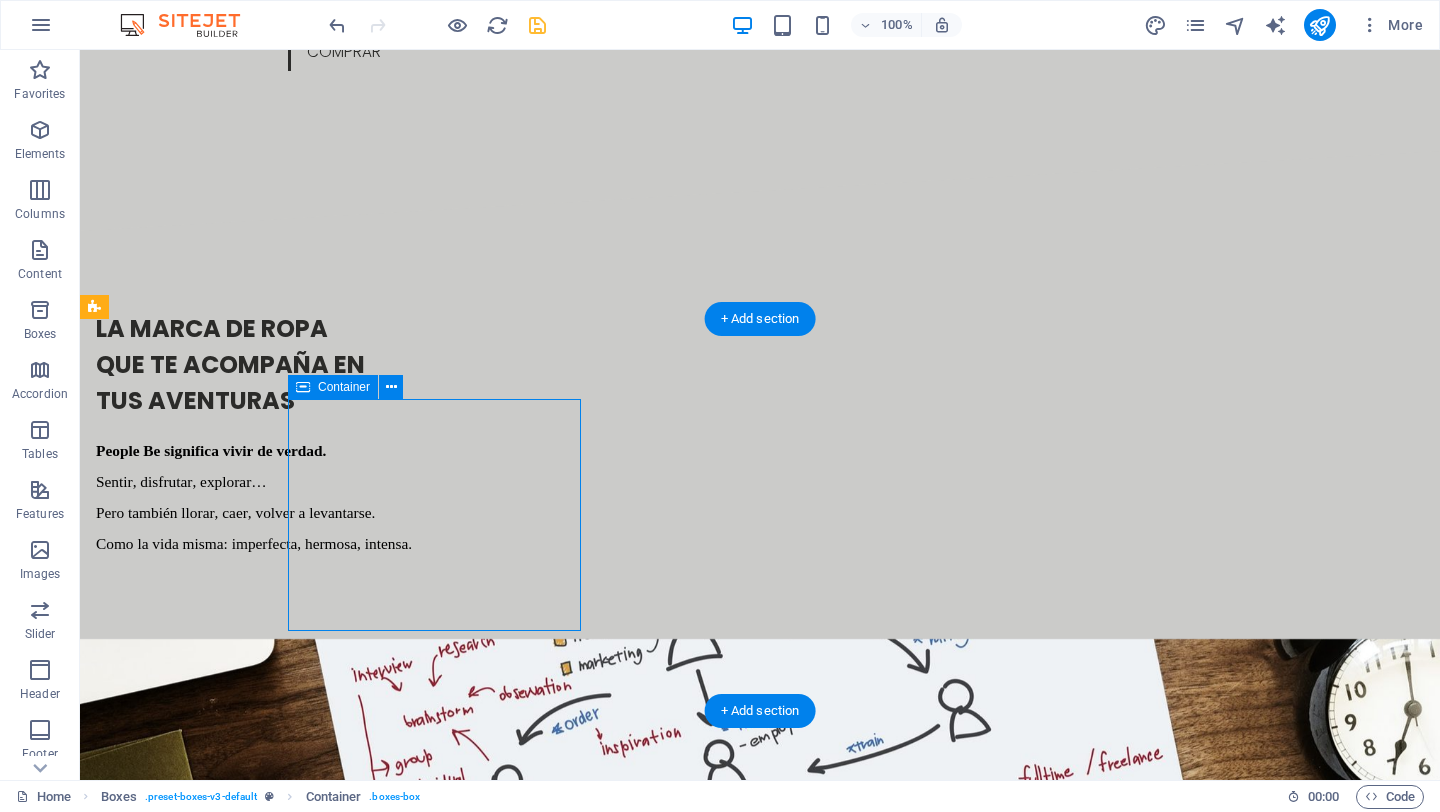 click on "People be classic Fresca, cómoda y lista para combinar con cualquier outfit" at bounding box center (242, 1529) 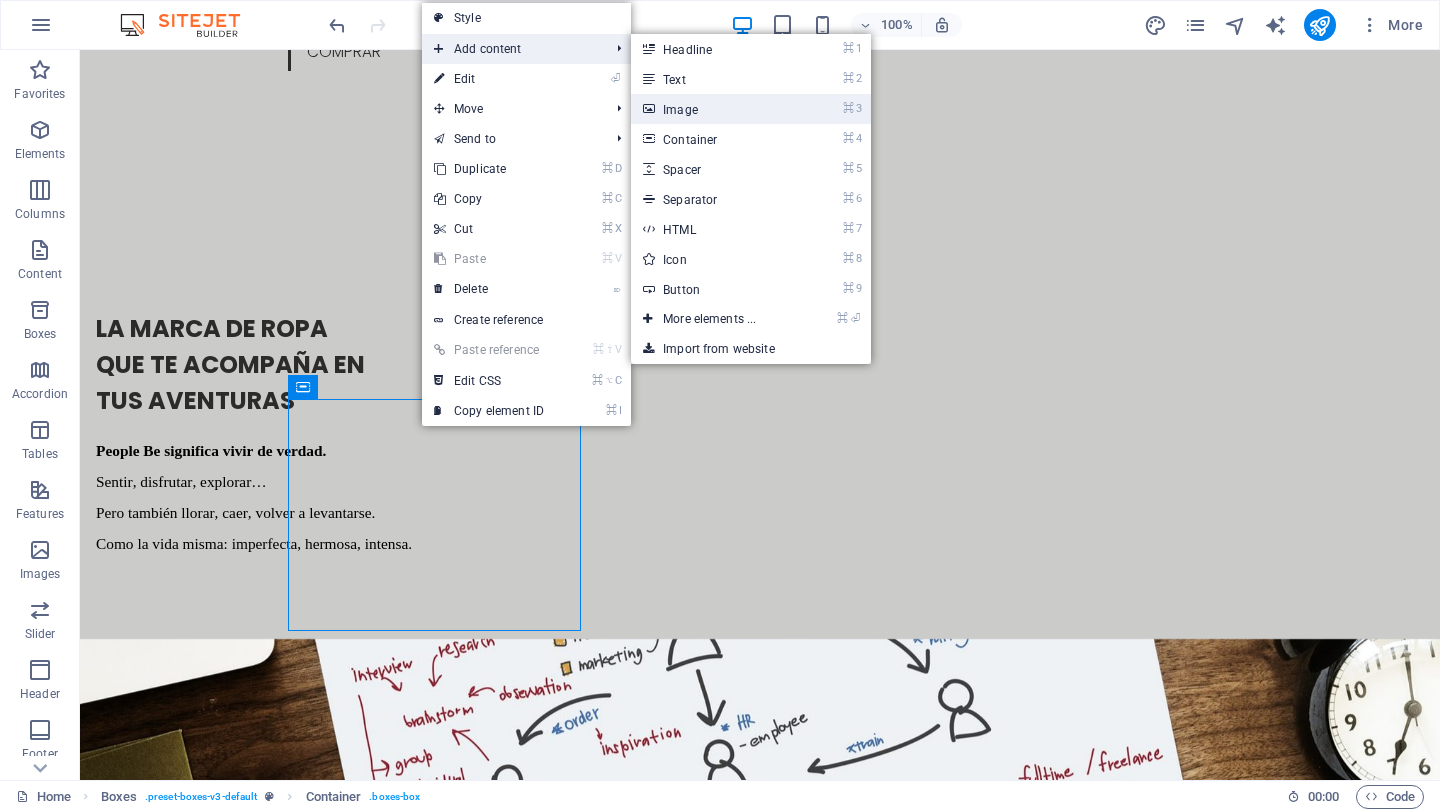 click on "⌘ 3  Image" at bounding box center [713, 109] 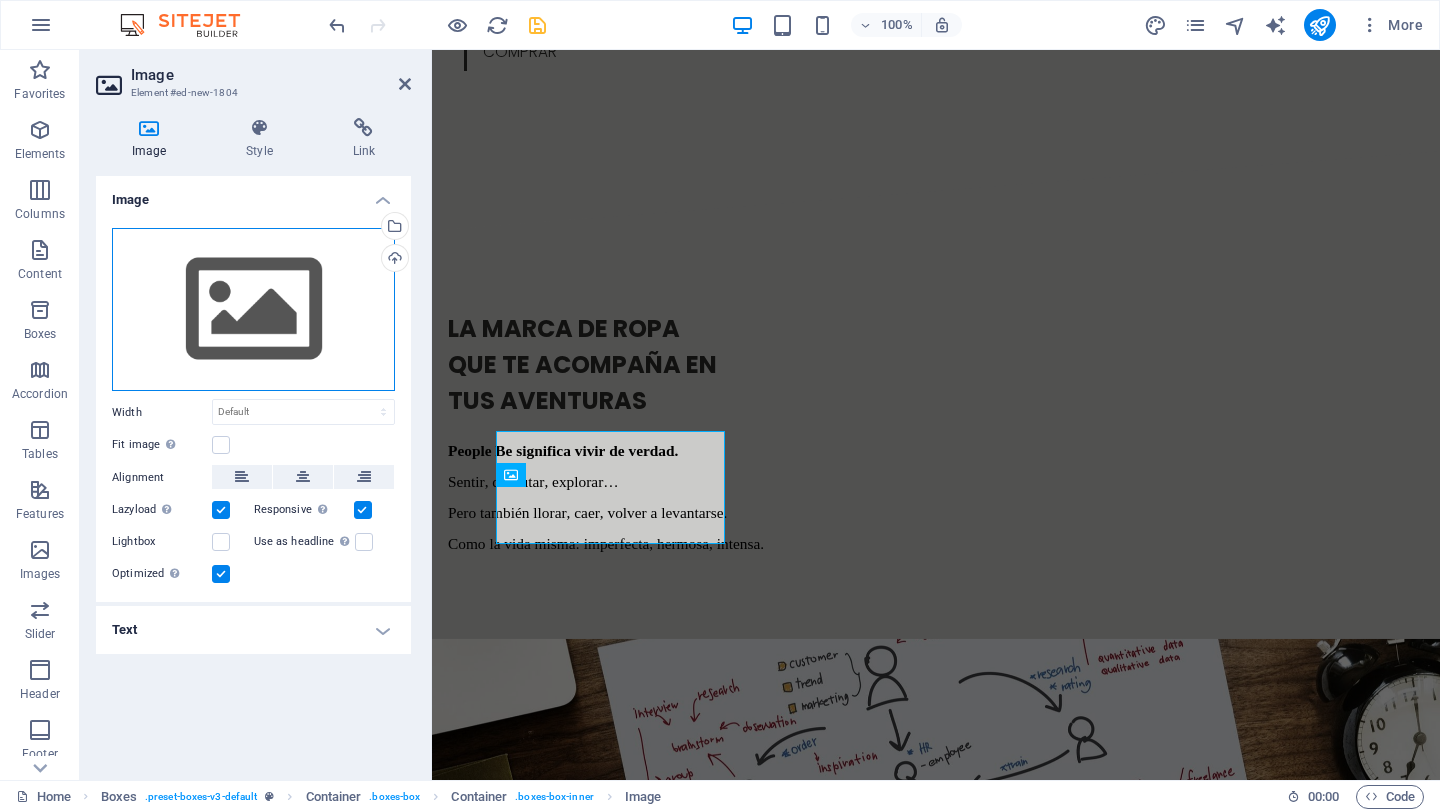 click on "Drag files here, click to choose files or select files from Files or our free stock photos & videos" at bounding box center (253, 310) 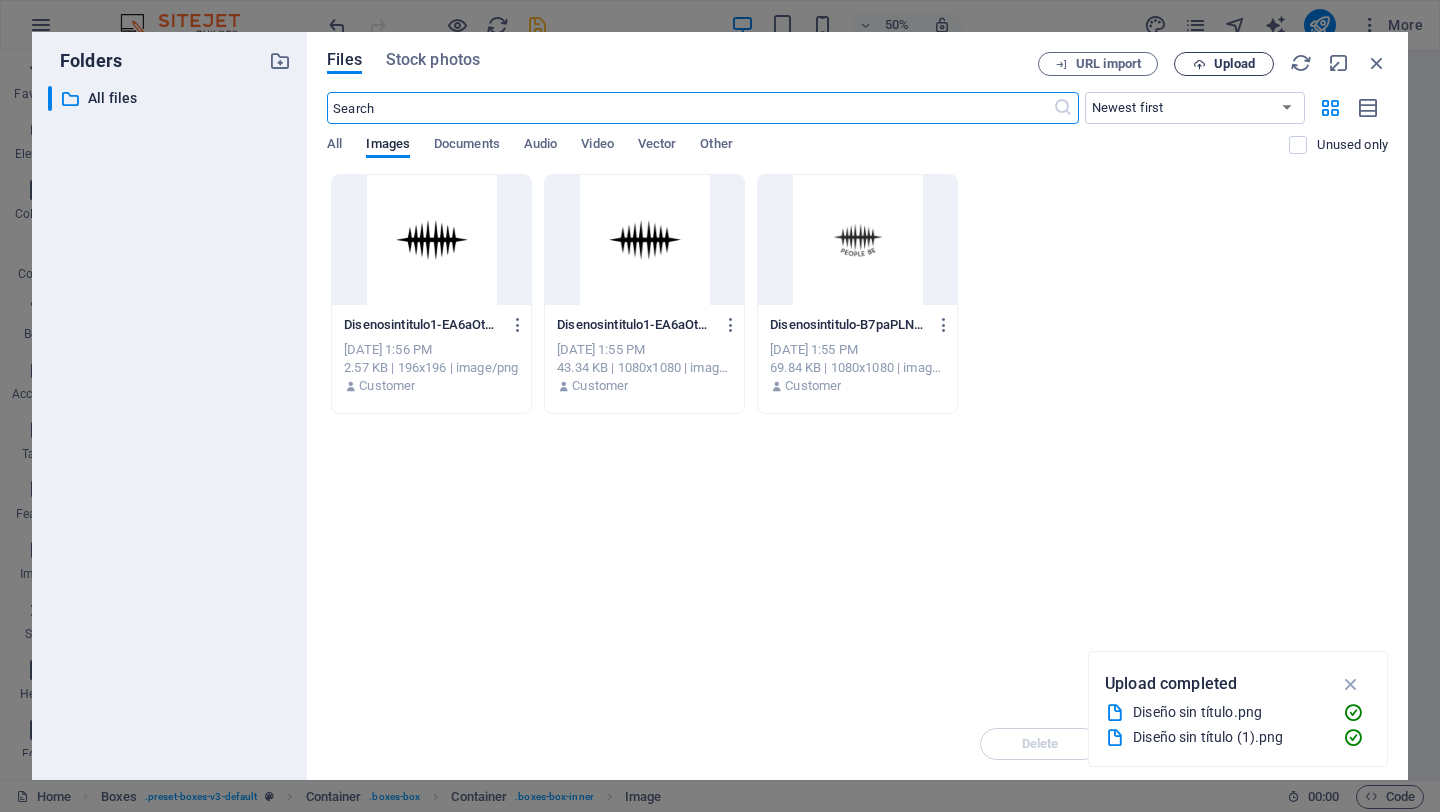 click on "Upload" at bounding box center (1224, 64) 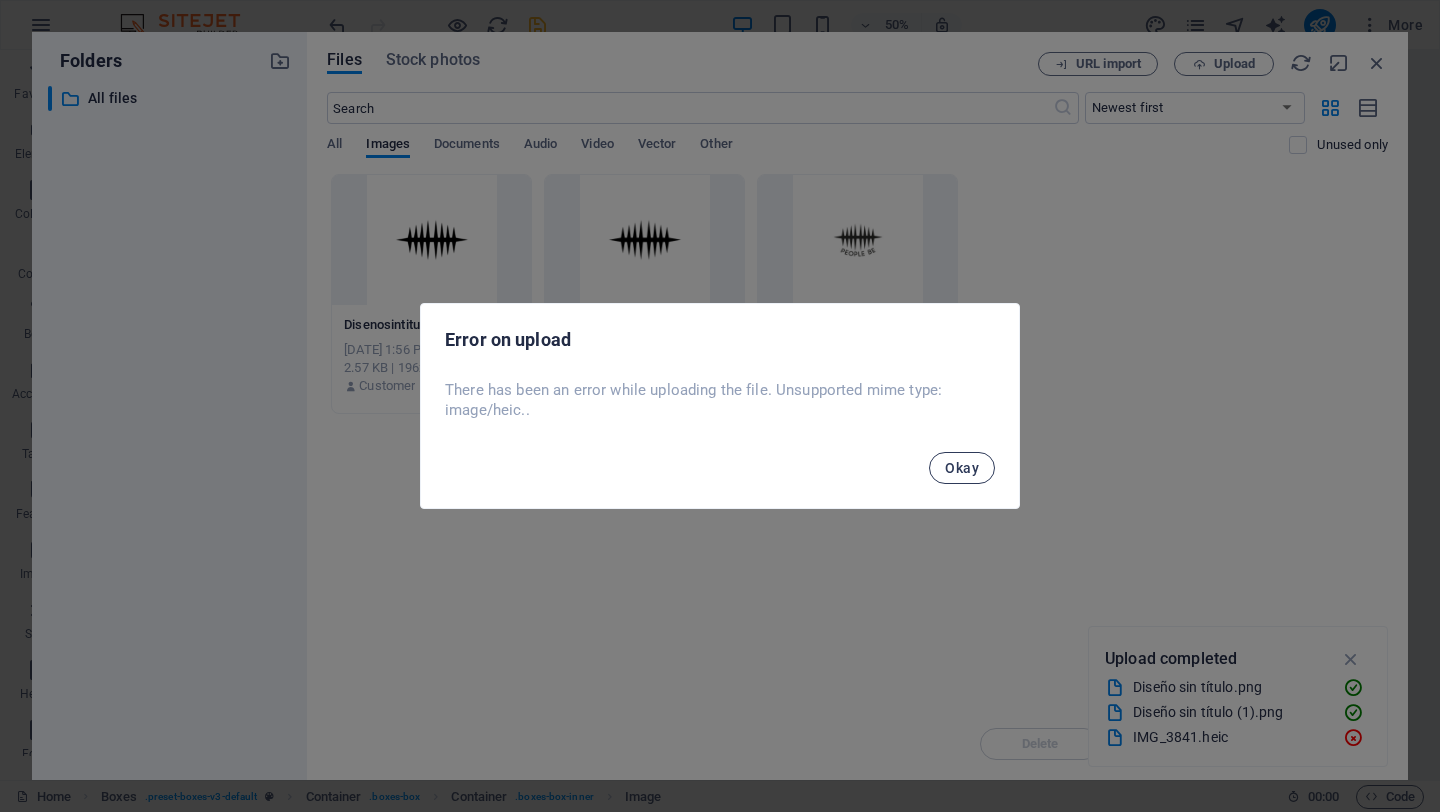click on "Okay" at bounding box center [962, 468] 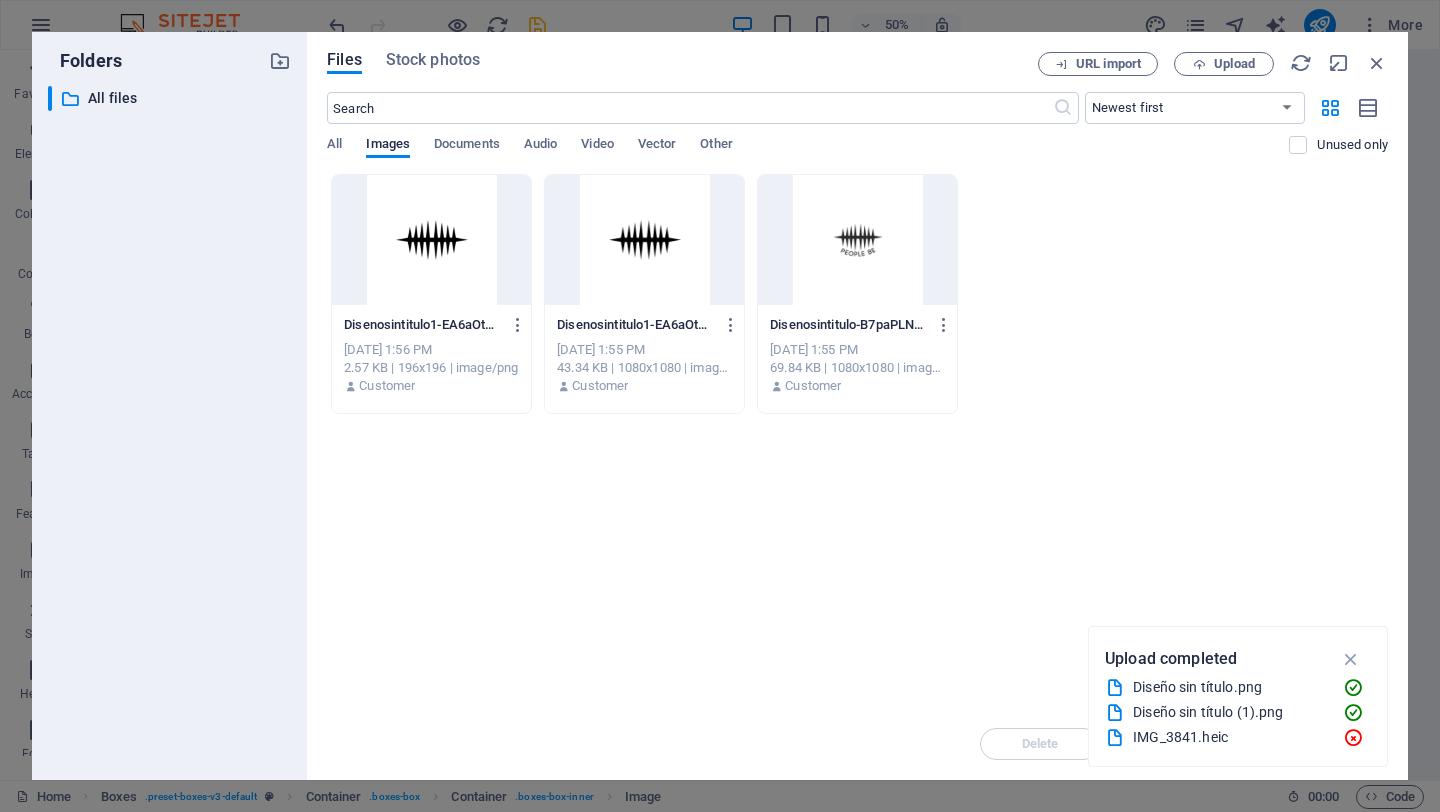 click on "Folders ​ All files All files Files Stock photos URL import Upload ​ Newest first Oldest first Name (A-Z) Name (Z-A) Size (0-9) Size (9-0) Resolution (0-9) Resolution (9-0) All Images Documents Audio Video Vector Other Unused only Drop files here to upload them instantly Disenosintitulo1-EA6aOtNVZhvUpQbGr6M7Cg-ZInfINGoX8unFPtFMuCSag.png Disenosintitulo1-EA6aOtNVZhvUpQbGr6M7Cg-ZInfINGoX8unFPtFMuCSag.png Jul 14, 2025 1:56 PM 2.57 KB | 196x196 | image/png Customer Disenosintitulo1-EA6aOtNVZhvUpQbGr6M7Cg.png Disenosintitulo1-EA6aOtNVZhvUpQbGr6M7Cg.png Jul 14, 2025 1:55 PM 43.34 KB | 1080x1080 | image/png Customer Disenosintitulo-B7paPLNNC5XDx_S9yOIB1w.png Disenosintitulo-B7paPLNNC5XDx_S9yOIB1w.png Jul 14, 2025 1:55 PM 69.84 KB | 1080x1080 | image/png Customer Delete Move Insert Upload completed Diseño sin título.png Diseño sin título (1).png IMG_3841.heic" at bounding box center (720, 406) 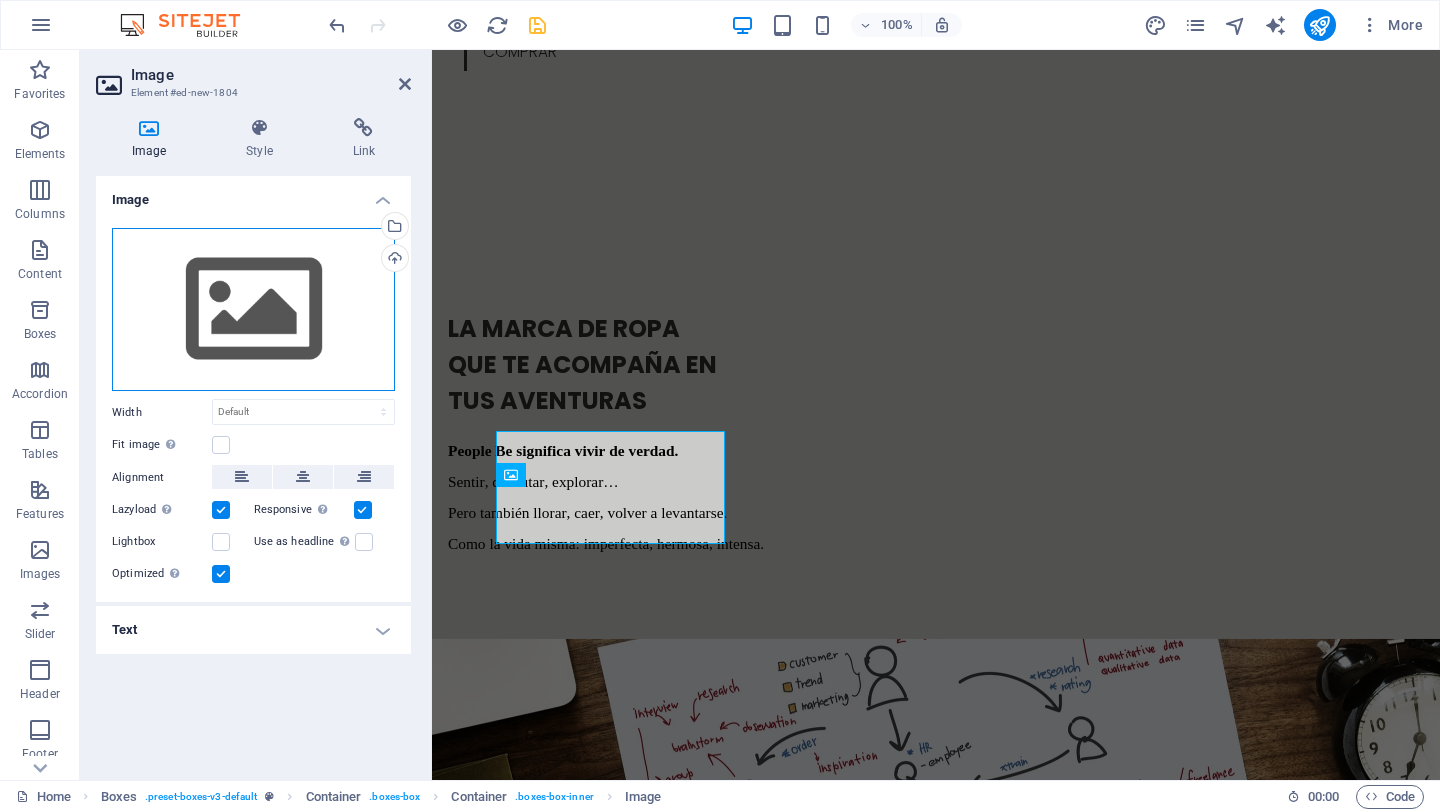 click on "Drag files here, click to choose files or select files from Files or our free stock photos & videos" at bounding box center [253, 310] 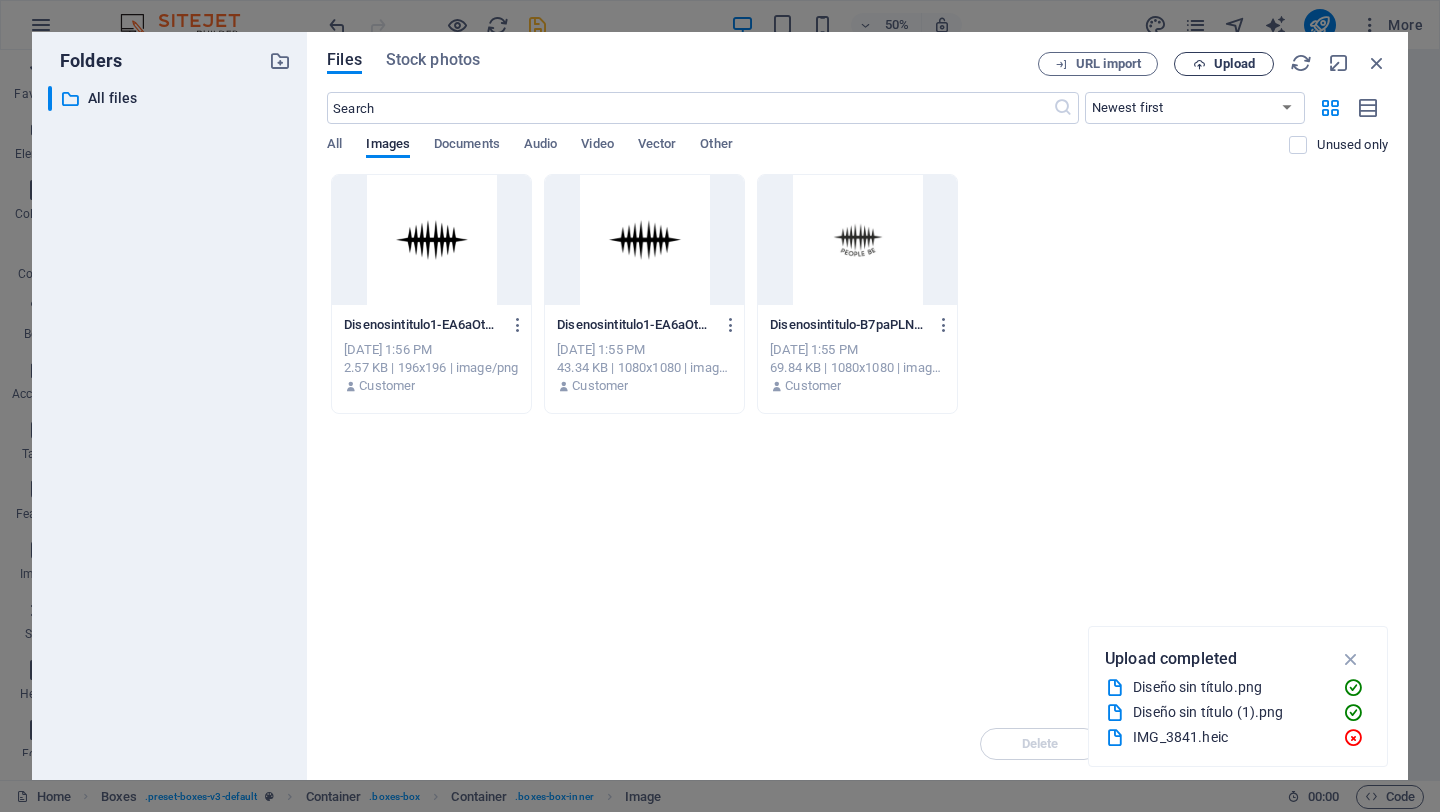 click on "Upload" at bounding box center [1224, 64] 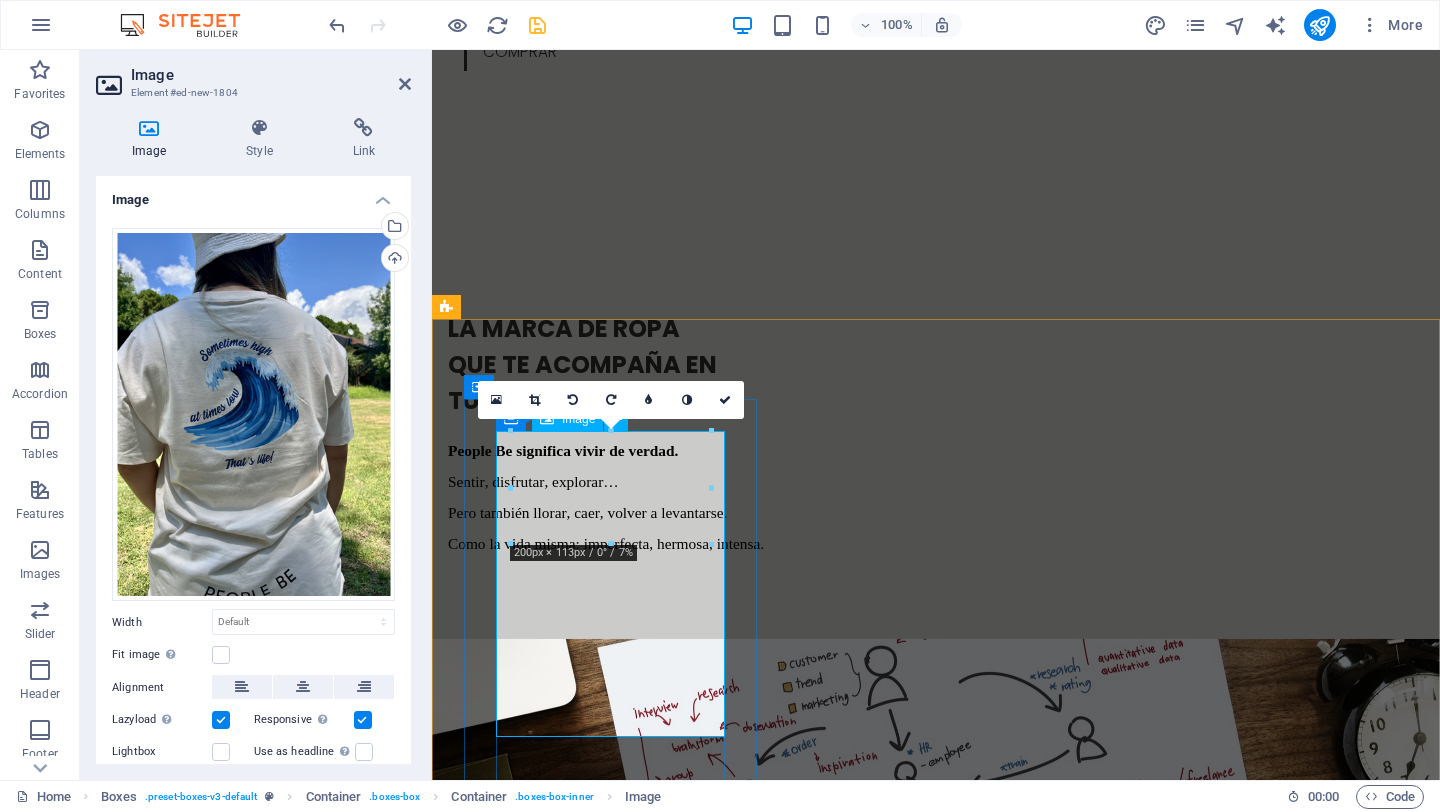 click at bounding box center (594, 2159) 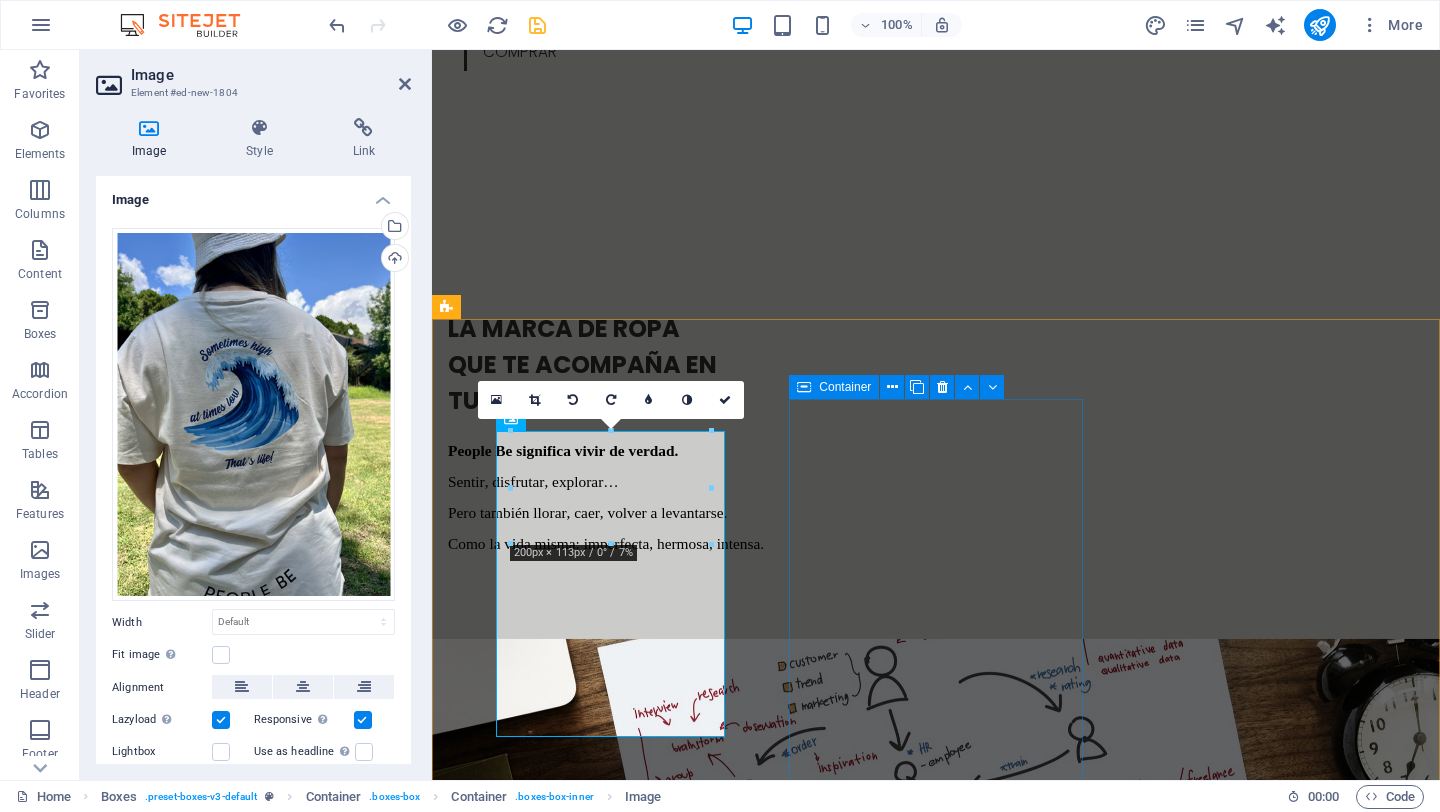 click on "people be wave A veces arriba, otras abajo... Así es la vida. La camiseta más inspiradora" at bounding box center [594, 3080] 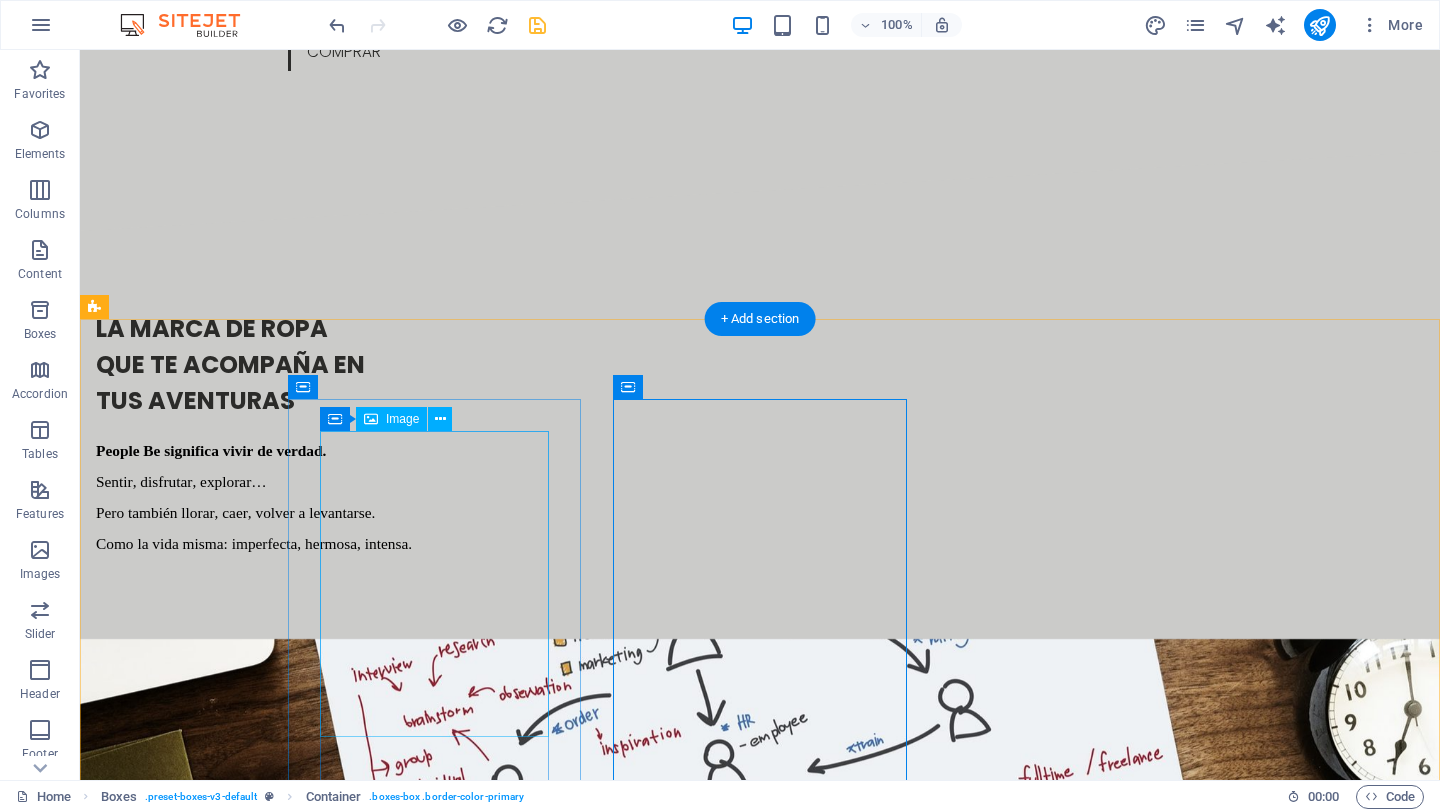 click at bounding box center [242, 2170] 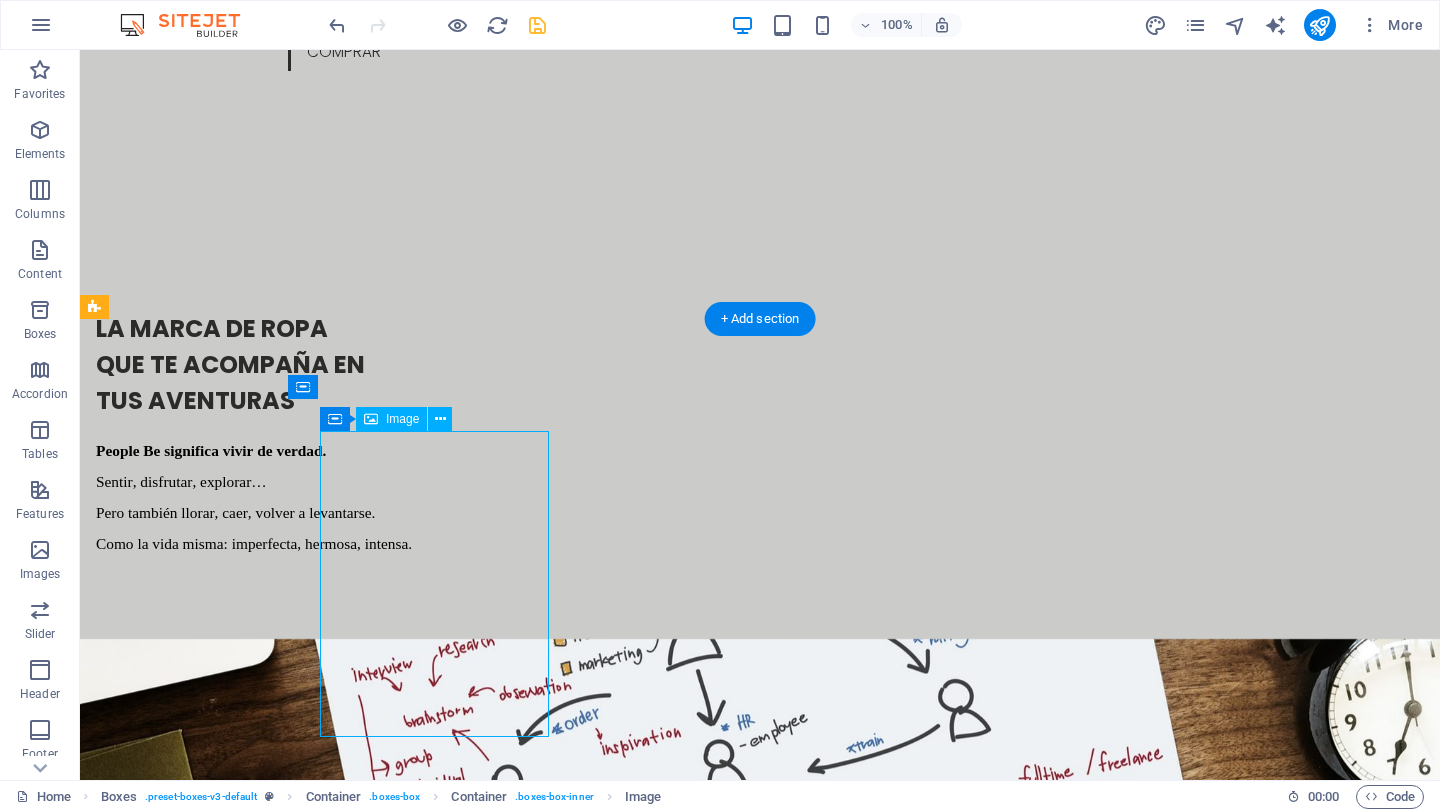 click at bounding box center [242, 2170] 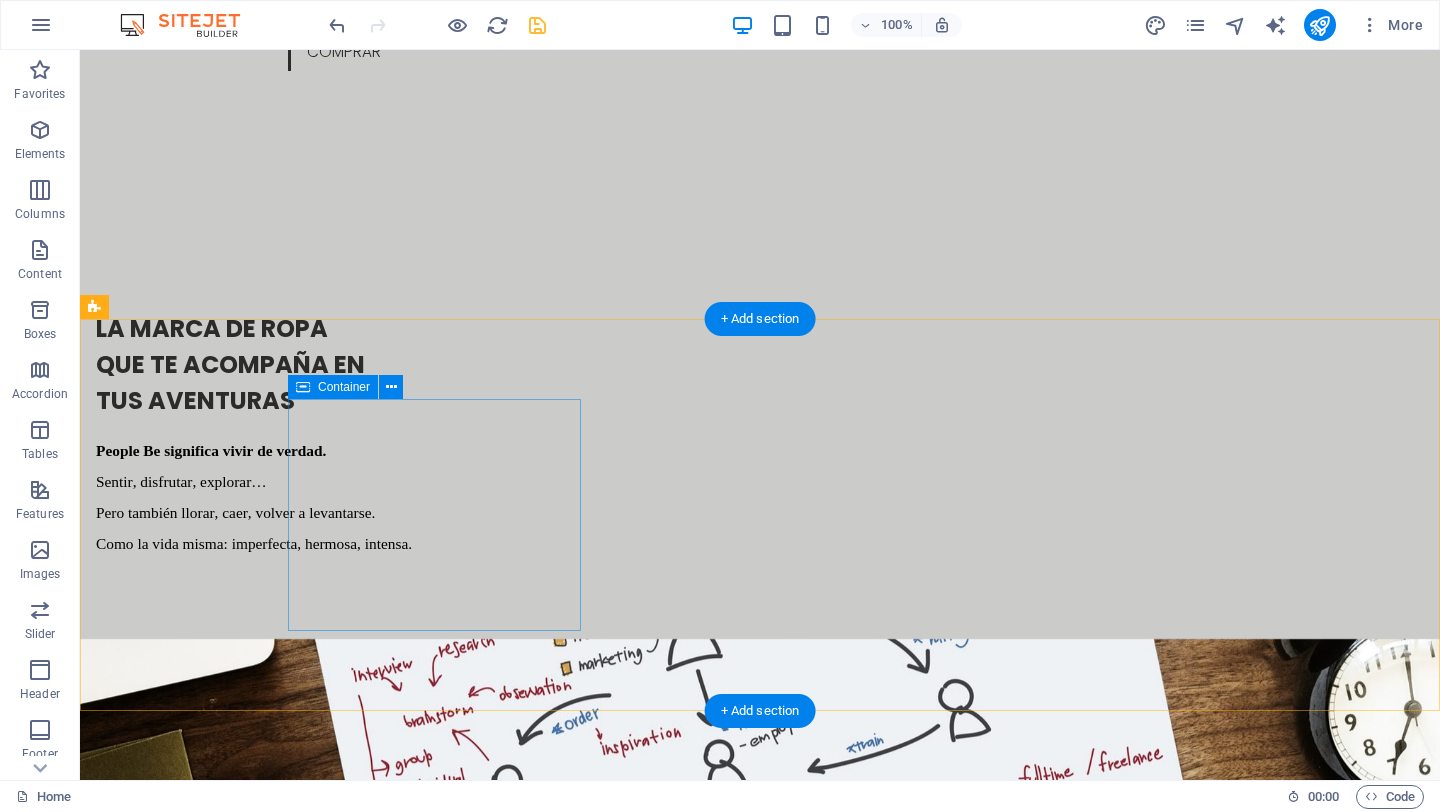 click on "People be classic Fresca, cómoda y lista para combinar con cualquier outfit" at bounding box center (242, 1529) 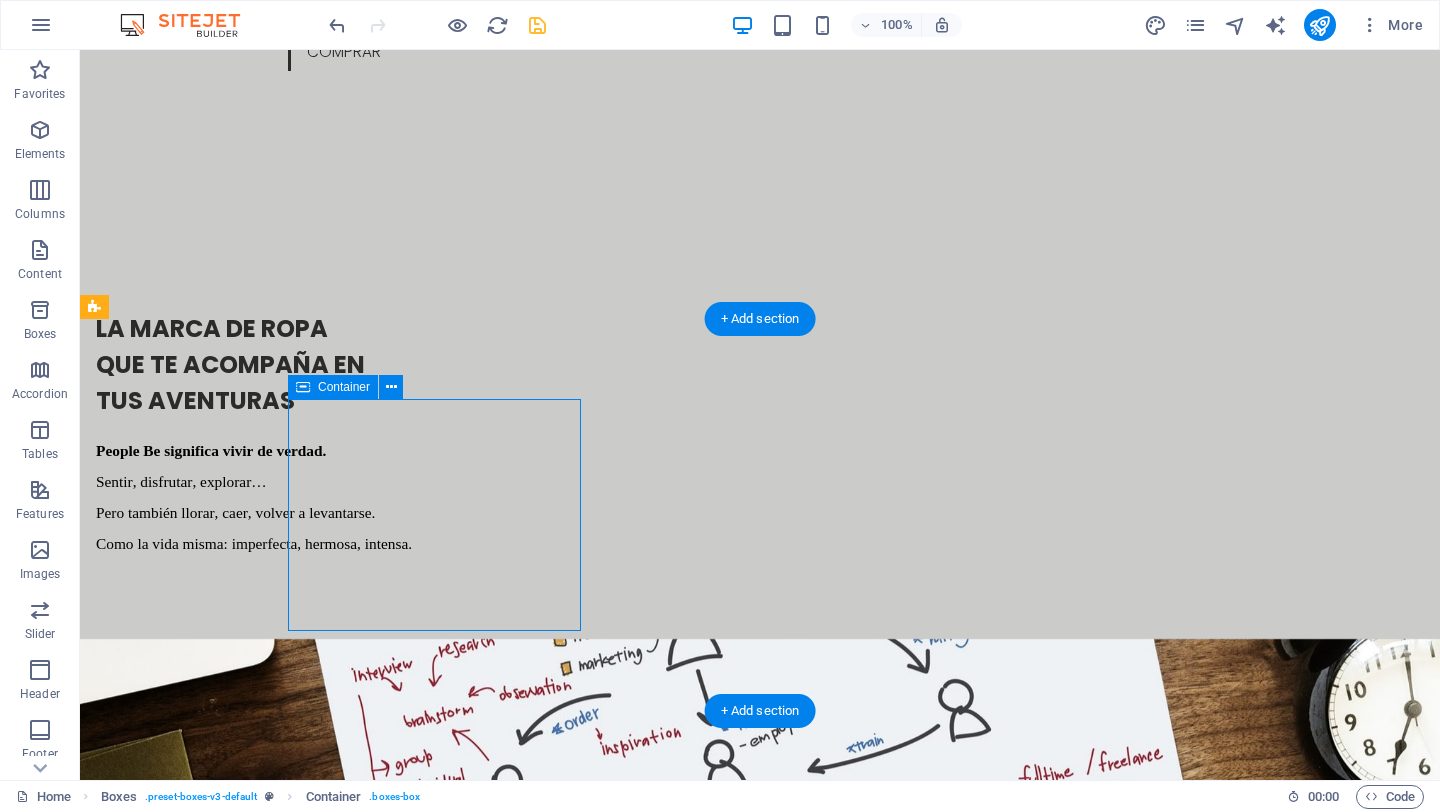 click on "People be classic Fresca, cómoda y lista para combinar con cualquier outfit" at bounding box center [242, 1529] 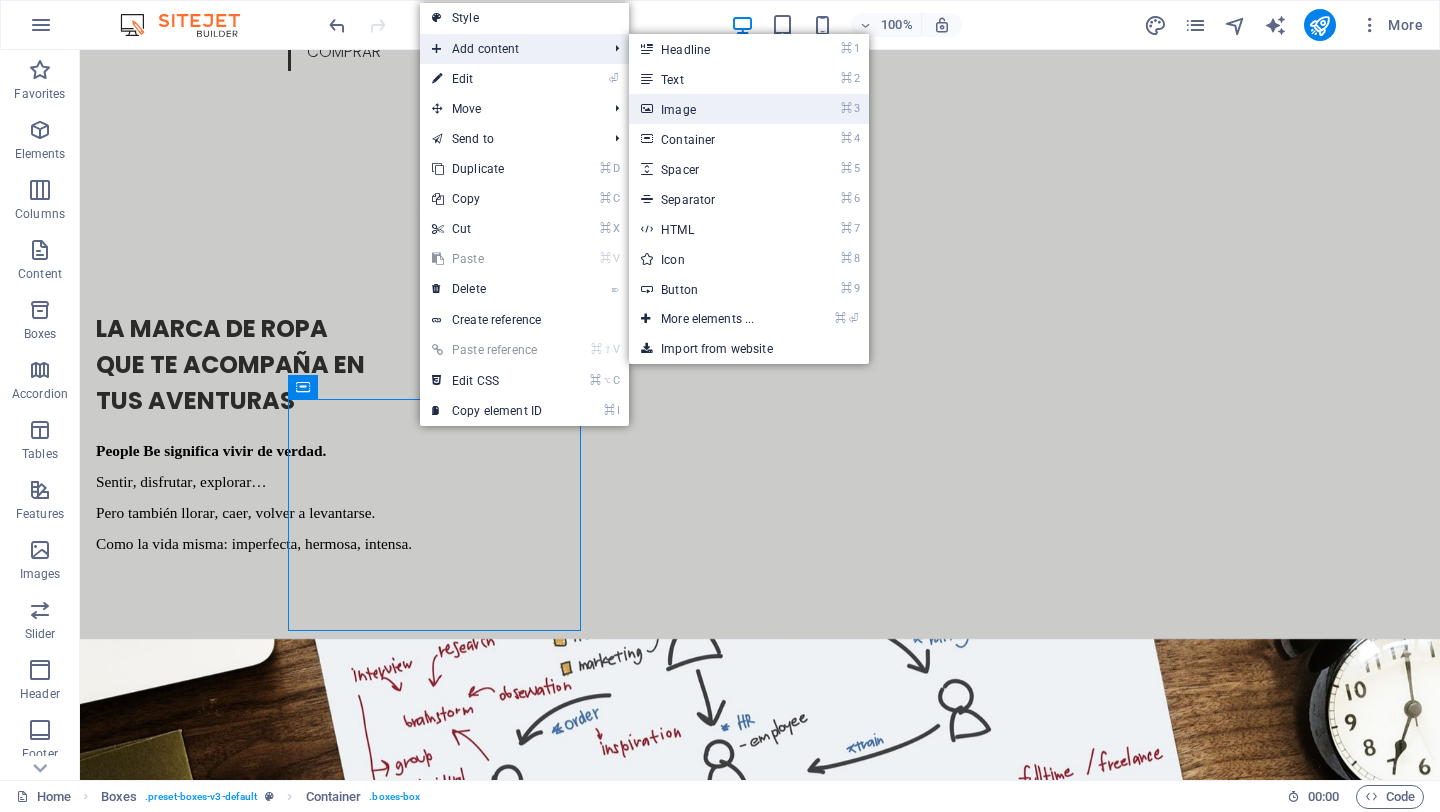 click on "⌘ 3  Image" at bounding box center (711, 109) 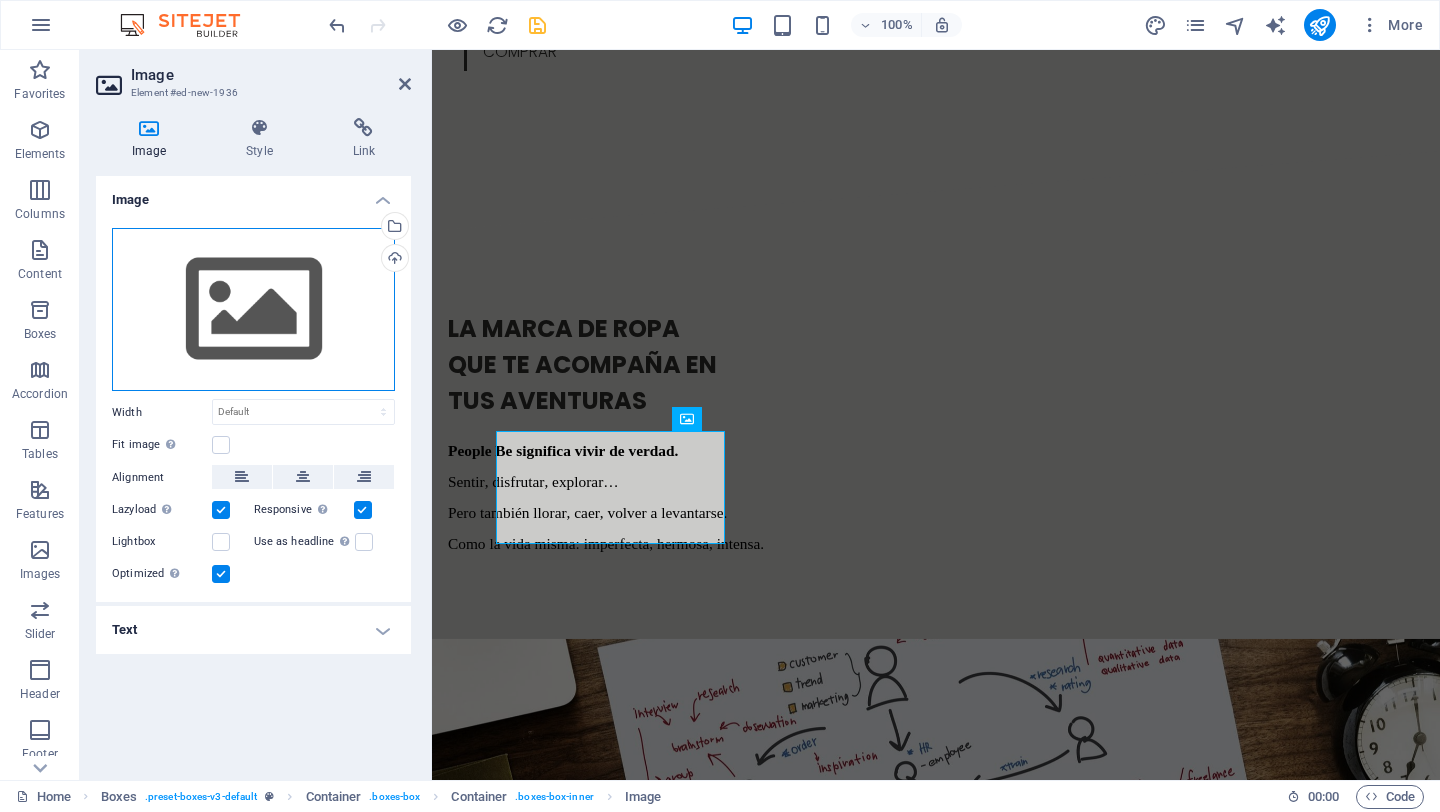 click on "Drag files here, click to choose files or select files from Files or our free stock photos & videos" at bounding box center (253, 310) 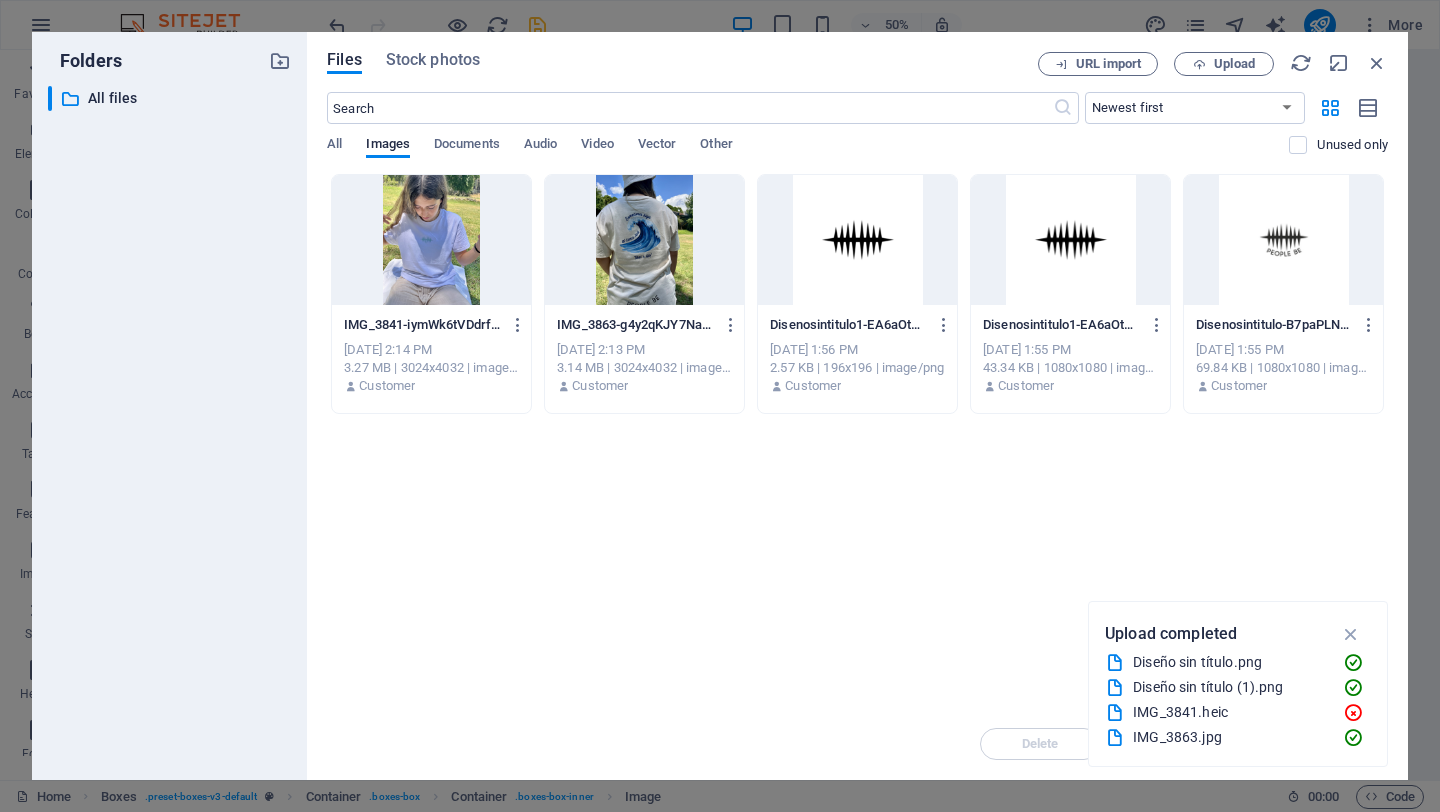 click at bounding box center [431, 240] 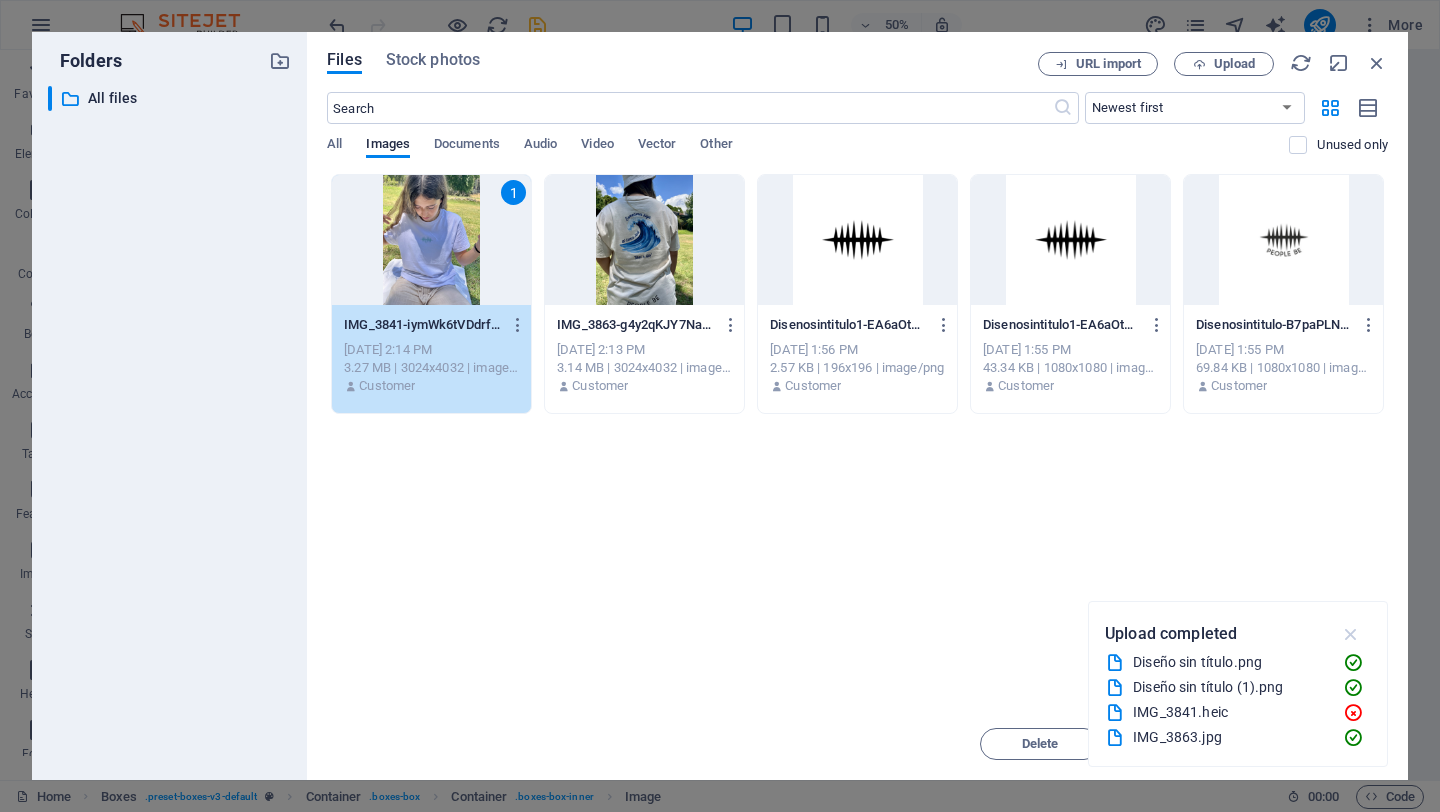 click at bounding box center [1351, 634] 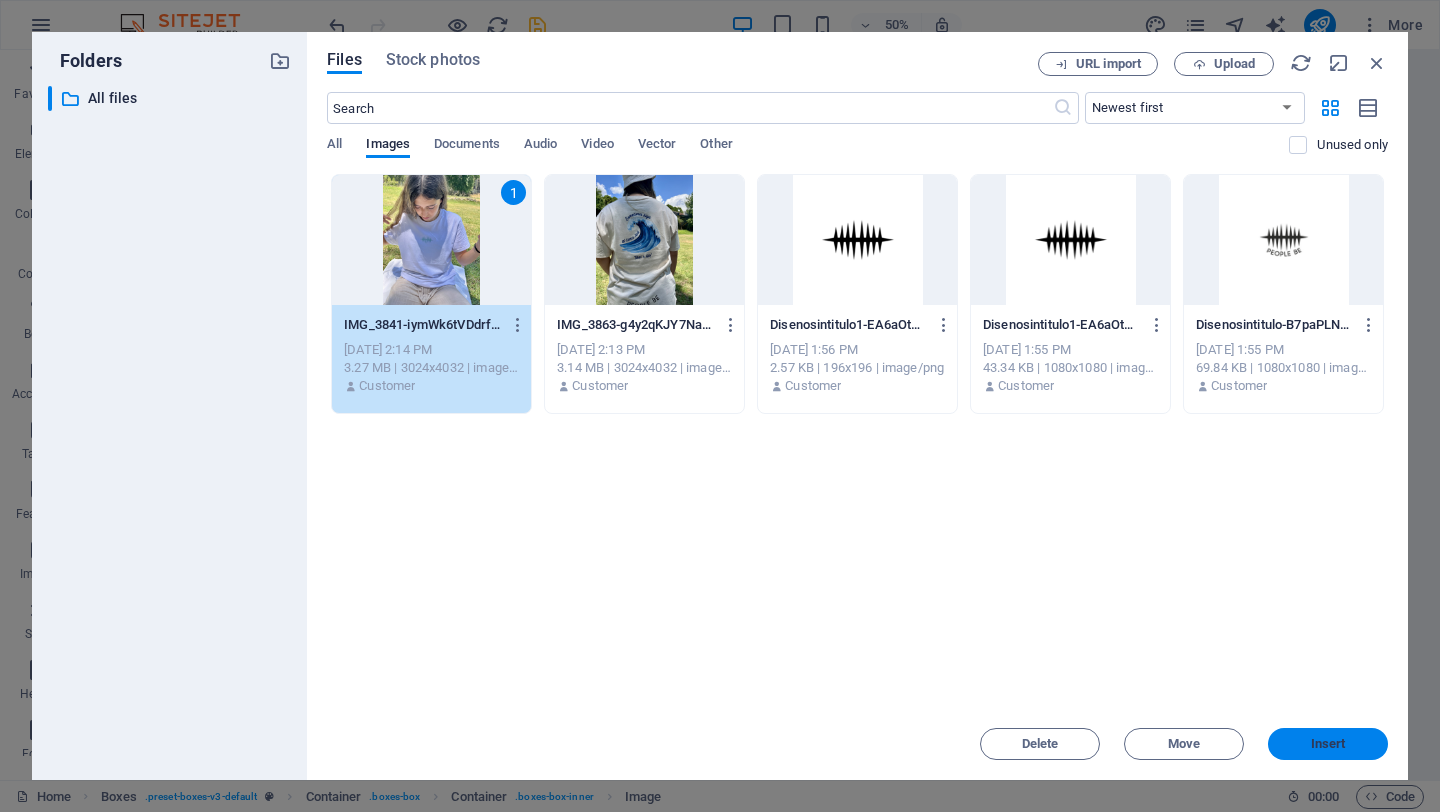 click on "Insert" at bounding box center [1328, 744] 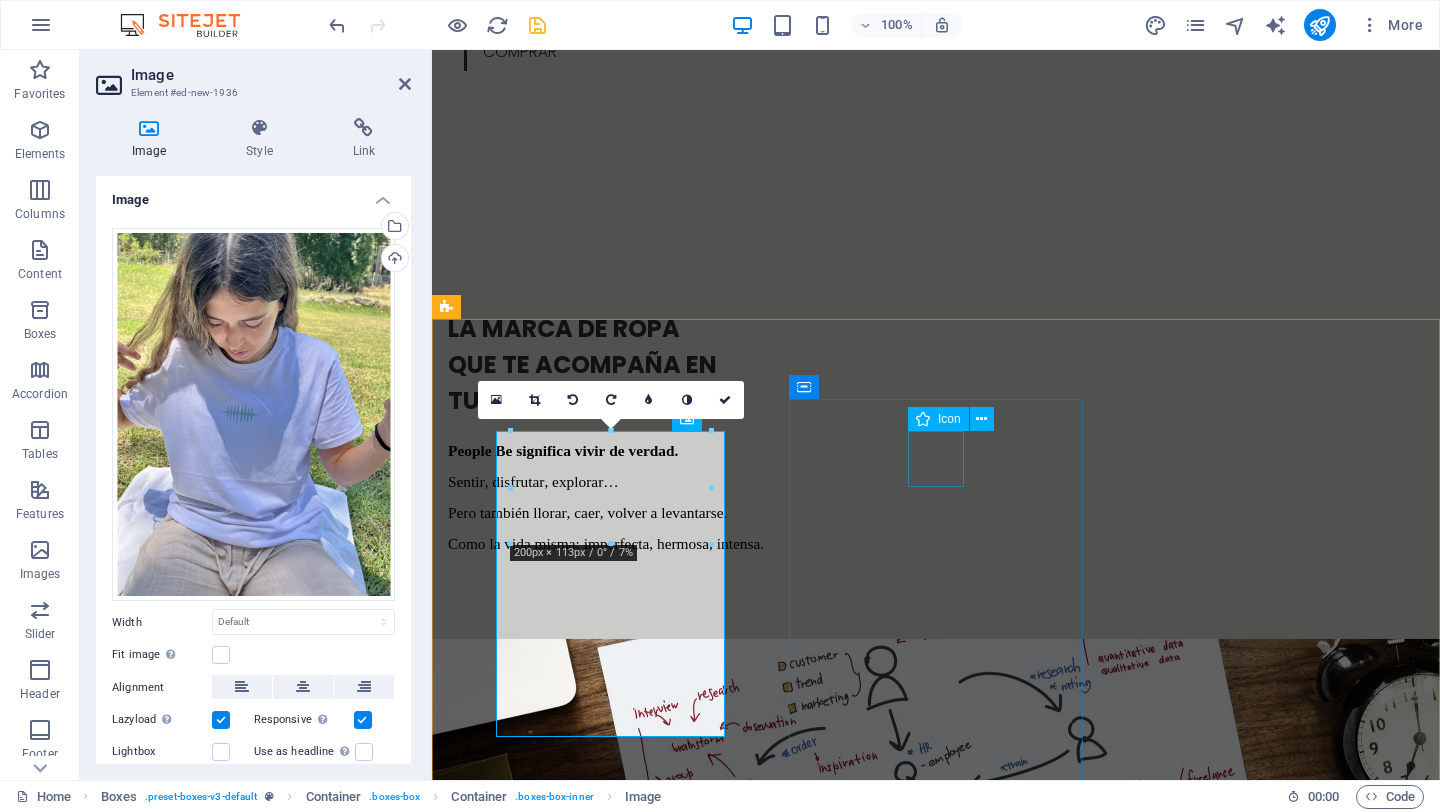 click at bounding box center [594, 3024] 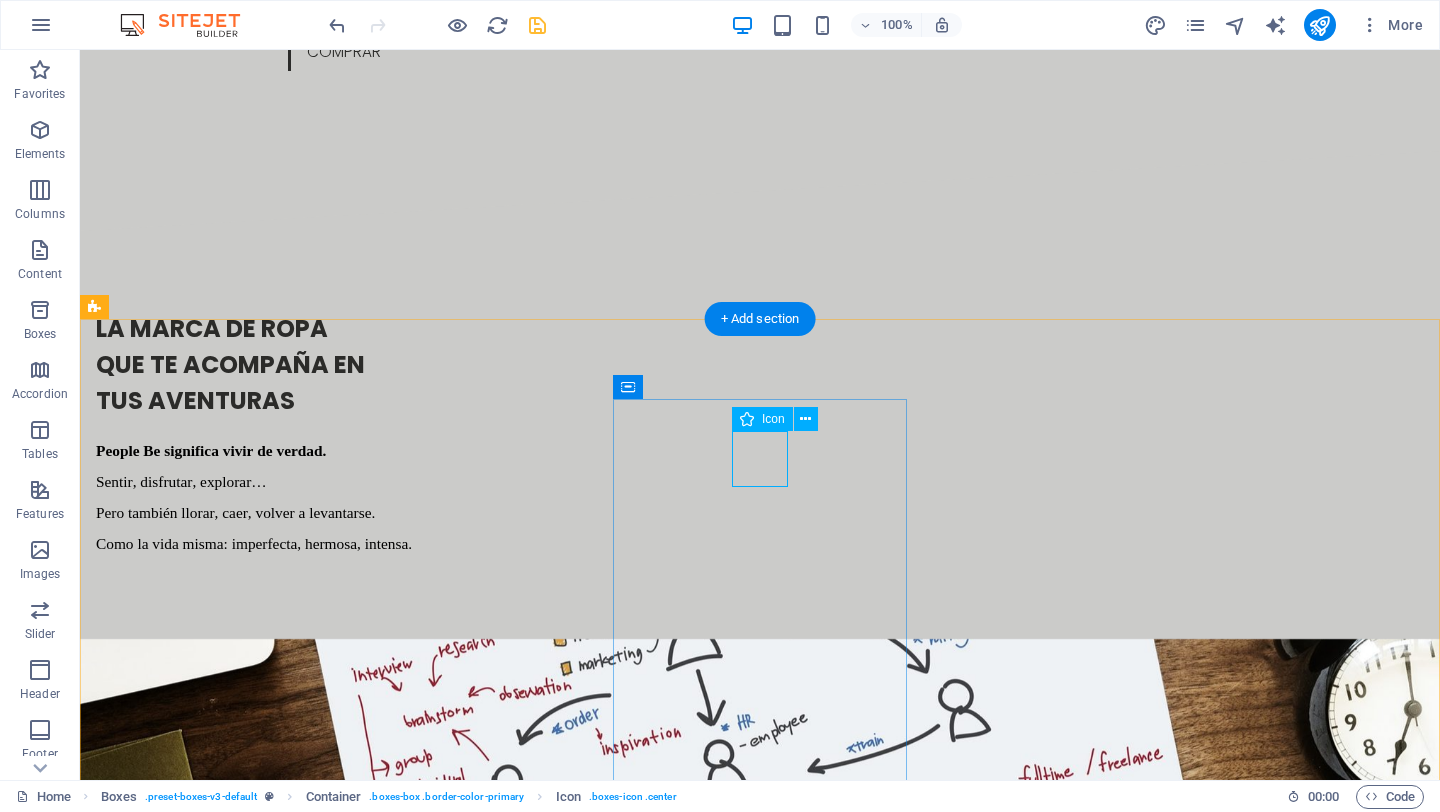 click at bounding box center [242, 3046] 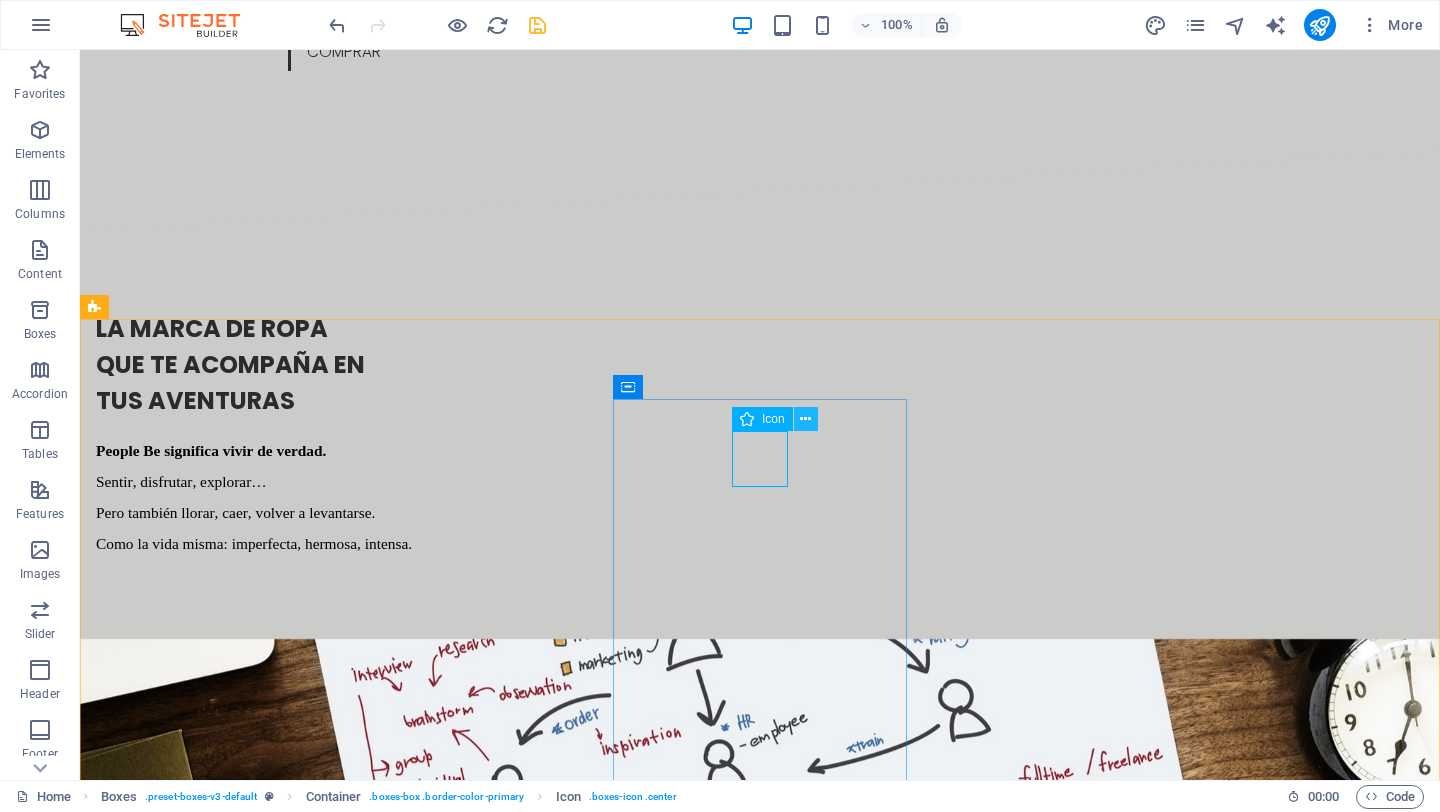 click at bounding box center [805, 419] 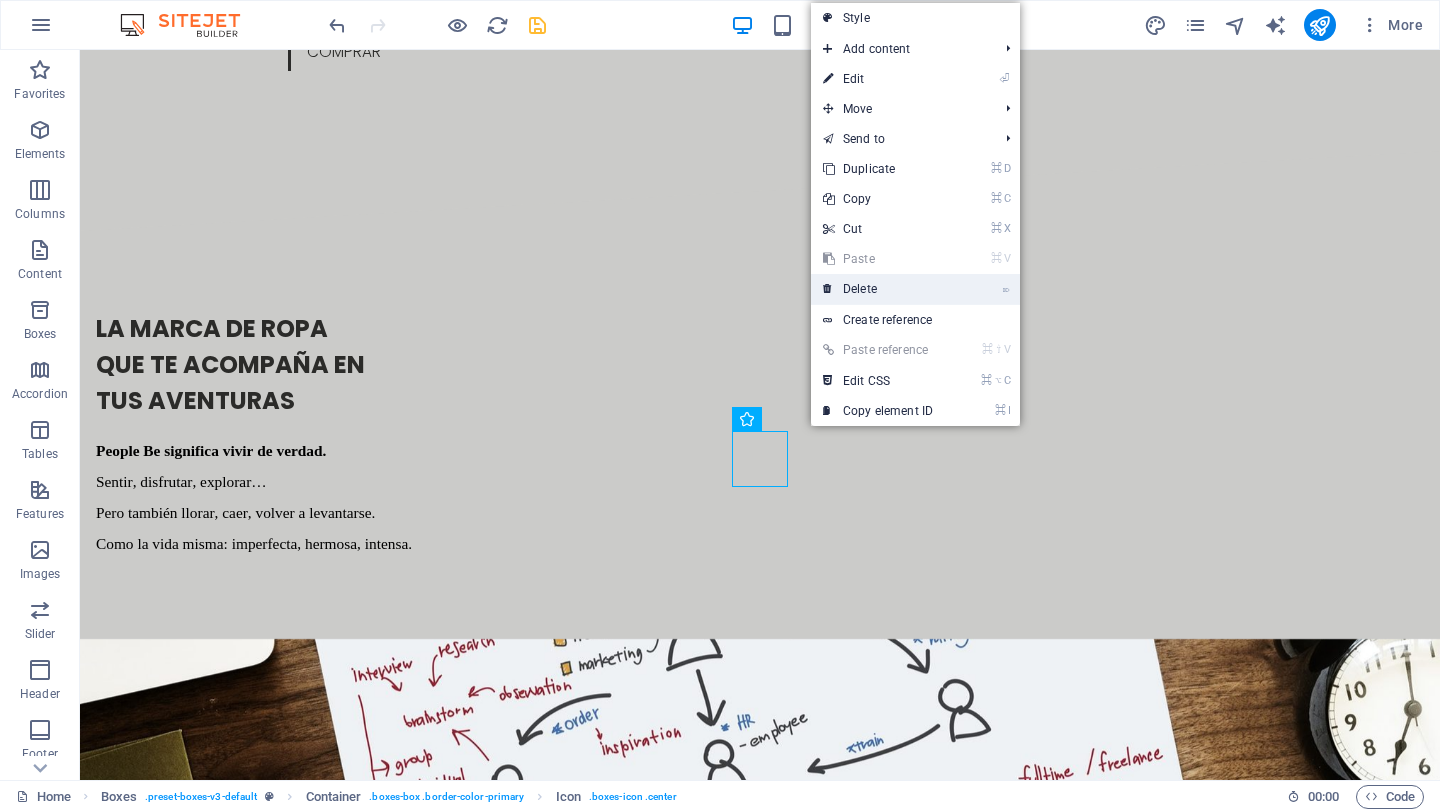 click on "⌦  Delete" at bounding box center (878, 289) 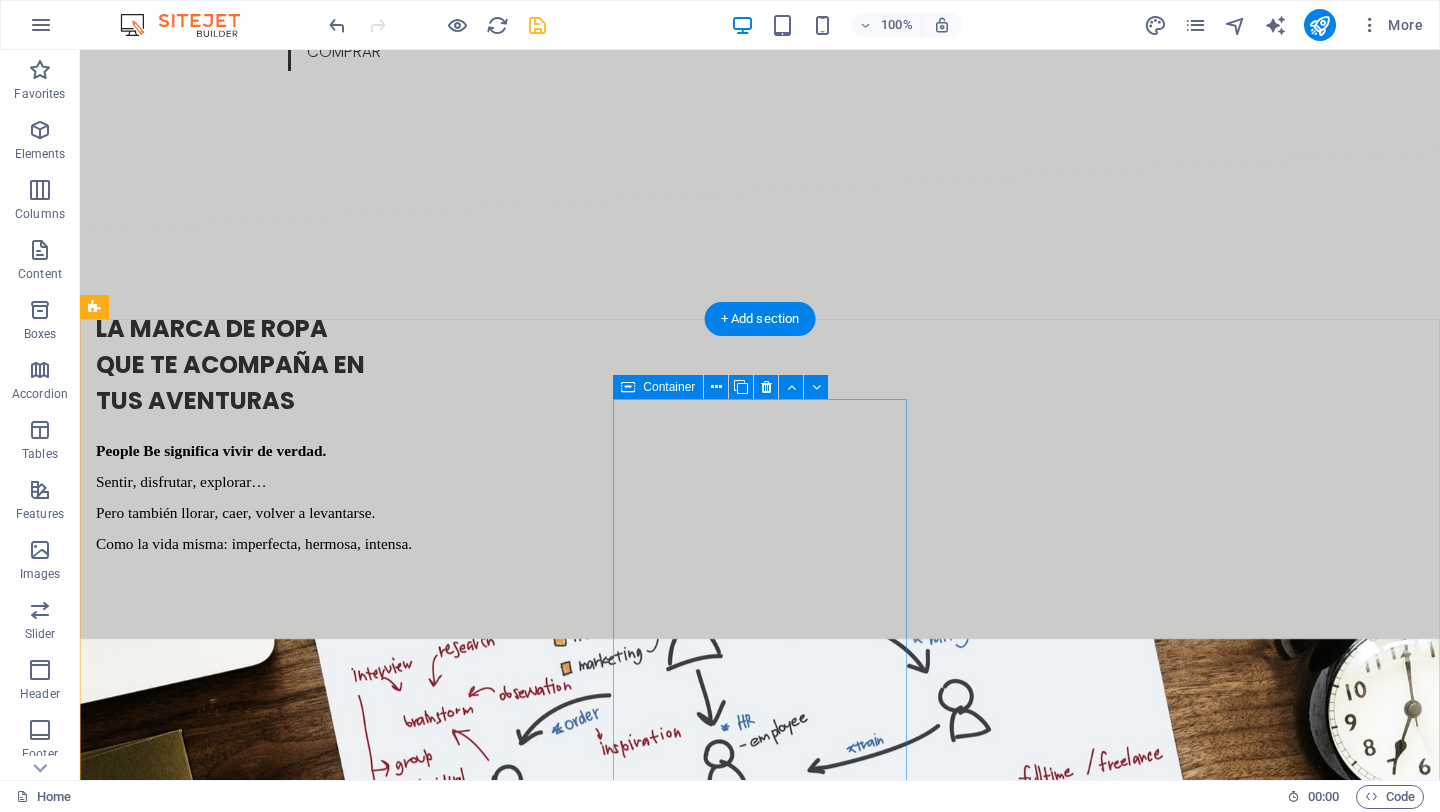 click on "people be wave A veces arriba, otras abajo... Así es la vida. La camiseta más inspiradora" at bounding box center (242, 3074) 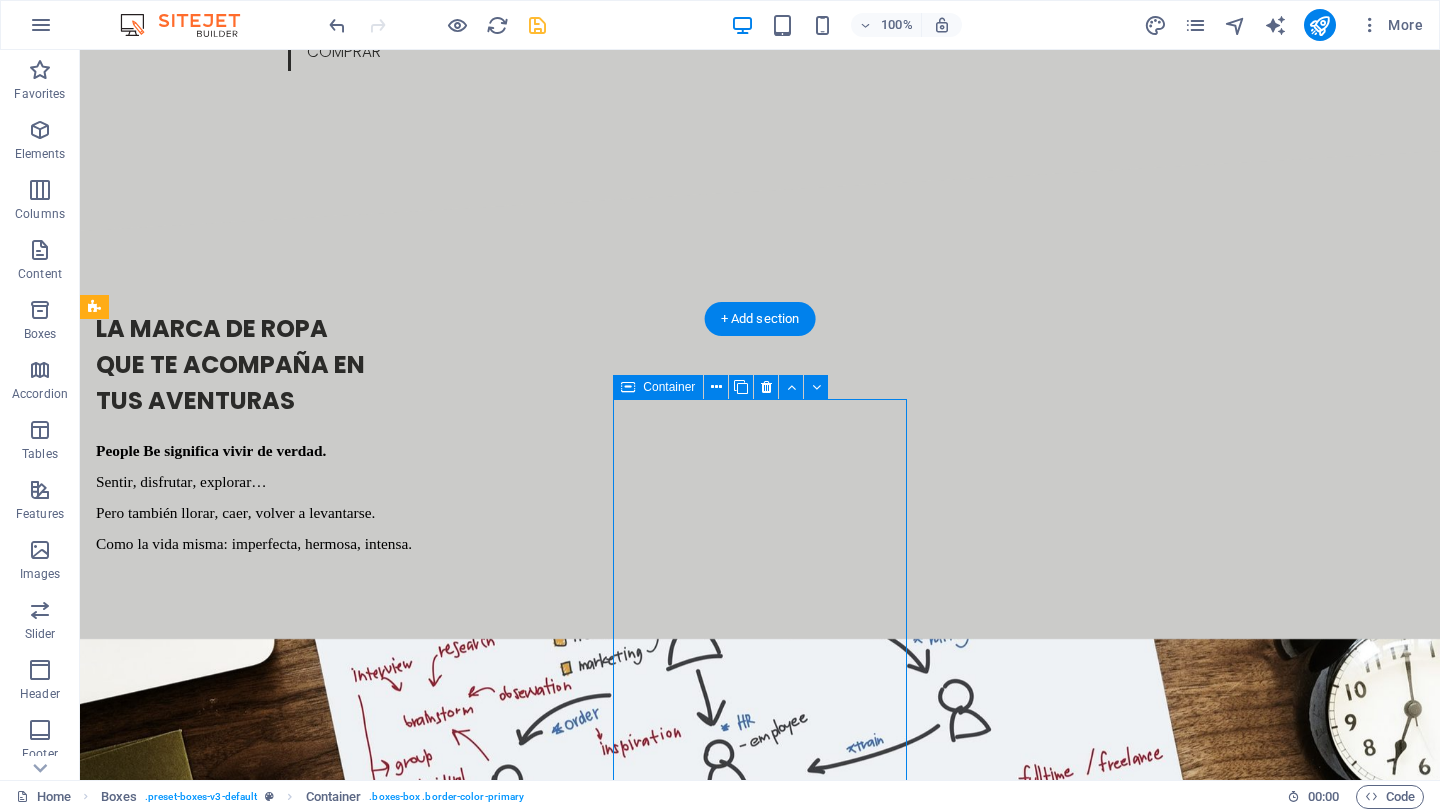 click on "people be wave A veces arriba, otras abajo... Así es la vida. La camiseta más inspiradora" at bounding box center (242, 3074) 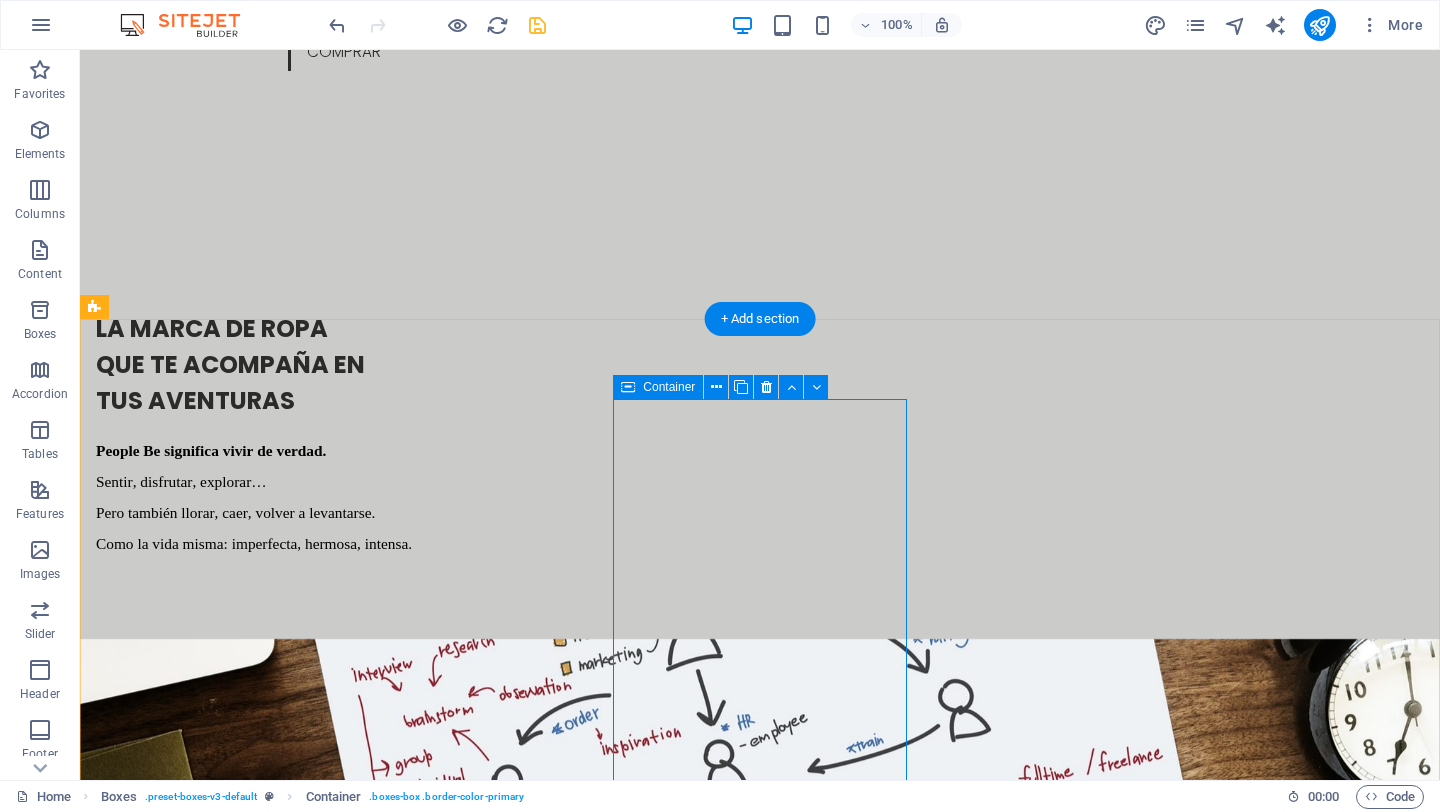 click on "people be wave A veces arriba, otras abajo... Así es la vida. La camiseta más inspiradora" at bounding box center [242, 3074] 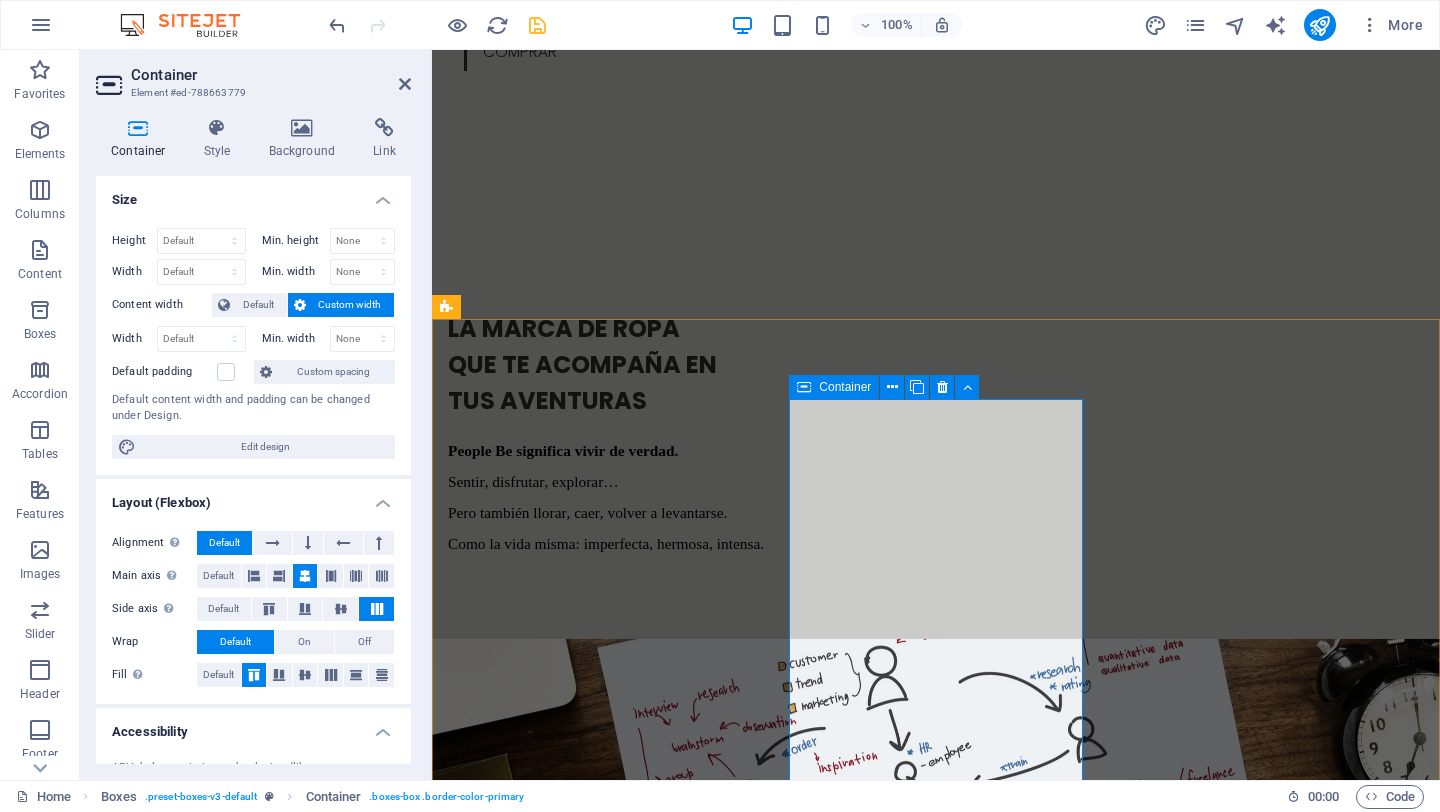 click on "people be wave A veces arriba, otras abajo... Así es la vida. La camiseta más inspiradora" at bounding box center (594, 3074) 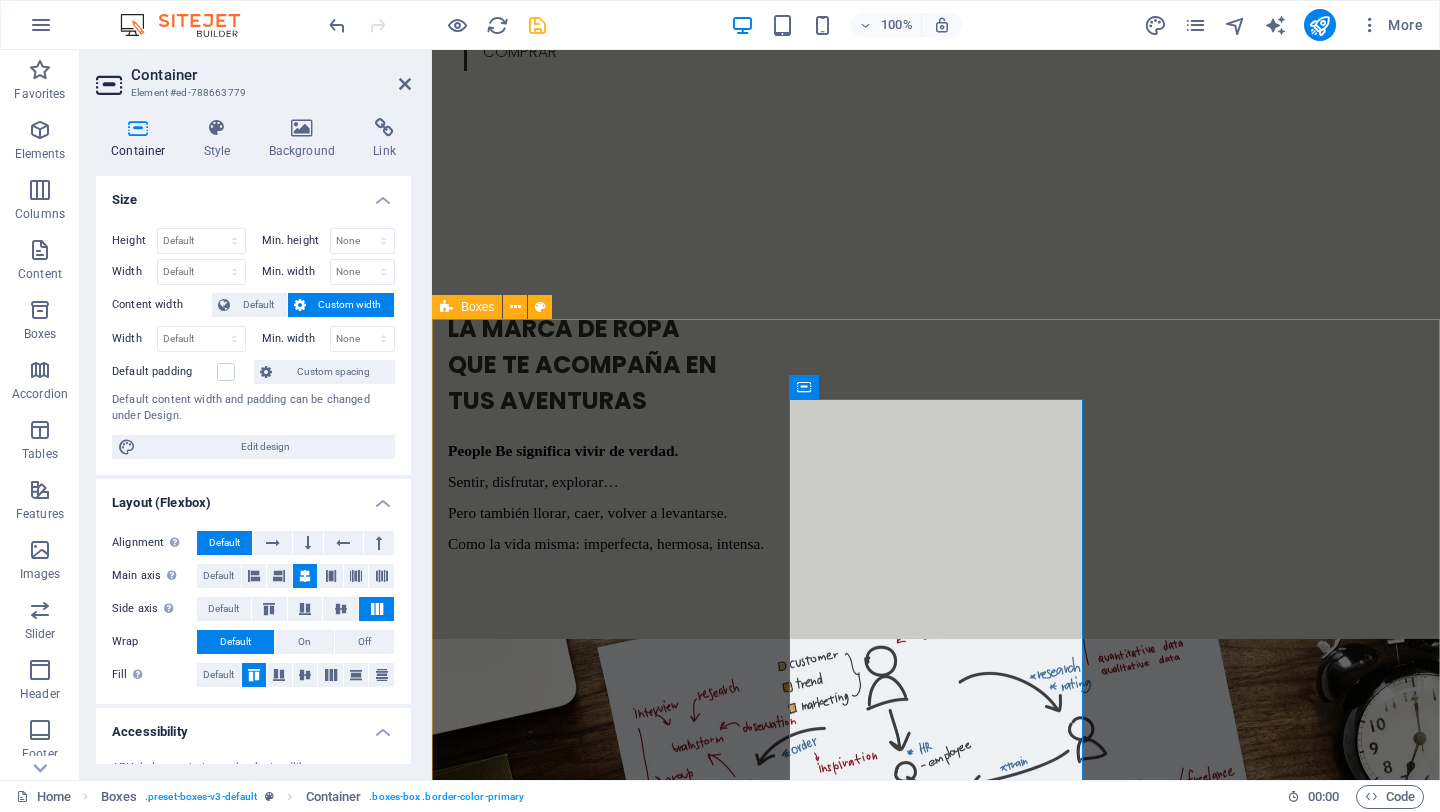 click on "People be classic Fresca, cómoda y lista para combinar con cualquier outfit people be wave A veces arriba, otras abajo... Así es la vida. La camiseta más inspiradora" at bounding box center [936, 2308] 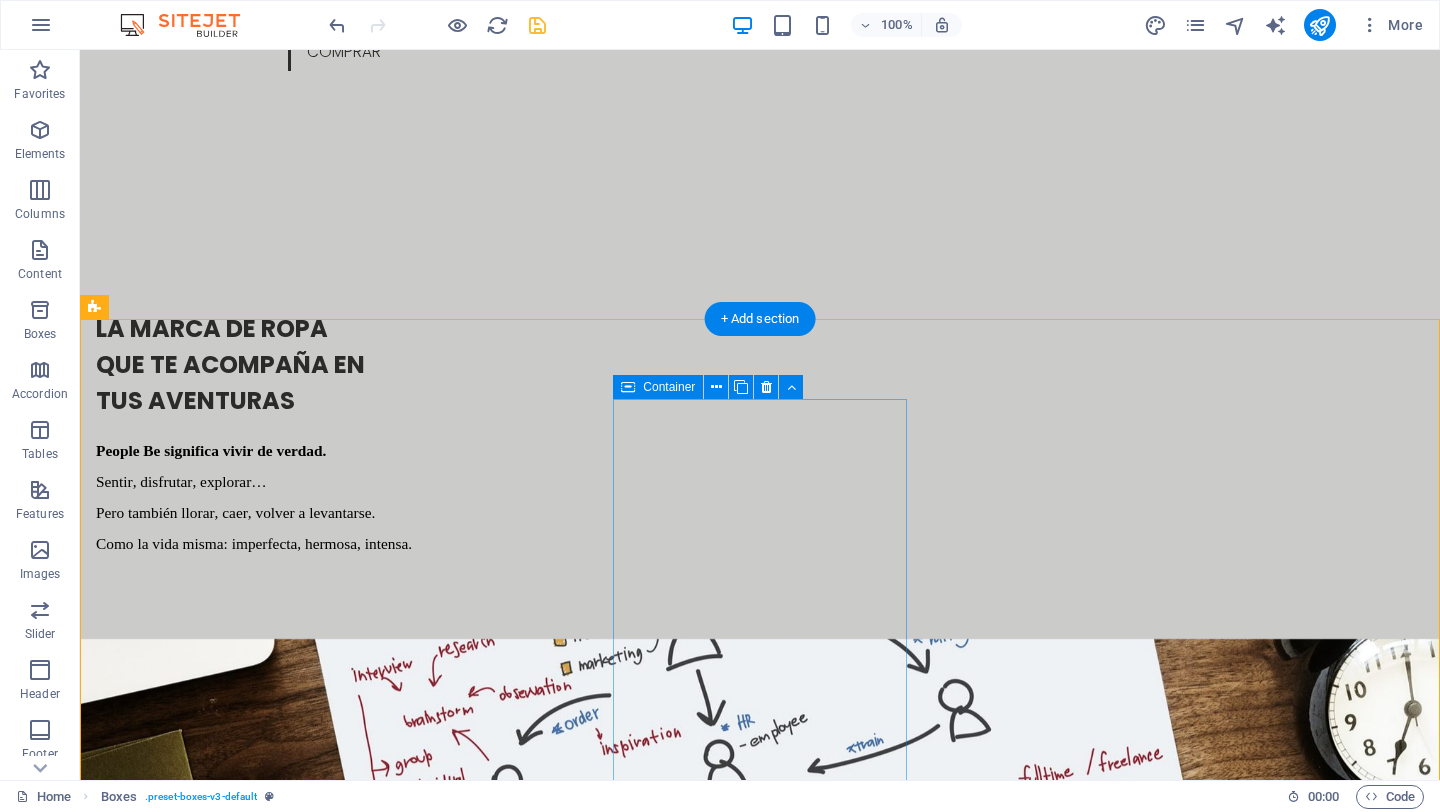 click on "people be wave A veces arriba, otras abajo... Así es la vida. La camiseta más inspiradora" at bounding box center (242, 3074) 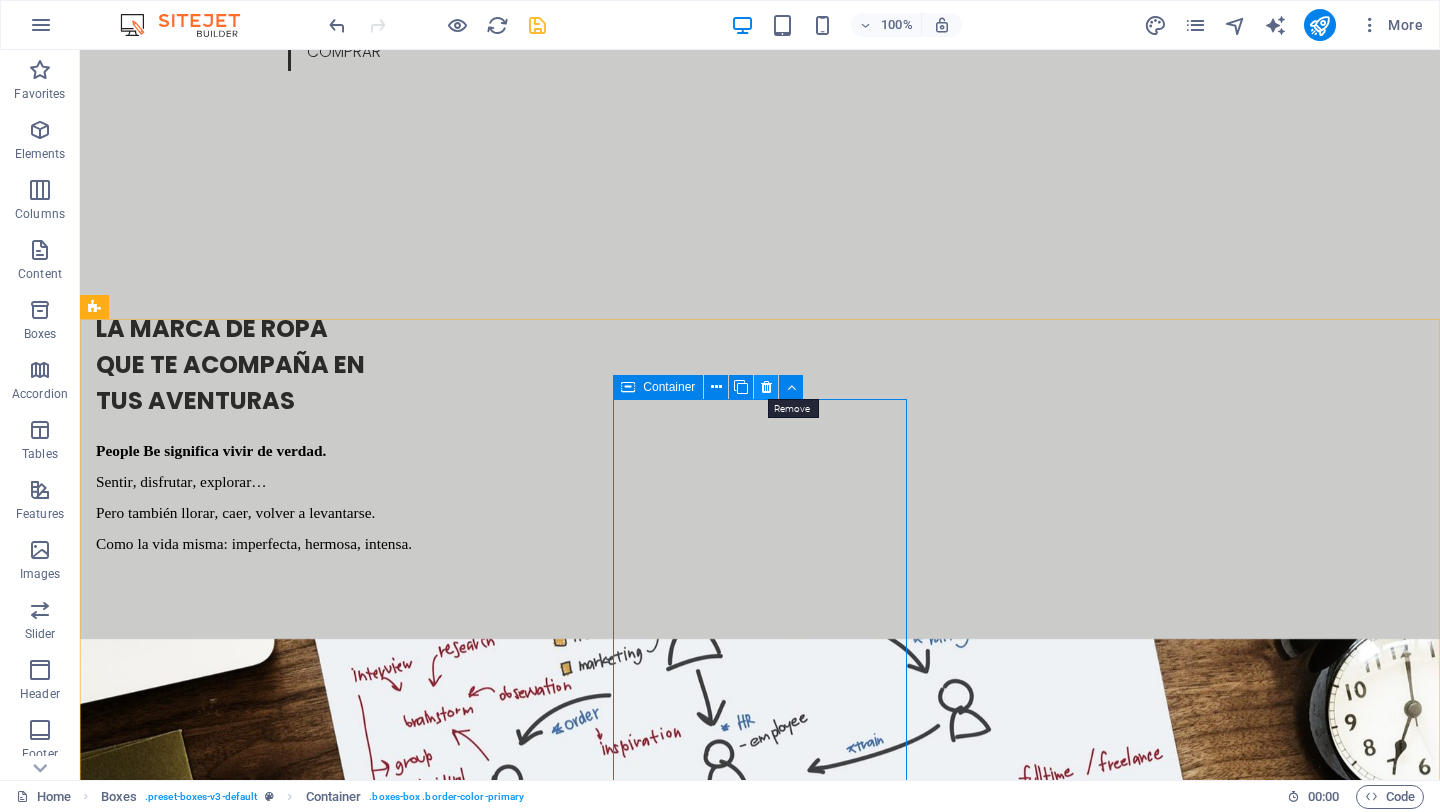 click at bounding box center [766, 387] 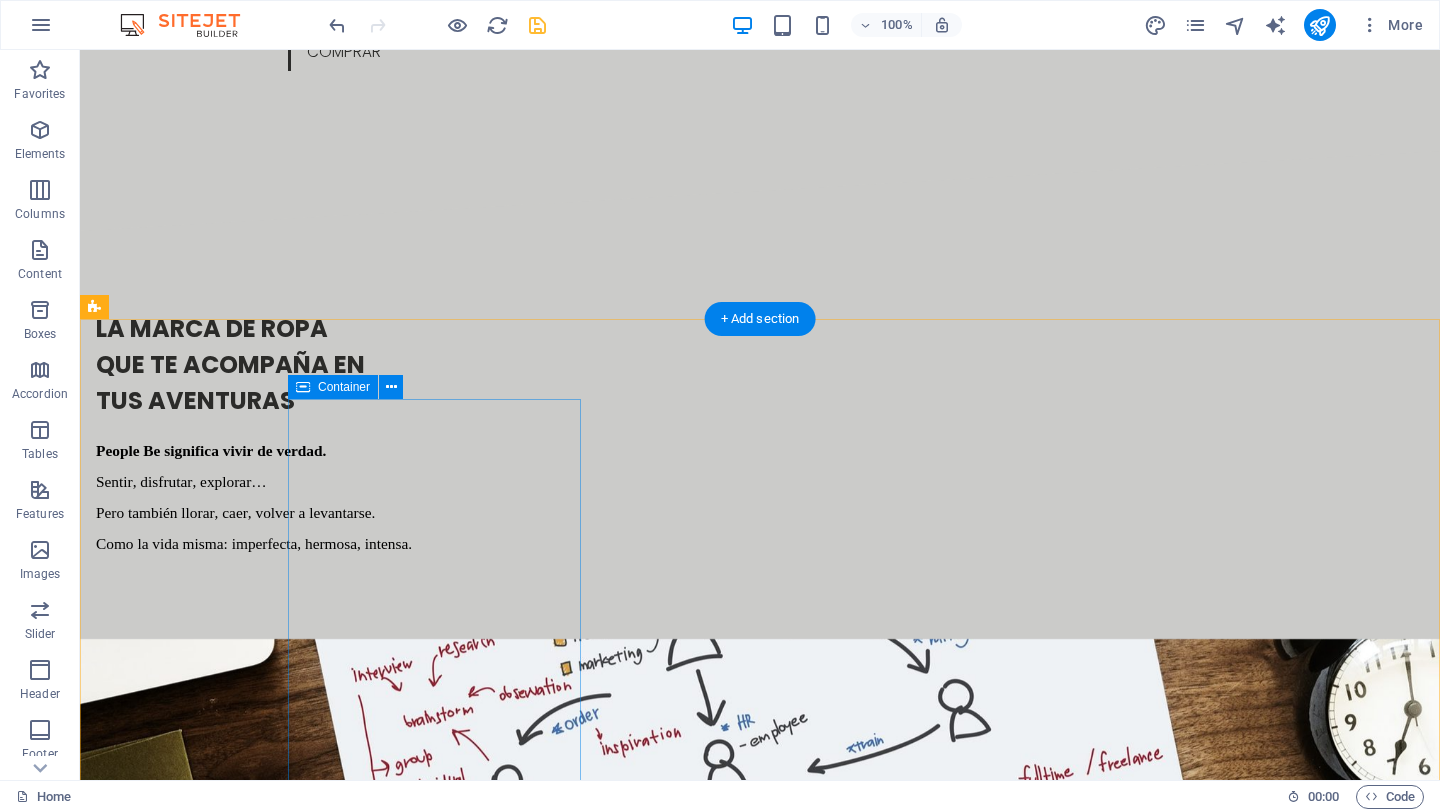 click on "People be classic Fresca, cómoda y lista para combinar con cualquier outfit" at bounding box center [242, 2212] 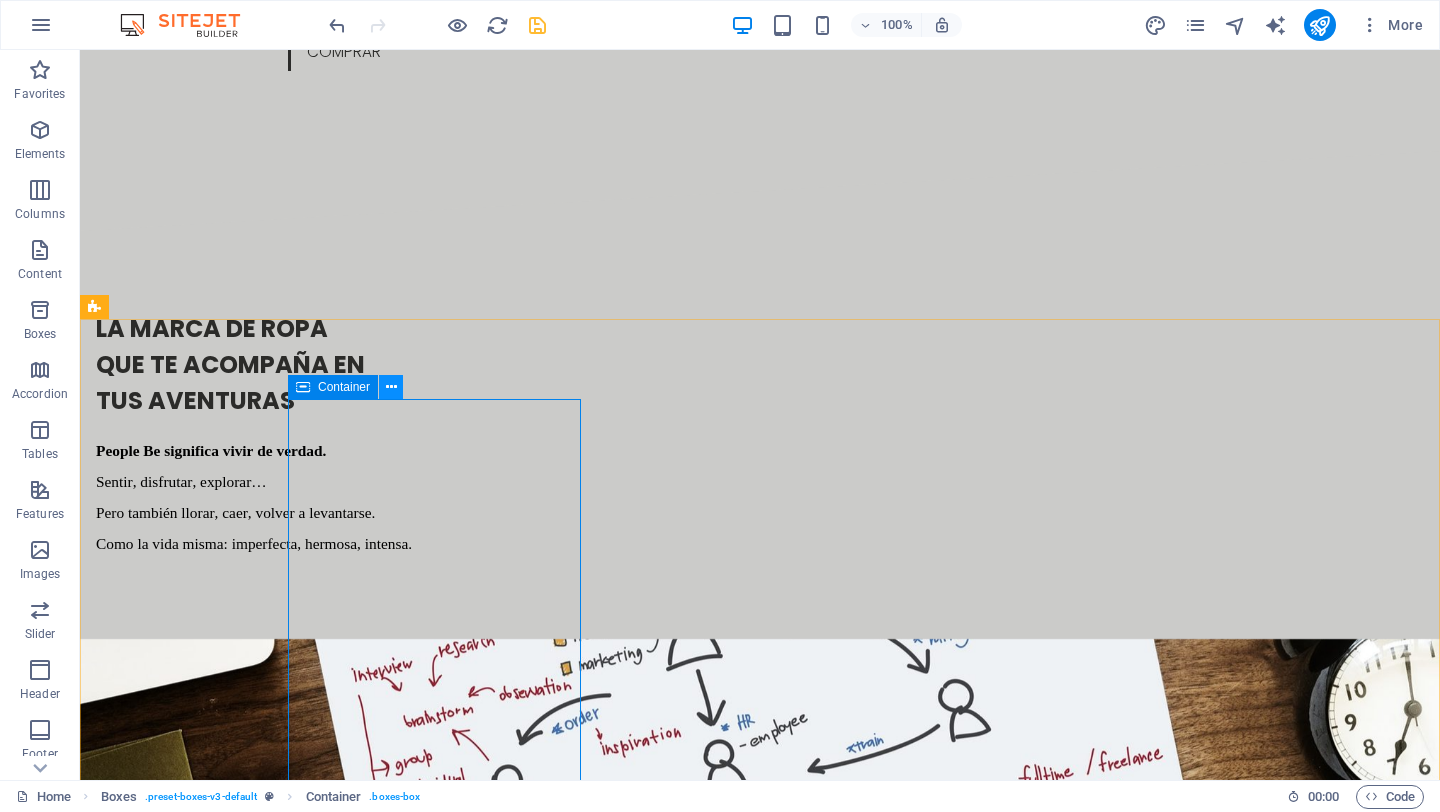 click at bounding box center (391, 387) 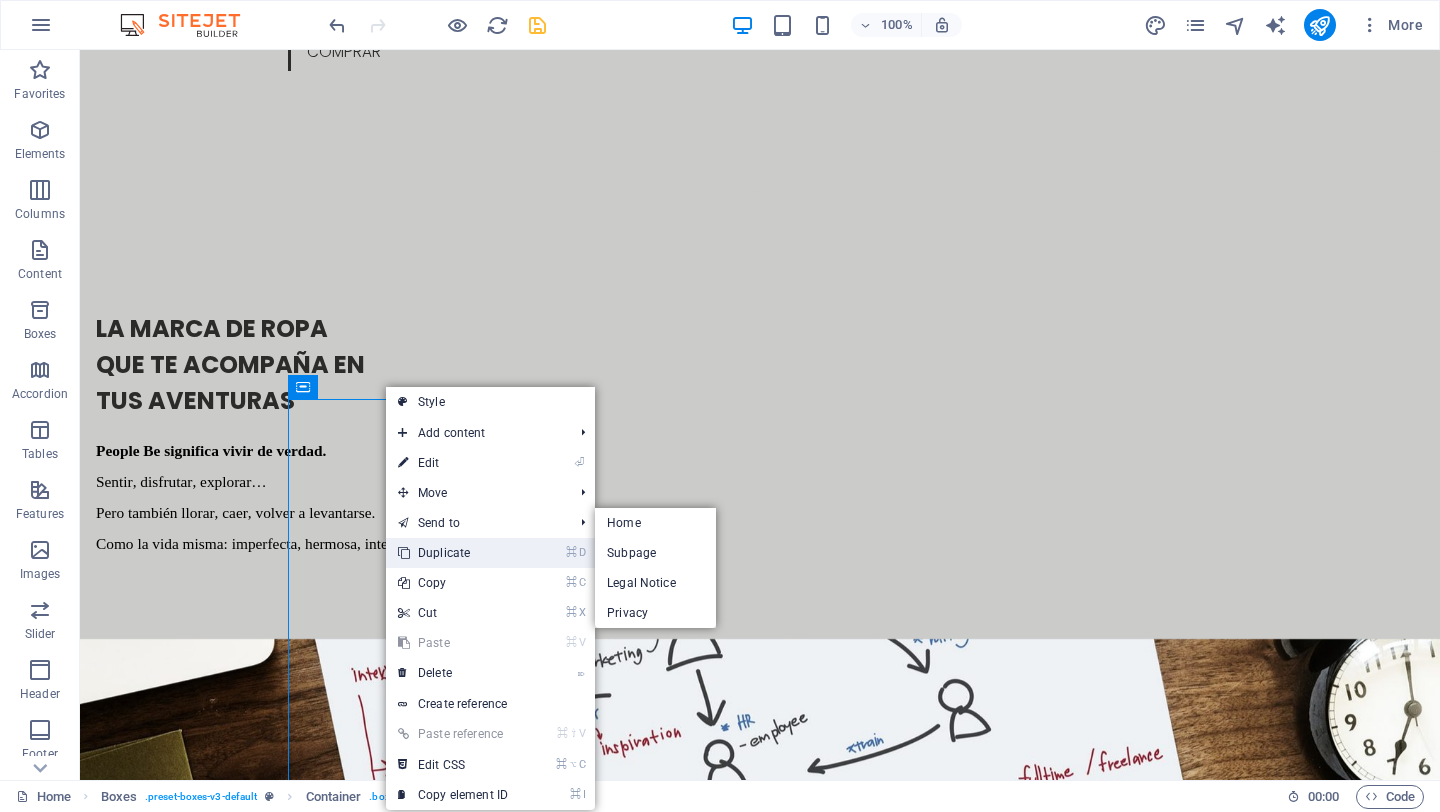 click on "⌘ D  Duplicate" at bounding box center [453, 553] 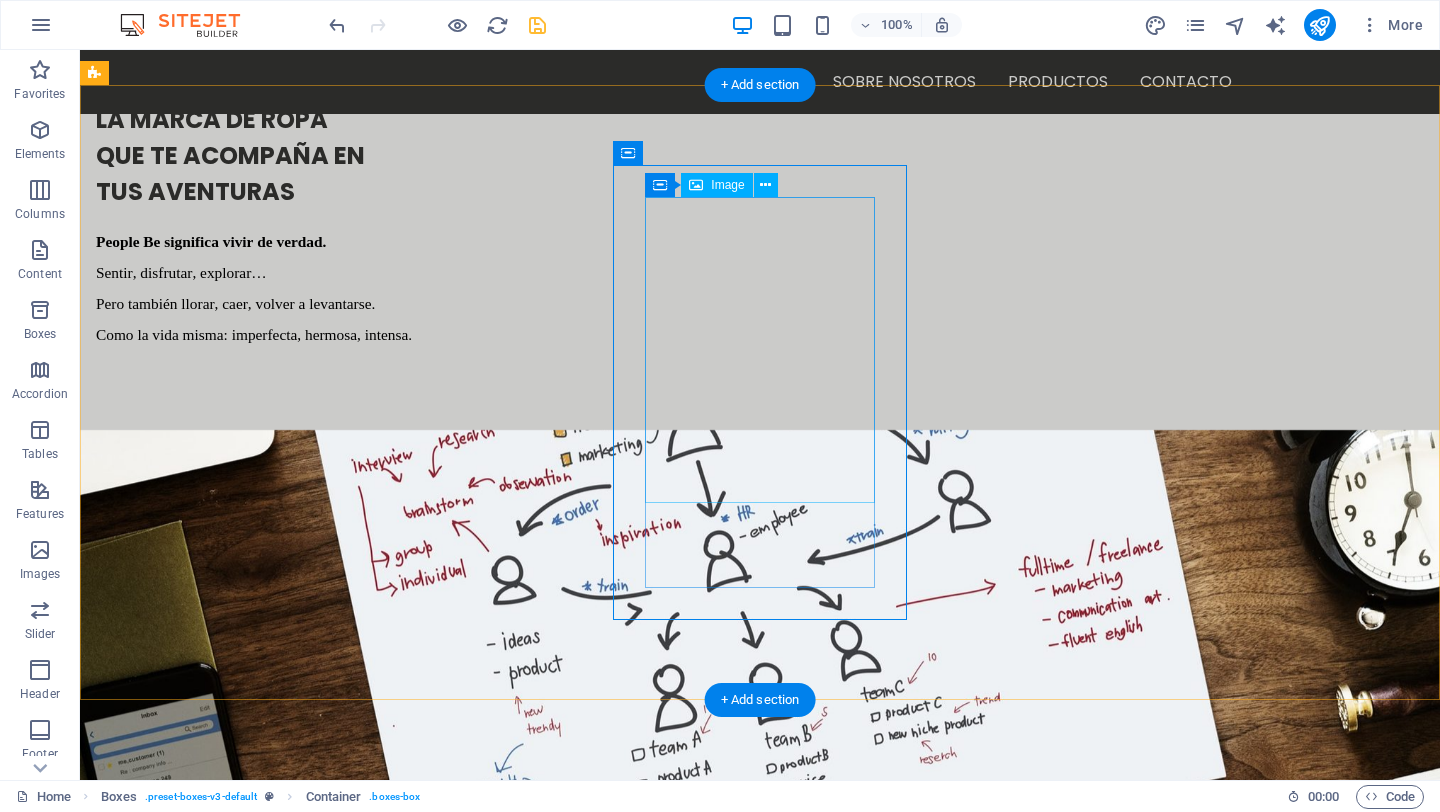 scroll, scrollTop: 1319, scrollLeft: 0, axis: vertical 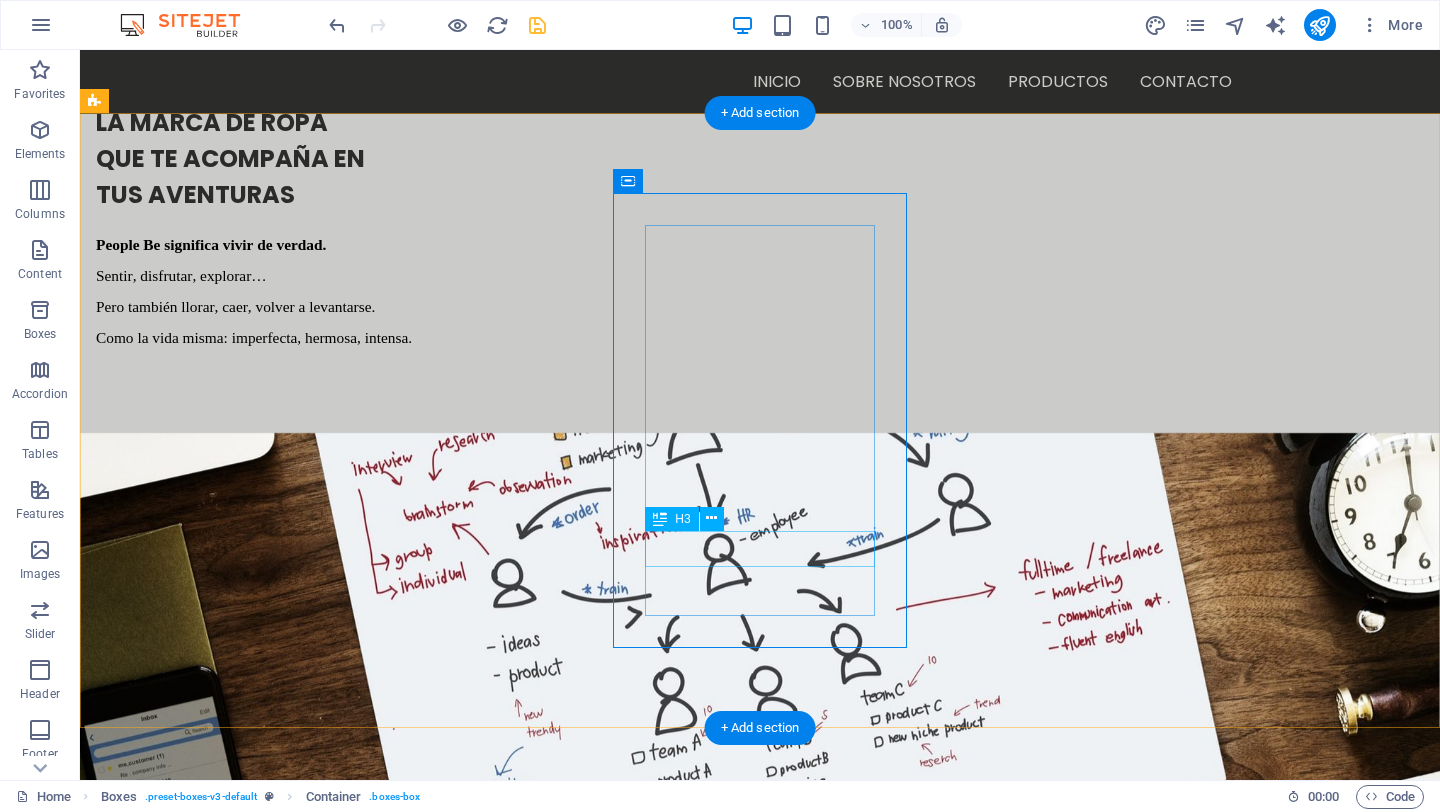 click on "People be classic" at bounding box center (242, 4195) 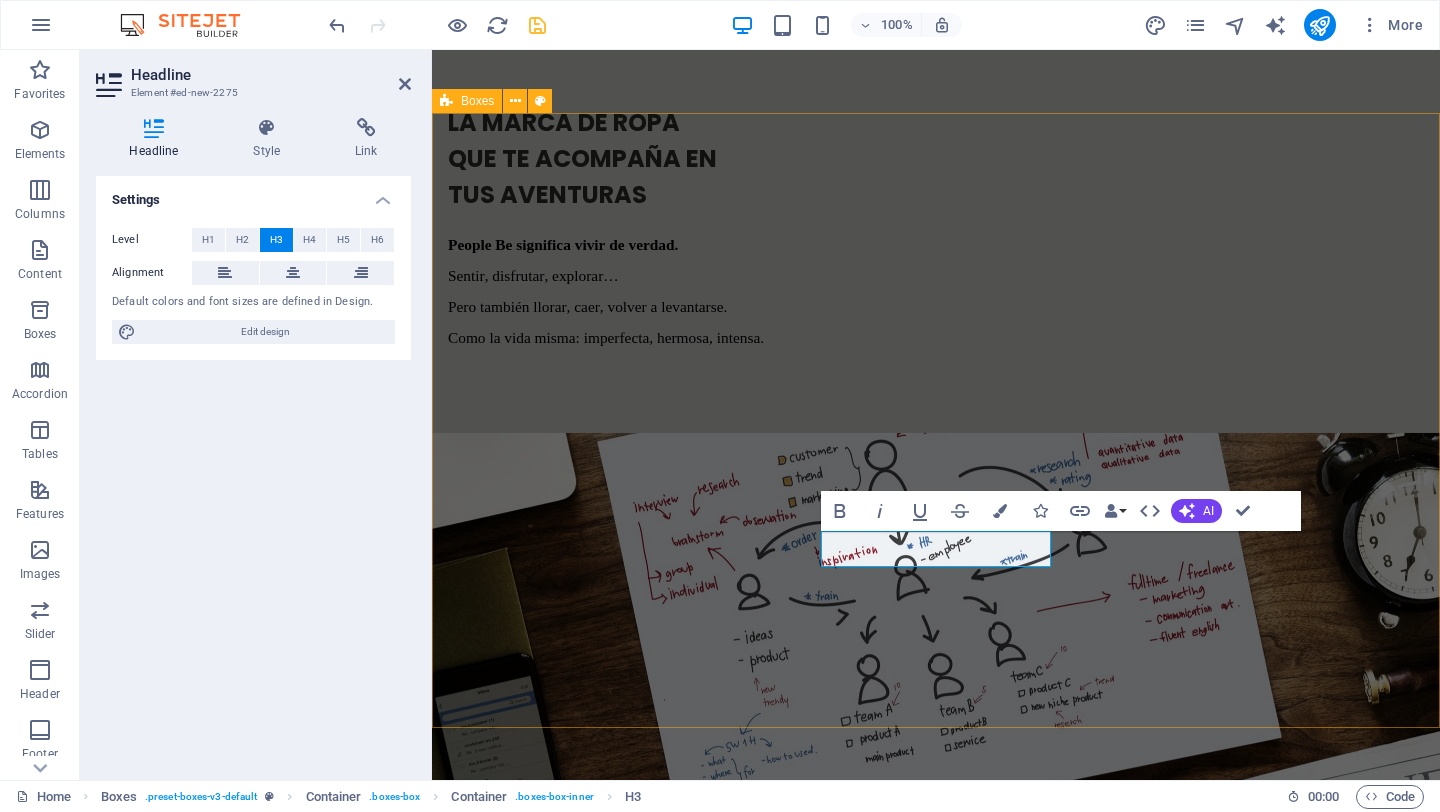 click on "People be classic Fresca, cómoda y lista para combinar con cualquier outfit People be classic Fresca, cómoda y lista para combinar con cualquier outfit" at bounding box center (936, 2771) 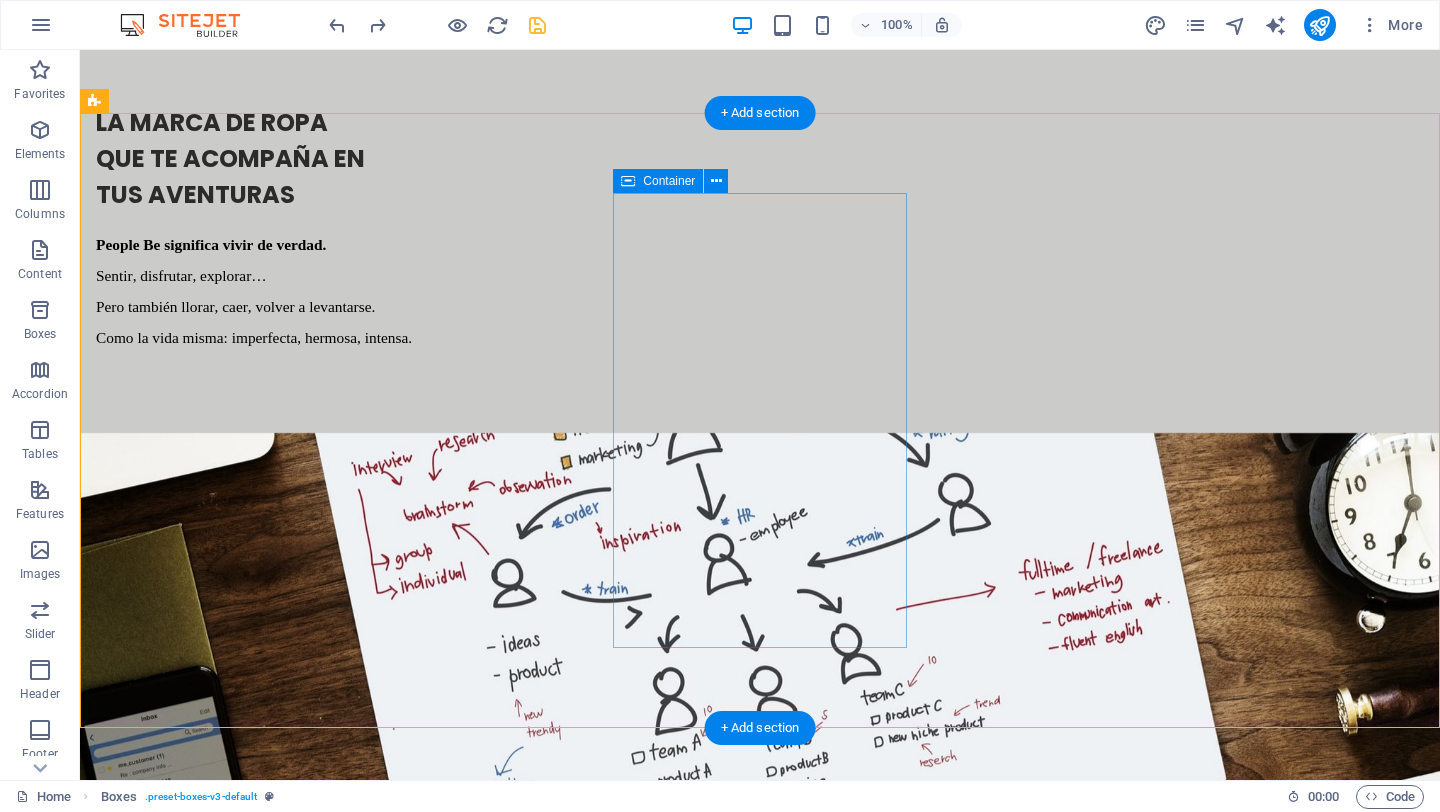 click on "people be wave A veces arriba, otras abajo... Así es la vida. La camiseta más inspiradora" at bounding box center [242, 2868] 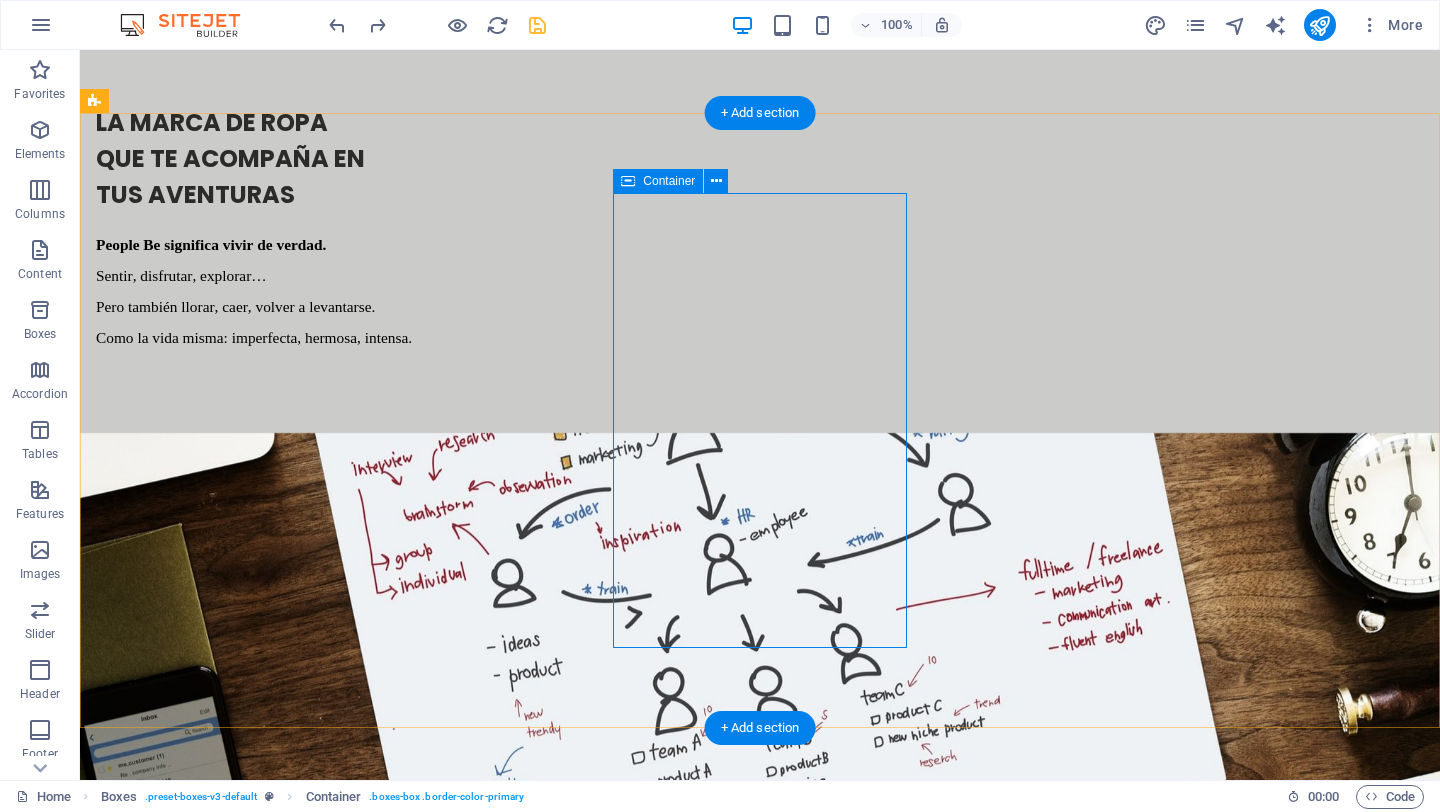 click on "people be wave A veces arriba, otras abajo... Así es la vida. La camiseta más inspiradora" at bounding box center [242, 2868] 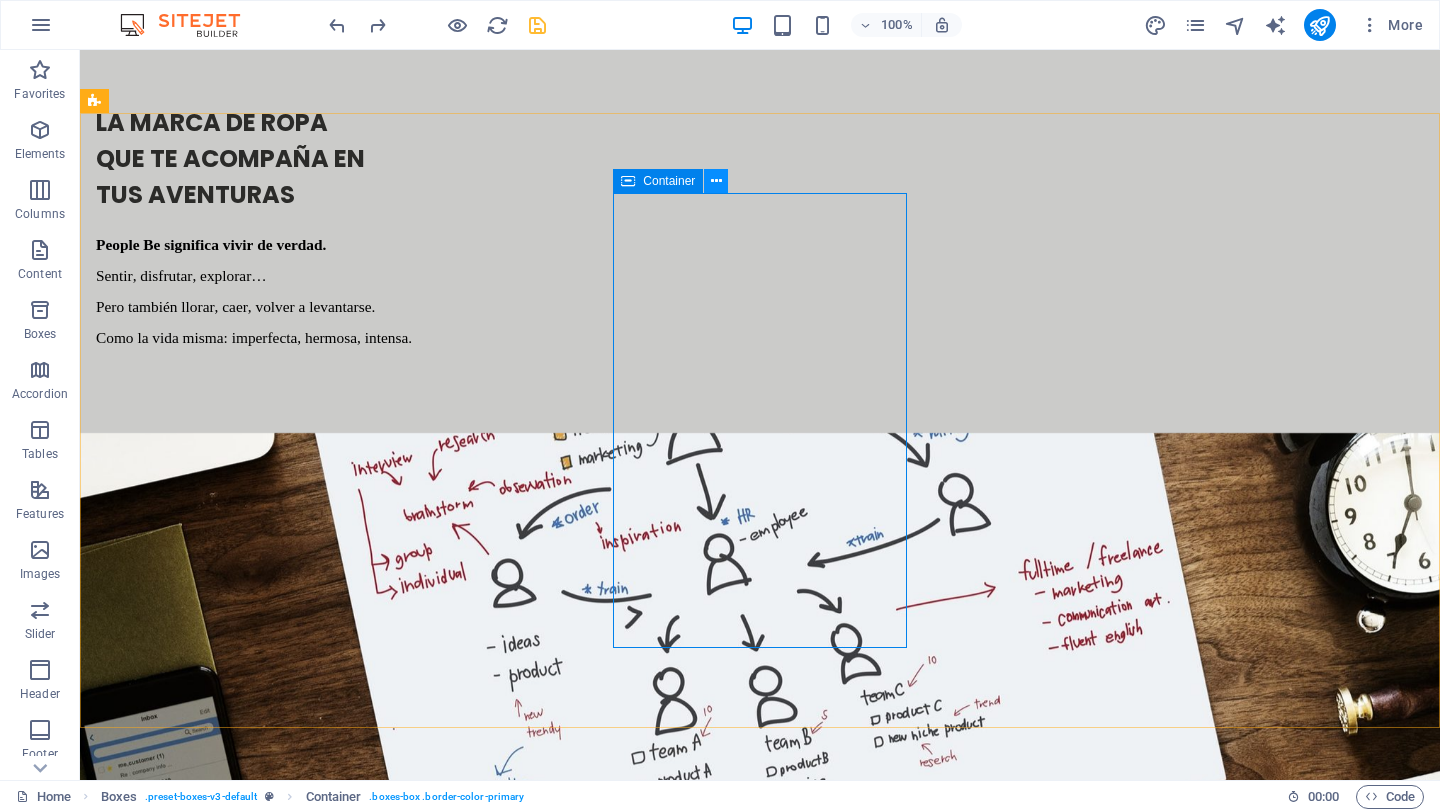 click at bounding box center (716, 181) 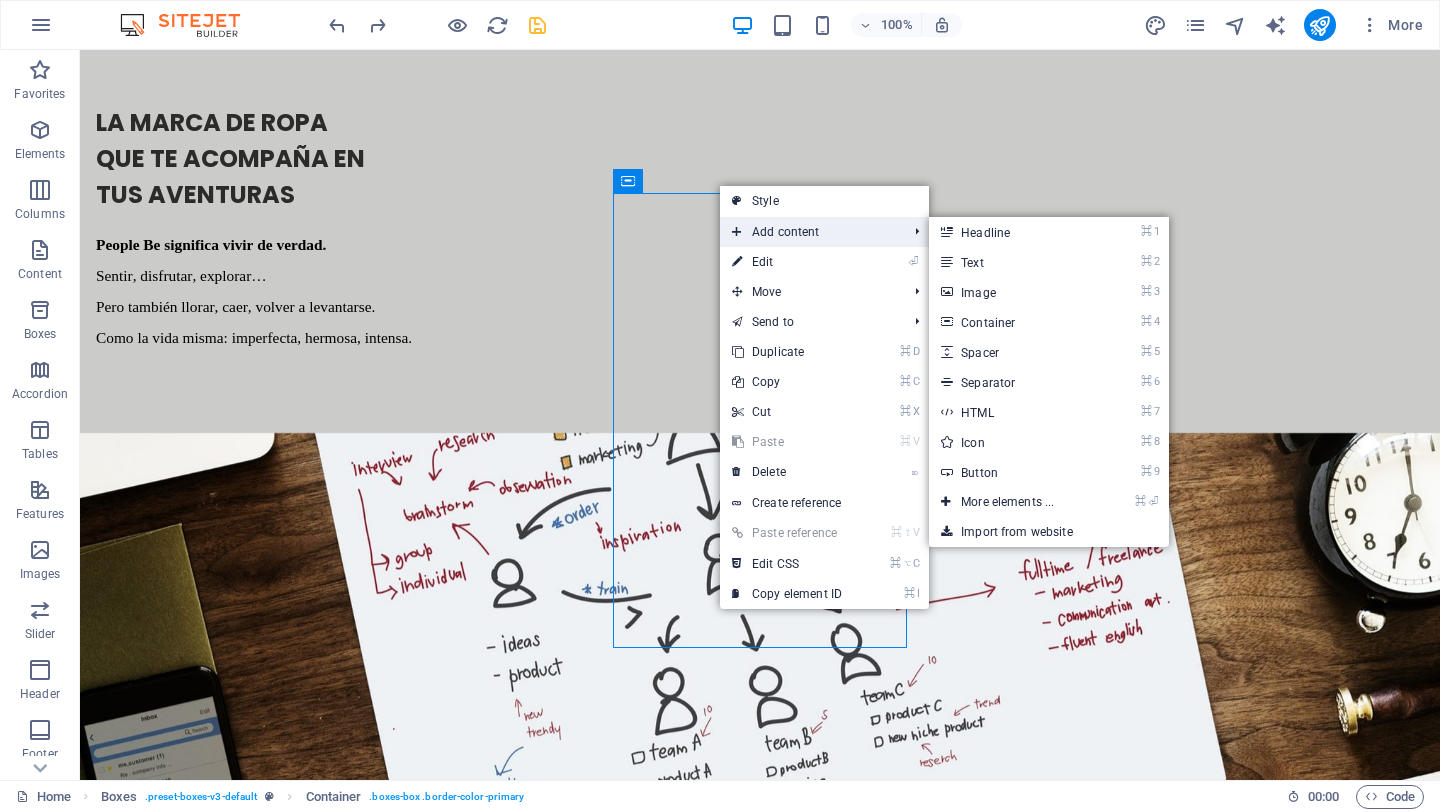 click on "Add content" at bounding box center [809, 232] 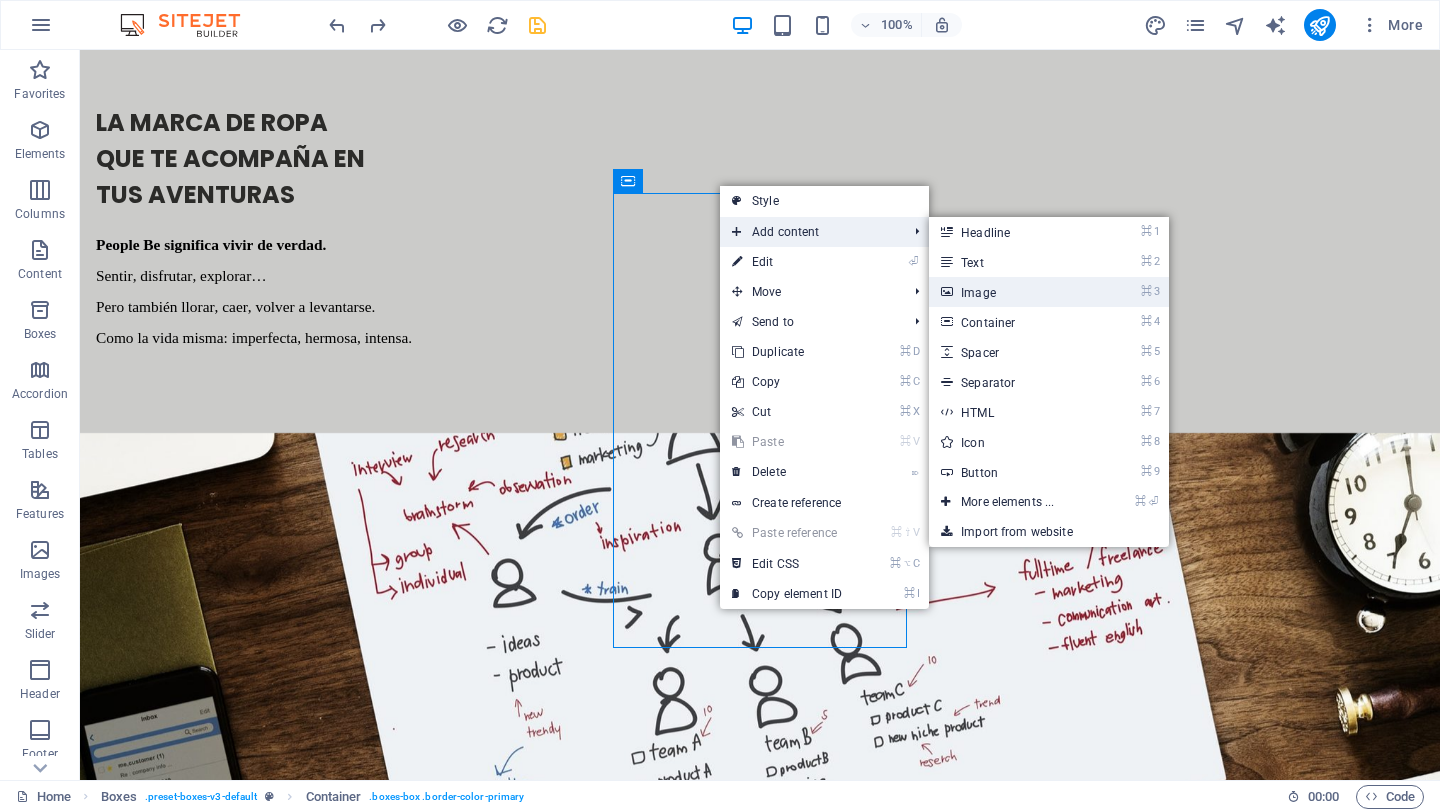 click on "⌘ 3  Image" at bounding box center (1011, 292) 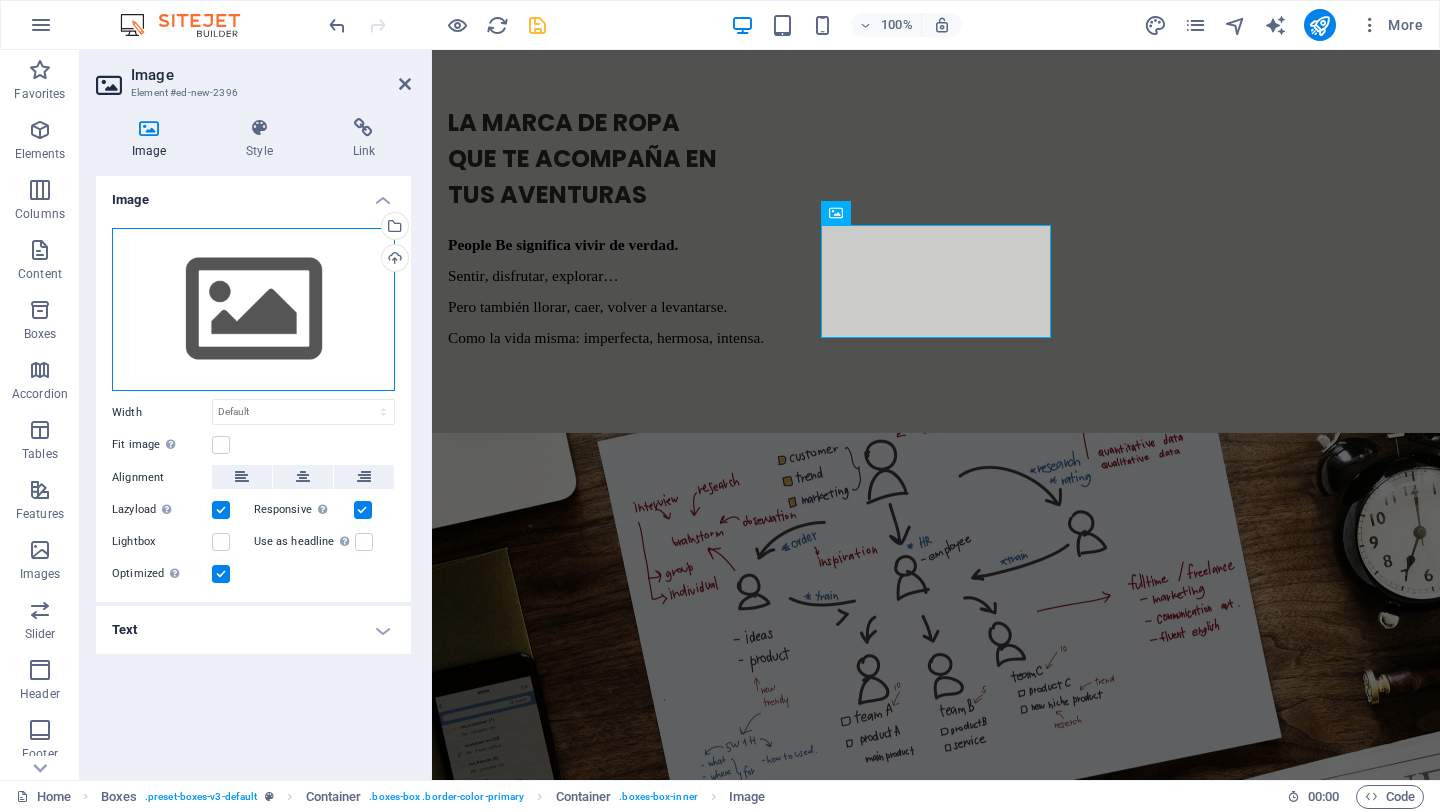 click on "Drag files here, click to choose files or select files from Files or our free stock photos & videos" at bounding box center (253, 310) 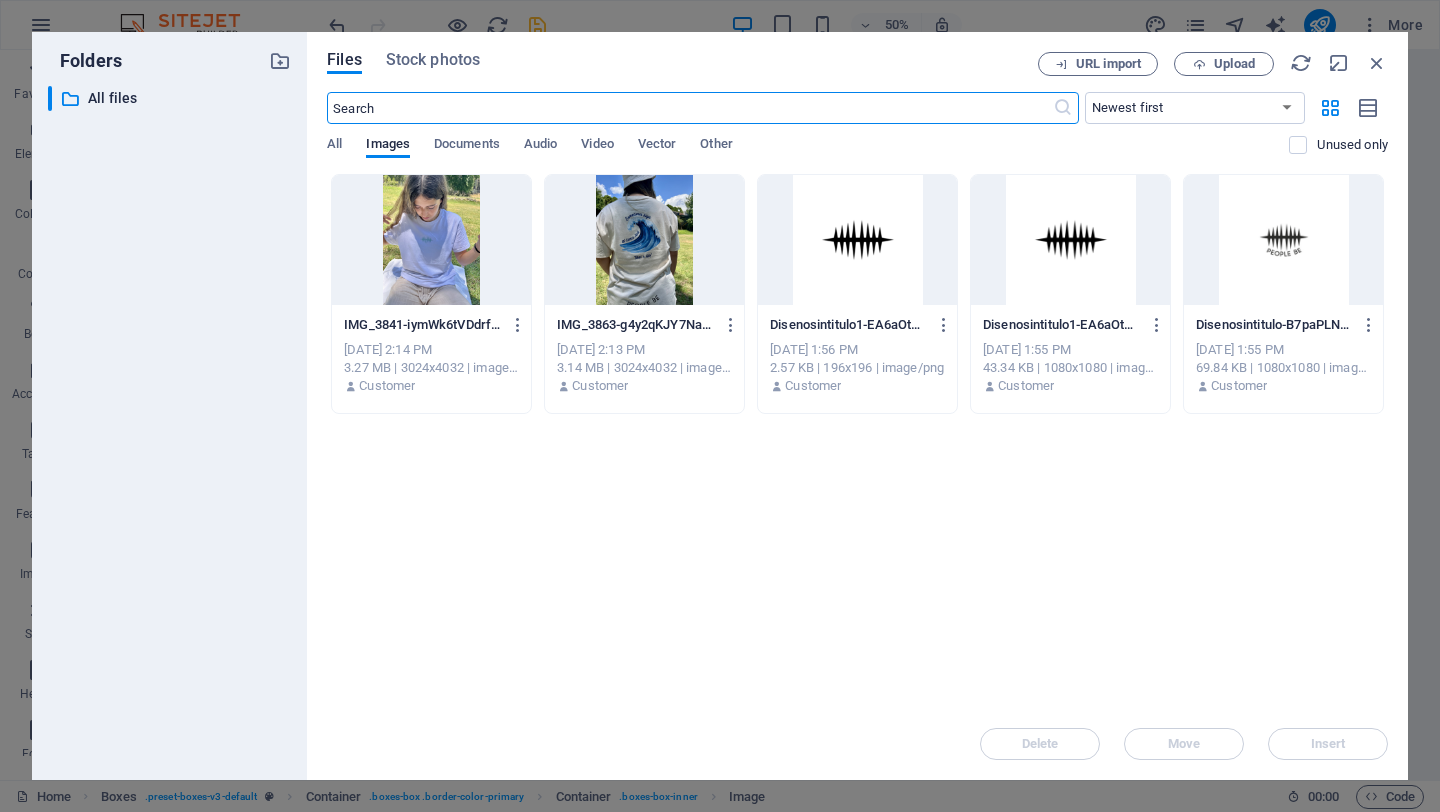 click at bounding box center [644, 240] 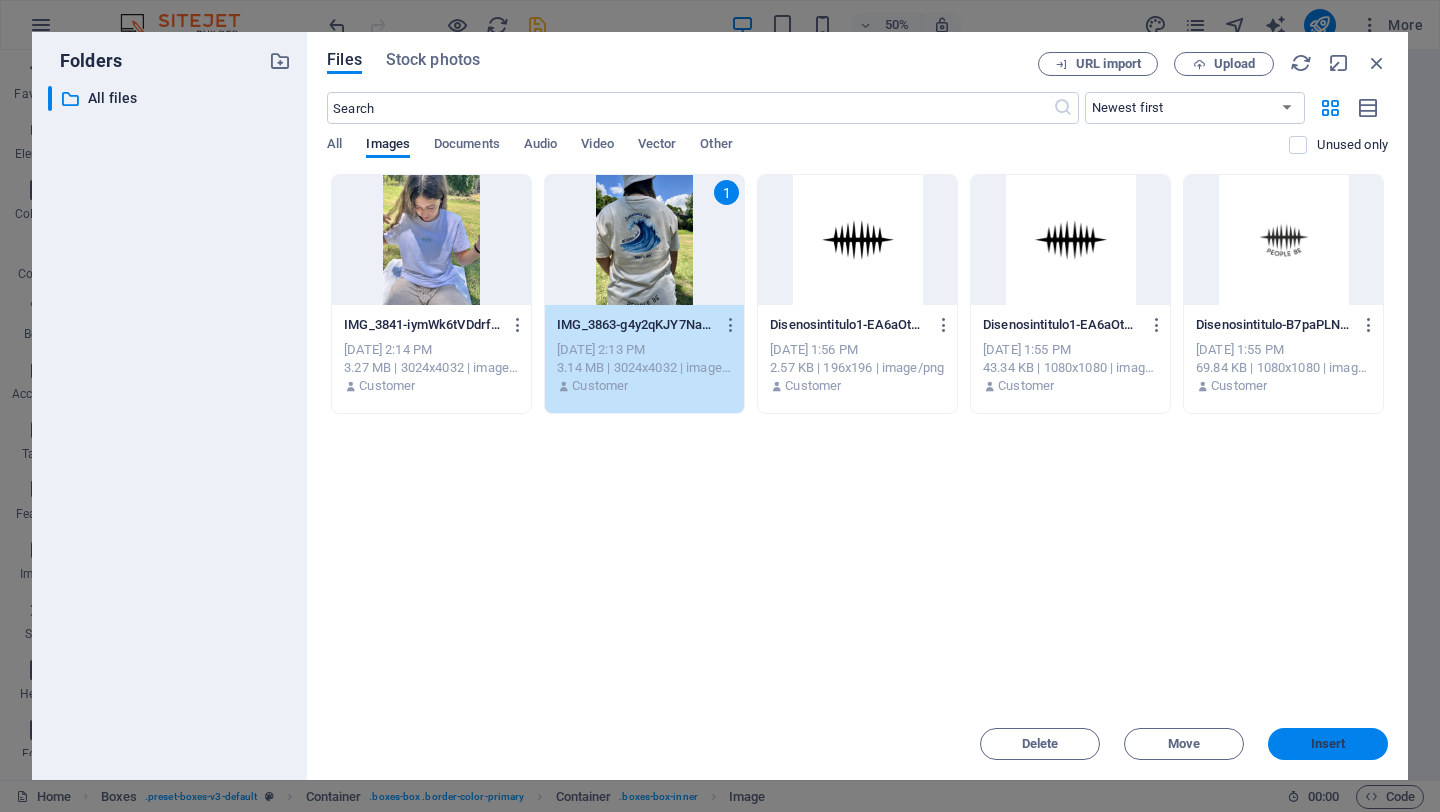 click on "Insert" at bounding box center (1328, 744) 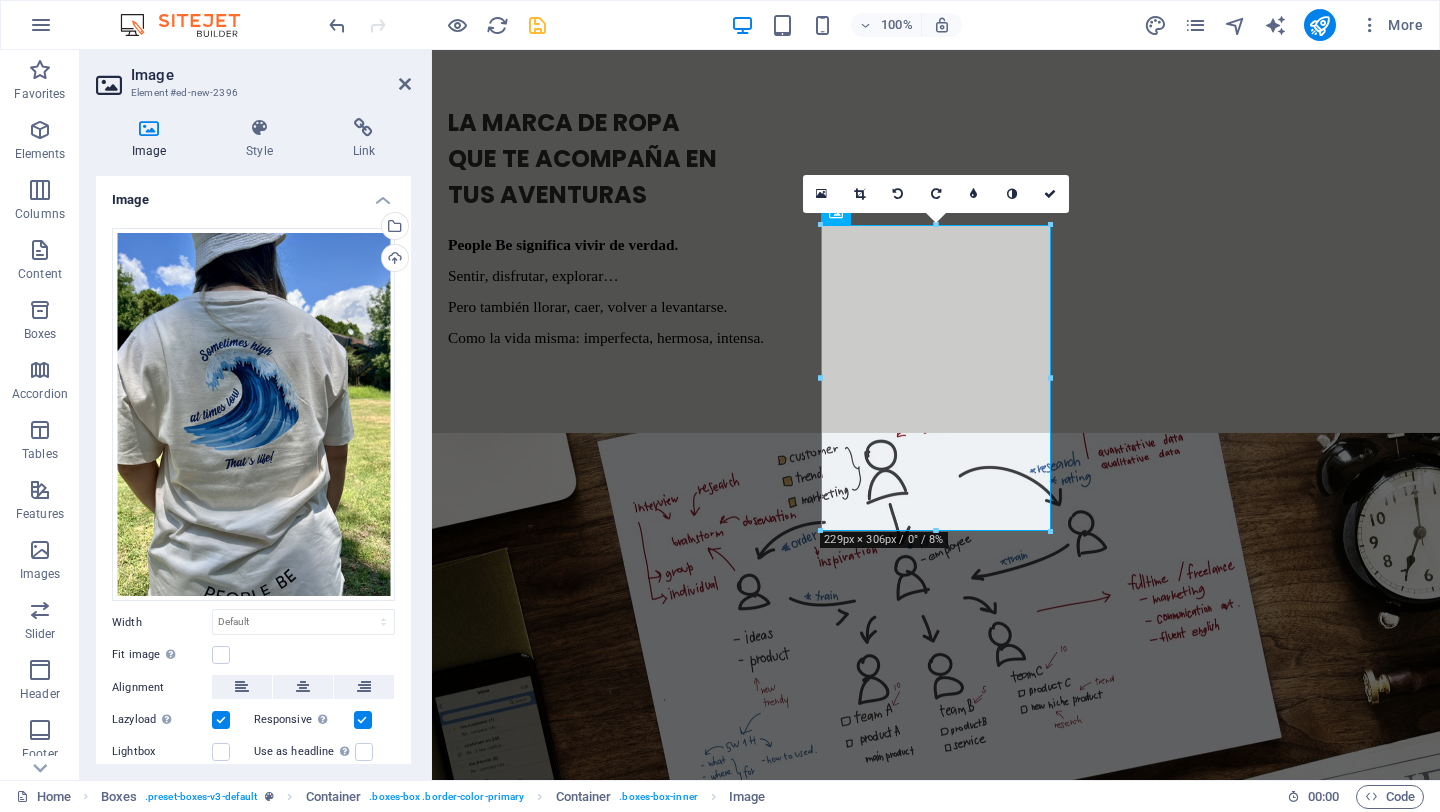 click at bounding box center [935, 531] 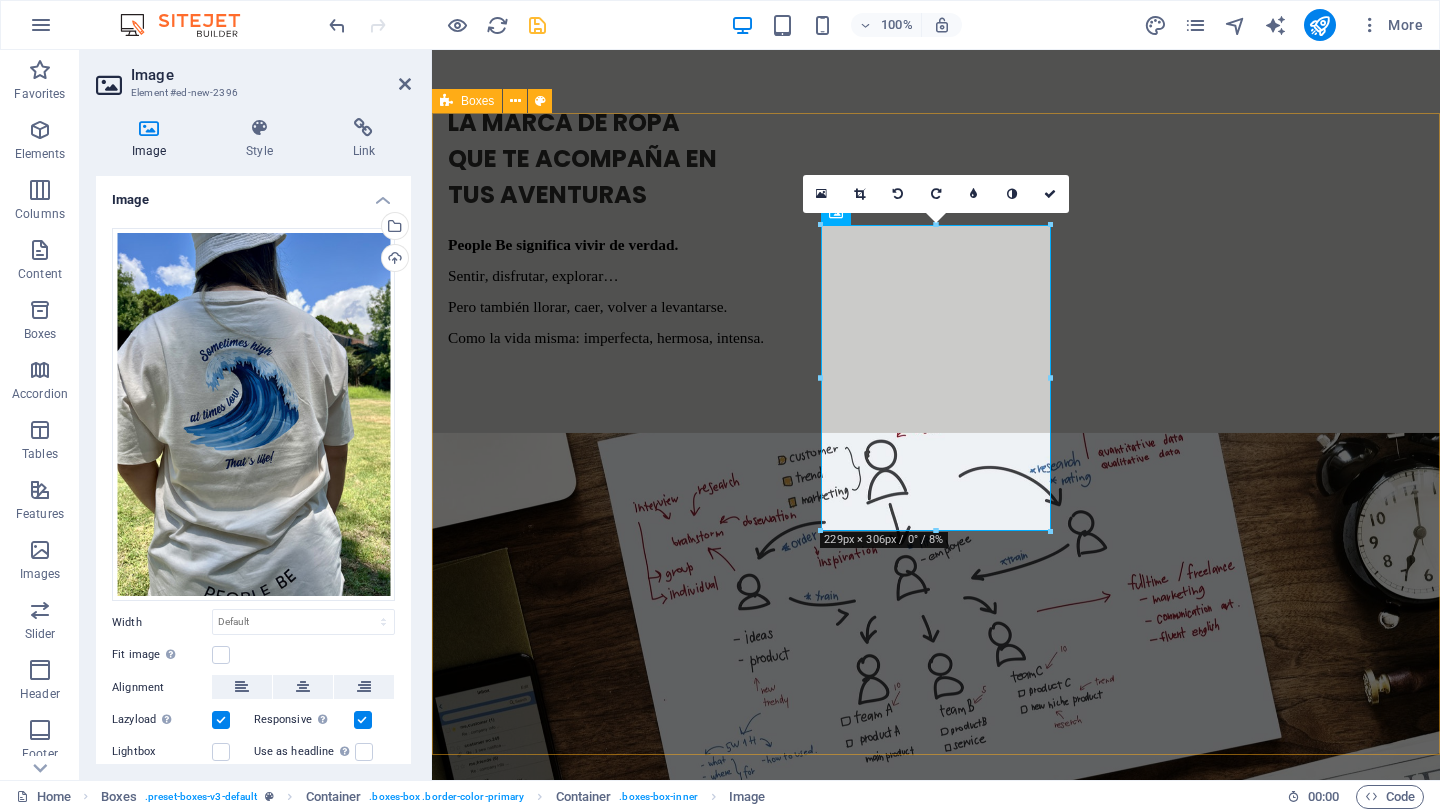 click on "People be classic Fresca, cómoda y lista para combinar con cualquier outfit people be wave A veces arriba, otras abajo... Así es la vida. La camiseta más inspiradora" at bounding box center [936, 2785] 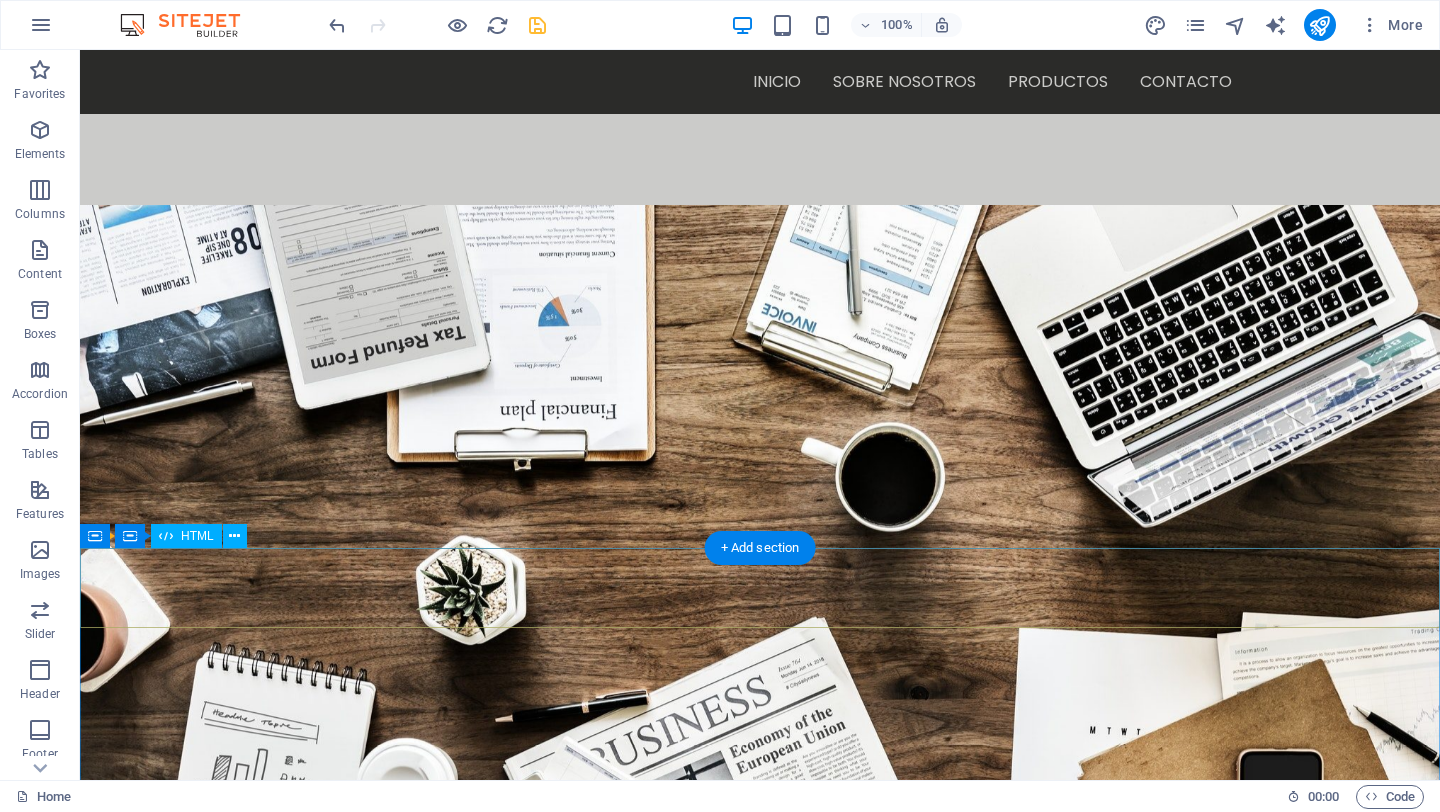 scroll, scrollTop: 0, scrollLeft: 0, axis: both 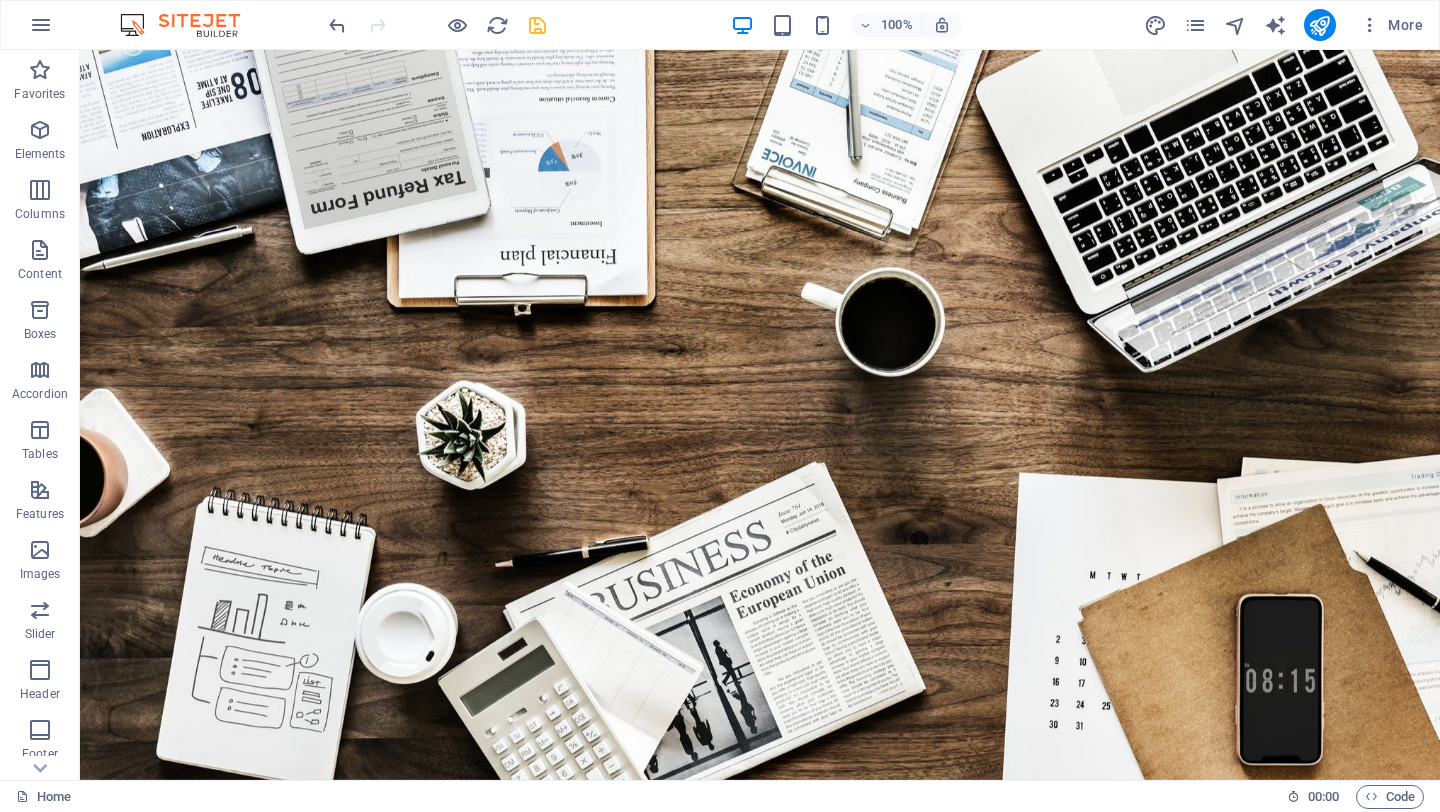 click at bounding box center (437, 25) 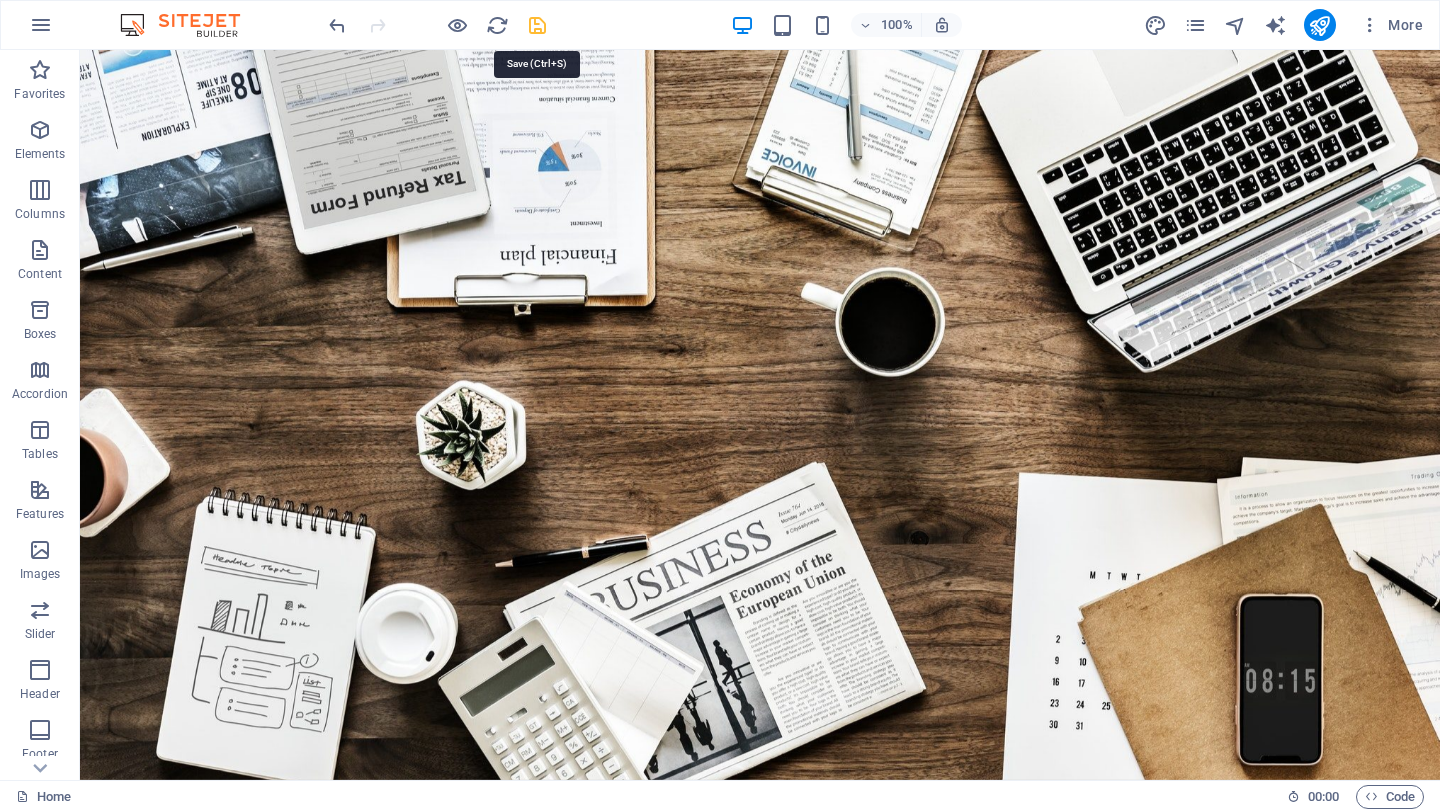 click at bounding box center (537, 25) 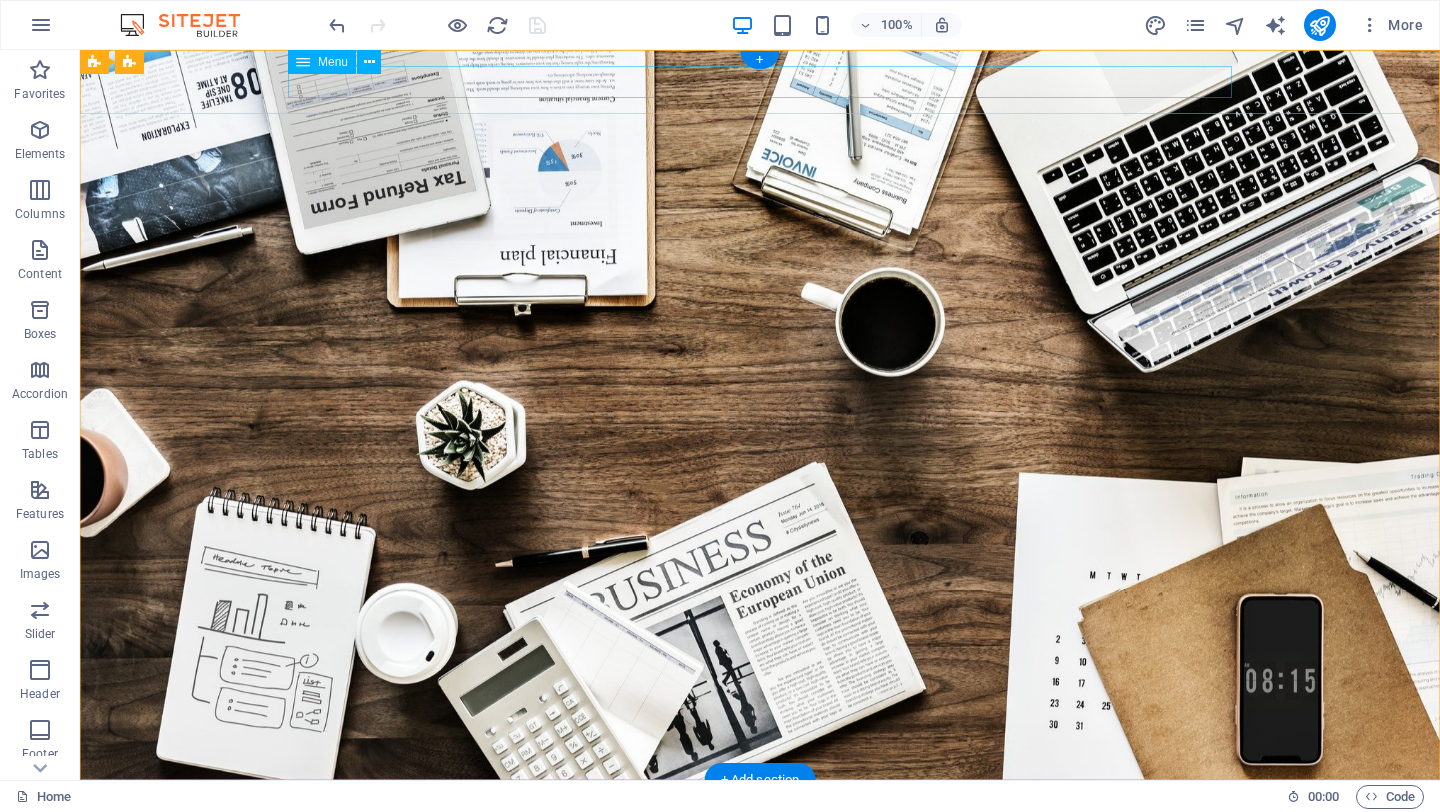click on "Inicio sobre nosotros productos Contacto" at bounding box center (760, 812) 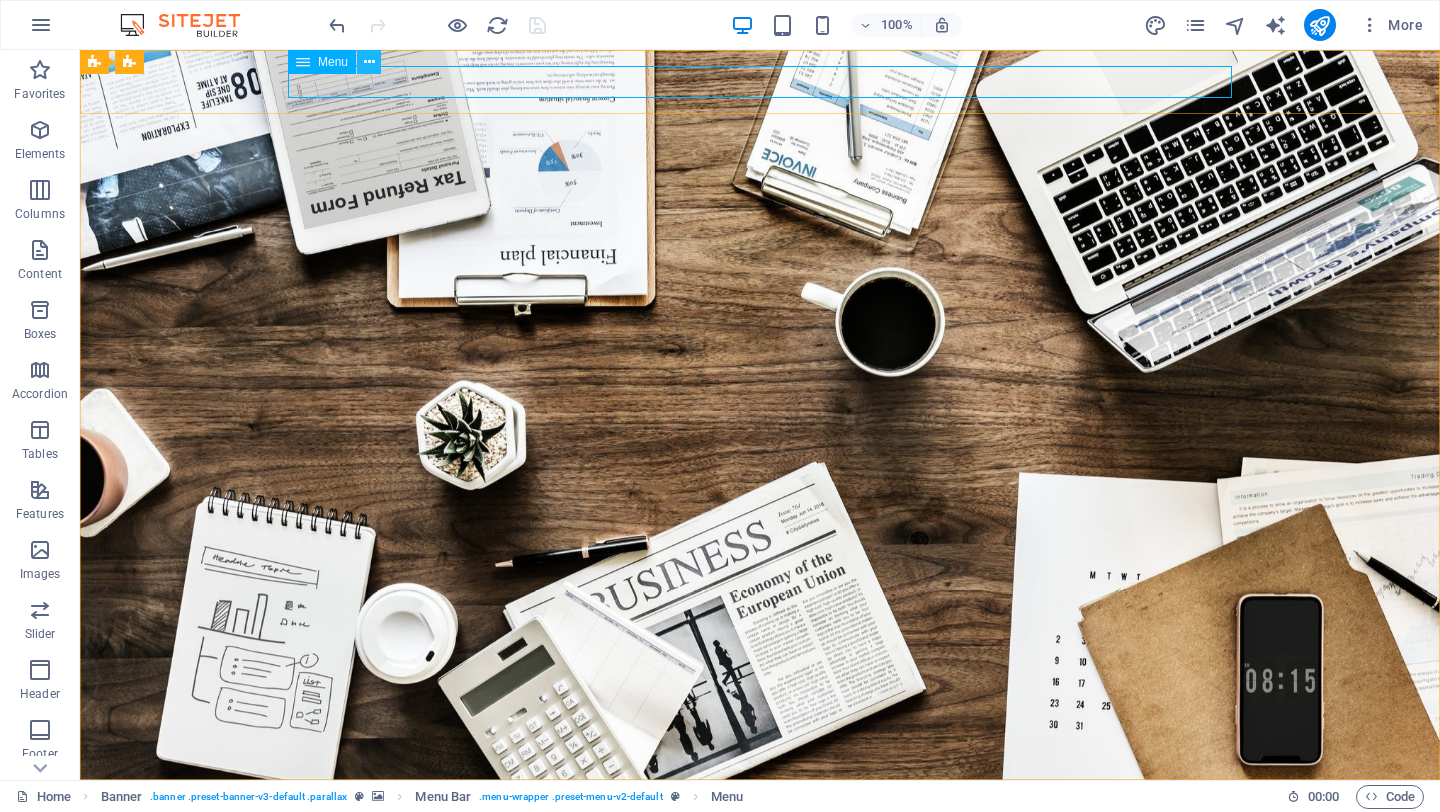 click at bounding box center (369, 62) 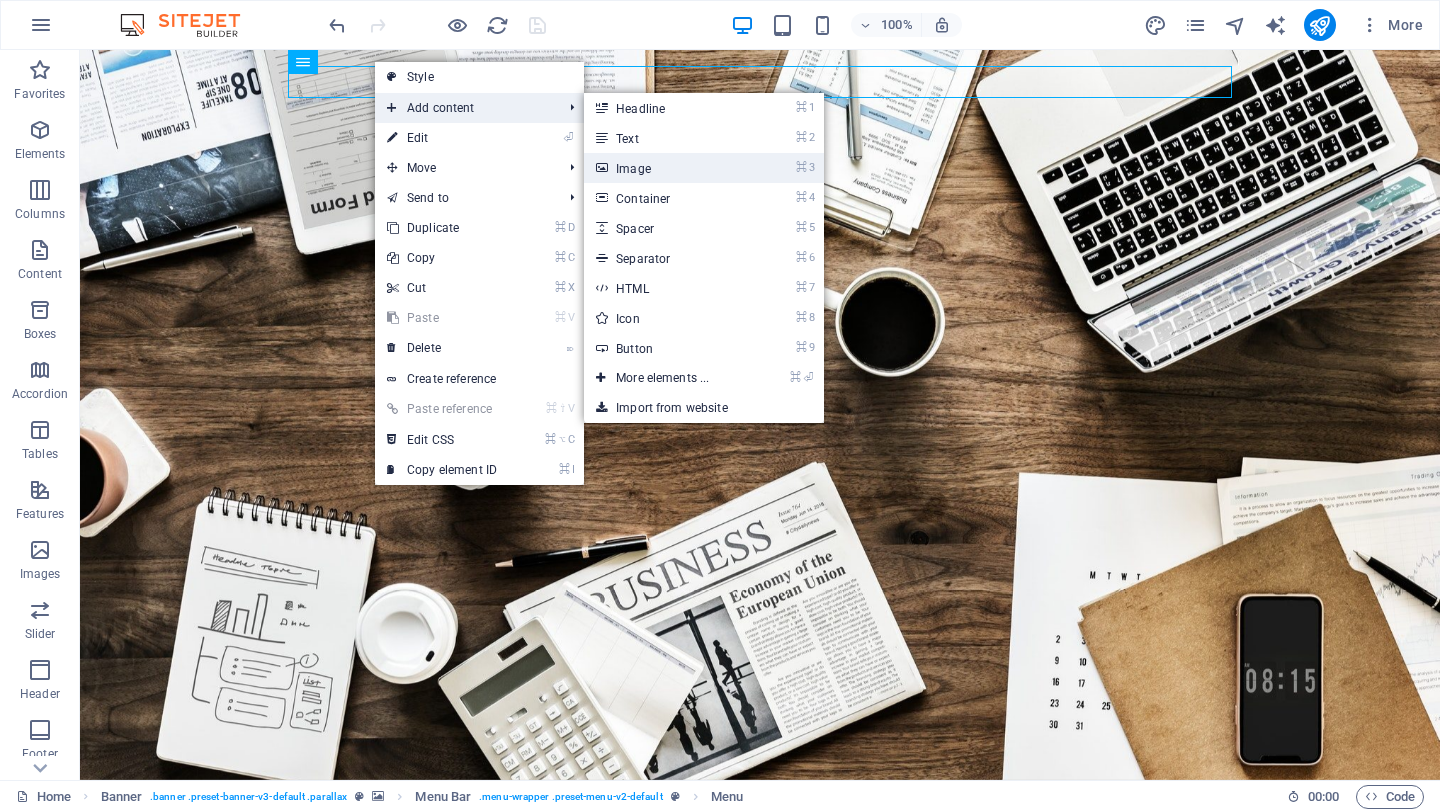 click on "⌘ 3  Image" at bounding box center [666, 168] 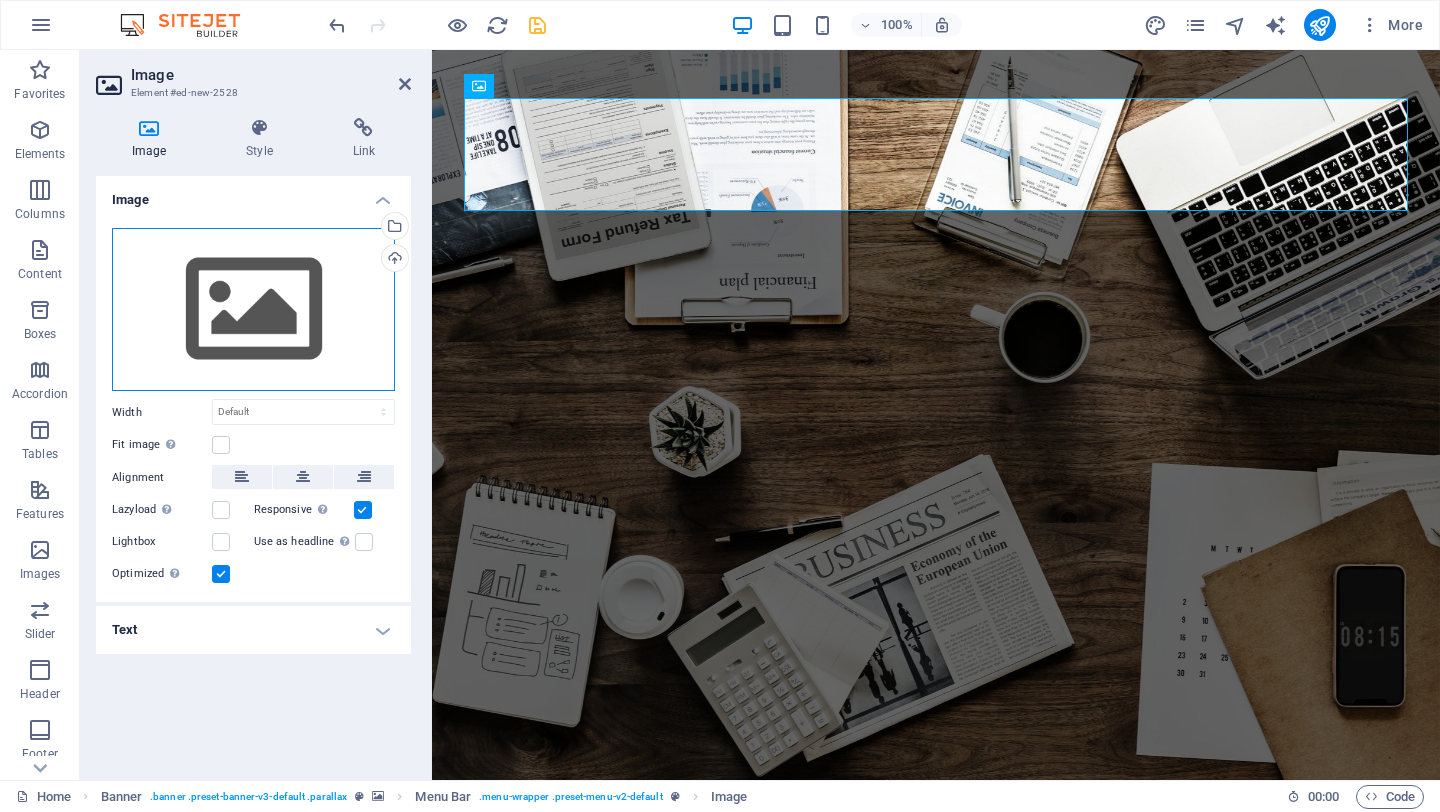 click on "Drag files here, click to choose files or select files from Files or our free stock photos & videos" at bounding box center [253, 310] 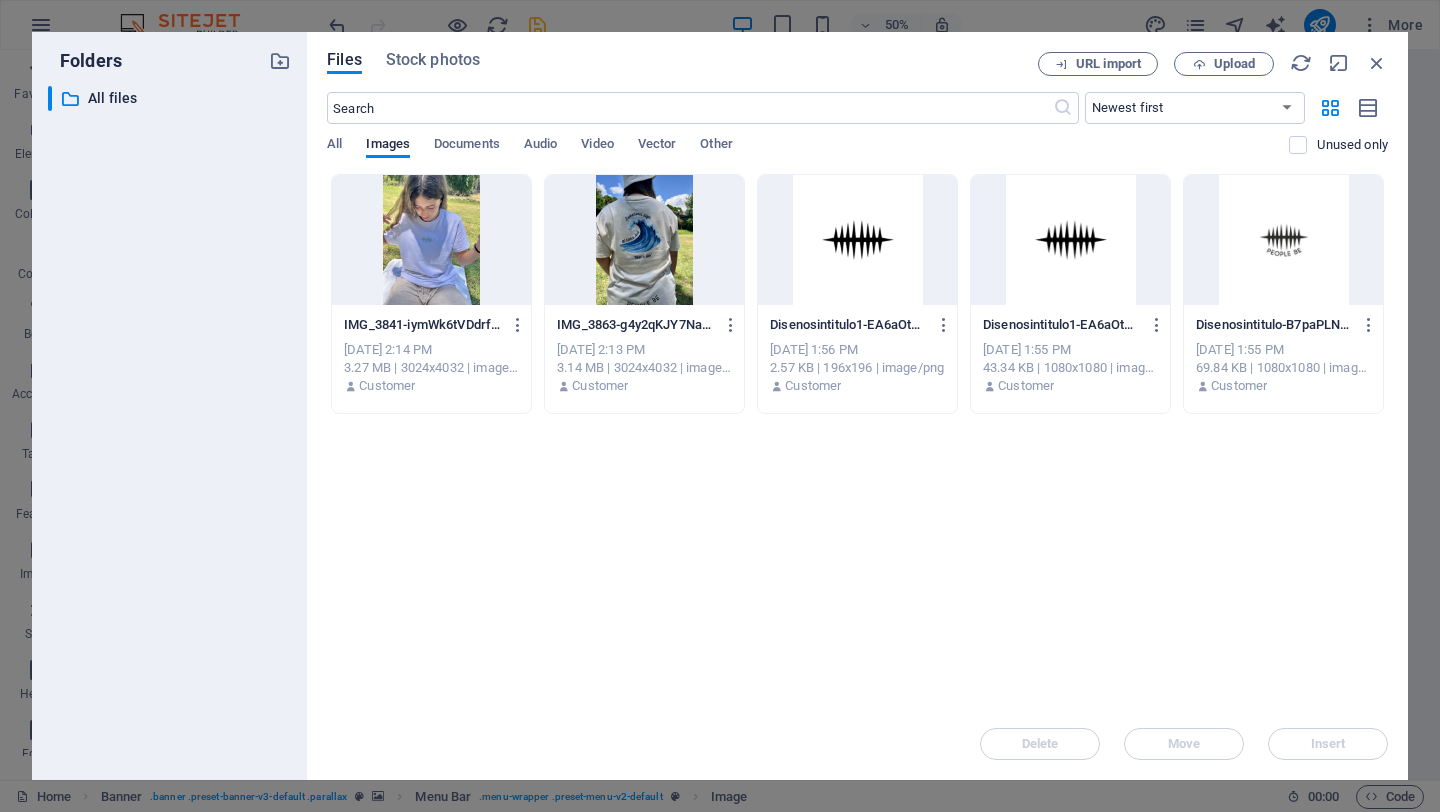 click at bounding box center [857, 240] 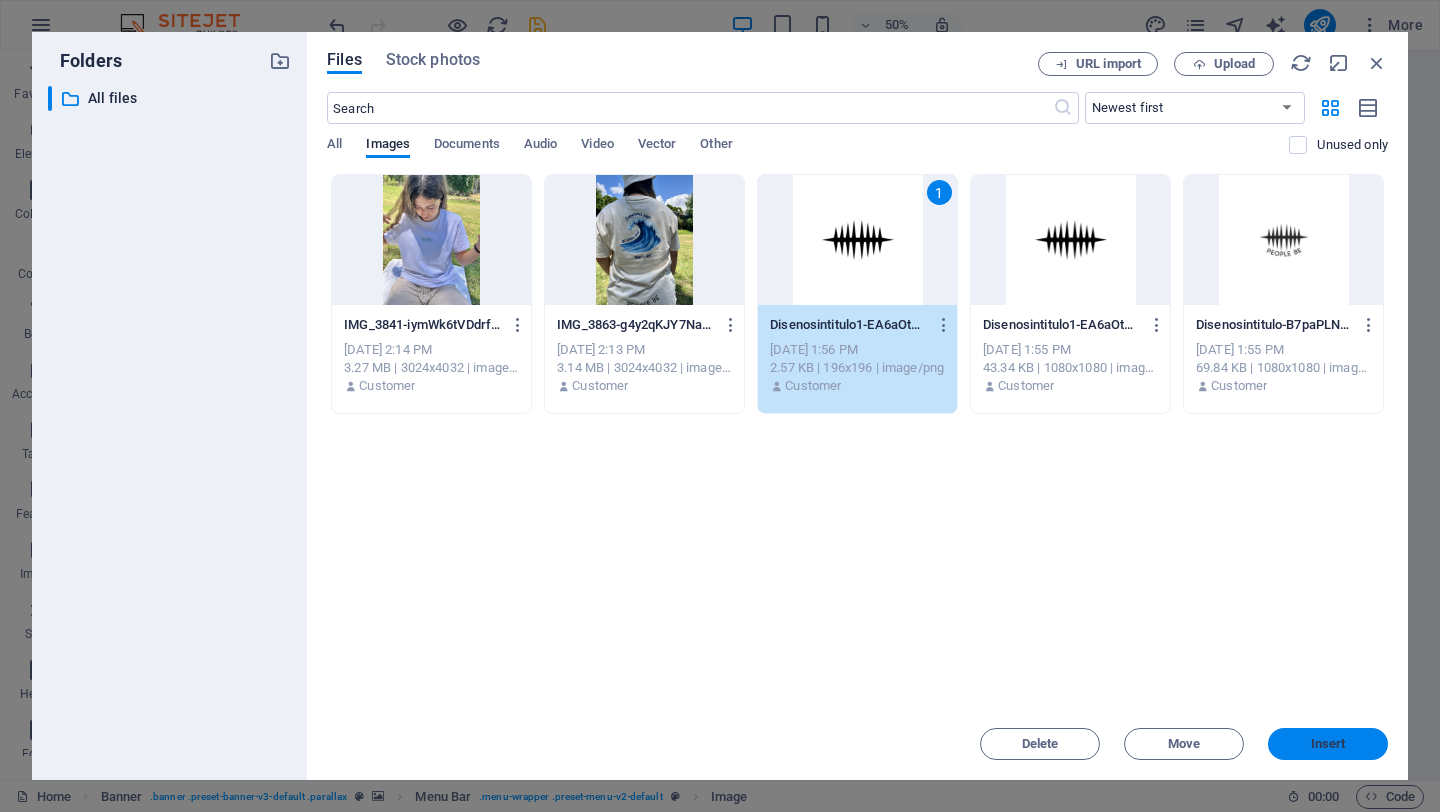 click on "Insert" at bounding box center [1328, 744] 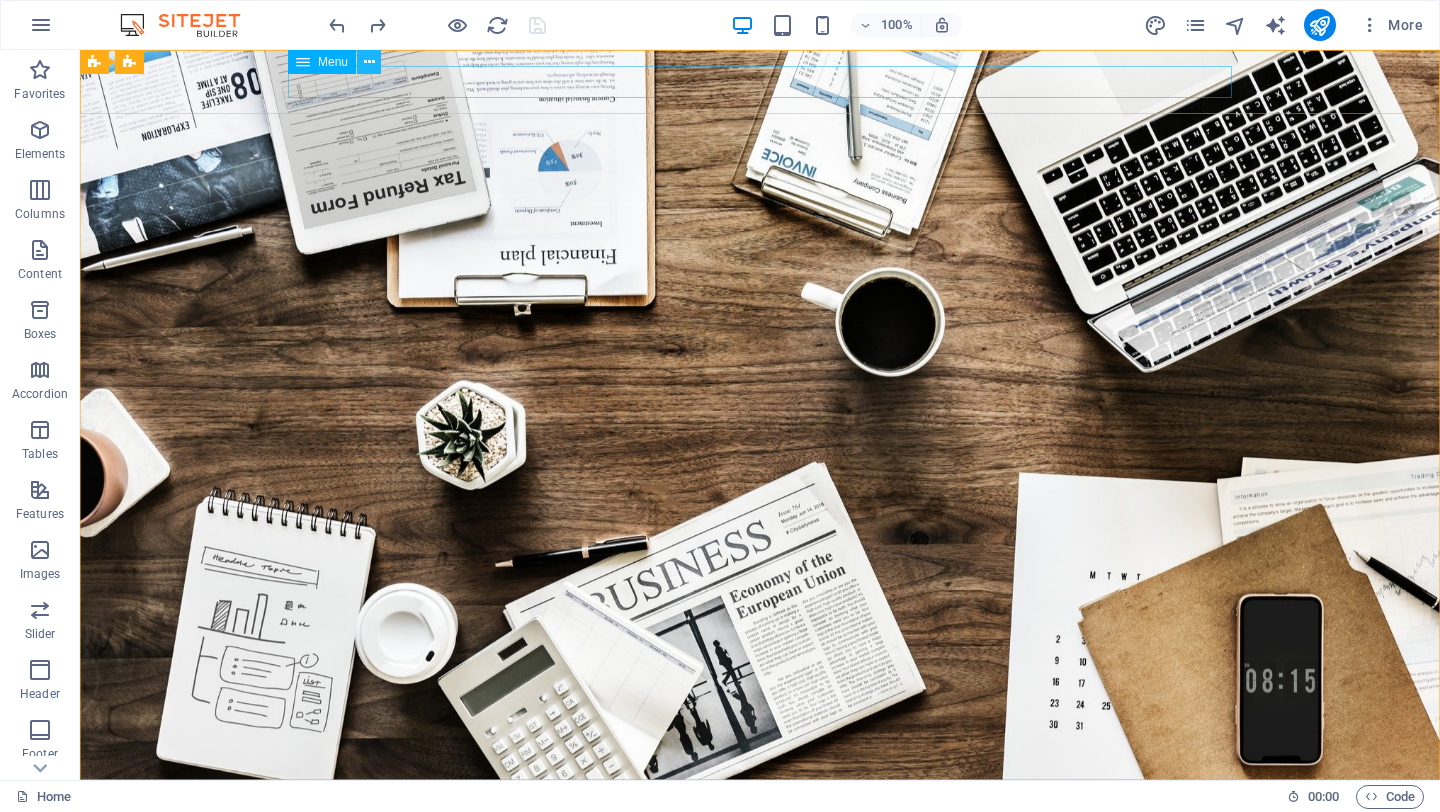 click at bounding box center [369, 62] 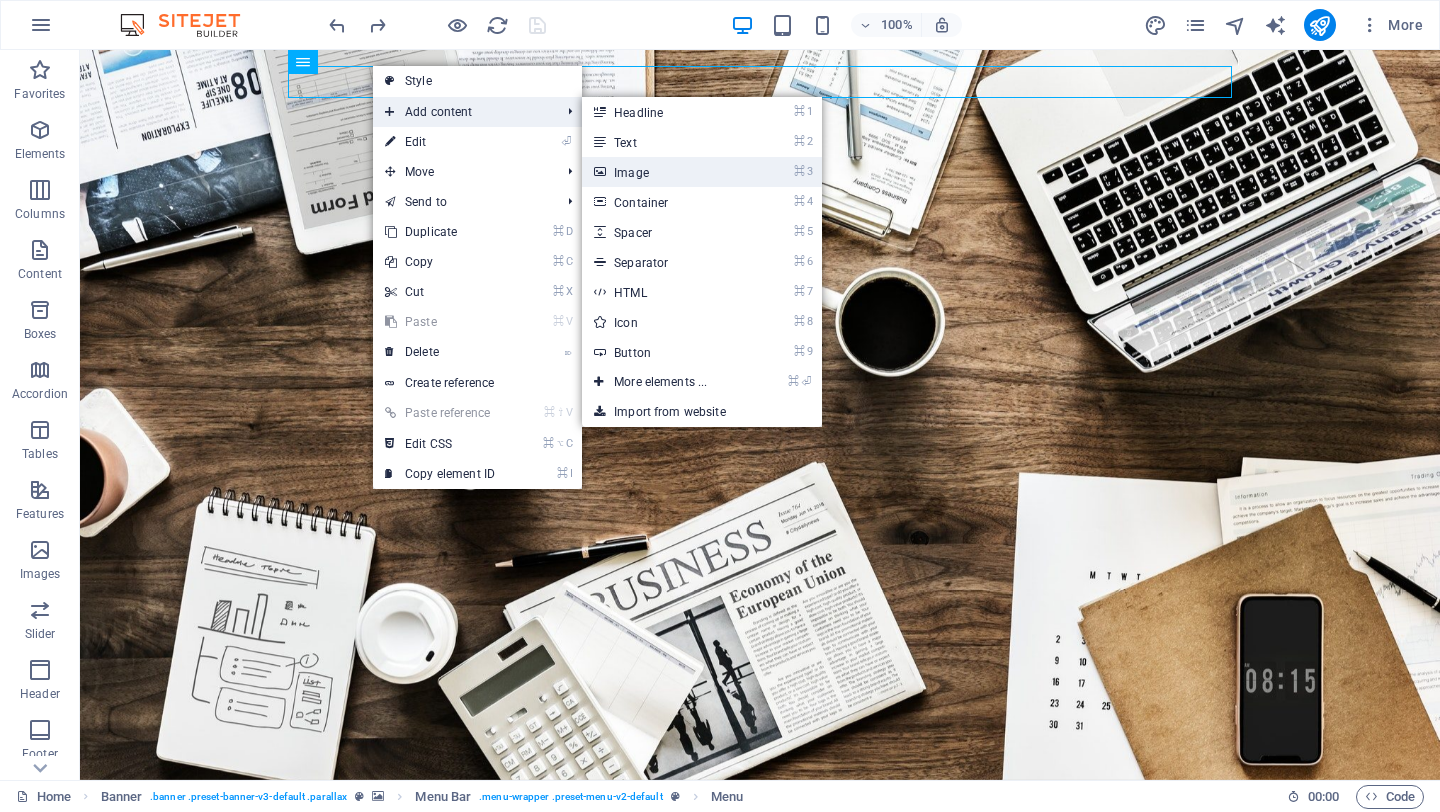 click on "⌘ 3  Image" at bounding box center (664, 172) 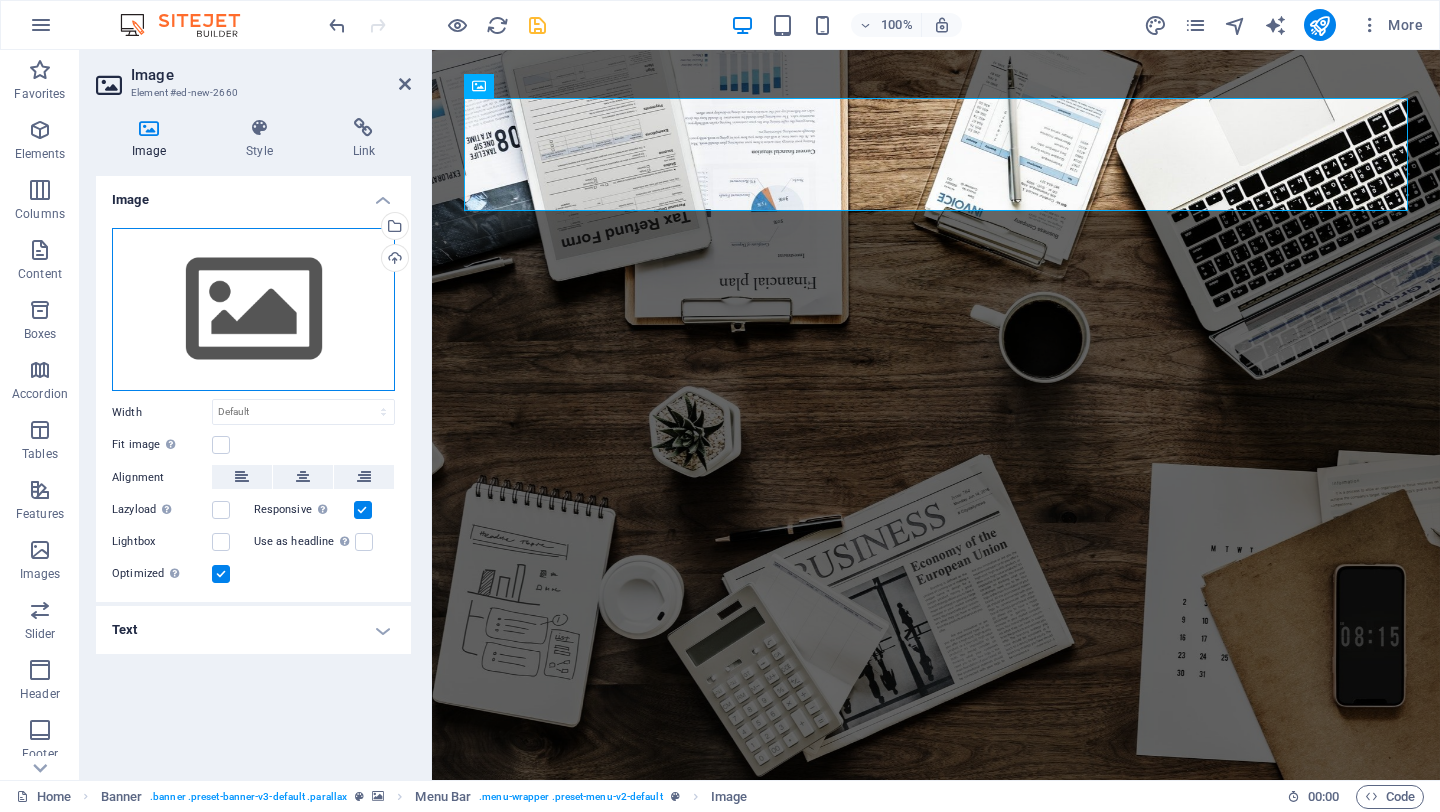 click on "Drag files here, click to choose files or select files from Files or our free stock photos & videos" at bounding box center (253, 310) 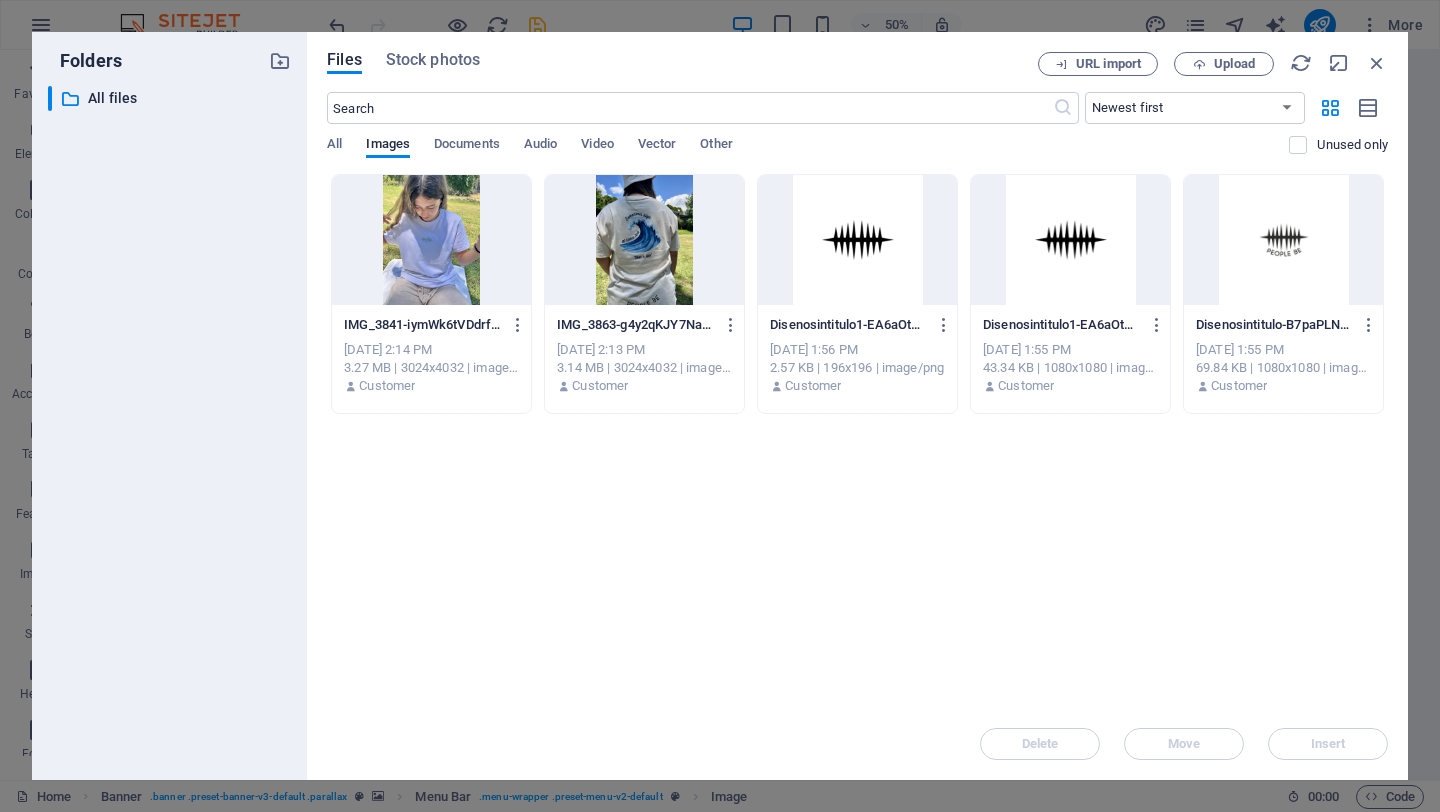 click at bounding box center [1283, 240] 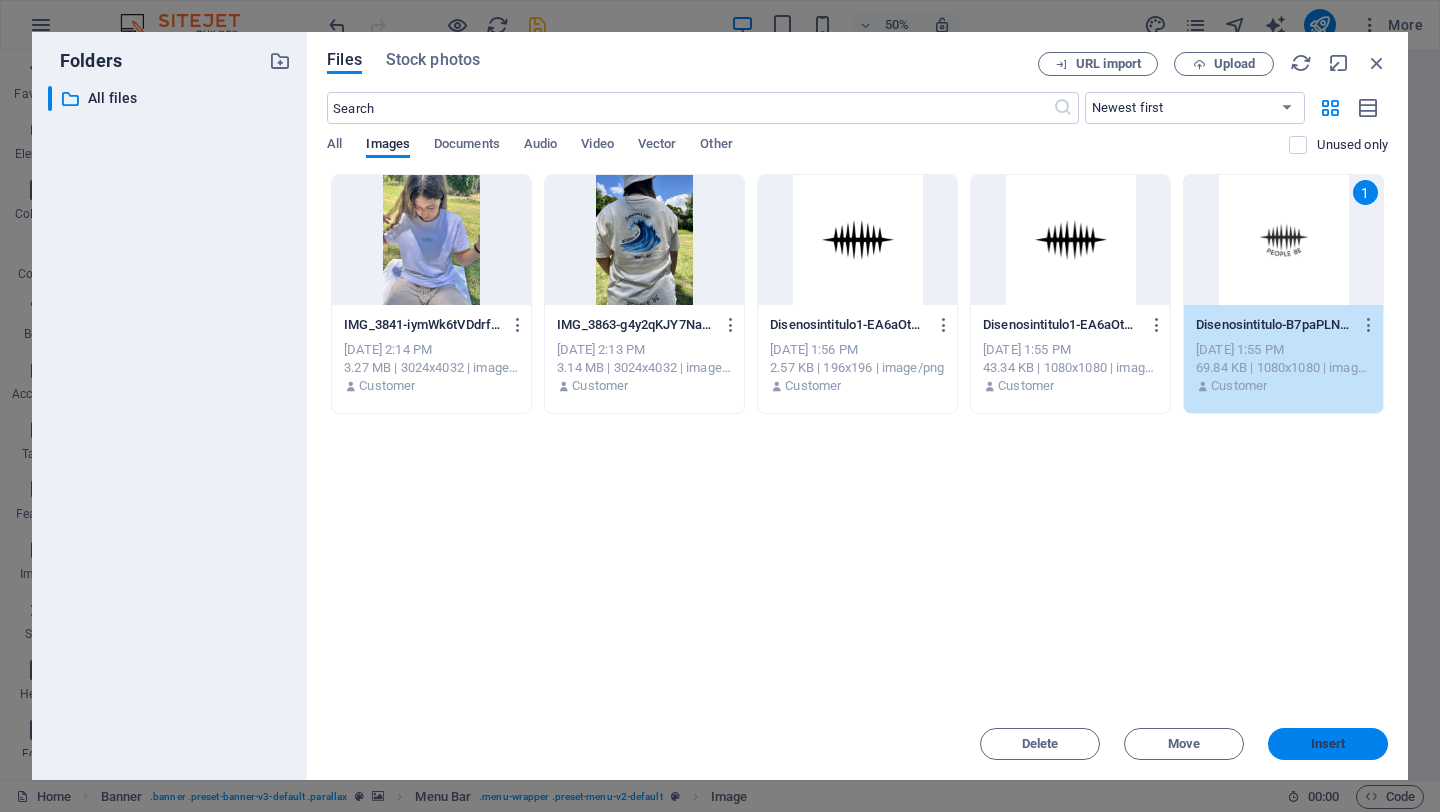 click on "Insert" at bounding box center [1328, 744] 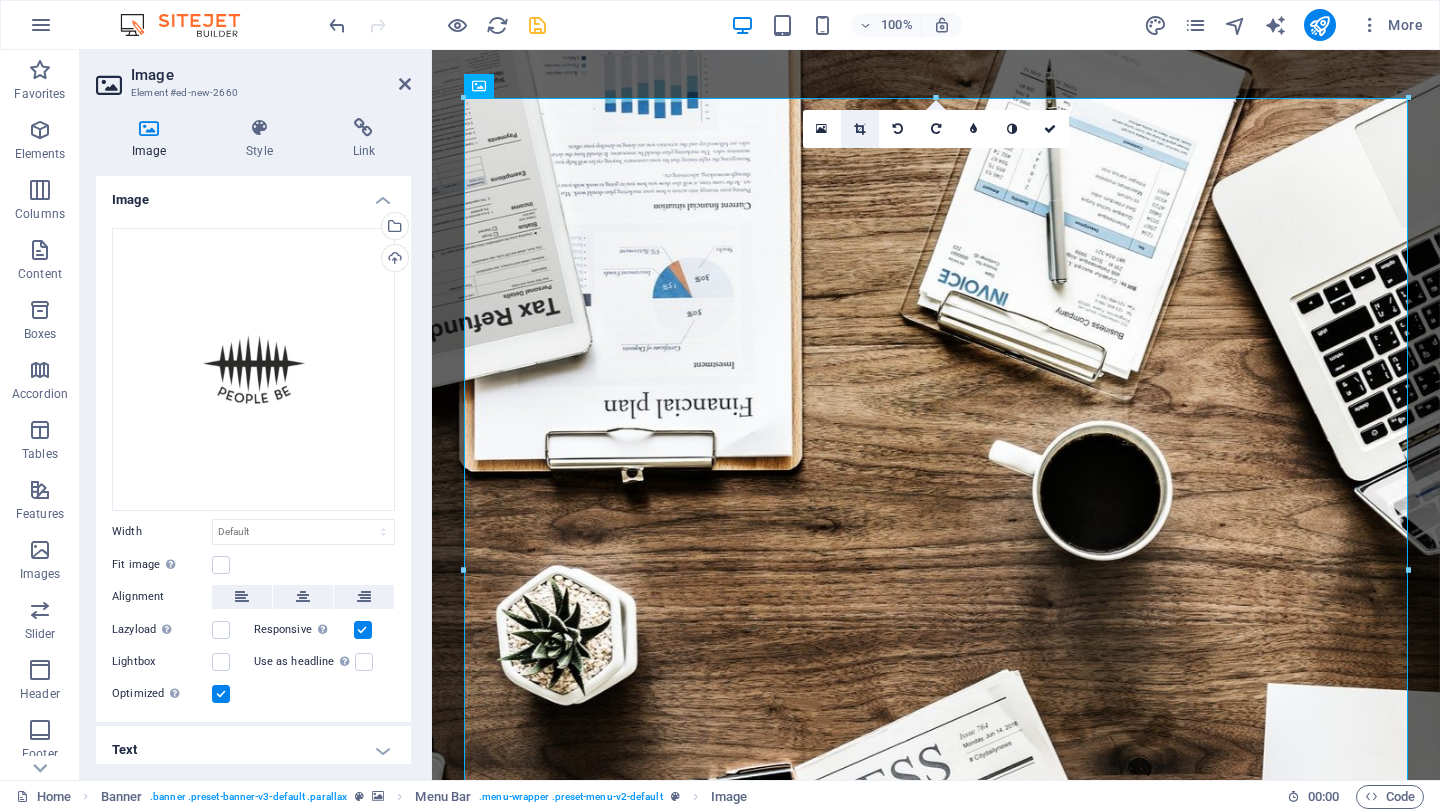 click at bounding box center [860, 129] 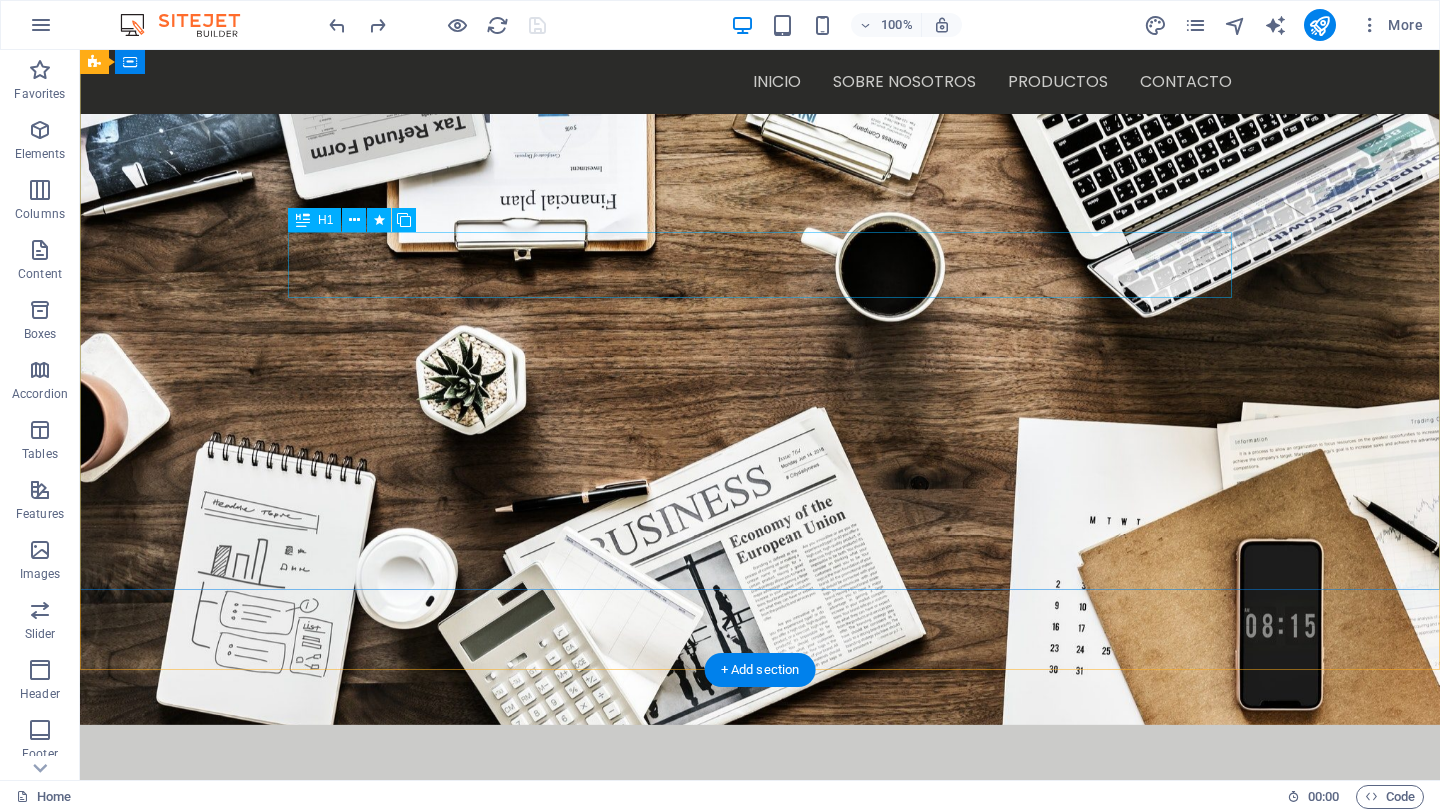 scroll, scrollTop: 0, scrollLeft: 0, axis: both 